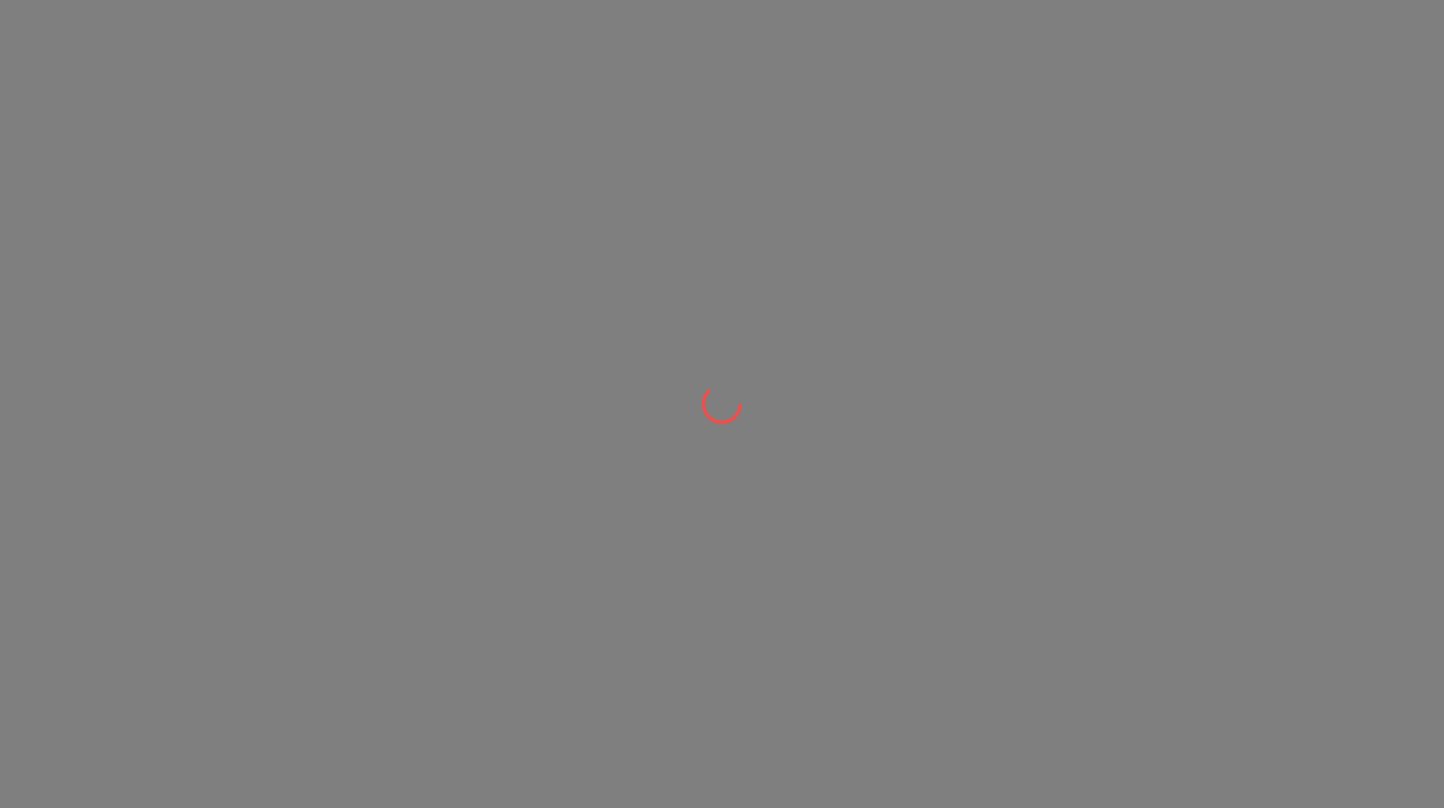 scroll, scrollTop: 0, scrollLeft: 0, axis: both 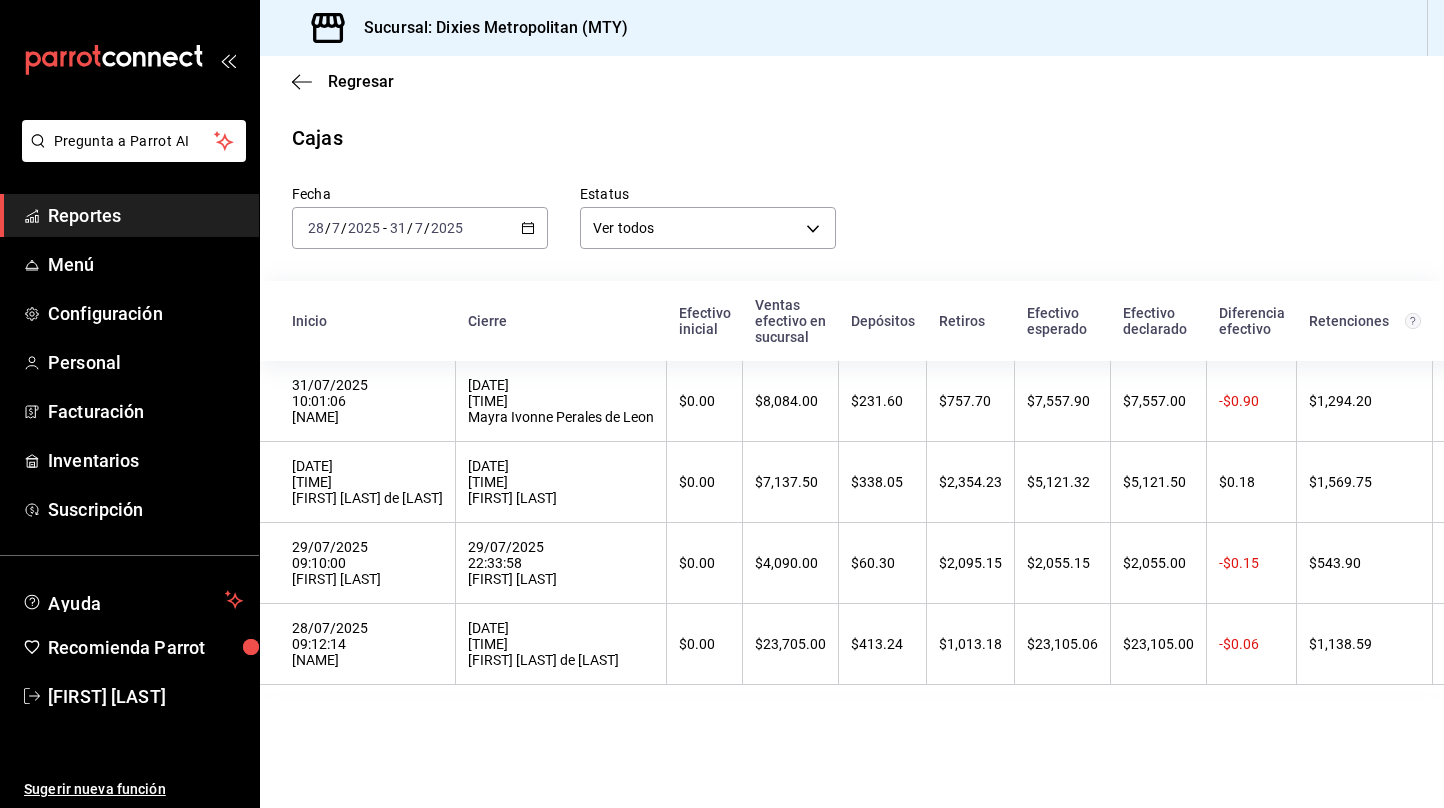 click on "Reportes" at bounding box center (145, 215) 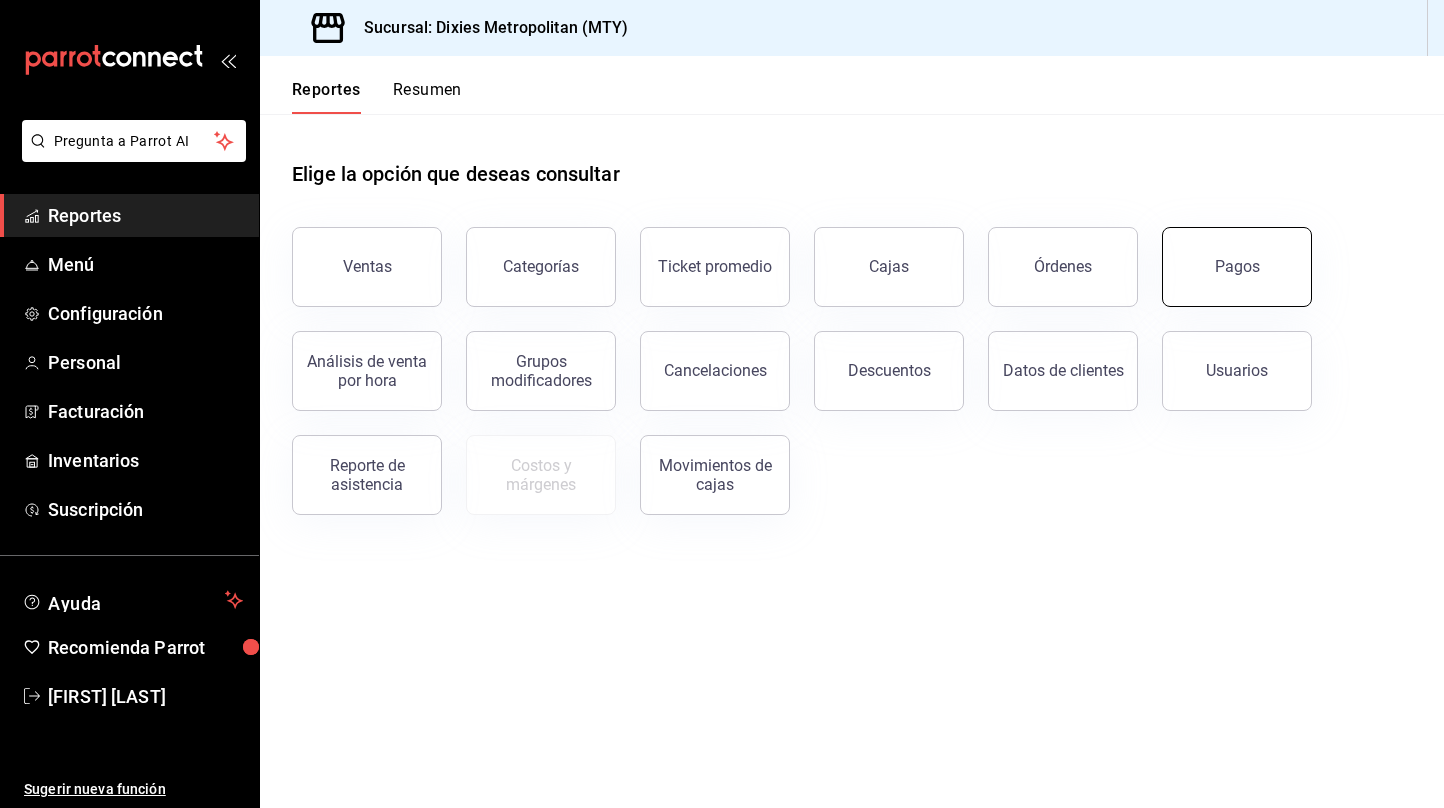 click on "Pagos" at bounding box center (1237, 266) 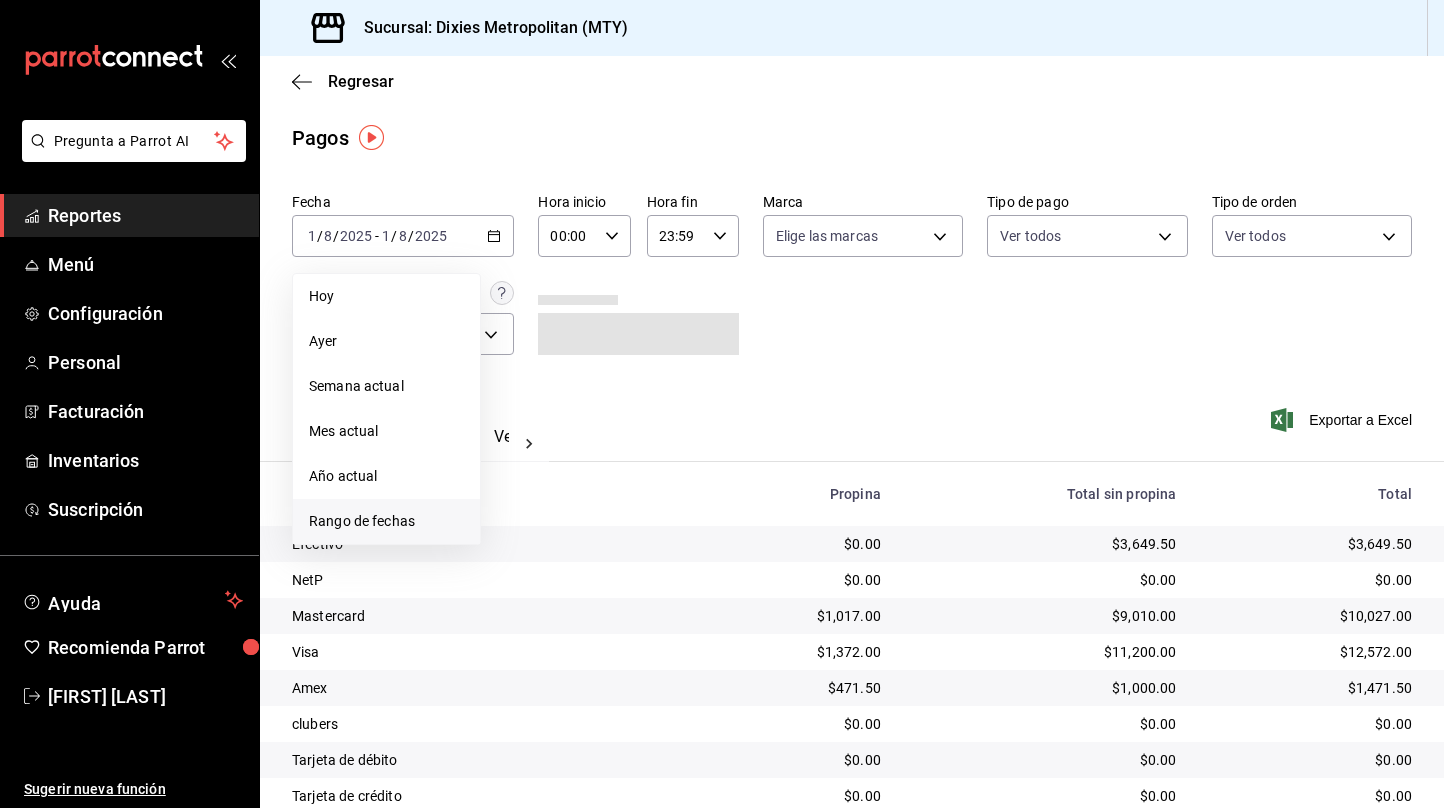 click on "Rango de fechas" at bounding box center [386, 521] 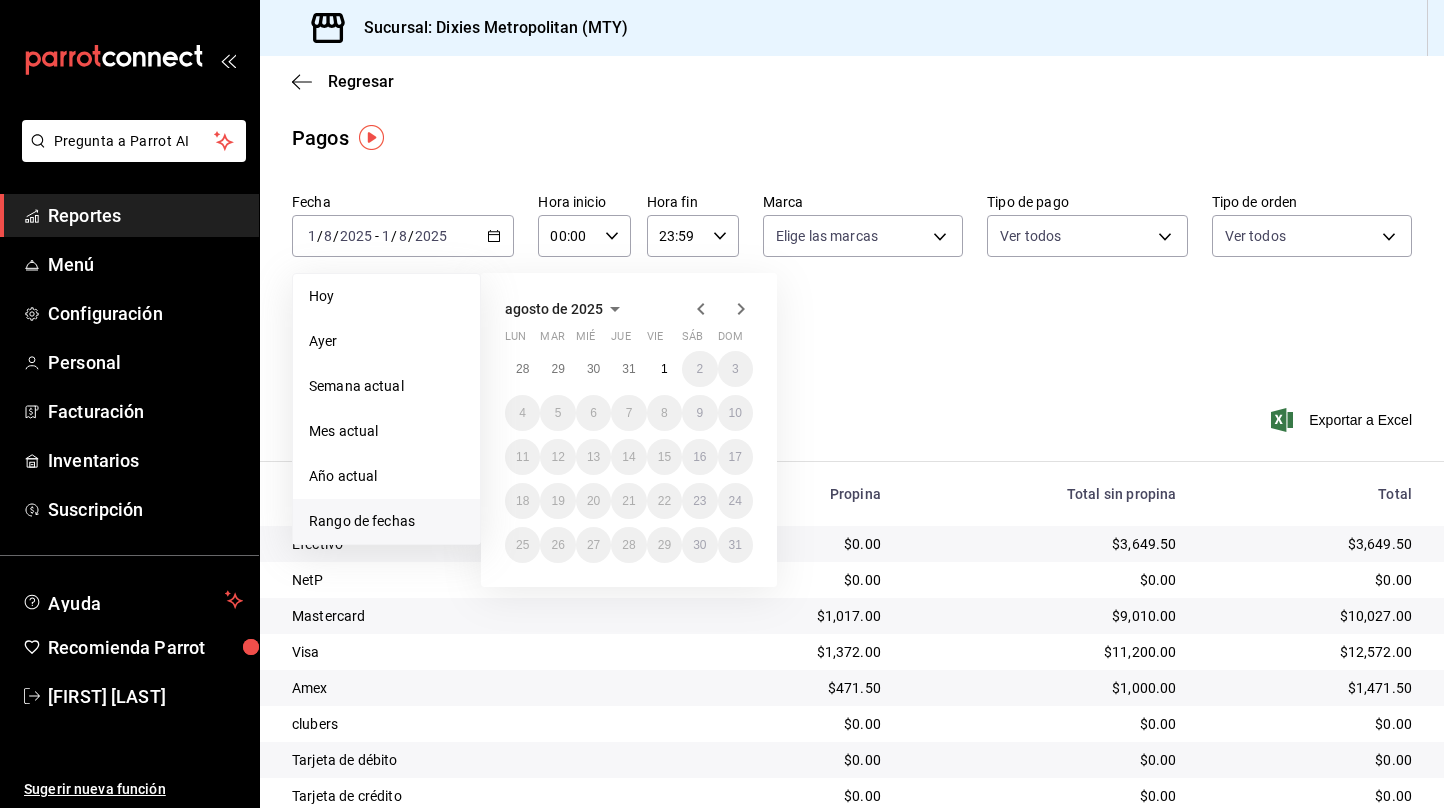 click 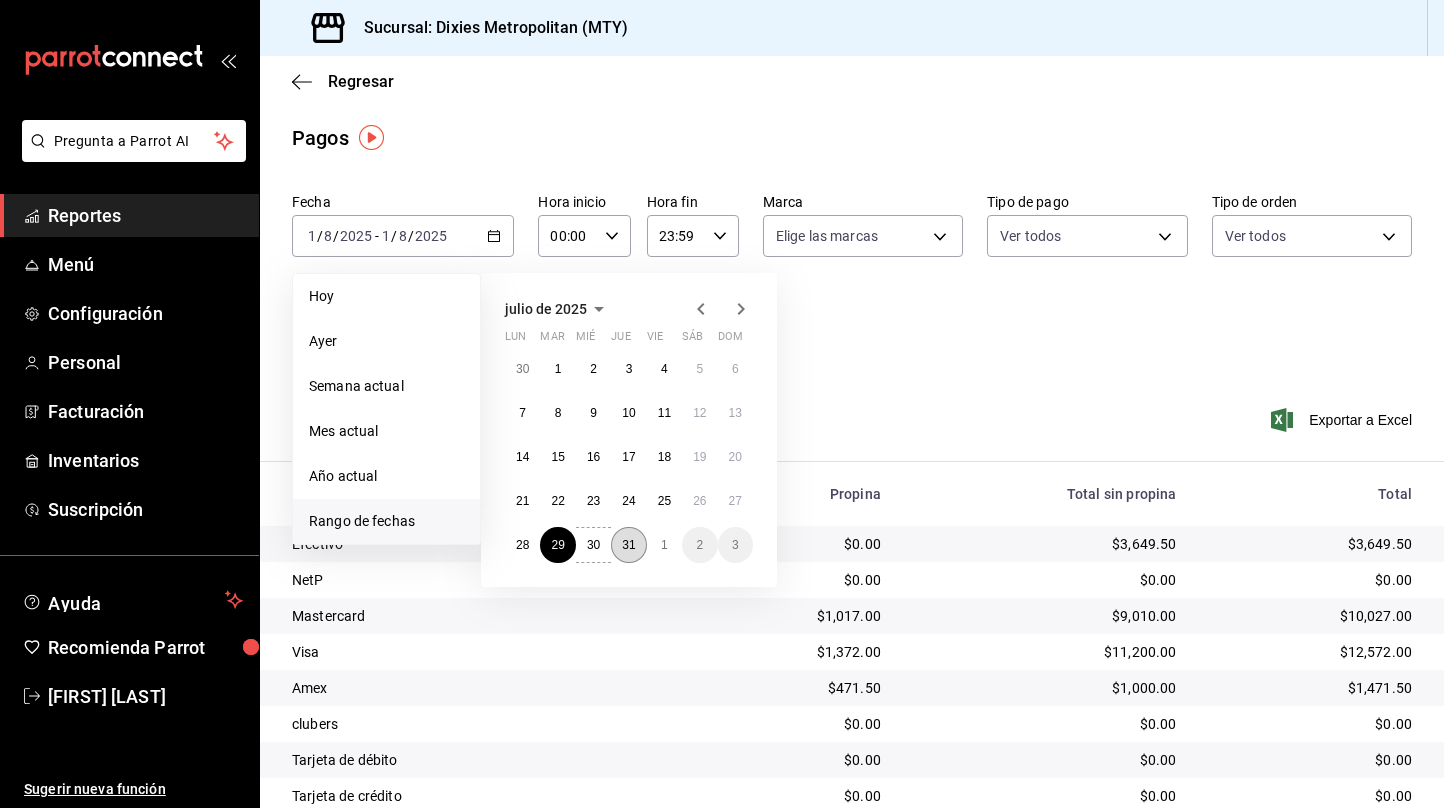 click on "31" at bounding box center (628, 545) 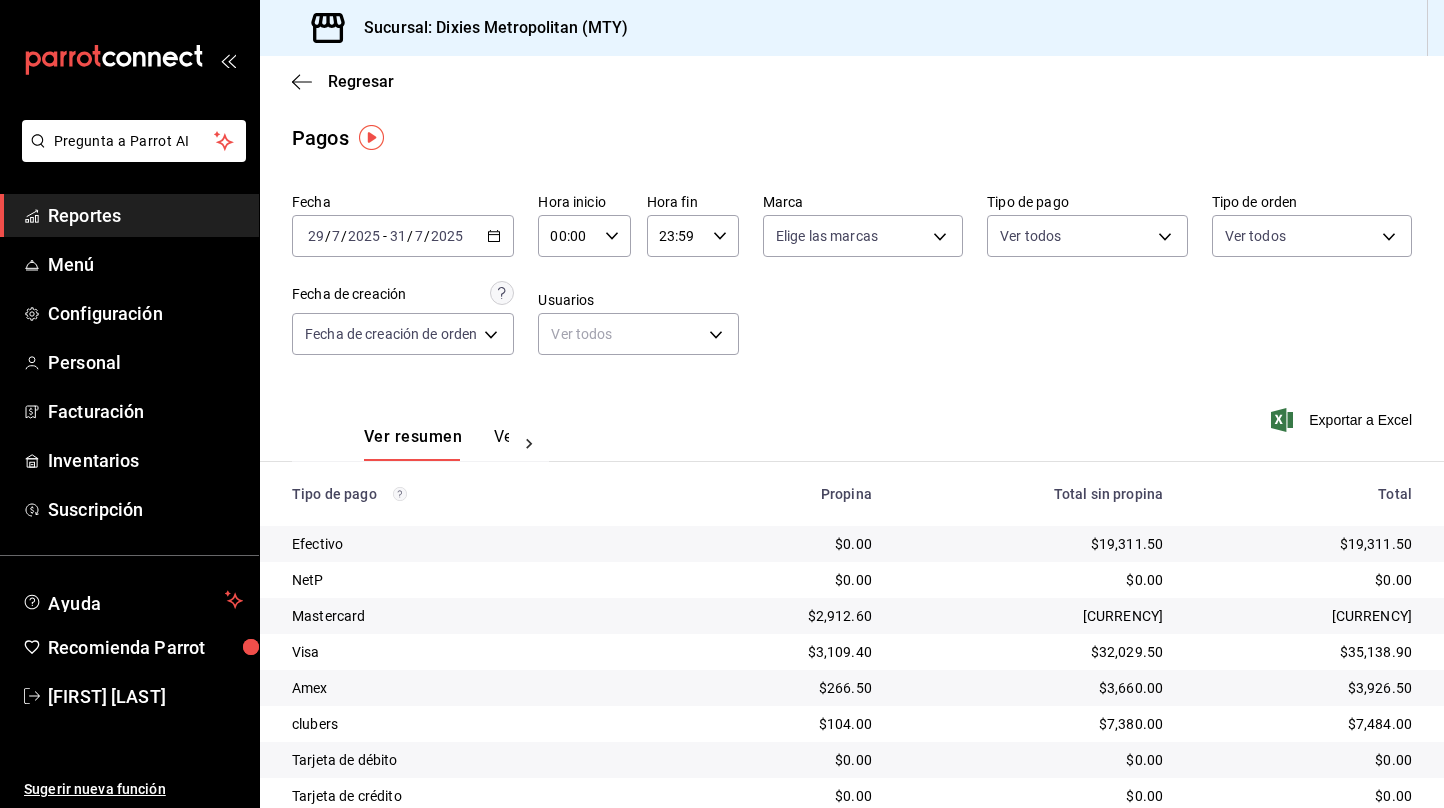 click on "2025-07-29 29 / 7 / 2025 - 2025-07-31 31 / 7 / 2025" at bounding box center [403, 236] 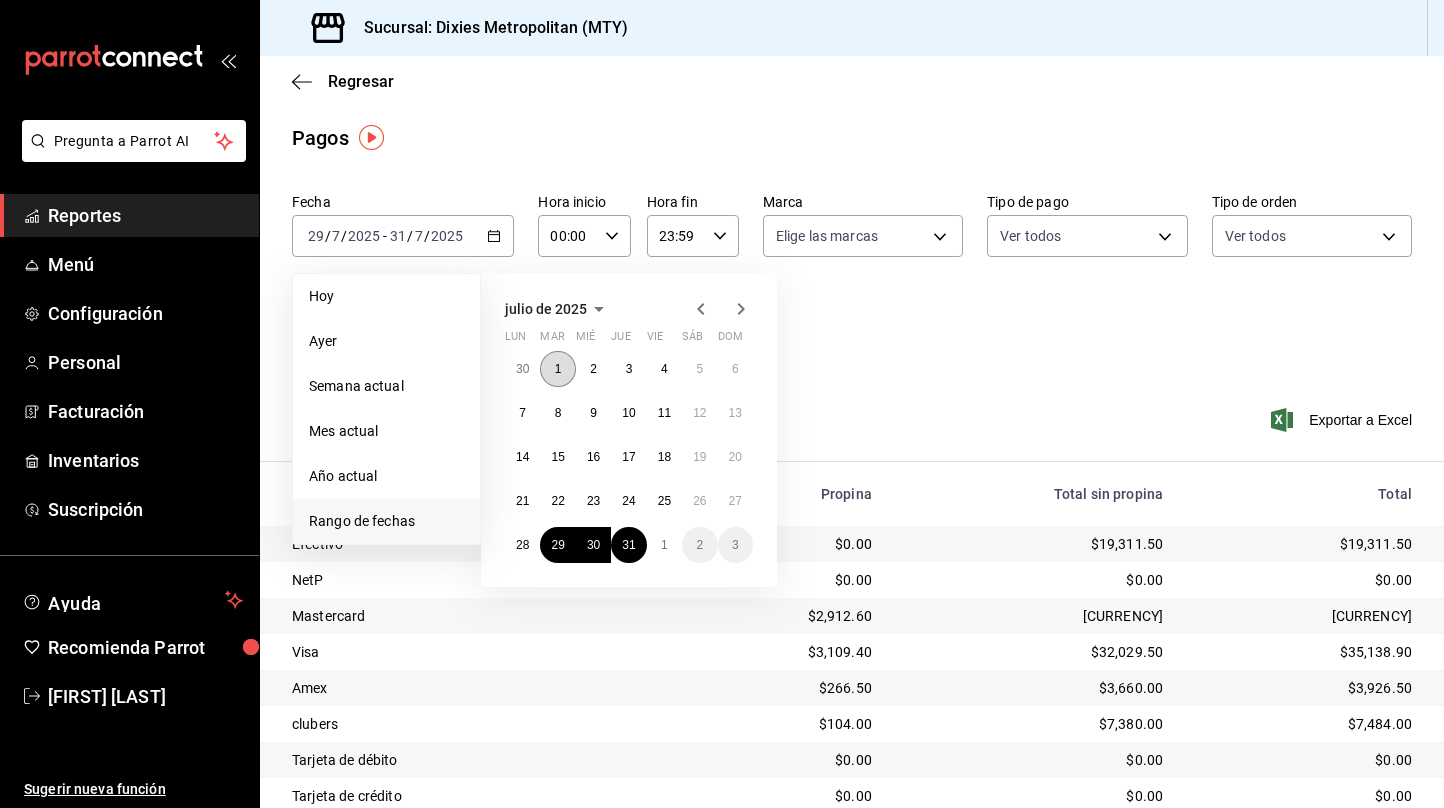 click on "1" at bounding box center (557, 369) 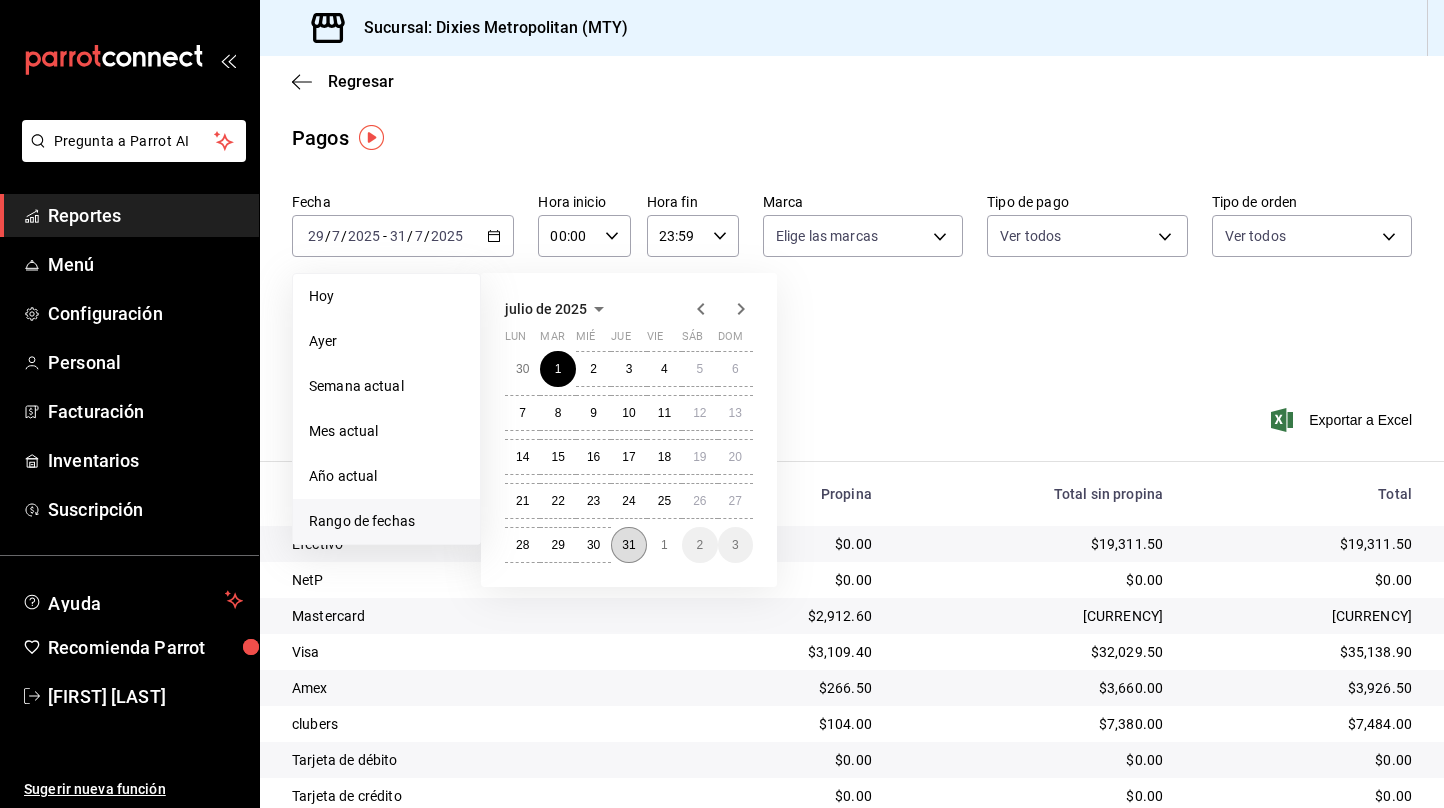 click on "31" at bounding box center [628, 545] 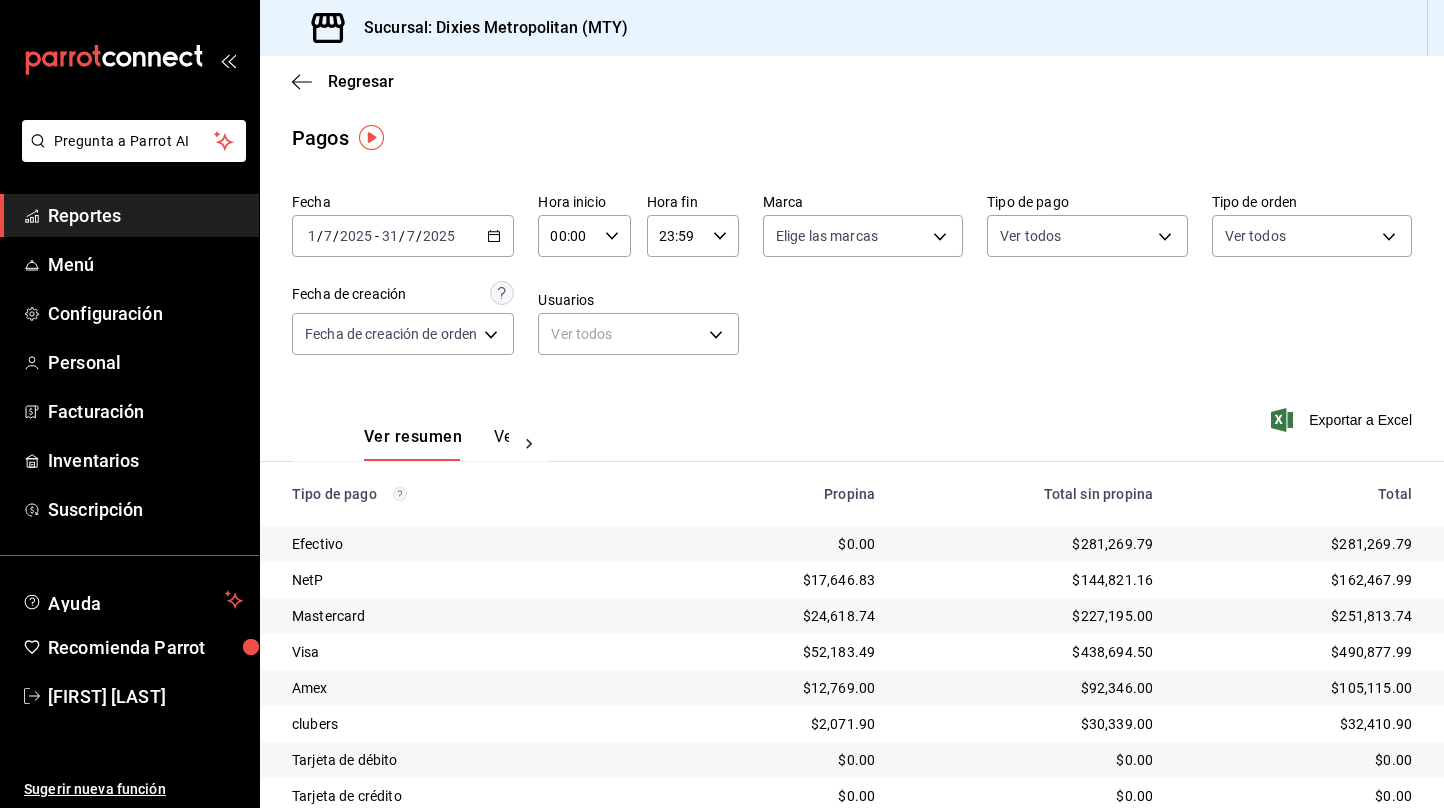 click on "Fecha [DATE] [DATE] / [MONTH] / [YEAR] - [DATE] [DATE] / [MONTH] / [YEAR] Rango de fechas julio de [YEAR] lun mar mié jue vie sáb dom 30 1 2 3 4 5 6 7 8 9 10 11 12 13 14 15 16 17 18 19 20 21 22 23 24 25 26 27 28 29 30 31 1 2 3 Hora inicio [TIME] Hora inicio Hora fin [TIME] Hora fin Marca Elige las marcas Tipo de pago Ver todos Tipo de orden Ver todos Fecha de creación   Fecha de creación de orden ORDER Usuarios Ver todos null" at bounding box center (852, 282) 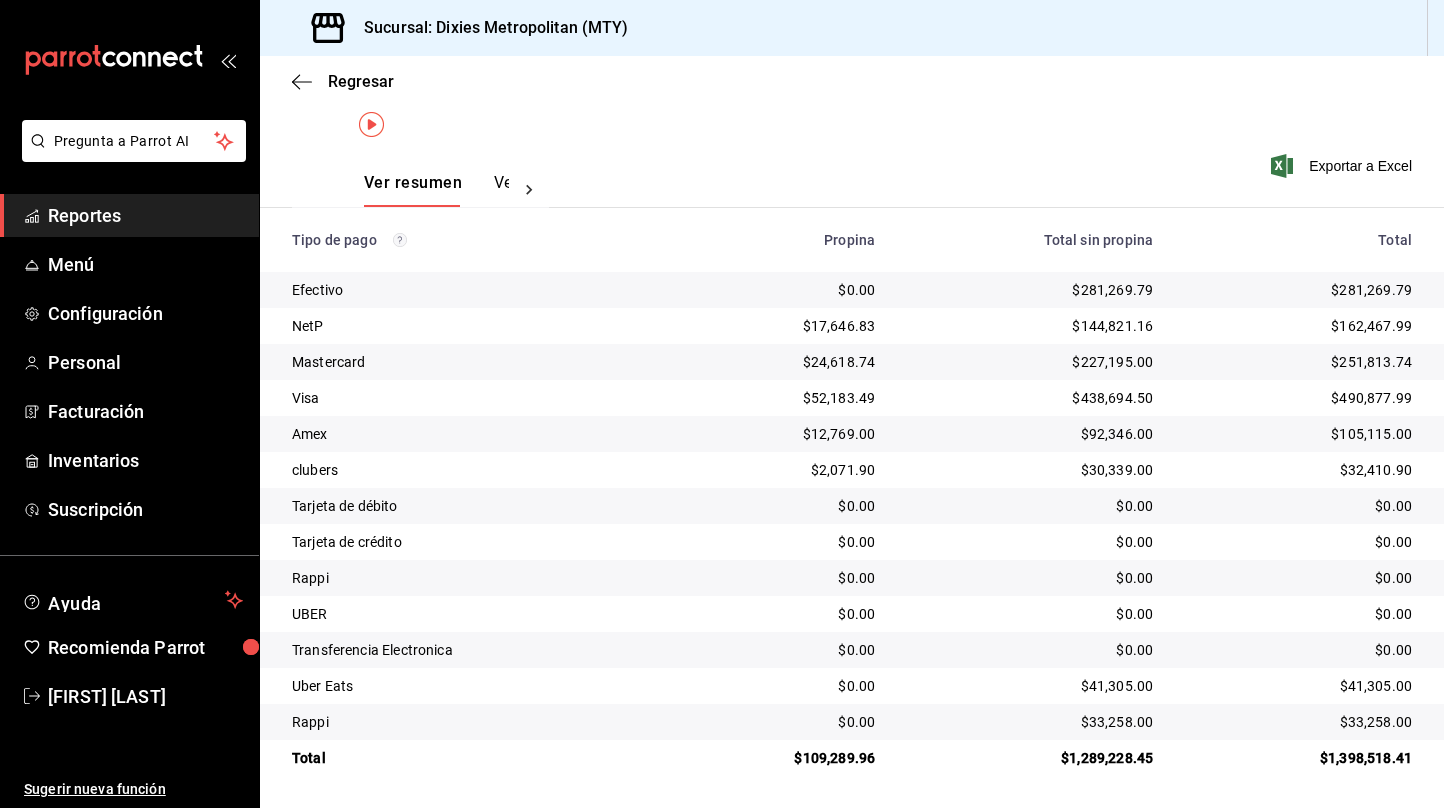 scroll, scrollTop: 0, scrollLeft: 0, axis: both 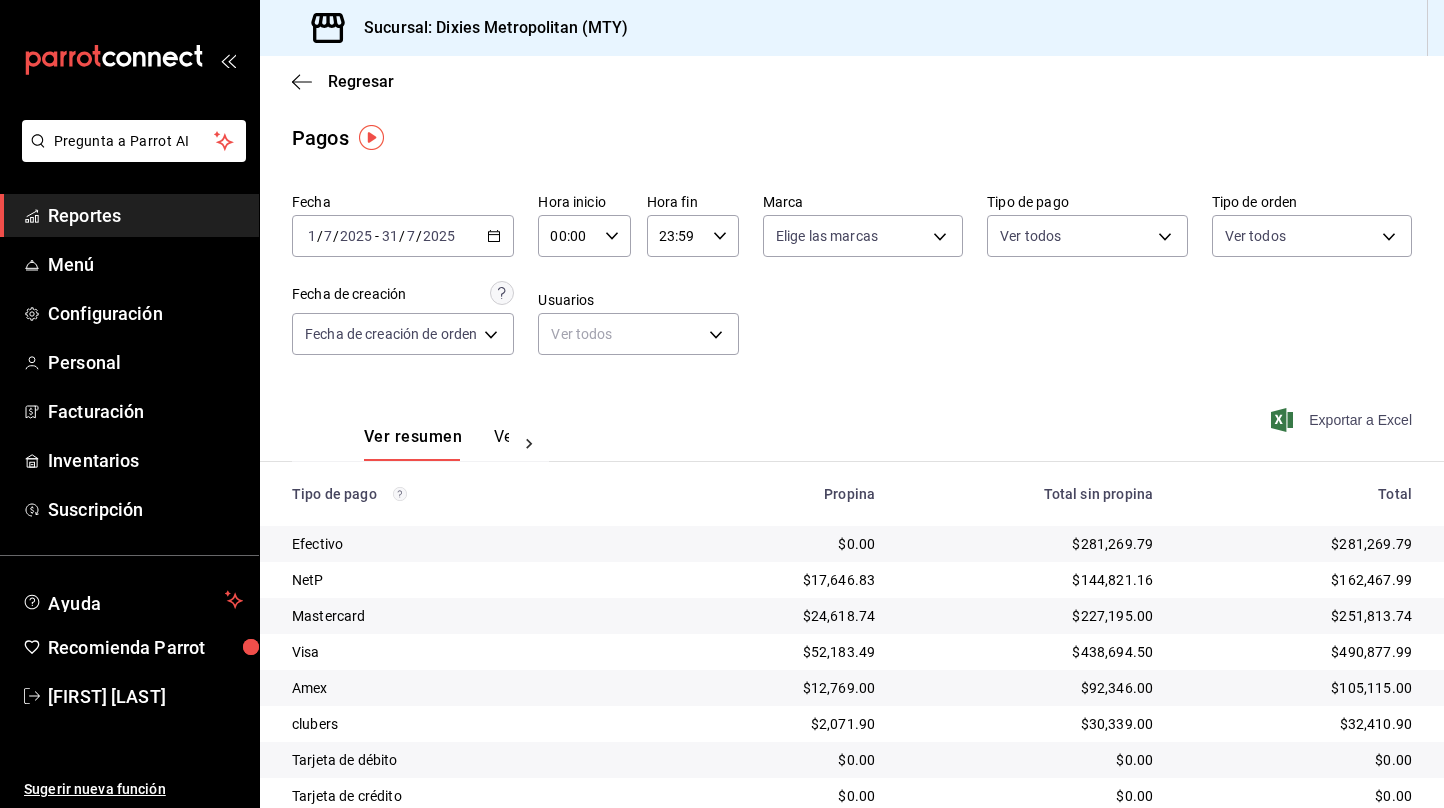 click on "Exportar a Excel" at bounding box center [1343, 420] 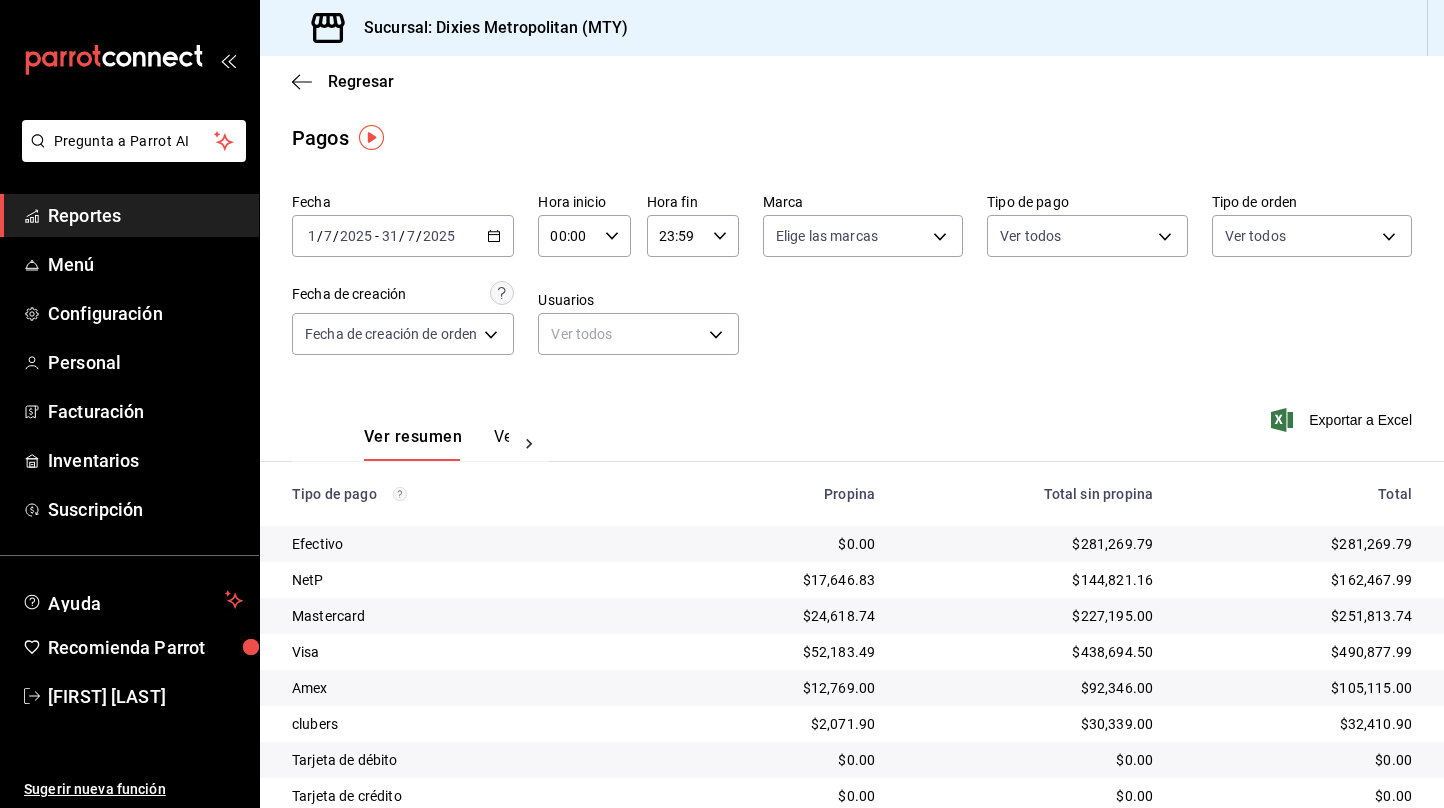 click on "Fecha [DATE] [DATE] / [MONTH] / [YEAR] - [DATE] [DATE] / [MONTH] / [YEAR] Rango de fechas julio de [YEAR] lun mar mié jue vie sáb dom 30 1 2 3 4 5 6 7 8 9 10 11 12 13 14 15 16 17 18 19 20 21 22 23 24 25 26 27 28 29 30 31 1 2 3 Hora inicio [TIME] Hora inicio Hora fin [TIME] Hora fin Marca Elige las marcas Tipo de pago Ver todos Tipo de orden Ver todos Fecha de creación   Fecha de creación de orden ORDER Usuarios Ver todos null" at bounding box center [852, 282] 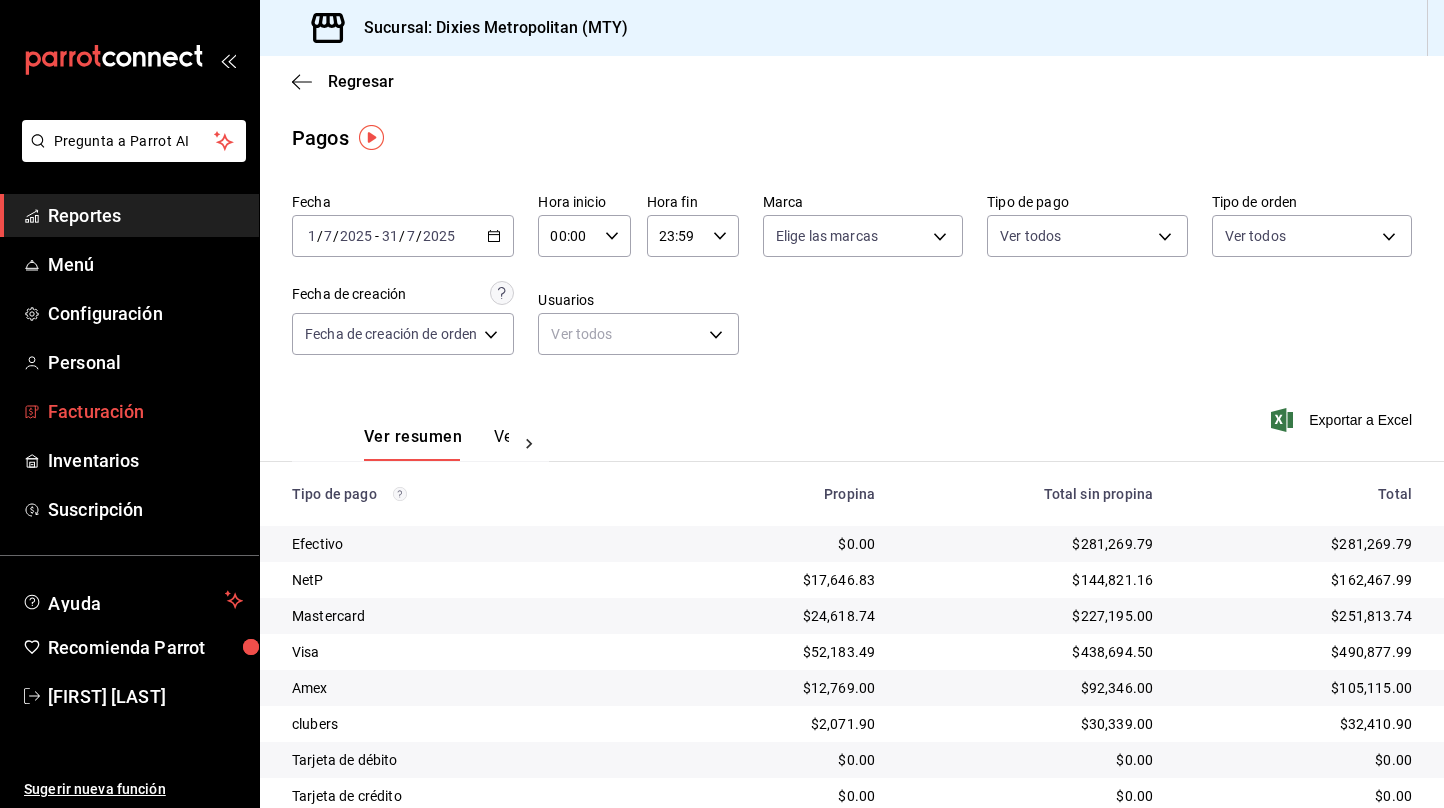 click on "Facturación" at bounding box center [145, 411] 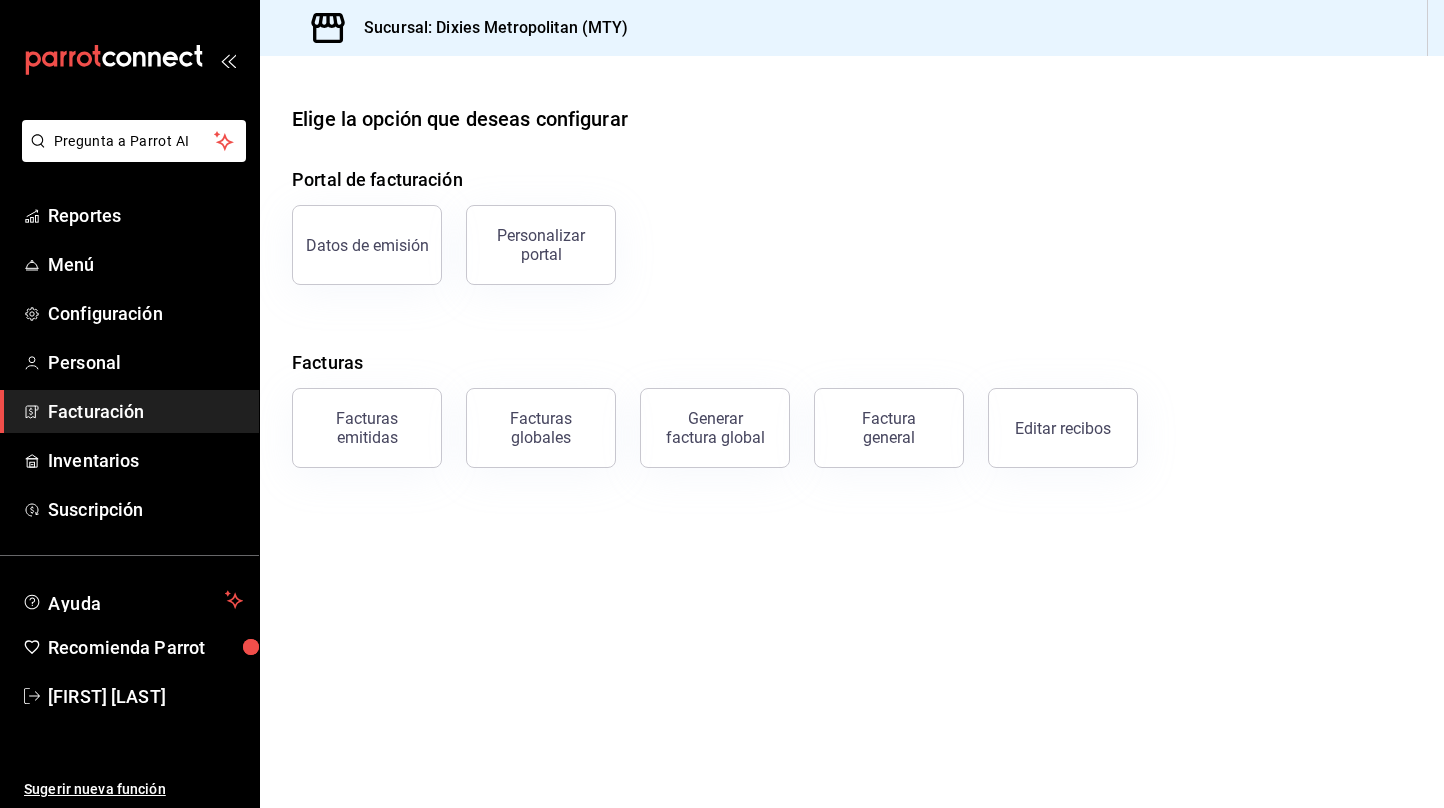 click on "Elige la opción que deseas configurar Portal de facturación Datos de emisión Personalizar portal Facturas Facturas emitidas Facturas globales Generar factura global Factura general Editar recibos" at bounding box center [852, 432] 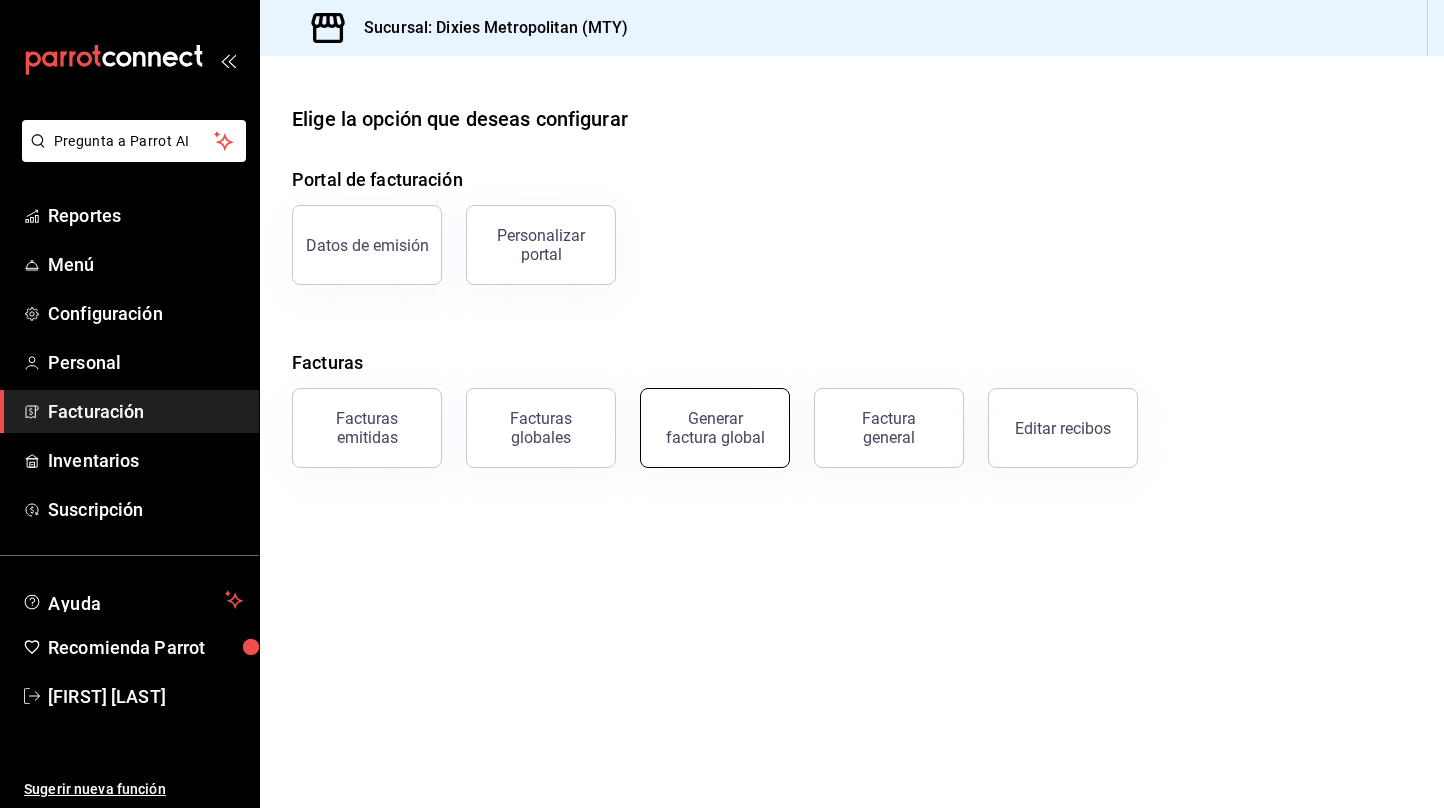 click on "Generar factura global" at bounding box center (715, 428) 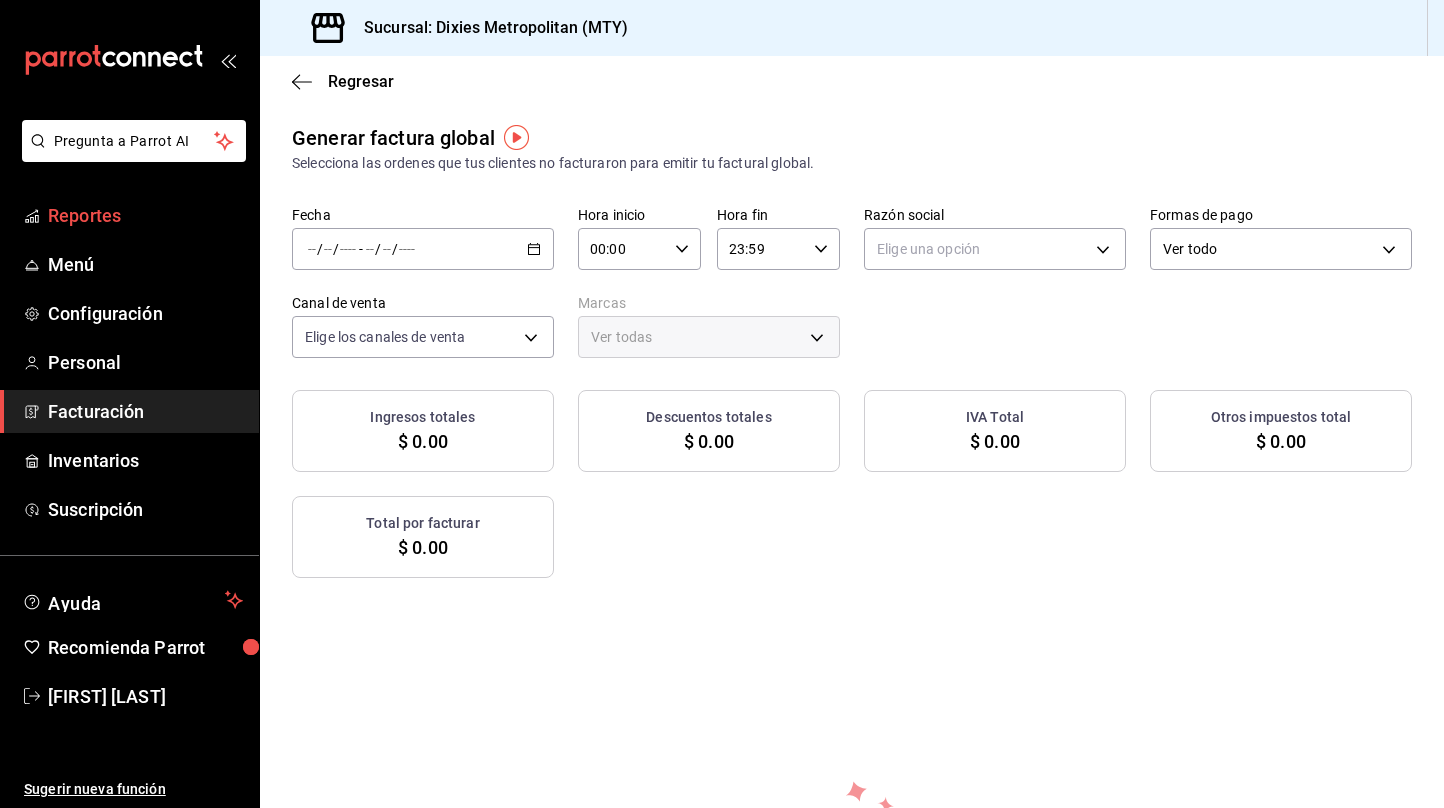 type on "PARROT,UBER_EATS,RAPPI,DIDI_FOOD,ONLINE" 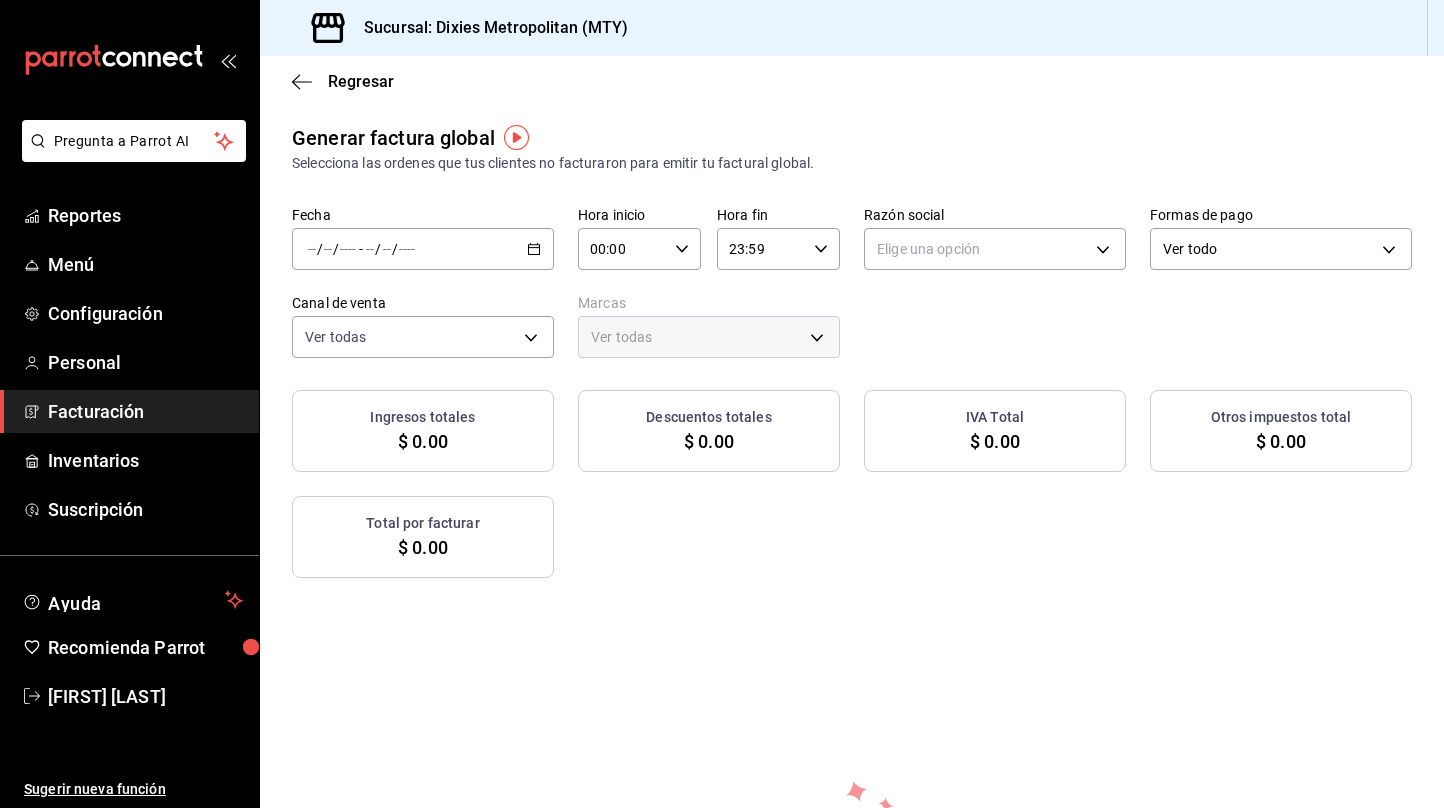 click 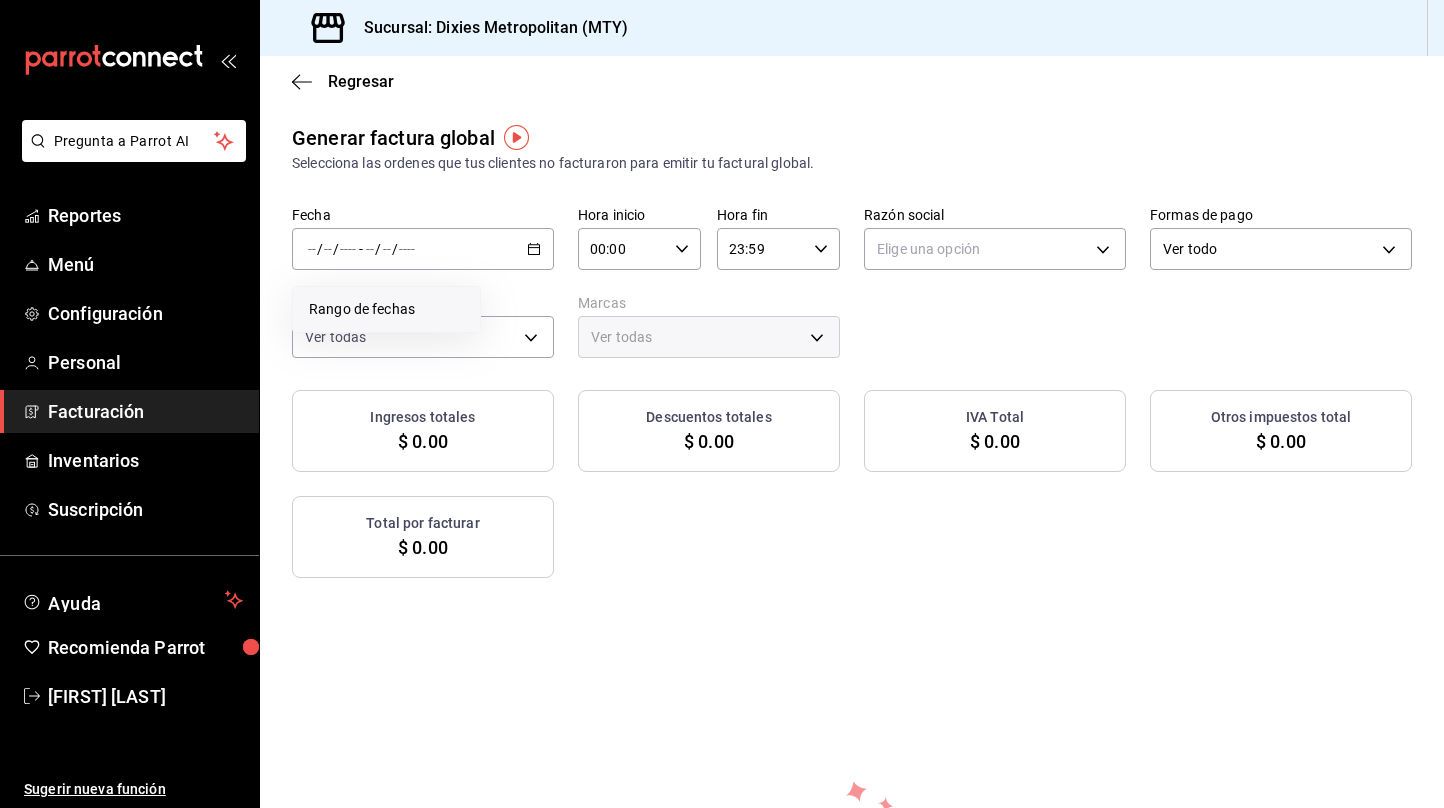 click on "Rango de fechas" at bounding box center [386, 309] 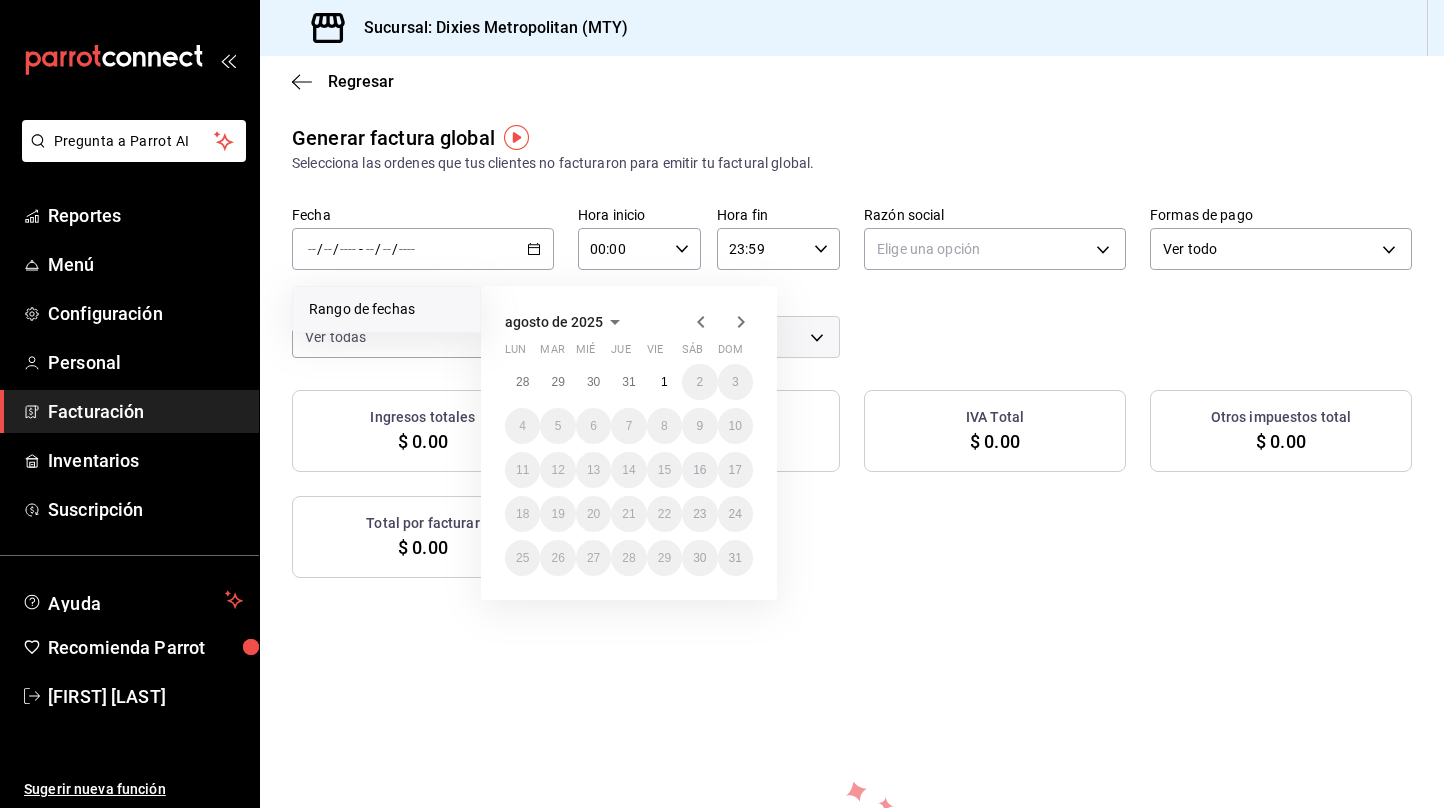 click 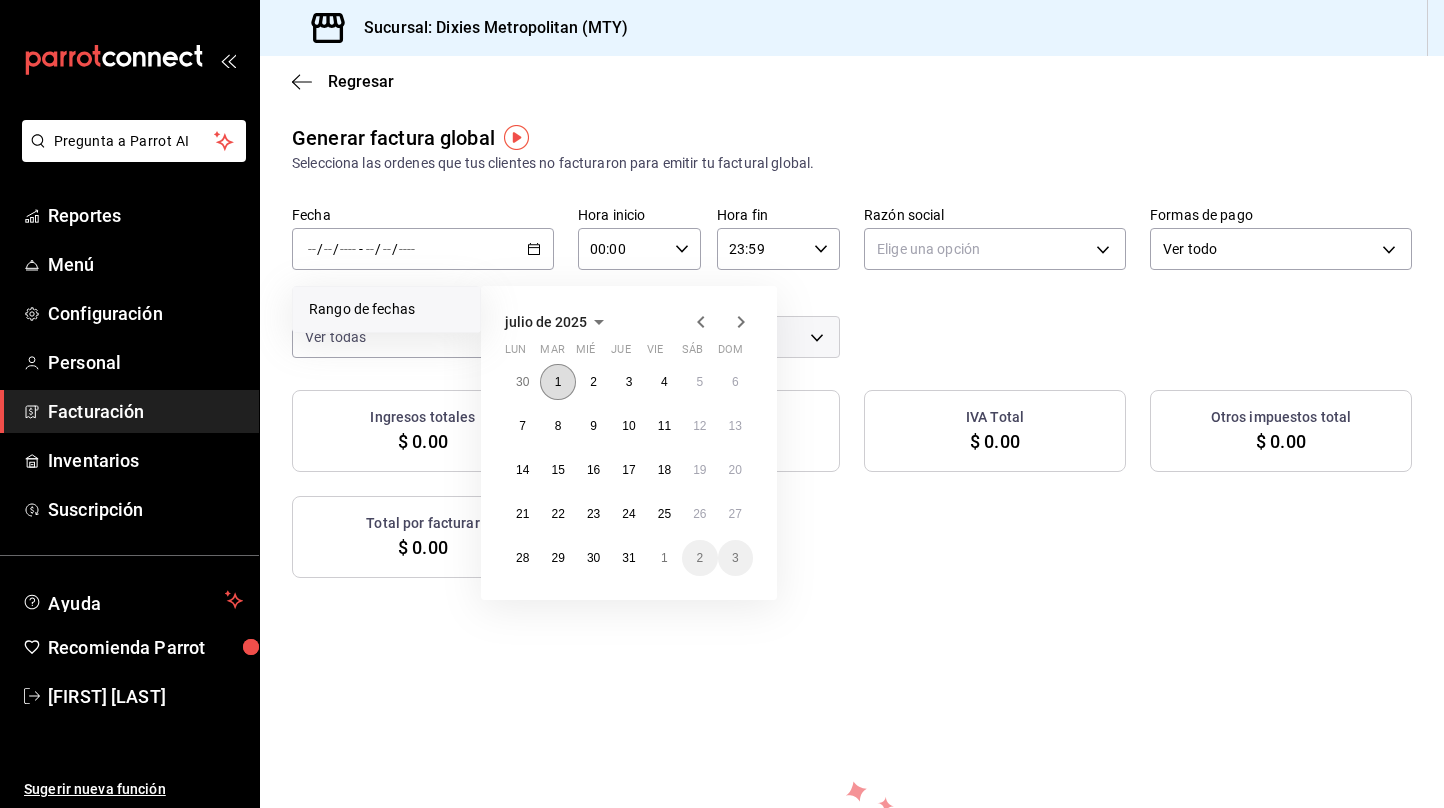 click on "1" at bounding box center [557, 382] 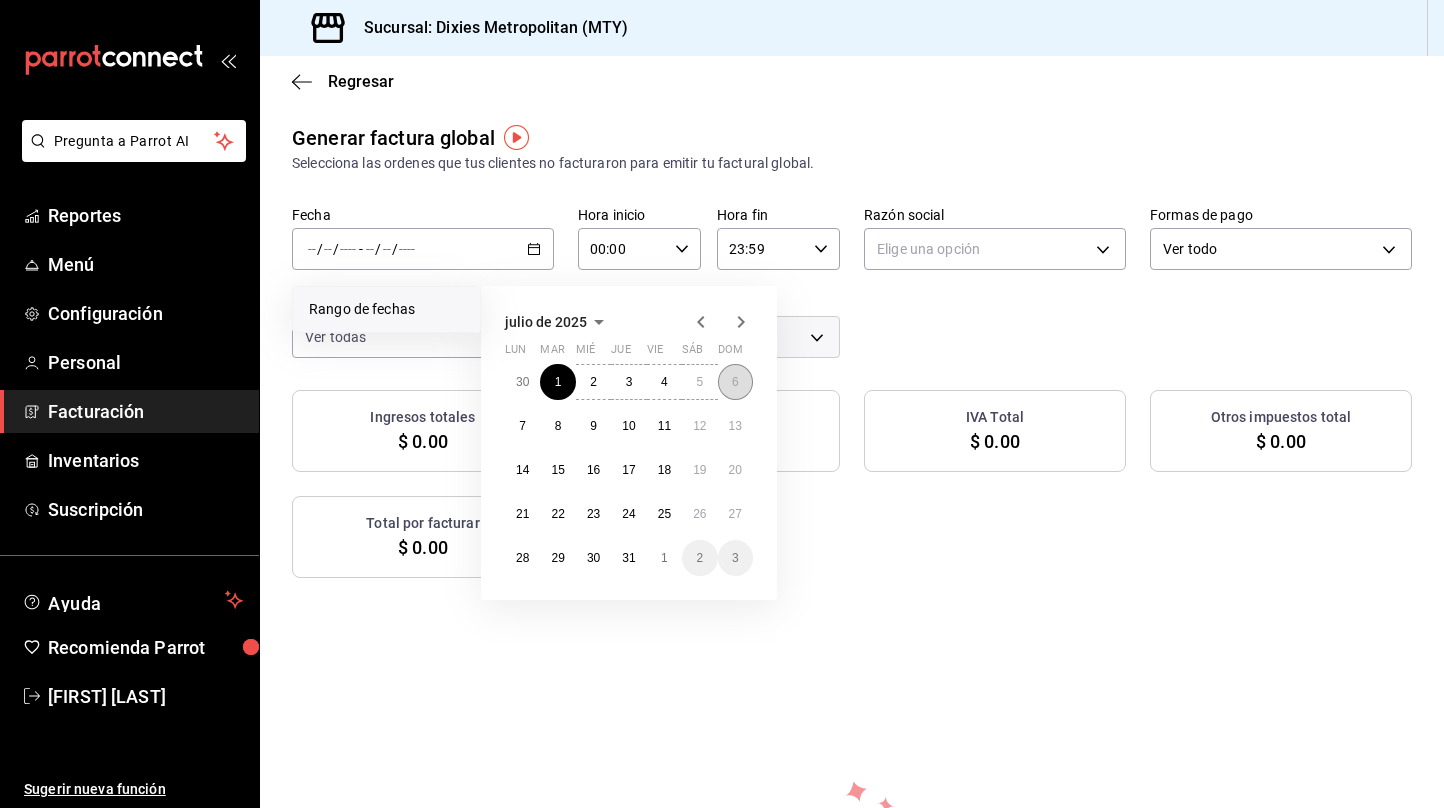 click on "6" at bounding box center [735, 382] 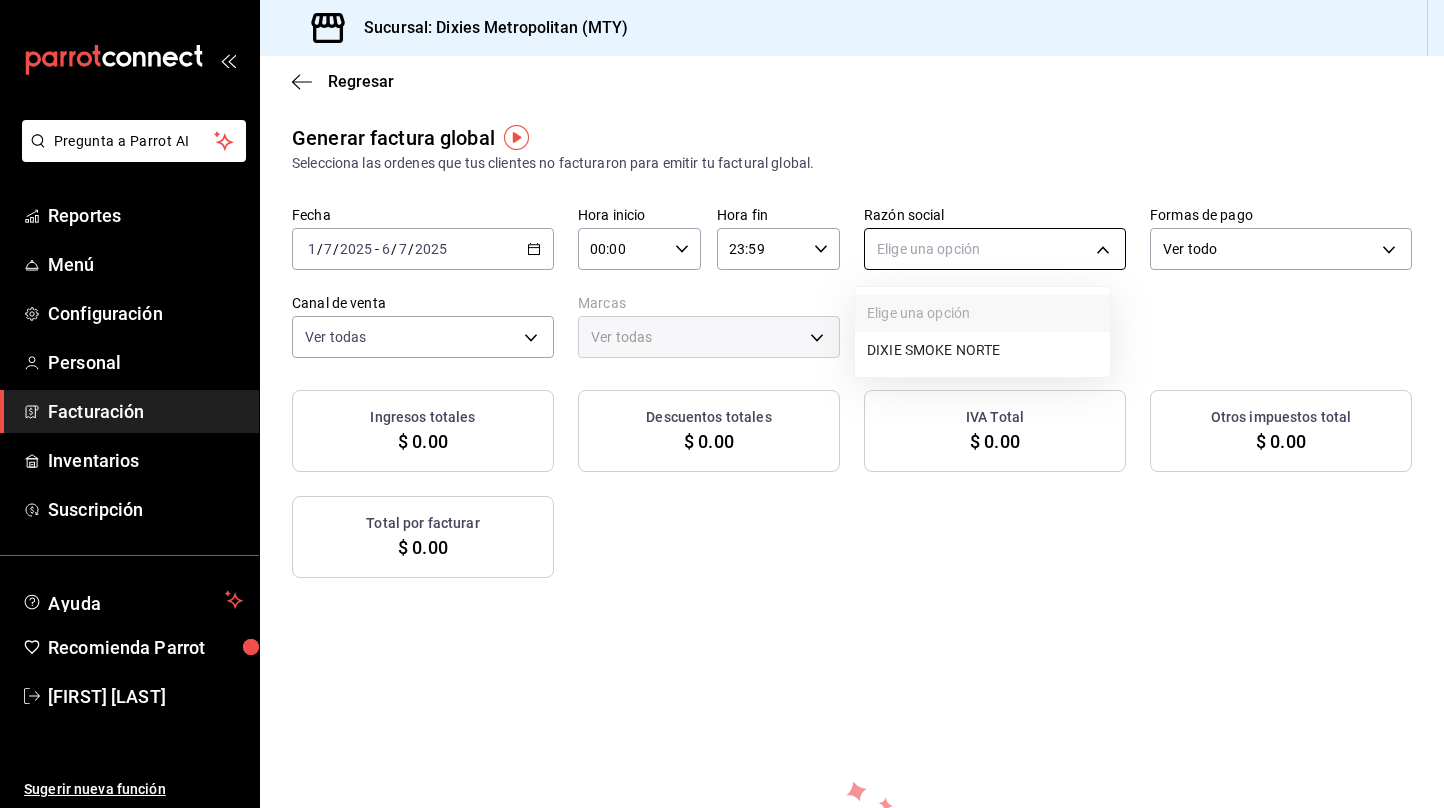 click on "Pregunta a Parrot AI Reportes   Menú   Configuración   Personal   Facturación   Inventarios   Suscripción   Ayuda Recomienda Parrot   [FIRST] [LAST]   Sugerir nueva función   Sucursal: Dixies Metropolitan (MTY) Regresar Generar factura global Selecciona las ordenes que tus clientes no facturaron para emitir tu factural global. Fecha 2025-07-01 1 / 7 / 2025 - 2025-07-06 6 / 7 / 2025 Hora inicio 00:00 Hora inicio Hora fin 23:59 Hora fin Razón social Elige una opción Formas de pago Ver todo ALL Canal de venta Ver todas PARROT,UBER_EATS,RAPPI,DIDI_FOOD,ONLINE Marcas Ver todas Ingresos totales $ 0.00 Descuentos totales $ 0.00 IVA Total $ 0.00 Otros impuestos total $ 0.00 Total por facturar $ 0.00 No hay información que mostrar GANA 1 MES GRATIS EN TU SUSCRIPCIÓN AQUÍ Ver video tutorial Ir a video Pregunta a Parrot AI Reportes   Menú   Configuración   Personal   Facturación   Inventarios   Suscripción   Ayuda Recomienda Parrot   [FIRST] [LAST]   Sugerir nueva función   Visitar centro de ayuda" at bounding box center (722, 404) 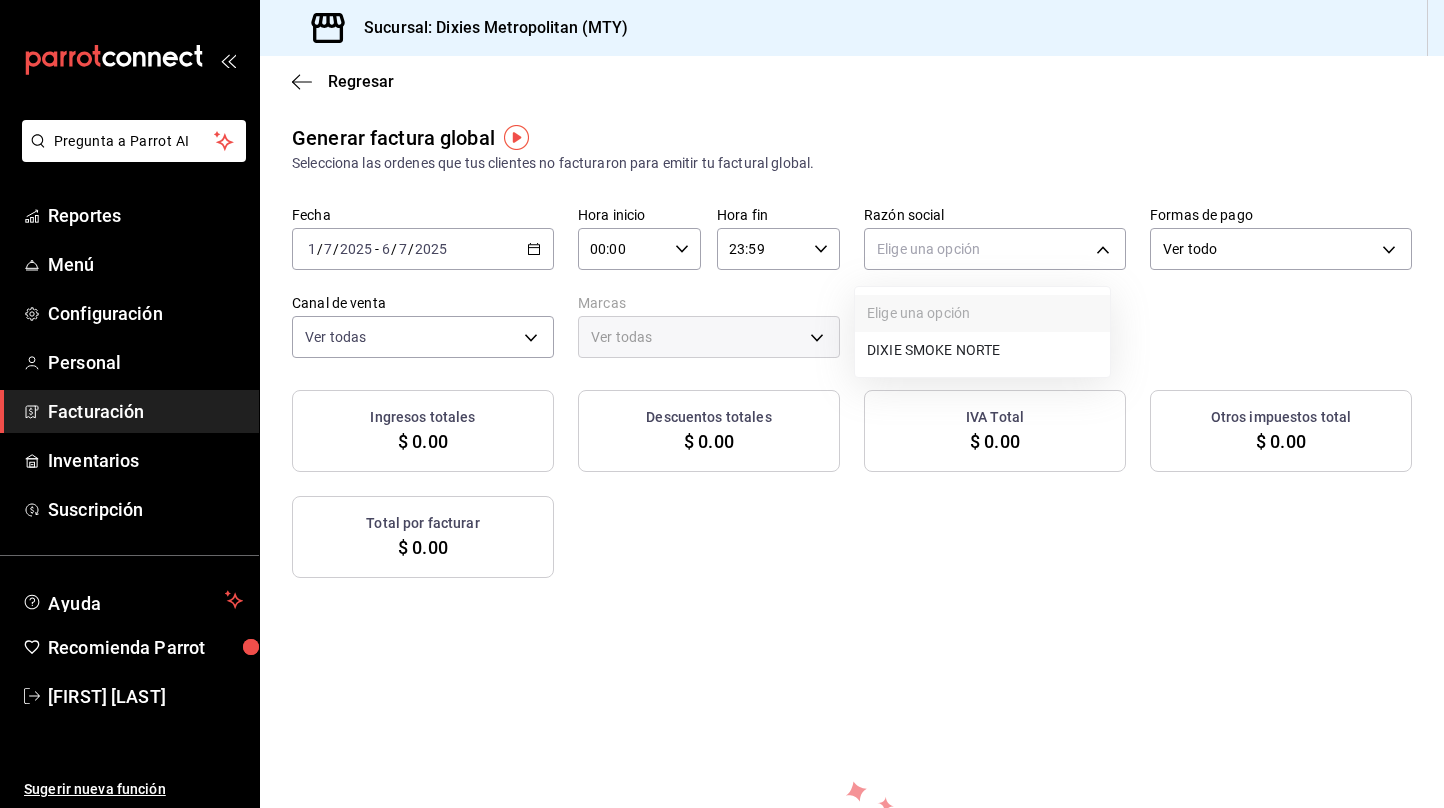 click on "DIXIE SMOKE NORTE" at bounding box center (982, 350) 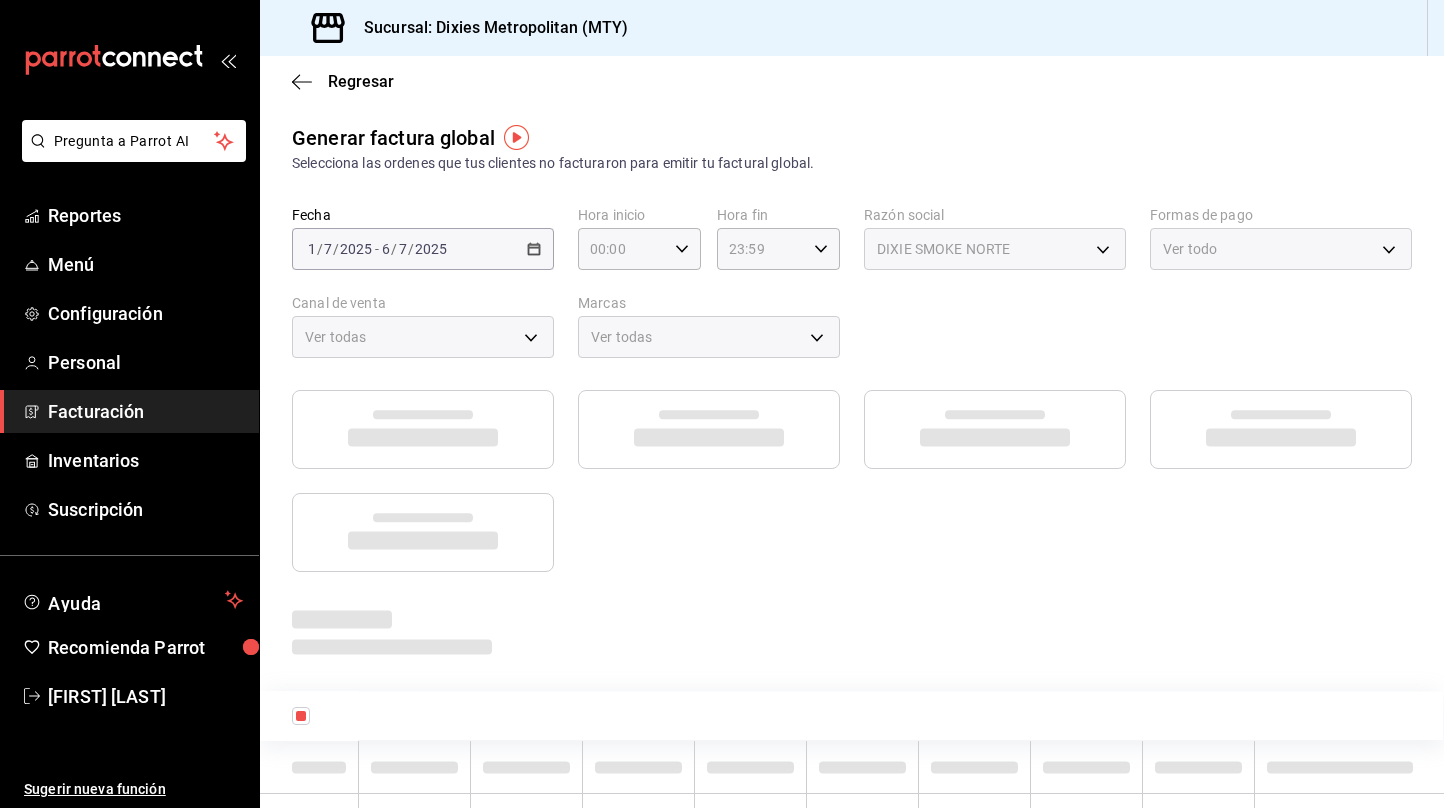 click on "Ver todo" at bounding box center [1281, 249] 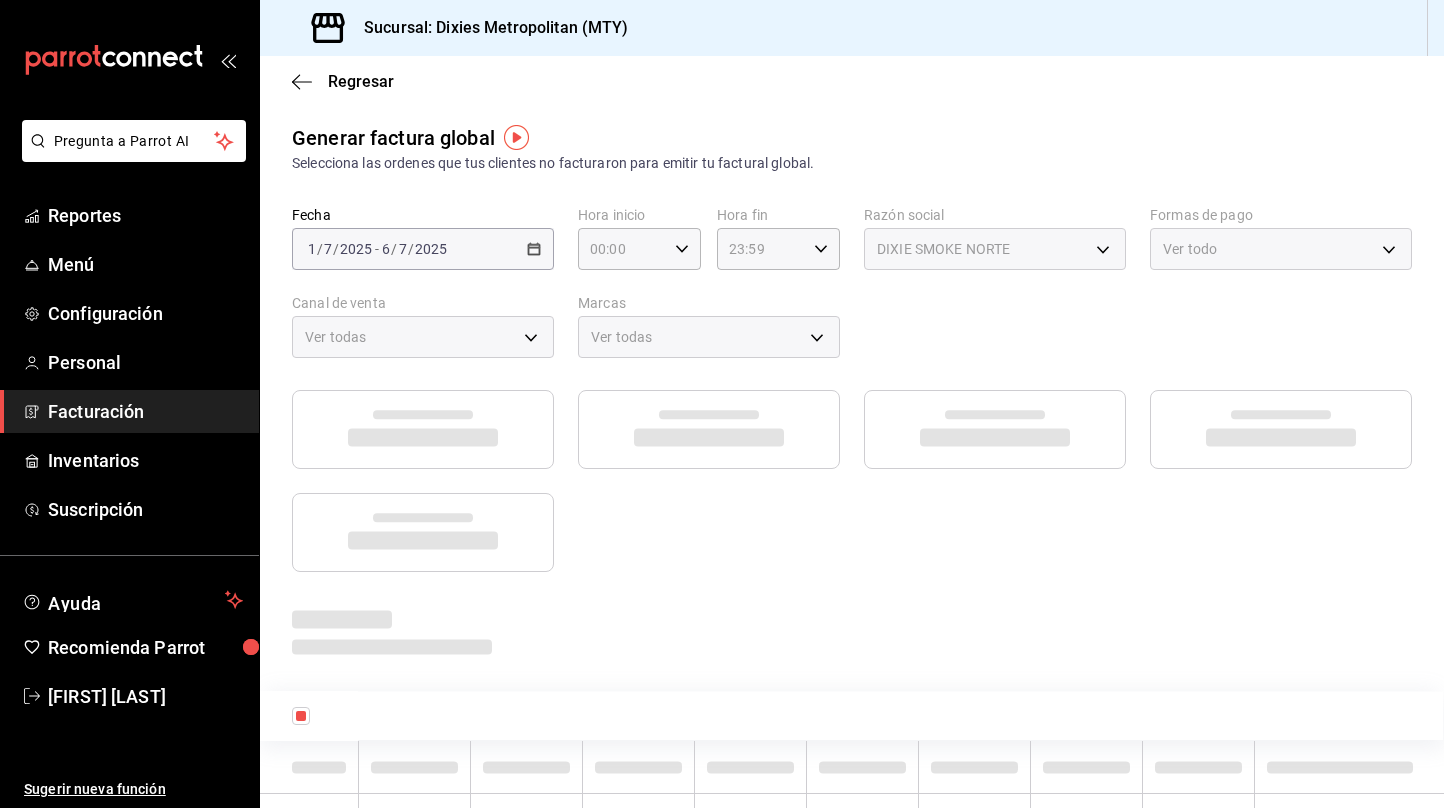click on "Ver todo" at bounding box center (1281, 249) 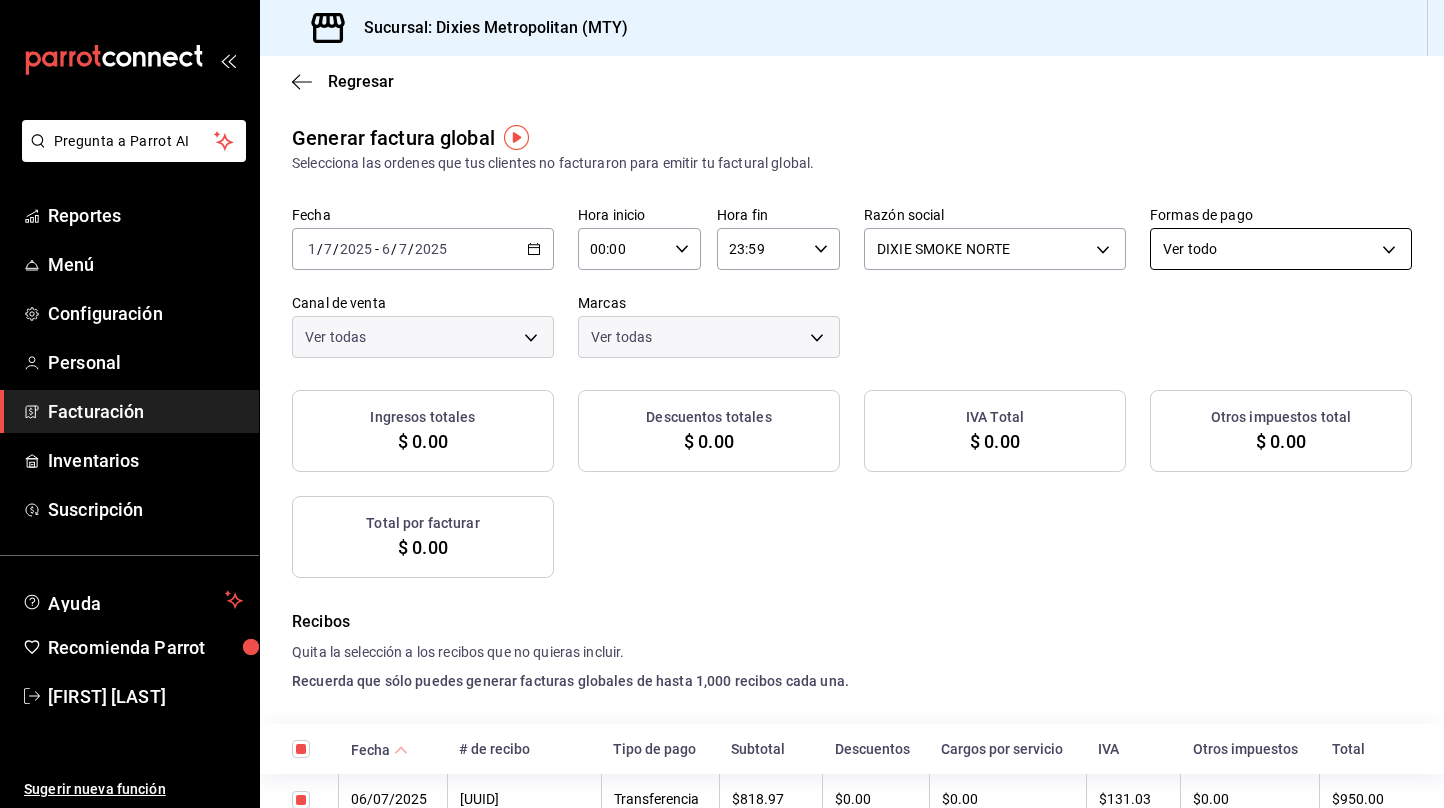 checkbox on "true" 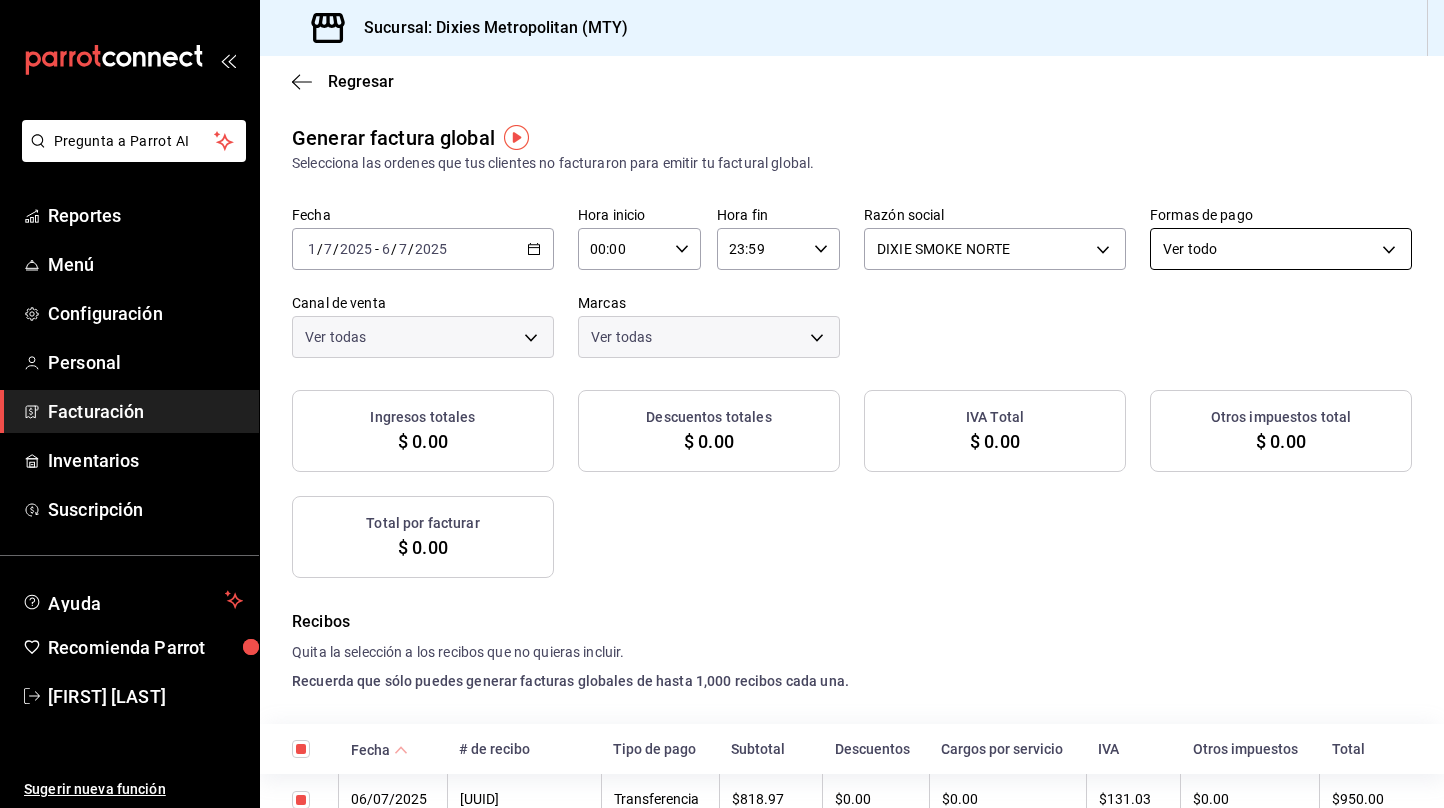 checkbox on "true" 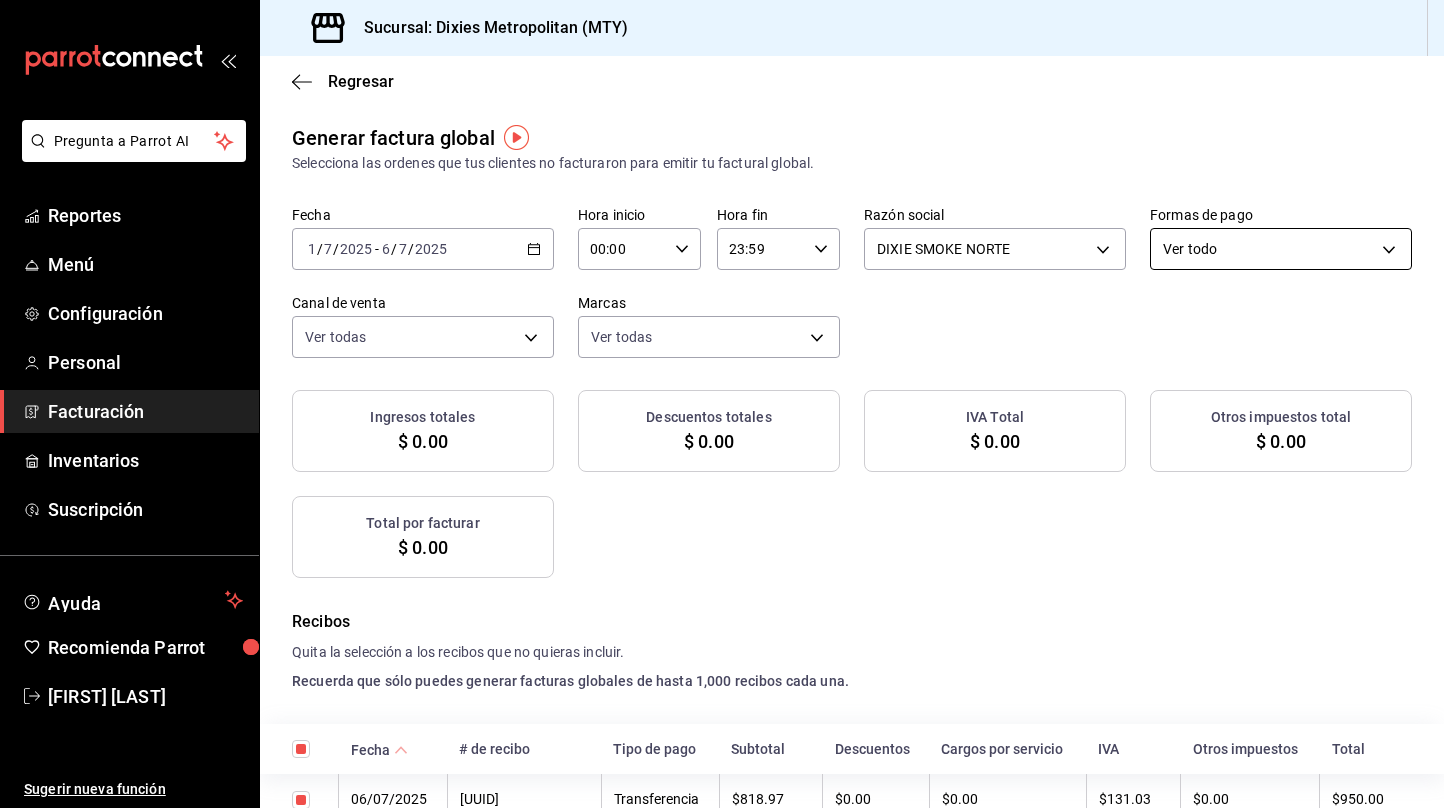 checkbox on "true" 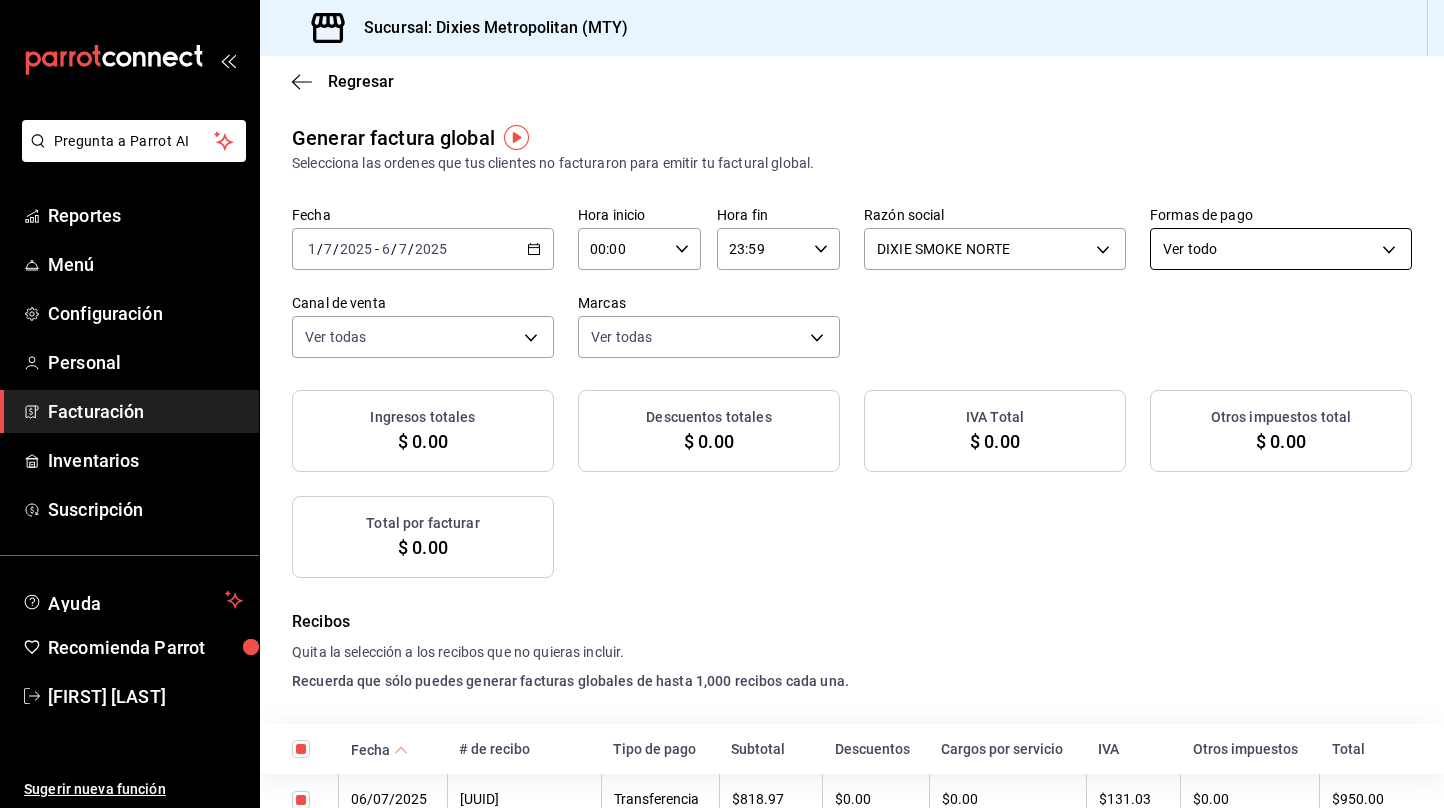 checkbox on "true" 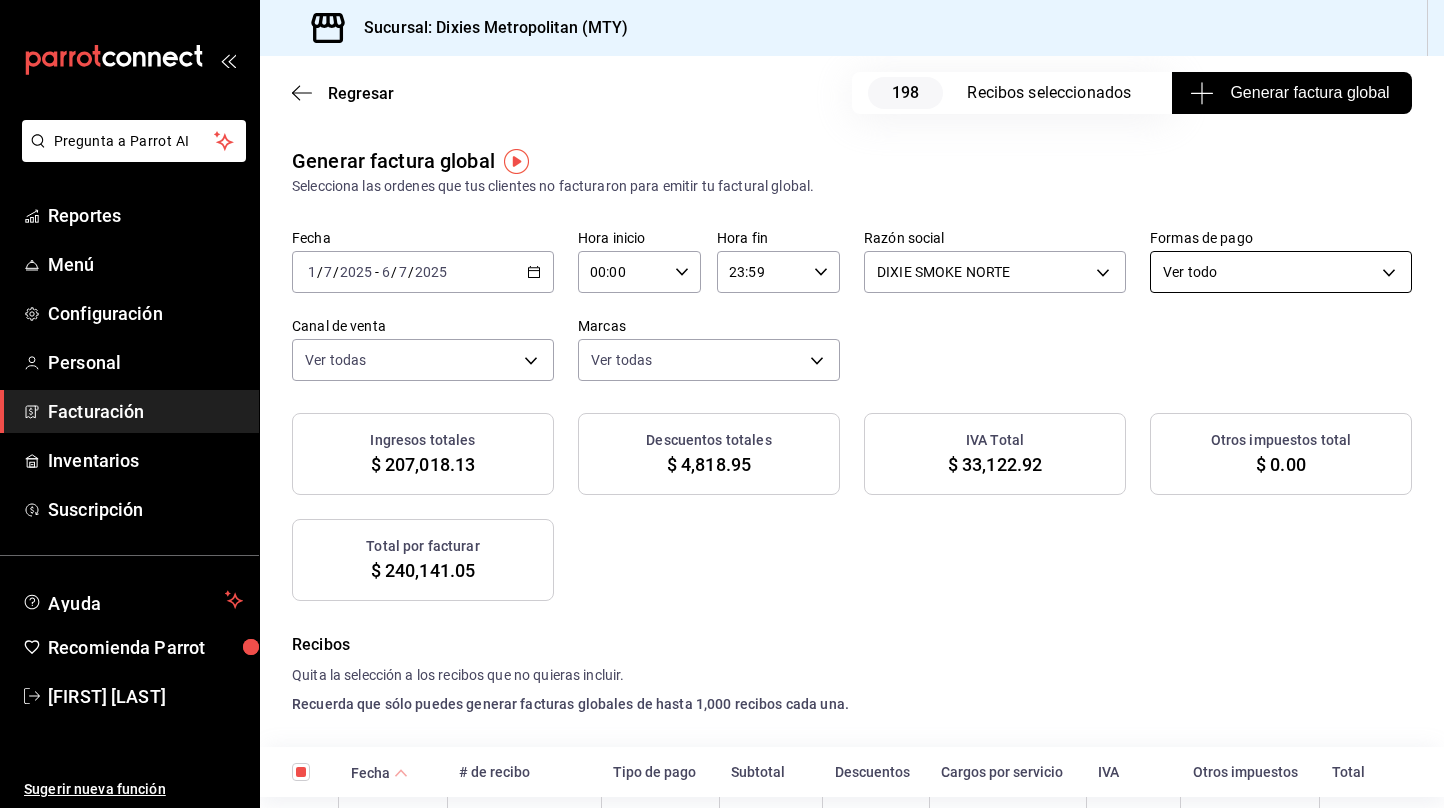 click on "Pregunta a Parrot AI Reportes   Menú   Configuración   Personal   Facturación   Inventarios   Suscripción   Ayuda Recomienda Parrot   [FIRST] [LAST]   Sugerir nueva función   Sucursal: Dixies Metropolitan (MTY) Regresar 198 Recibos seleccionados Generar factura global Generar factura global Selecciona las ordenes que tus clientes no facturaron para emitir tu factural global. Fecha 2025-07-01 1 / 7 / 2025 - 2025-07-06 6 / 7 / 2025 Hora inicio 00:00 Hora inicio Hora fin 23:59 Hora fin Razón social DIXIE SMOKE NORTE 0f1d80d5-72c0-4c53-ab53-759a7e105267 Formas de pago Ver todo ALL Canal de venta Ver todas PARROT,UBER_EATS,RAPPI,DIDI_FOOD,ONLINE Marcas Ver todas a49caf84-8a17-40a9-a5ad-3f8d2e8505fa Ingresos totales $ 207,018.13 Descuentos totales $ 4,818.95 IVA Total $ 33,122.92 Otros impuestos total $ 0.00 Total por facturar $ 240,141.05 Recibos Quita la selección a los recibos que no quieras incluir. Recuerda que sólo puedes generar facturas globales de hasta 1,000 recibos cada una. Fecha # de recibo IVA" at bounding box center [722, 404] 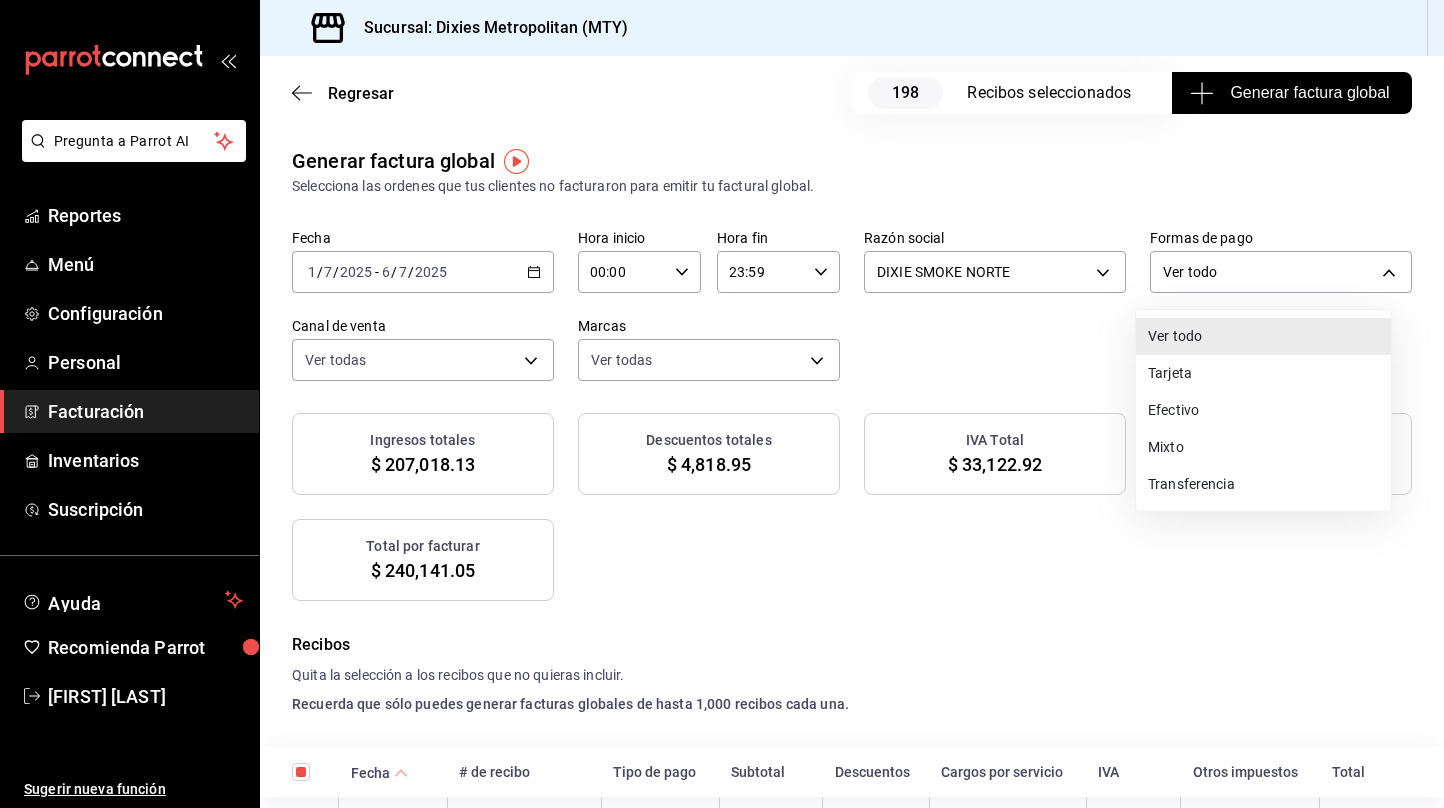 click on "Tarjeta" at bounding box center [1263, 373] 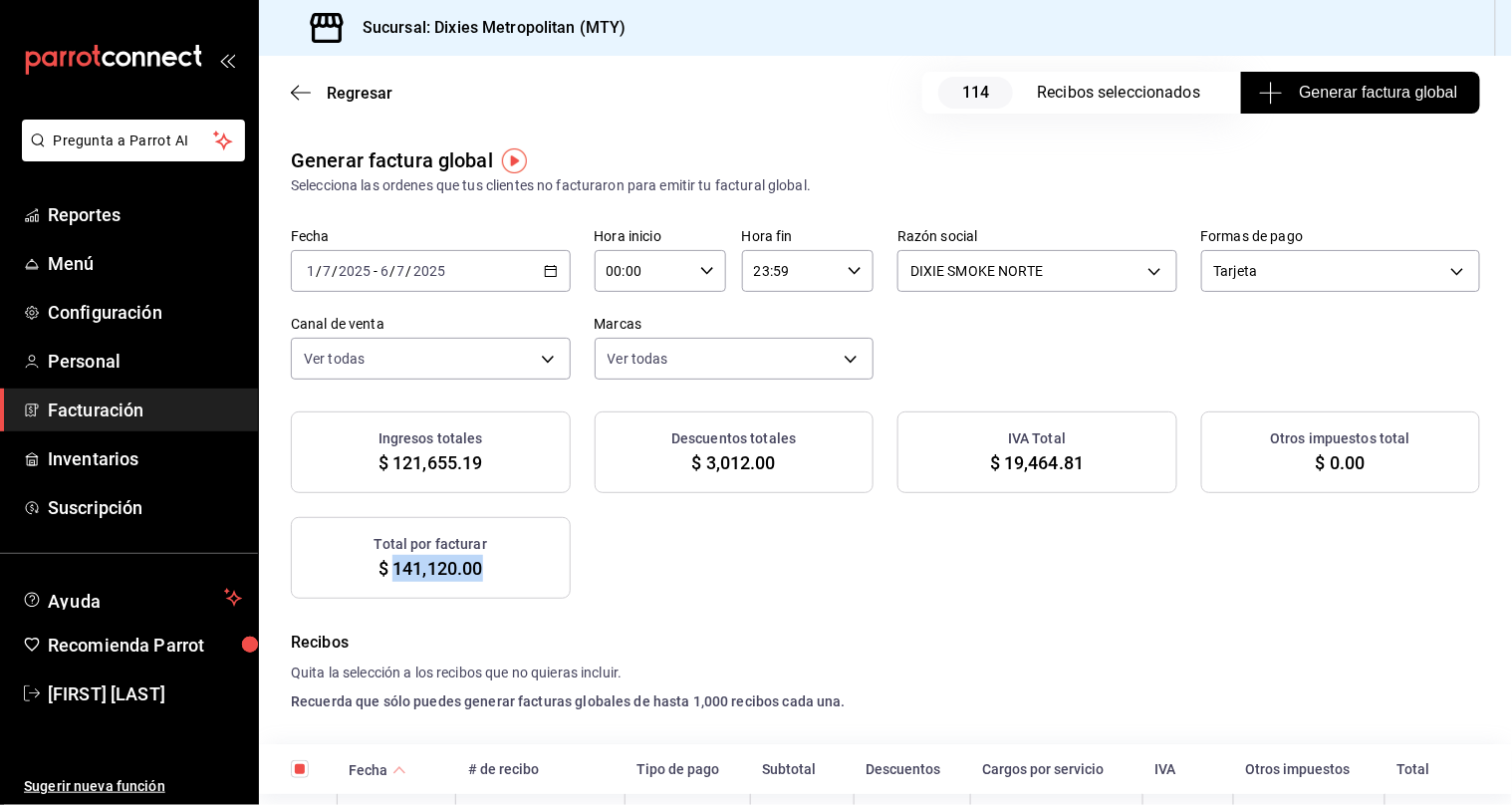 drag, startPoint x: 390, startPoint y: 568, endPoint x: 487, endPoint y: 564, distance: 97.082439 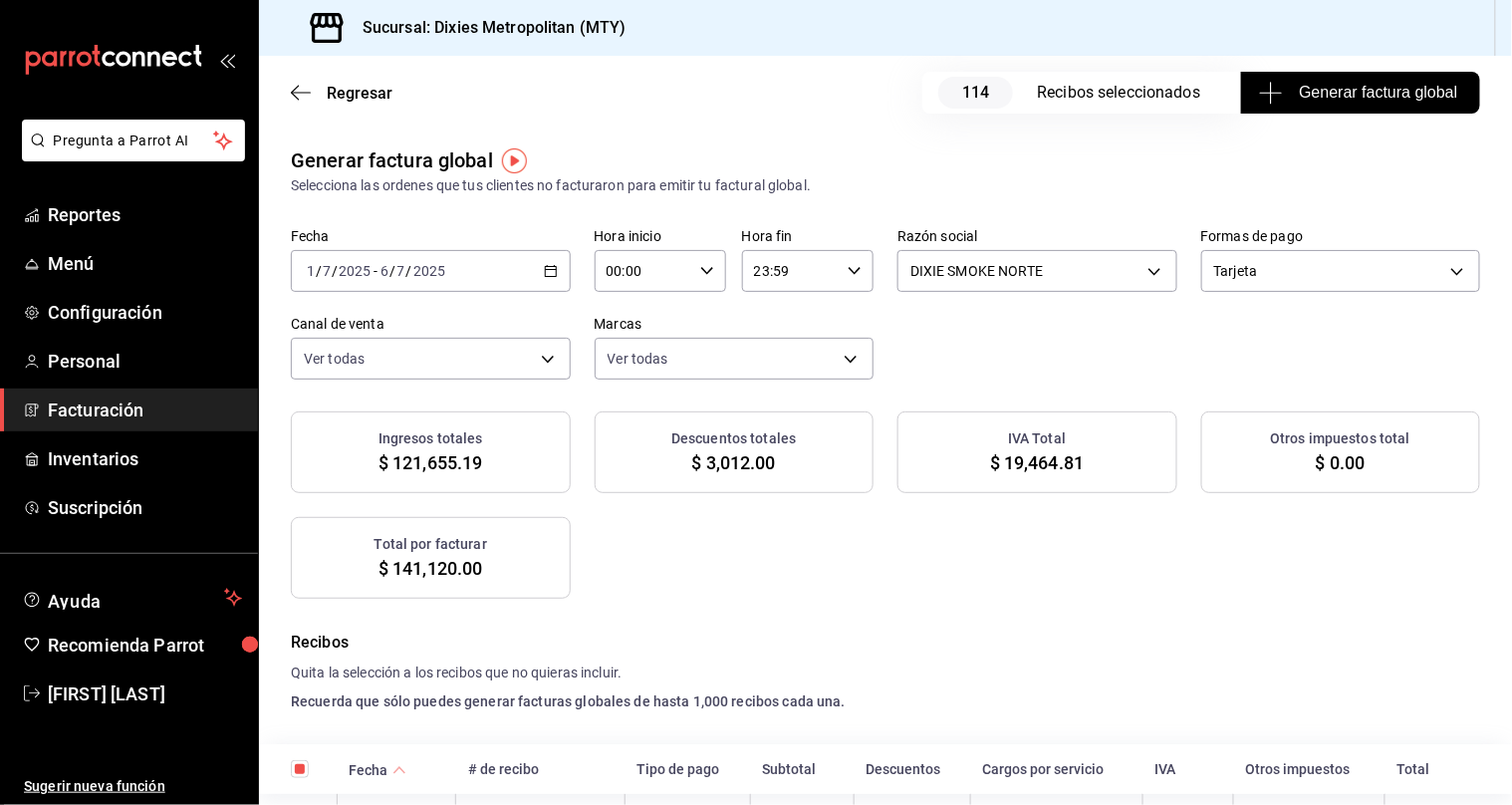 click on "Ingresos totales $ 121,655.19 Descuentos totales $ 3,012.00 IVA Total $ 19,464.81 Otros impuestos total $ 0.00 Total por facturar $ 141,120.00" at bounding box center [885, 505] 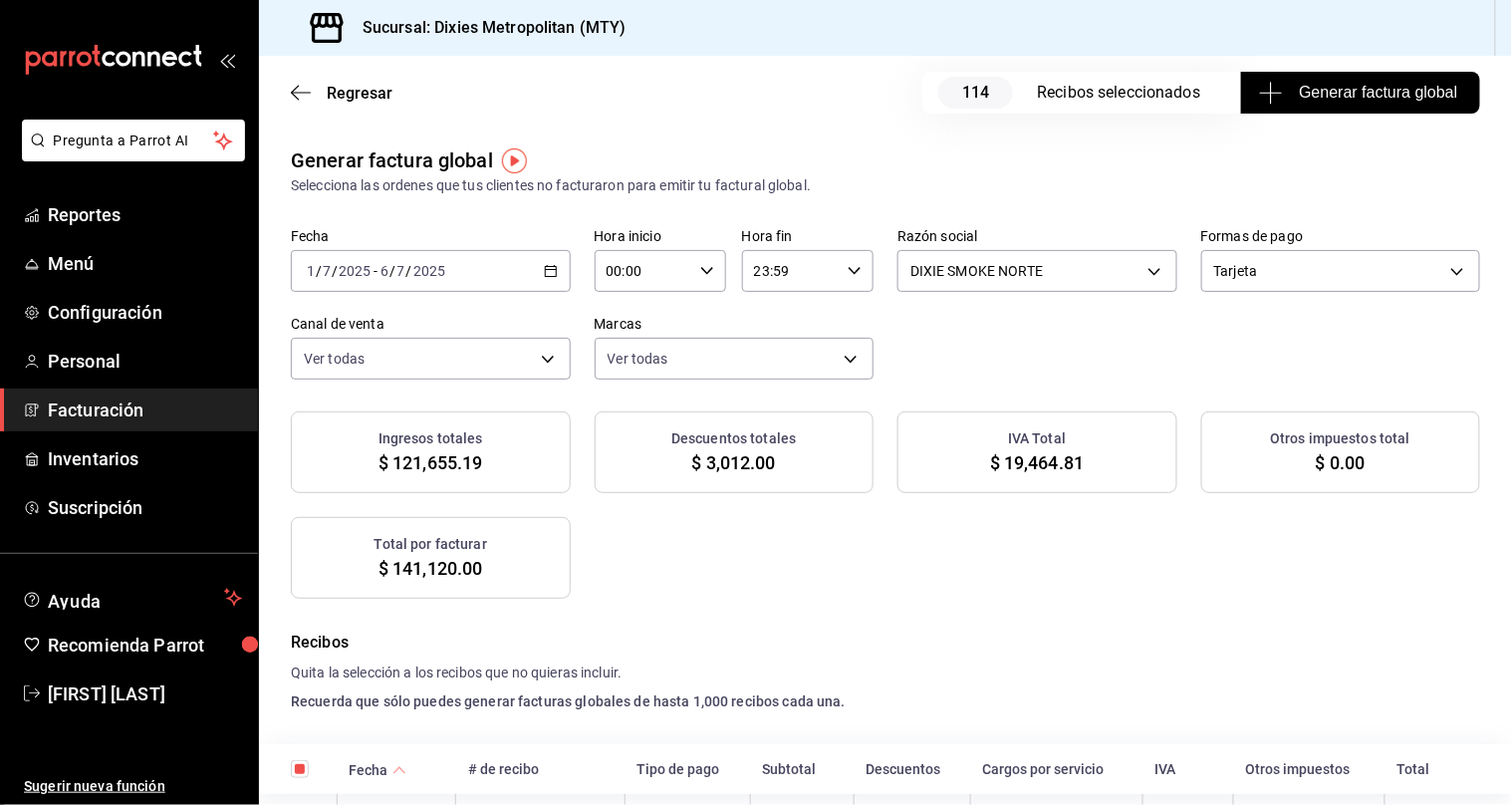 click on "Ingresos totales $ 121,655.19 Descuentos totales $ 3,012.00 IVA Total $ 19,464.81 Otros impuestos total $ 0.00 Total por facturar $ 141,120.00" at bounding box center (885, 505) 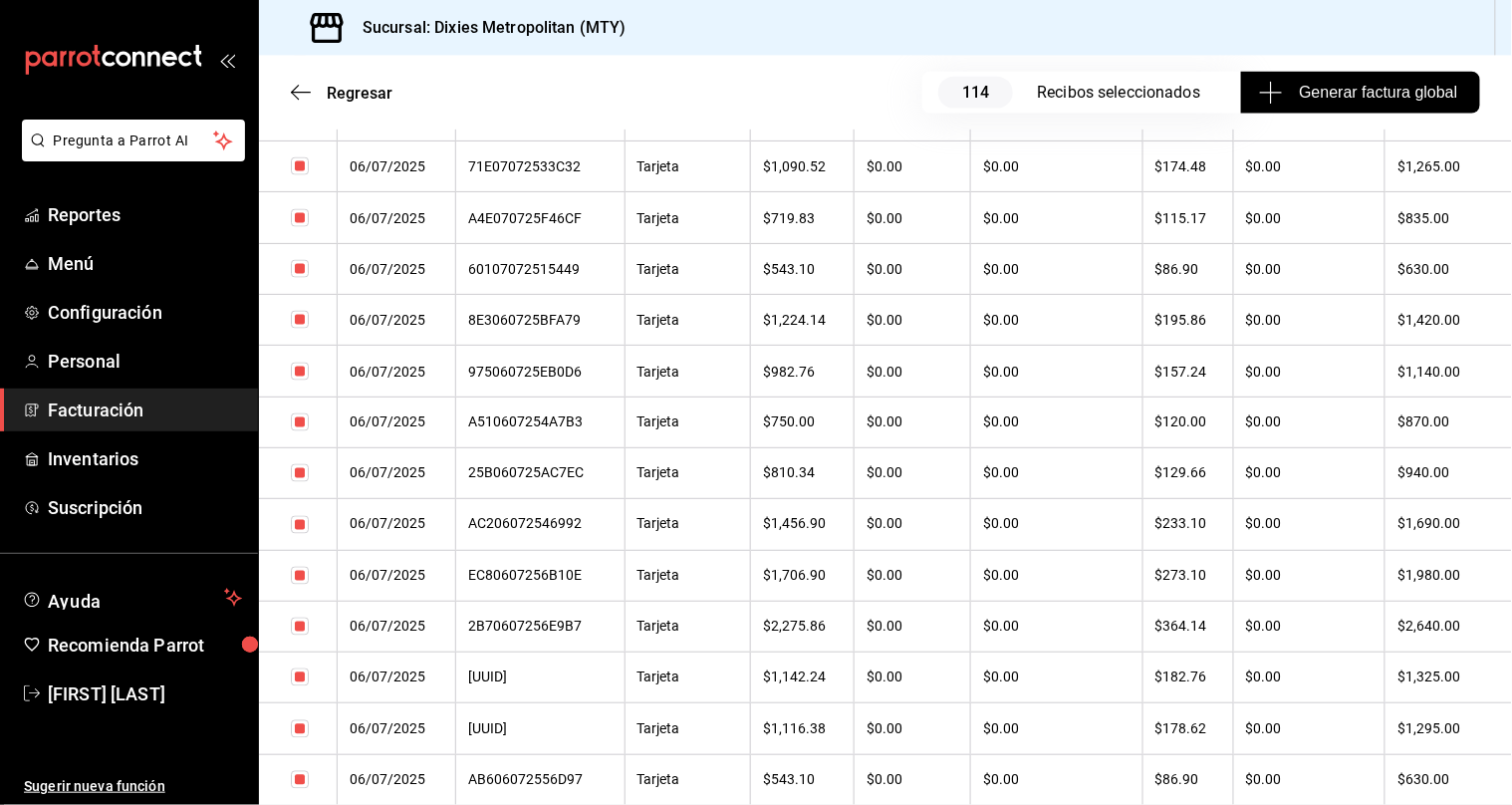 scroll, scrollTop: 0, scrollLeft: 0, axis: both 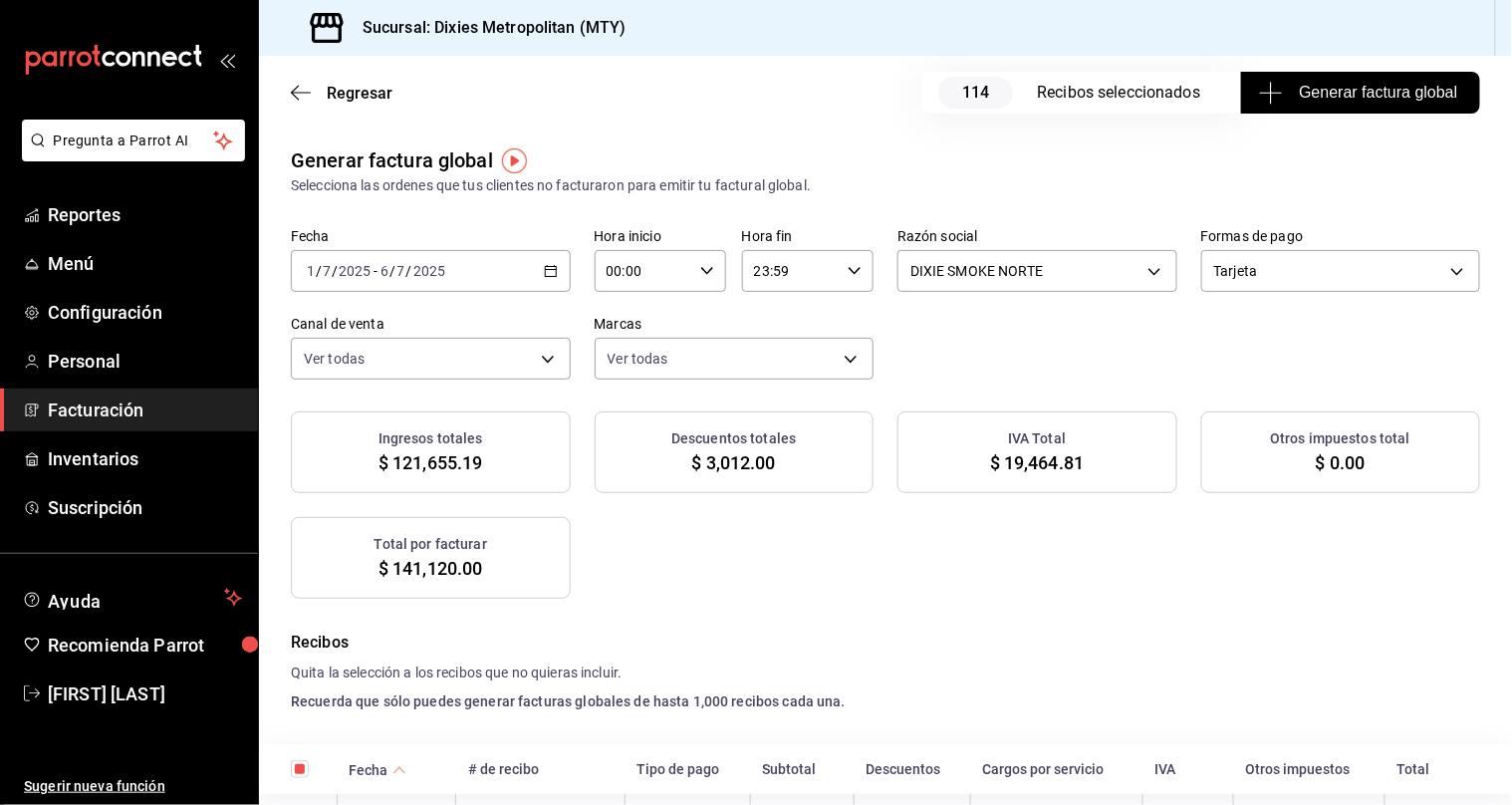 click on "Generar factura global" at bounding box center [1360, 93] 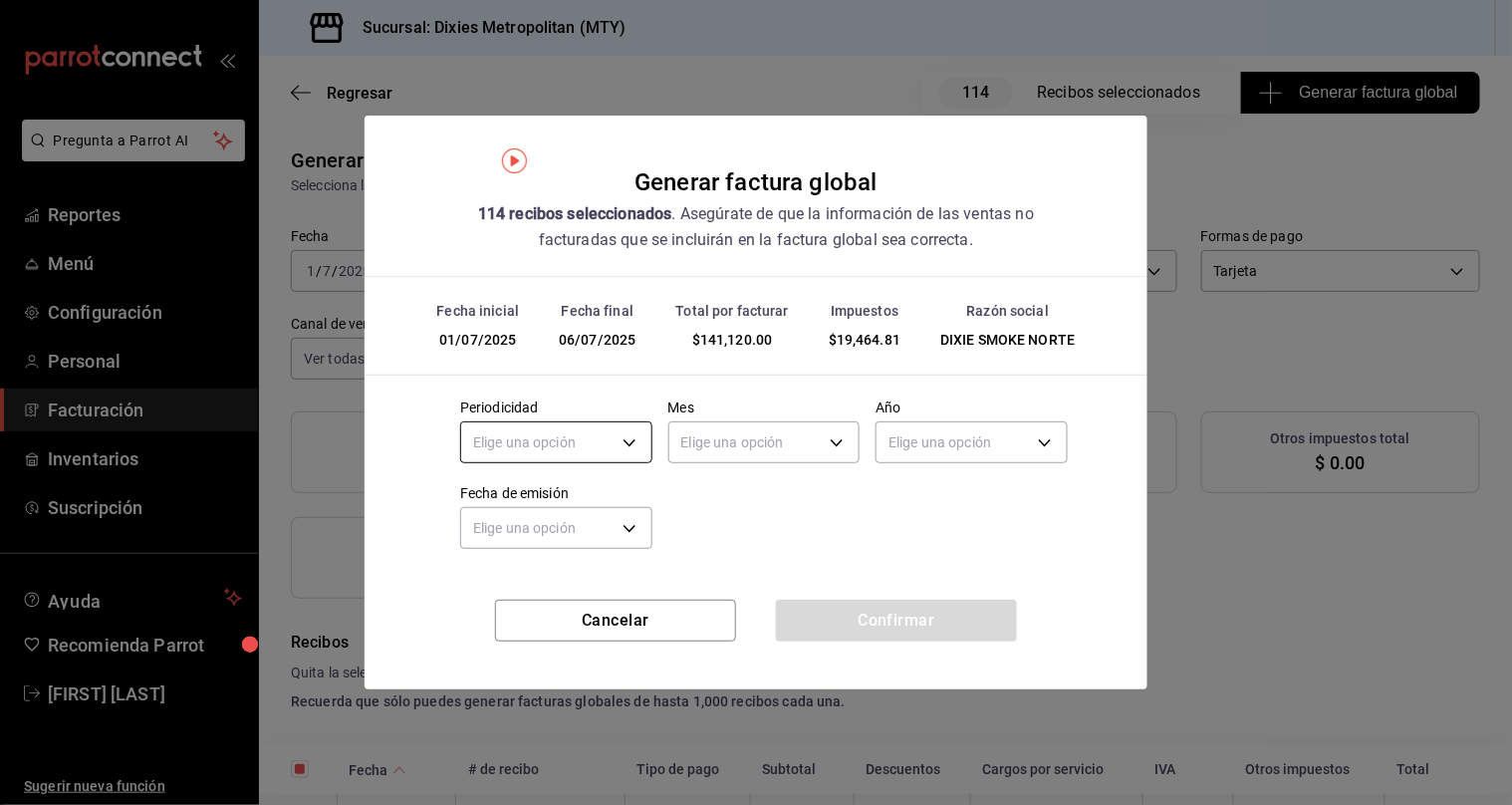click on "Pregunta a Parrot AI Reportes   Menú   Configuración   Personal   Facturación   Inventarios   Suscripción   Ayuda Recomienda Parrot   [FIRST] [LAST]   Sugerir nueva función   Sucursal: Dixies Metropolitan (MTY) Regresar 114 Recibos seleccionados Generar factura global Generar factura global Selecciona las ordenes que tus clientes no facturaron para emitir tu factural global. Fecha 2025-07-01 1 / 7 / 2025 - 2025-07-06 6 / 7 / 2025 Hora inicio 00:00 Hora inicio Hora fin 23:59 Hora fin Razón social DIXIE SMOKE NORTE 0f1d80d5-72c0-4c53-ab53-759a7e105267 Formas de pago Tarjeta CARD Canal de venta Ver todas PARROT,UBER_EATS,RAPPI,DIDI_FOOD,ONLINE Marcas Ver todas a49caf84-8a17-40a9-a5ad-3f8d2e8505fa Ingresos totales $ 121,655.19 Descuentos totales $ 3,012.00 IVA Total $ 19,464.81 Otros impuestos total $ 0.00 Total por facturar $ 141,120.00 Recibos Quita la selección a los recibos que no quieras incluir. Recuerda que sólo puedes generar facturas globales de hasta 1,000 recibos cada una. Fecha # de recibo IVA" at bounding box center (756, 402) 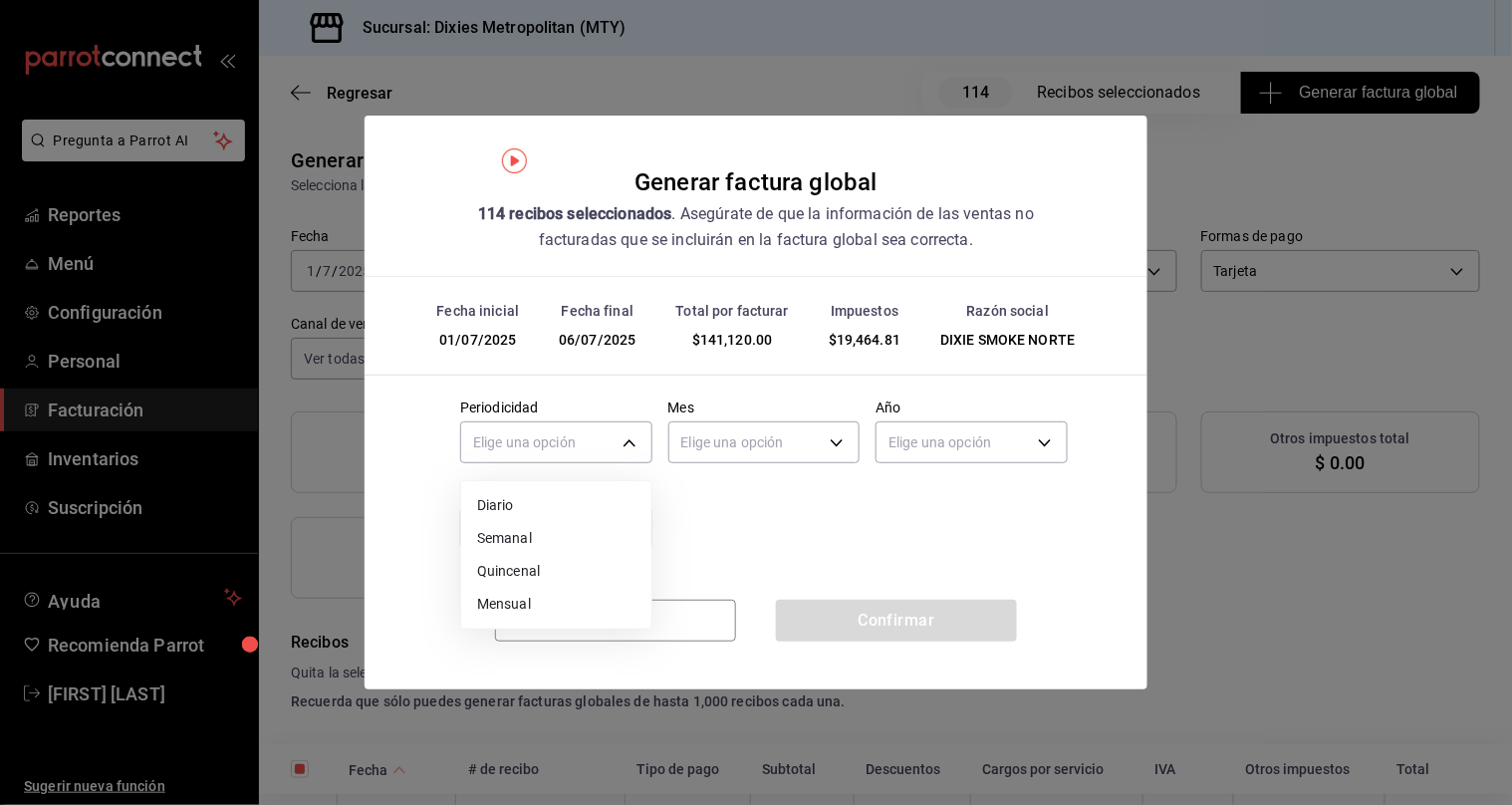click on "Semanal" at bounding box center [556, 538] 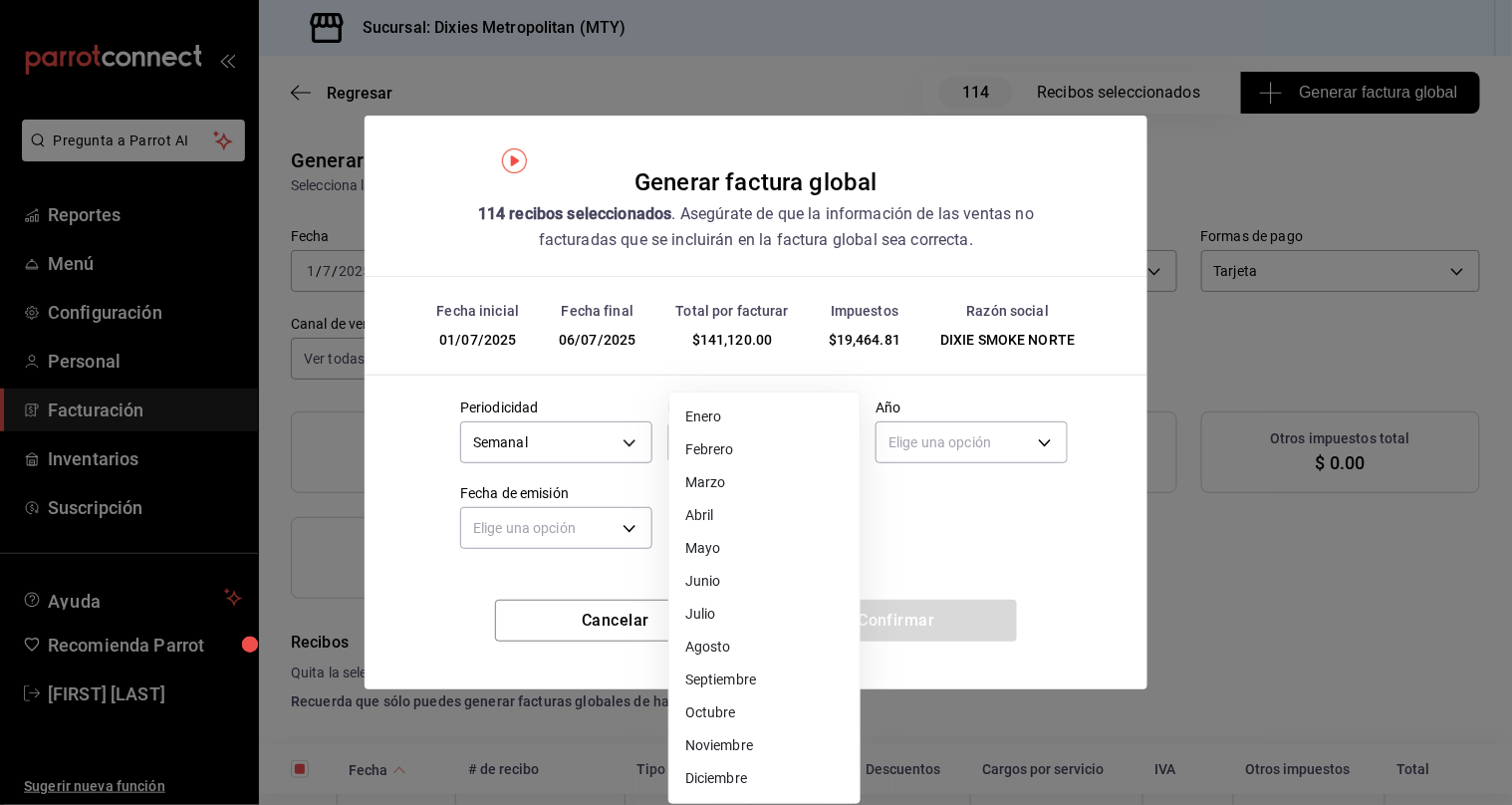 click on "Pregunta a Parrot AI Reportes   Menú   Configuración   Personal   Facturación   Inventarios   Suscripción   Ayuda Recomienda Parrot   [FIRST] [LAST]   Sugerir nueva función   Sucursal: Dixies Metropolitan (MTY) Regresar 114 Recibos seleccionados Generar factura global Generar factura global Selecciona las ordenes que tus clientes no facturaron para emitir tu factural global. Fecha 2025-07-01 1 / 7 / 2025 - 2025-07-06 6 / 7 / 2025 Hora inicio 00:00 Hora inicio Hora fin 23:59 Hora fin Razón social DIXIE SMOKE NORTE 0f1d80d5-72c0-4c53-ab53-759a7e105267 Formas de pago Tarjeta CARD Canal de venta Ver todas PARROT,UBER_EATS,RAPPI,DIDI_FOOD,ONLINE Marcas Ver todas a49caf84-8a17-40a9-a5ad-3f8d2e8505fa Ingresos totales $ 121,655.19 Descuentos totales $ 3,012.00 IVA Total $ 19,464.81 Otros impuestos total $ 0.00 Total por facturar $ 141,120.00 Recibos Quita la selección a los recibos que no quieras incluir. Recuerda que sólo puedes generar facturas globales de hasta 1,000 recibos cada una. Fecha # de recibo IVA" at bounding box center [756, 402] 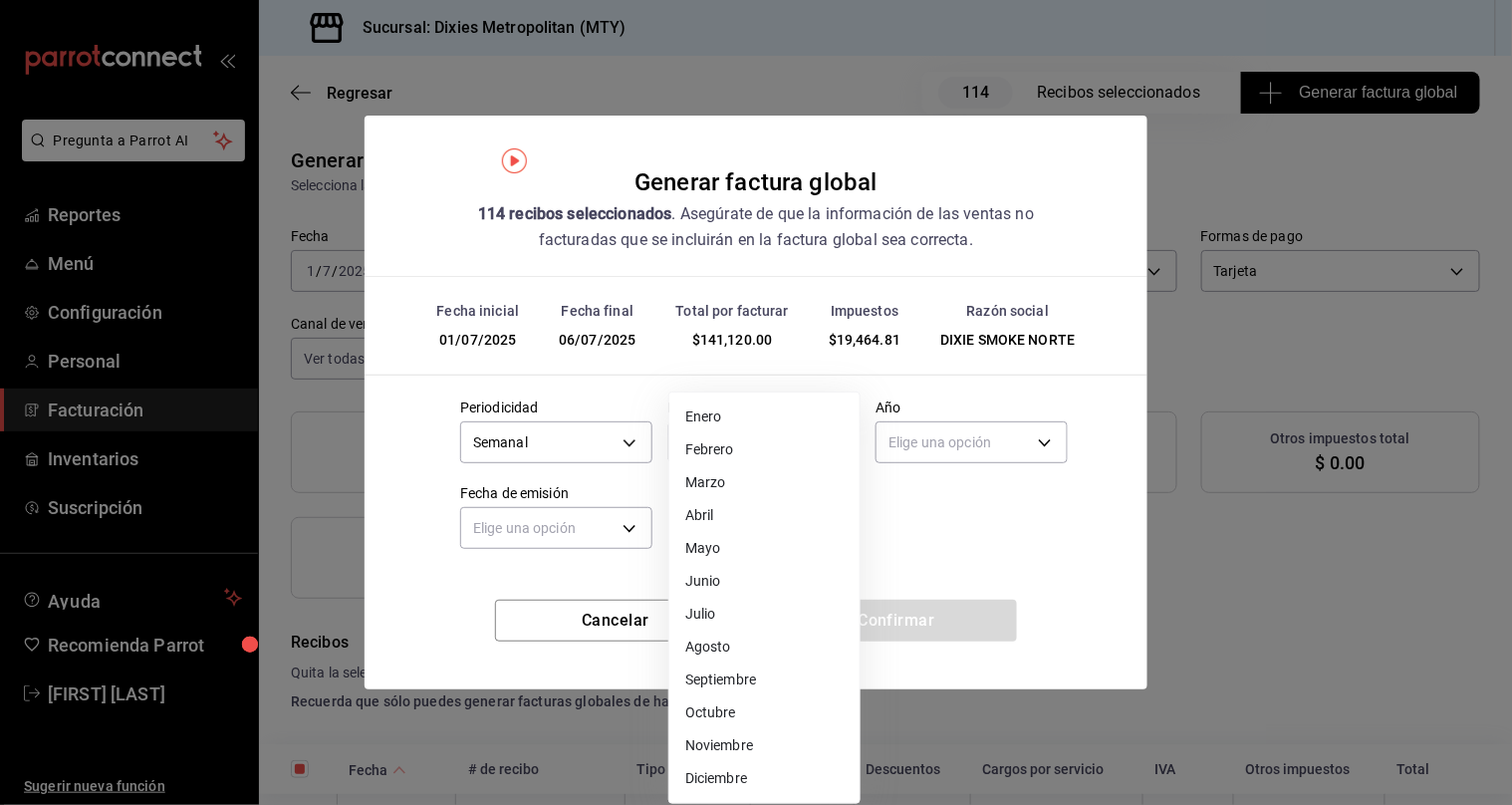 click on "Julio" at bounding box center [764, 614] 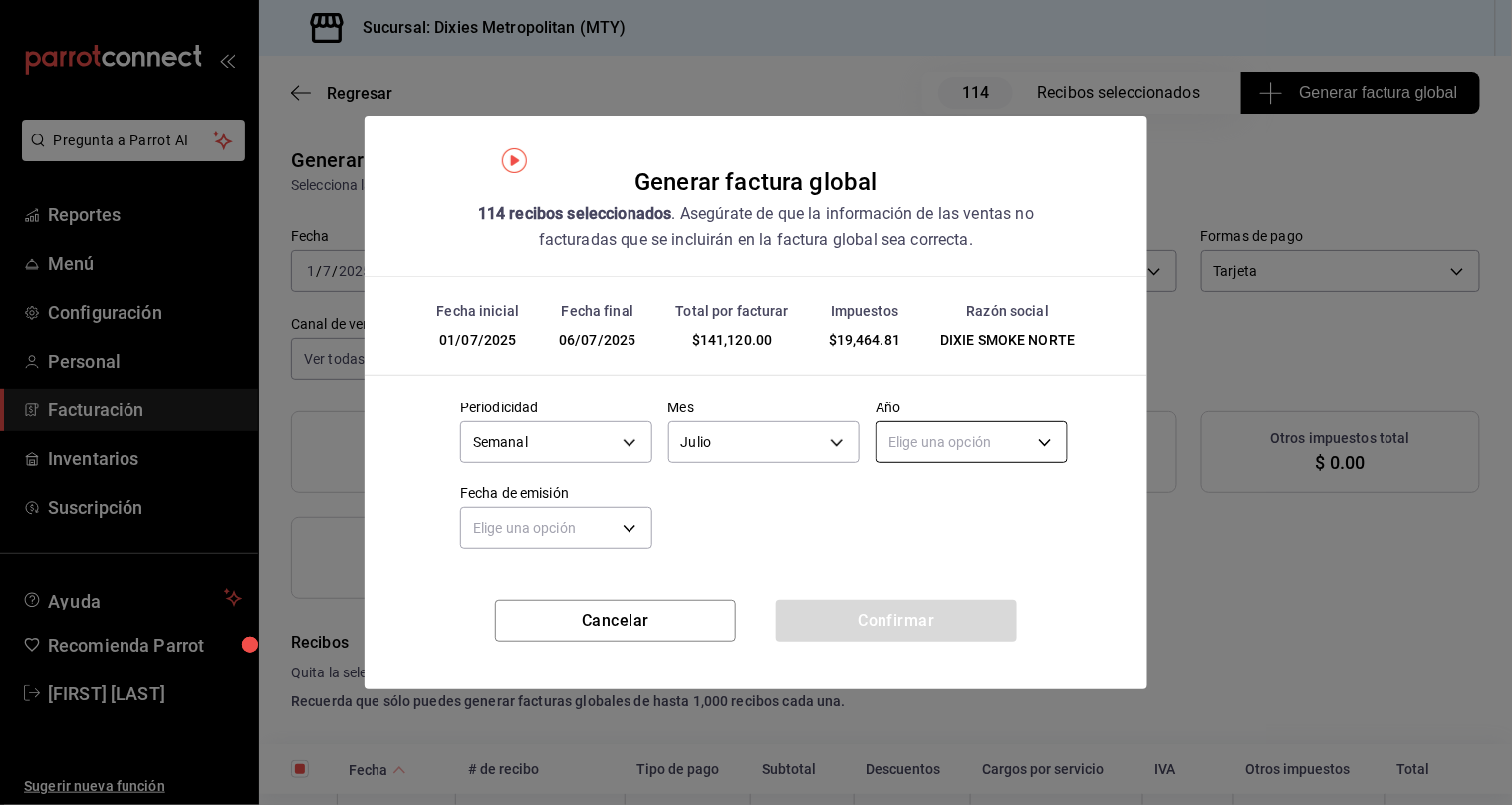 click on "Pregunta a Parrot AI Reportes   Menú   Configuración   Personal   Facturación   Inventarios   Suscripción   Ayuda Recomienda Parrot   [FIRST] [LAST]   Sugerir nueva función   Sucursal: Dixies Metropolitan (MTY) Regresar 114 Recibos seleccionados Generar factura global Generar factura global Selecciona las ordenes que tus clientes no facturaron para emitir tu factural global. Fecha 2025-07-01 1 / 7 / 2025 - 2025-07-06 6 / 7 / 2025 Hora inicio 00:00 Hora inicio Hora fin 23:59 Hora fin Razón social DIXIE SMOKE NORTE 0f1d80d5-72c0-4c53-ab53-759a7e105267 Formas de pago Tarjeta CARD Canal de venta Ver todas PARROT,UBER_EATS,RAPPI,DIDI_FOOD,ONLINE Marcas Ver todas a49caf84-8a17-40a9-a5ad-3f8d2e8505fa Ingresos totales $ 121,655.19 Descuentos totales $ 3,012.00 IVA Total $ 19,464.81 Otros impuestos total $ 0.00 Total por facturar $ 141,120.00 Recibos Quita la selección a los recibos que no quieras incluir. Recuerda que sólo puedes generar facturas globales de hasta 1,000 recibos cada una. Fecha # de recibo IVA" at bounding box center (756, 402) 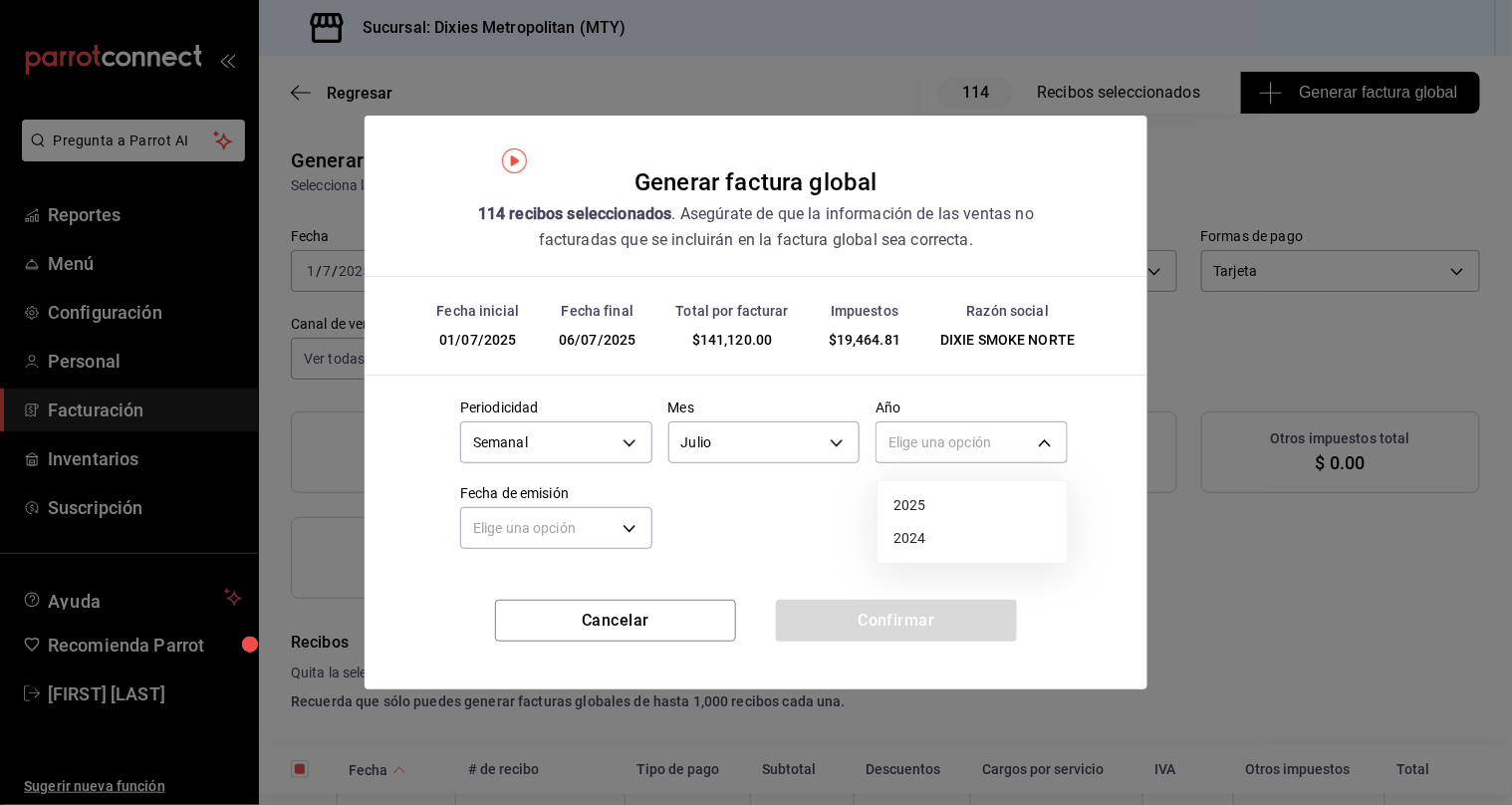 click on "2025" at bounding box center [972, 505] 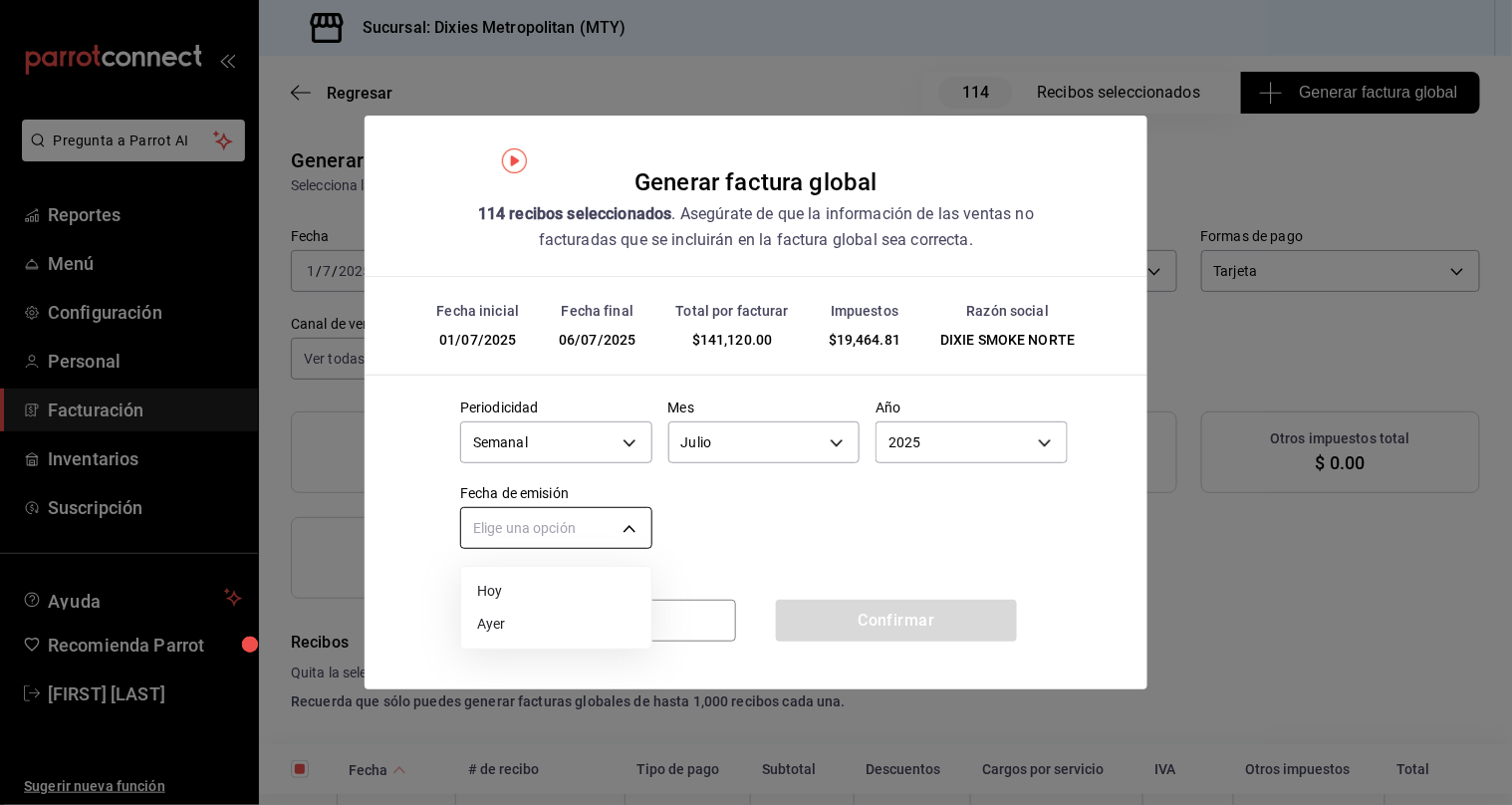 click on "Pregunta a Parrot AI Reportes   Menú   Configuración   Personal   Facturación   Inventarios   Suscripción   Ayuda Recomienda Parrot   [FIRST] [LAST]   Sugerir nueva función   Sucursal: Dixies Metropolitan (MTY) Regresar 114 Recibos seleccionados Generar factura global Generar factura global Selecciona las ordenes que tus clientes no facturaron para emitir tu factural global. Fecha 2025-07-01 1 / 7 / 2025 - 2025-07-06 6 / 7 / 2025 Hora inicio 00:00 Hora inicio Hora fin 23:59 Hora fin Razón social DIXIE SMOKE NORTE 0f1d80d5-72c0-4c53-ab53-759a7e105267 Formas de pago Tarjeta CARD Canal de venta Ver todas PARROT,UBER_EATS,RAPPI,DIDI_FOOD,ONLINE Marcas Ver todas a49caf84-8a17-40a9-a5ad-3f8d2e8505fa Ingresos totales $ 121,655.19 Descuentos totales $ 3,012.00 IVA Total $ 19,464.81 Otros impuestos total $ 0.00 Total por facturar $ 141,120.00 Recibos Quita la selección a los recibos que no quieras incluir. Recuerda que sólo puedes generar facturas globales de hasta 1,000 recibos cada una. Fecha # de recibo IVA" at bounding box center [756, 402] 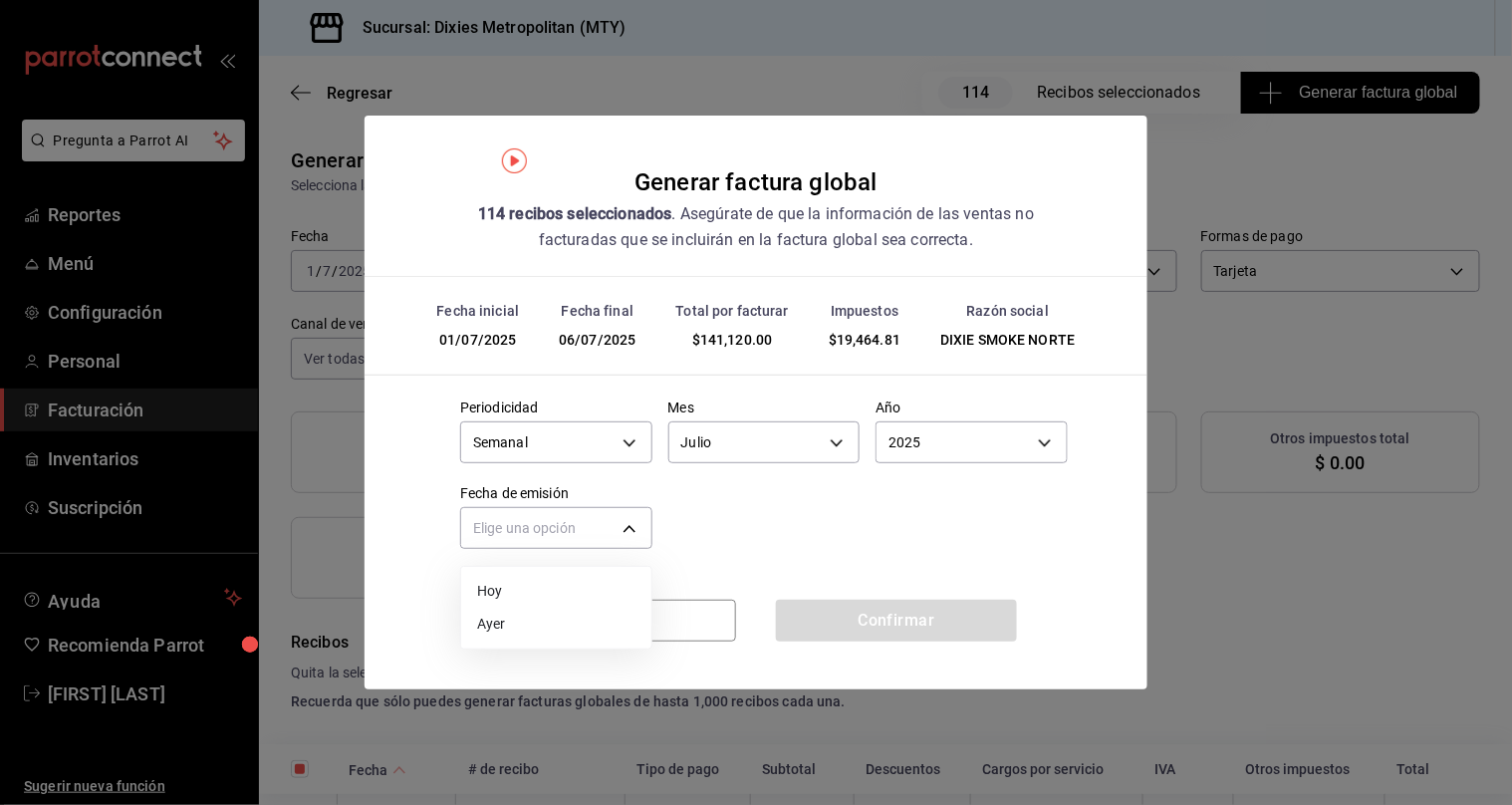 click on "Ayer" at bounding box center (556, 624) 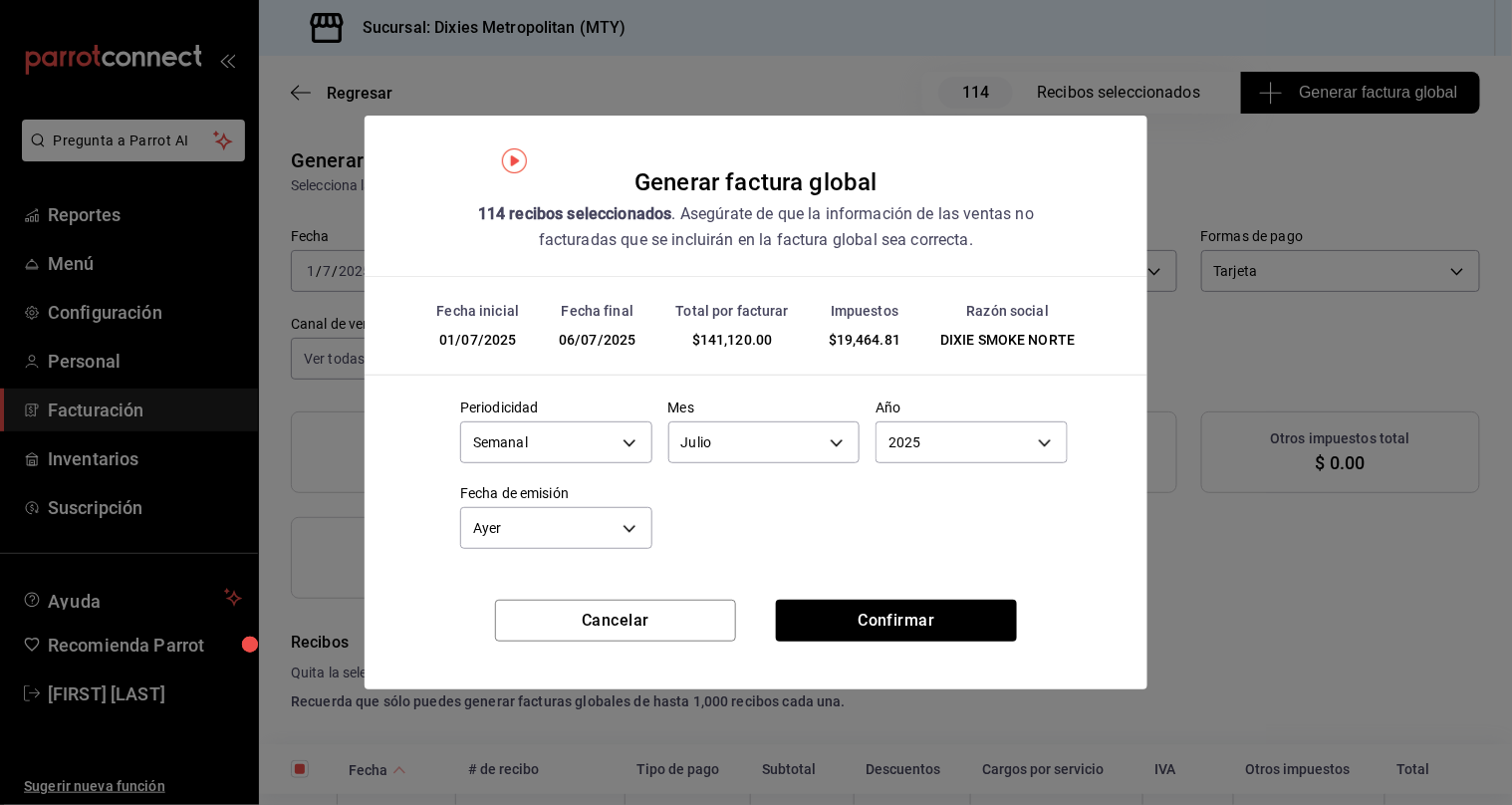 click on "Periodicidad Semanal WEEKLY Mes Julio 7 Año 2025 2025 Fecha de emisión Ayer YESTERDAY" at bounding box center [756, 469] 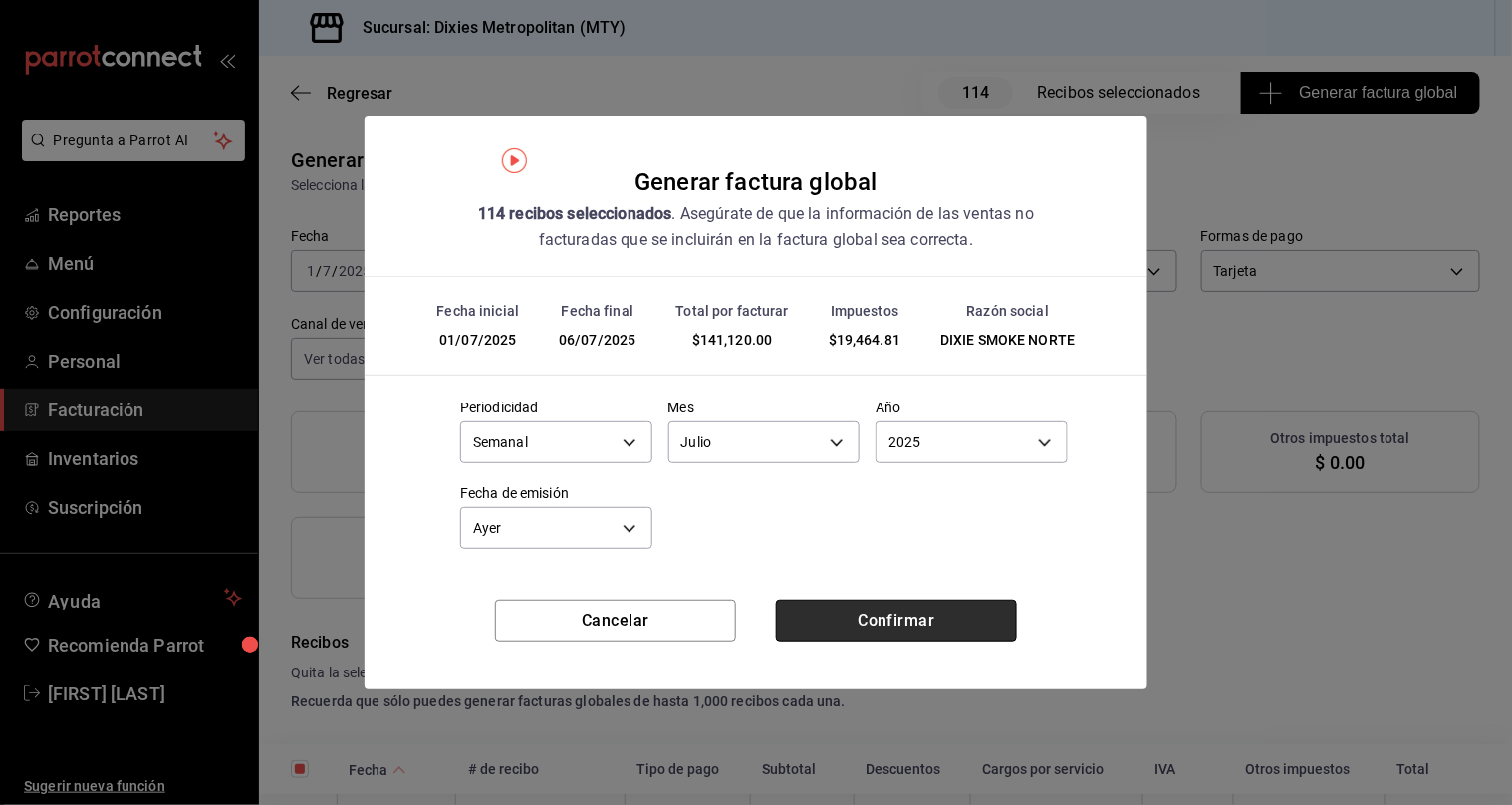 click on "Confirmar" at bounding box center (896, 621) 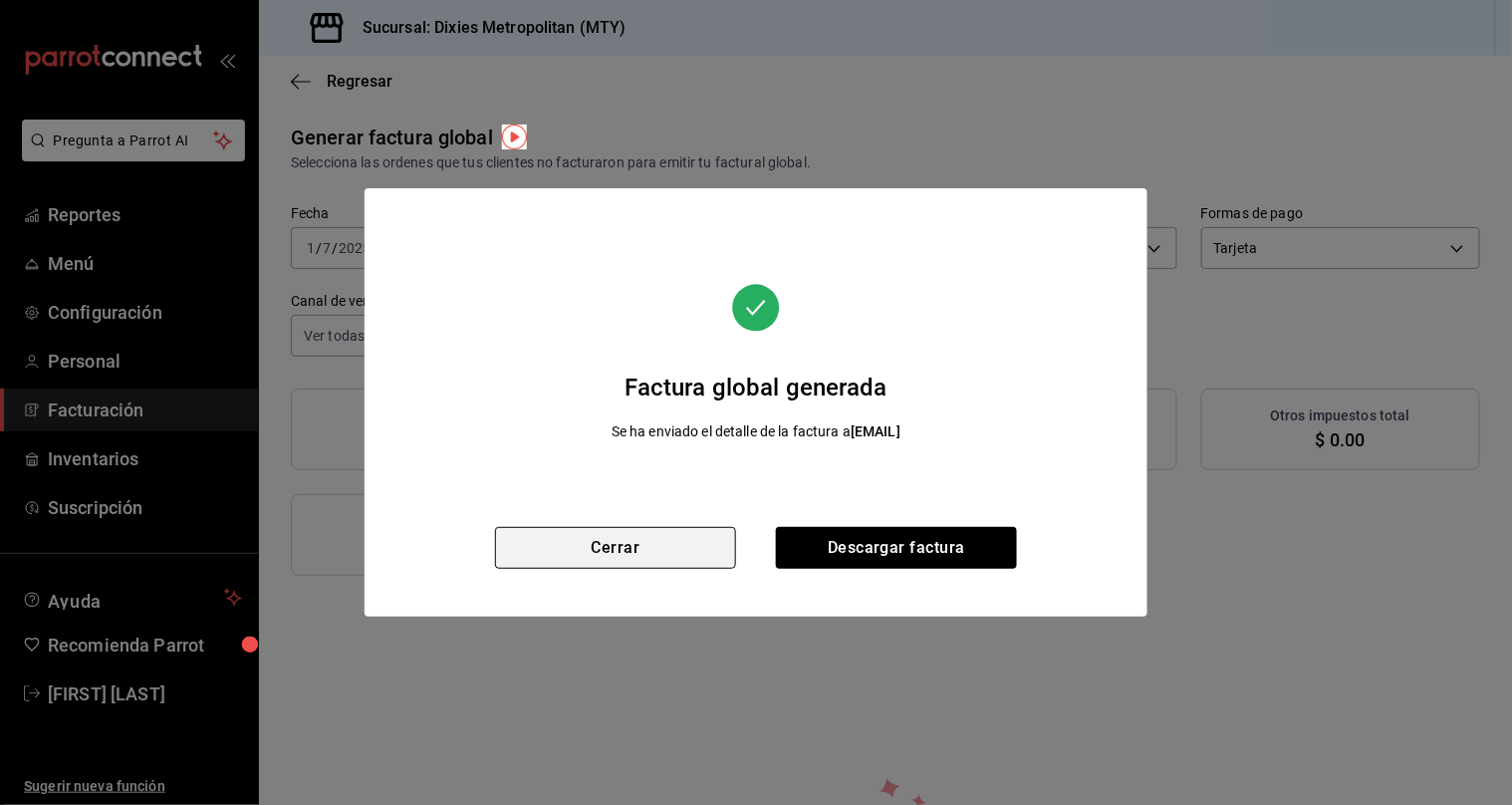 click on "Cerrar" at bounding box center [616, 548] 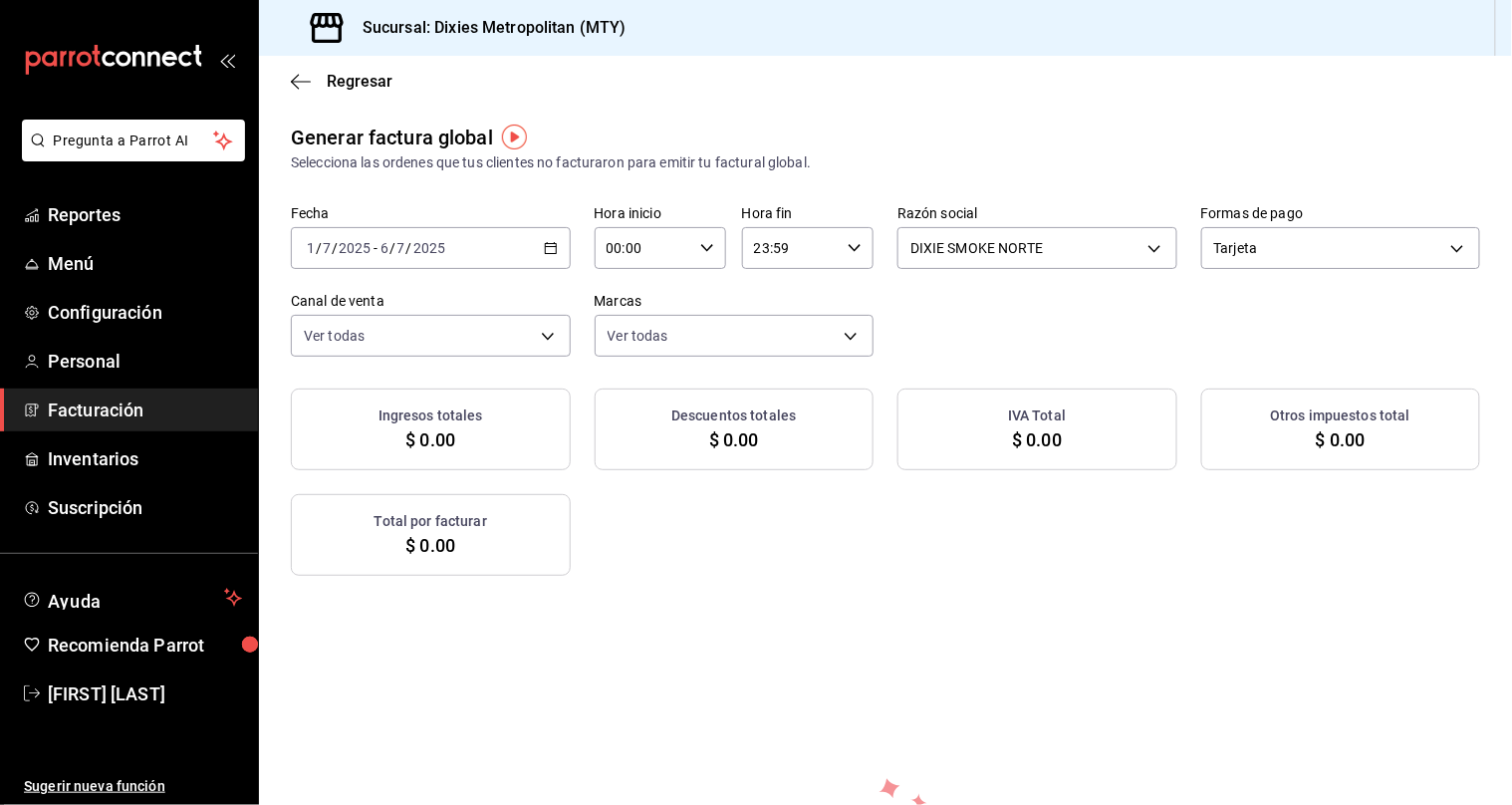 click 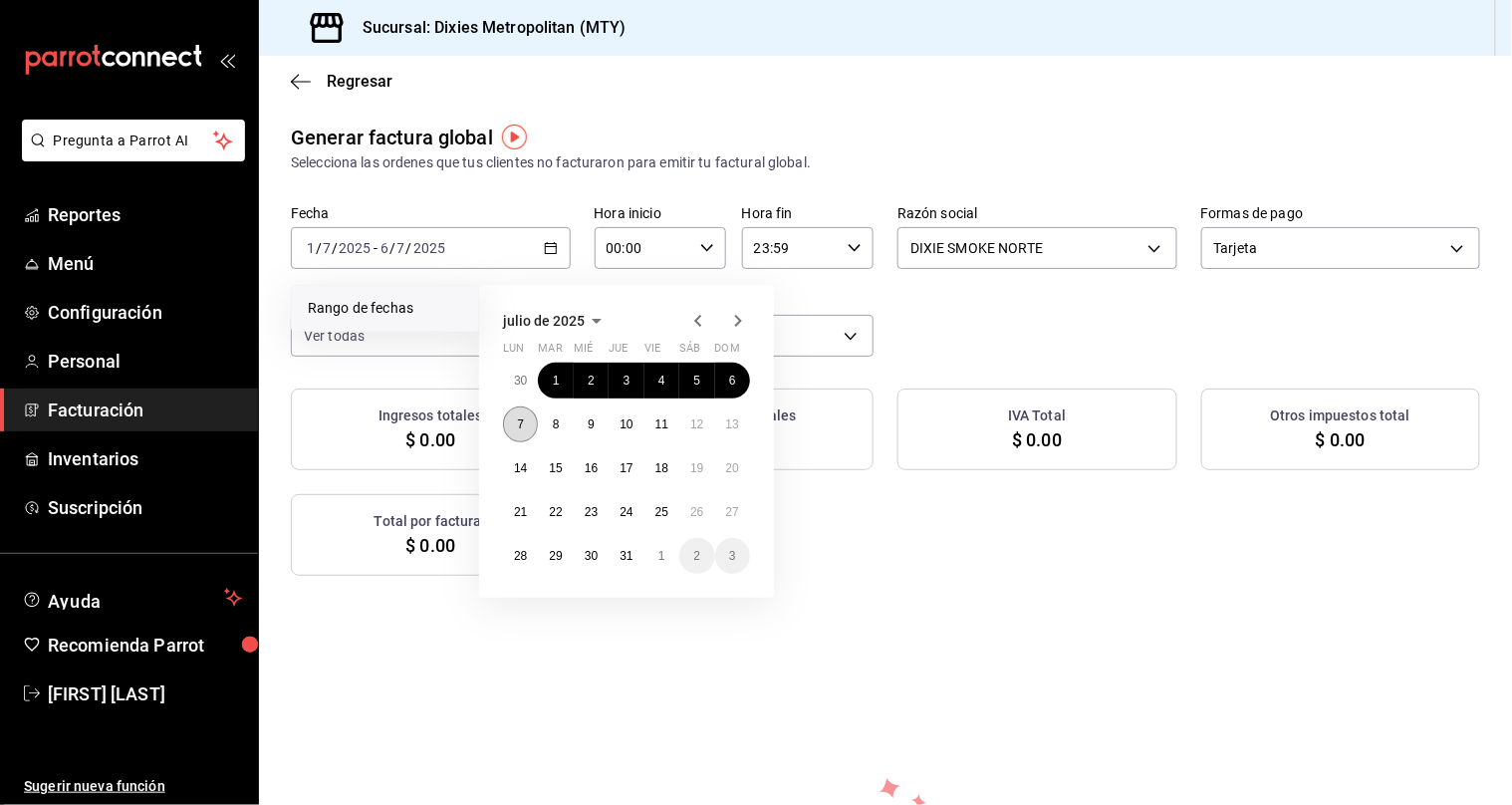 click on "7" at bounding box center [520, 424] 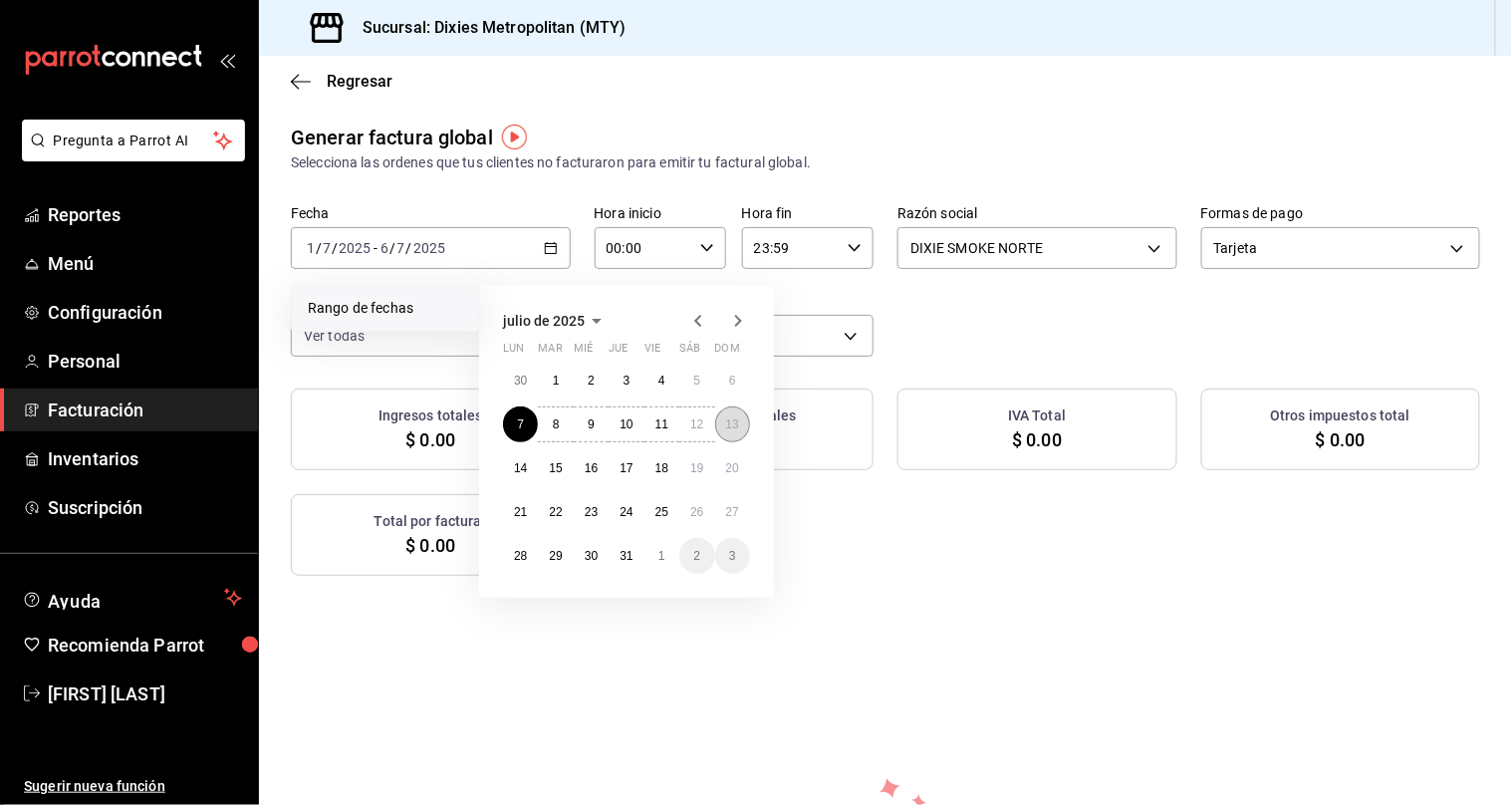 click on "13" at bounding box center [732, 424] 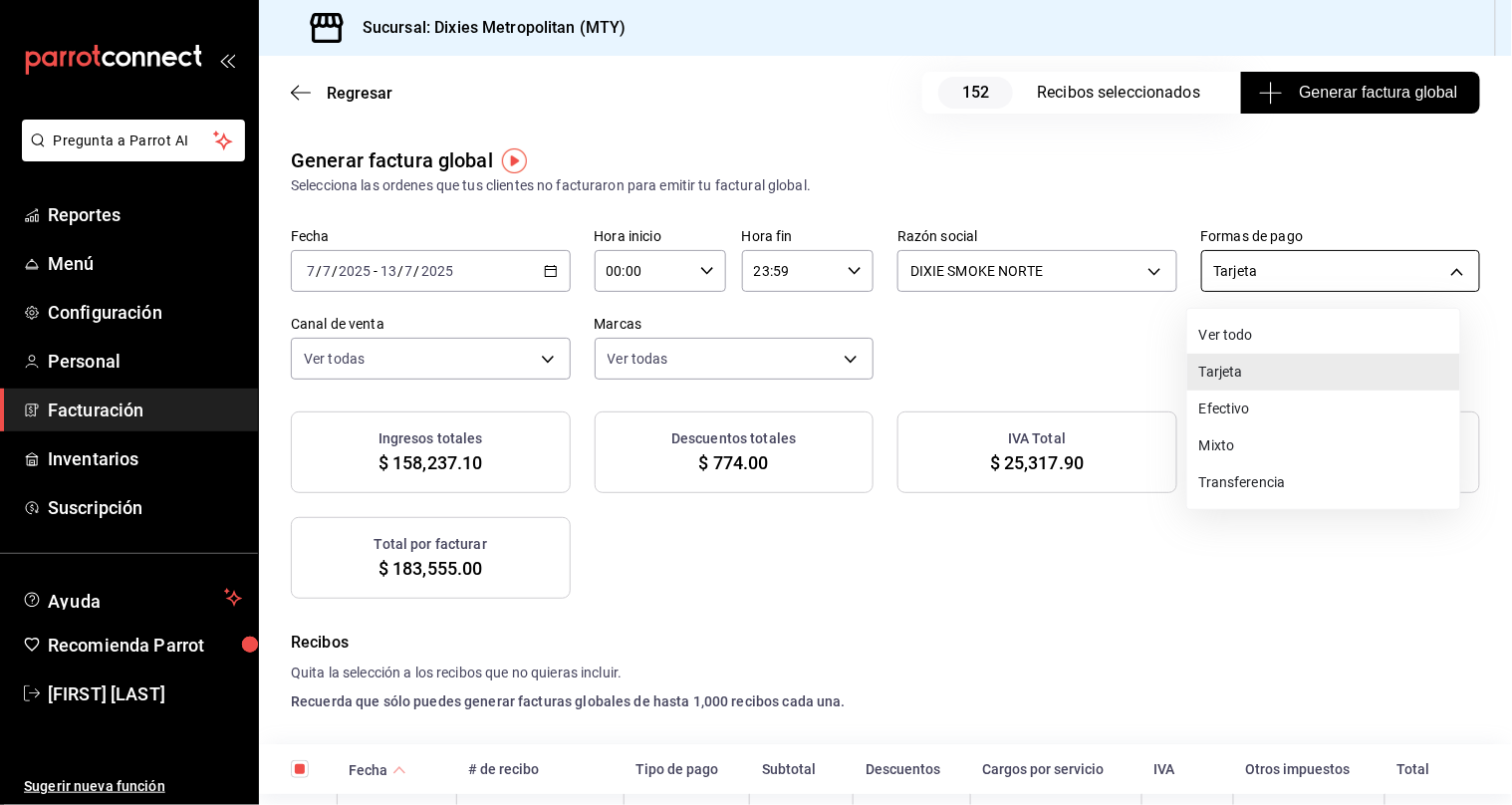 click on "Pregunta a Parrot AI Reportes   Menú   Configuración   Personal   Facturación   Inventarios   Suscripción   Ayuda Recomienda Parrot   Jocelin Varela   Sugerir nueva función   Sucursal: Dixies Metropolitan (MTY) Regresar 152 Recibos seleccionados Generar factura global Generar factura global Selecciona las ordenes que tus clientes no facturaron para emitir tu factural global. Fecha [DATE] [DATE] - [DATE] [DATE] Hora inicio 00:00 Hora inicio Hora fin 23:59 Hora fin Razón social DIXIE SMOKE NORTE [UUID] Formas de pago Tarjeta CARD Canal de venta Ver todas PARROT,UBER_EATS,RAPPI,DIDI_FOOD,ONLINE Marcas Ver todas [UUID] Ingresos totales [CURRENCY] Descuentos totales [CURRENCY] IVA Total [CURRENCY] Otros impuestos total [CURRENCY] Total por facturar [CURRENCY] Recibos Quita la selección a los recibos que no quieras incluir. Recuerda que sólo puedes generar facturas globales de hasta 1,000 recibos cada una. Fecha # de recibo IVA" at bounding box center (756, 402) 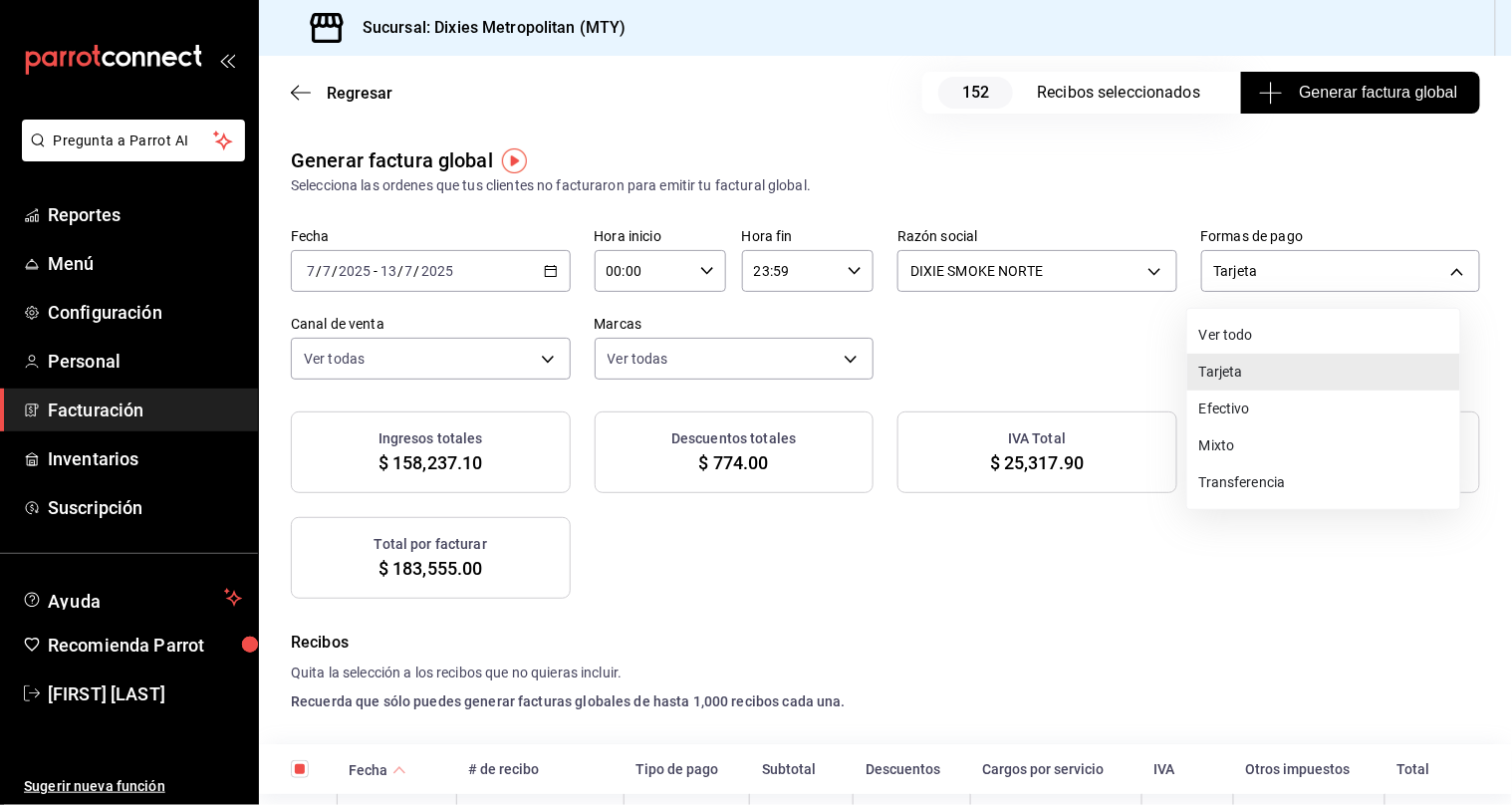 click on "Ver todo" at bounding box center [1324, 335] 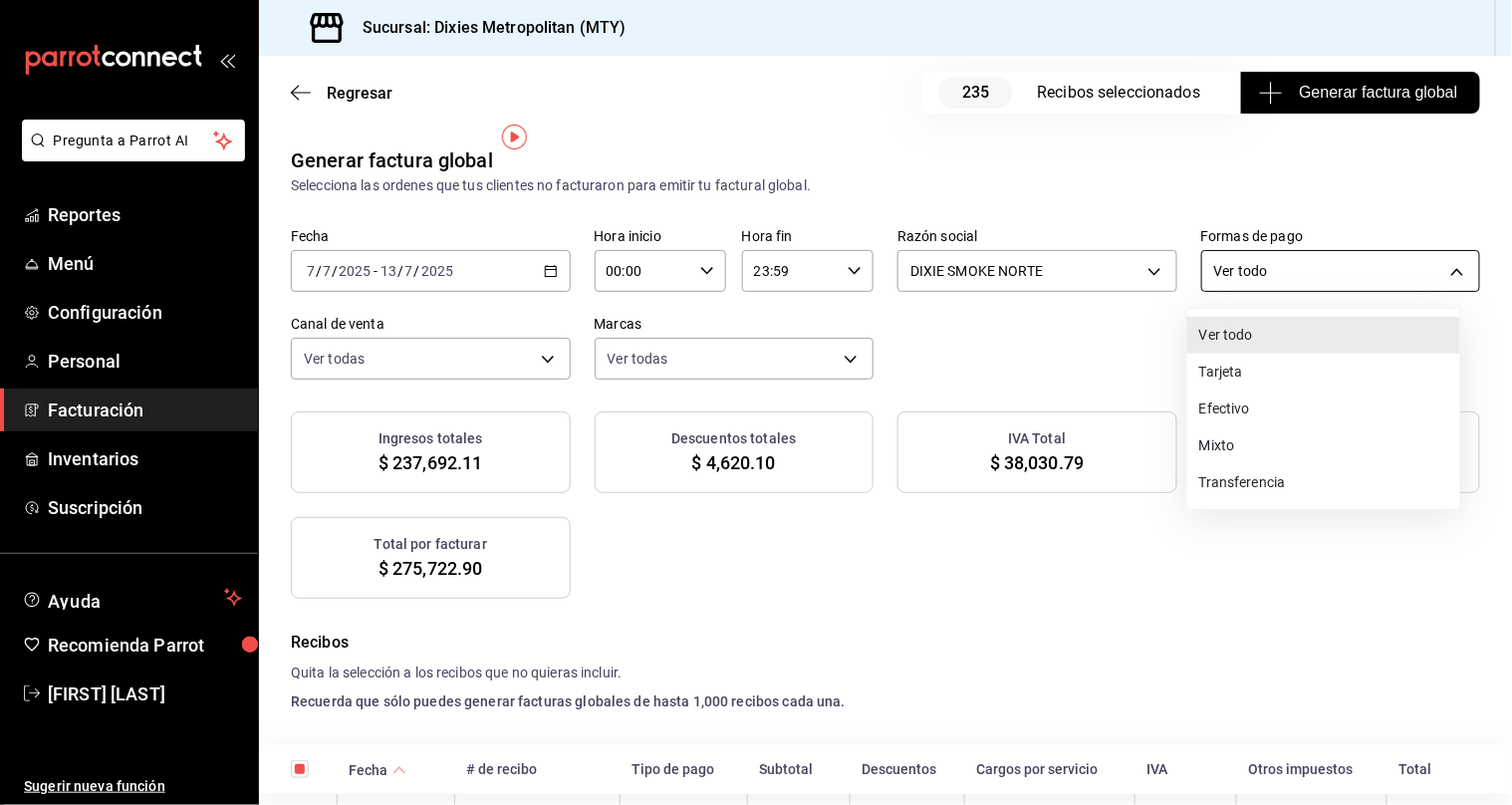 click on "Pregunta a Parrot AI Reportes   Menú   Configuración   Personal   Facturación   Inventarios   Suscripción   Ayuda Recomienda Parrot   [NAME]   Sugerir nueva función   Sucursal: Dixies Metropolitan (MTY) Regresar 235 Recibos seleccionados Generar factura global Generar factura global Selecciona las ordenes que tus clientes no facturaron para emitir tu factural global. Fecha 2025-07-07 7 / 7 / 2025 - 2025-07-13 13 / 7 / 2025 Hora inicio 00:00 Hora inicio Hora fin 23:59 Hora fin Razón social DIXIE SMOKE NORTE 0f1d80d5-72c0-4c53-ab53-759a7e105267 Formas de pago Ver todo ALL Canal de venta Ver todas PARROT,UBER_EATS,RAPPI,DIDI_FOOD,ONLINE Marcas Ver todas a49caf84-8a17-40a9-a5ad-3f8d2e8505fa Ingresos totales $ 237,692.11 Descuentos totales $ 4,620.10 IVA Total $ 38,030.79 Otros impuestos total $ 0.00 Total por facturar $ 275,722.90 Recibos Quita la selección a los recibos que no quieras incluir. Recuerda que sólo puedes generar facturas globales de hasta 1,000 recibos cada una. Fecha # de recibo" at bounding box center (756, 402) 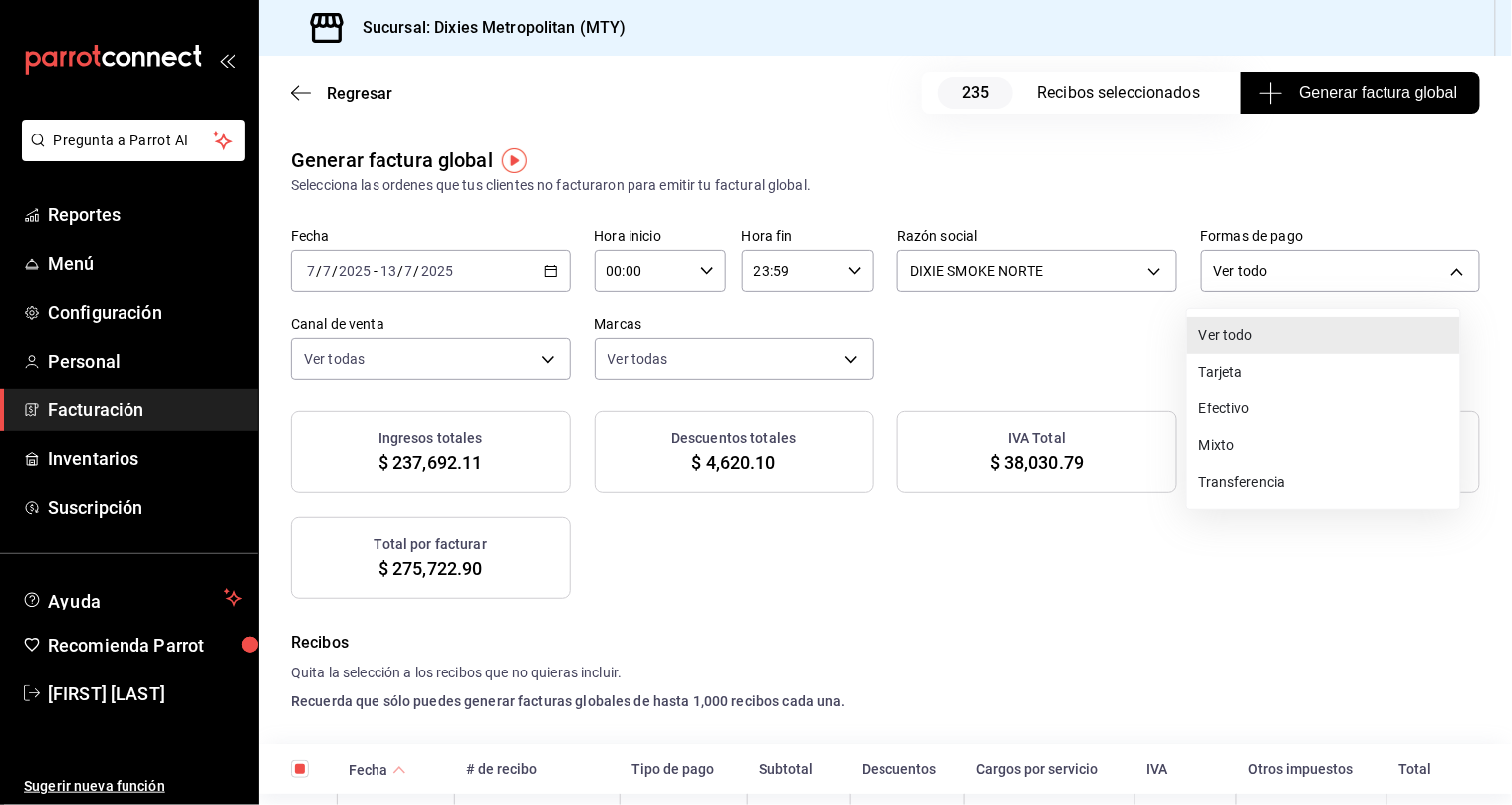 click on "Tarjeta" at bounding box center [1324, 372] 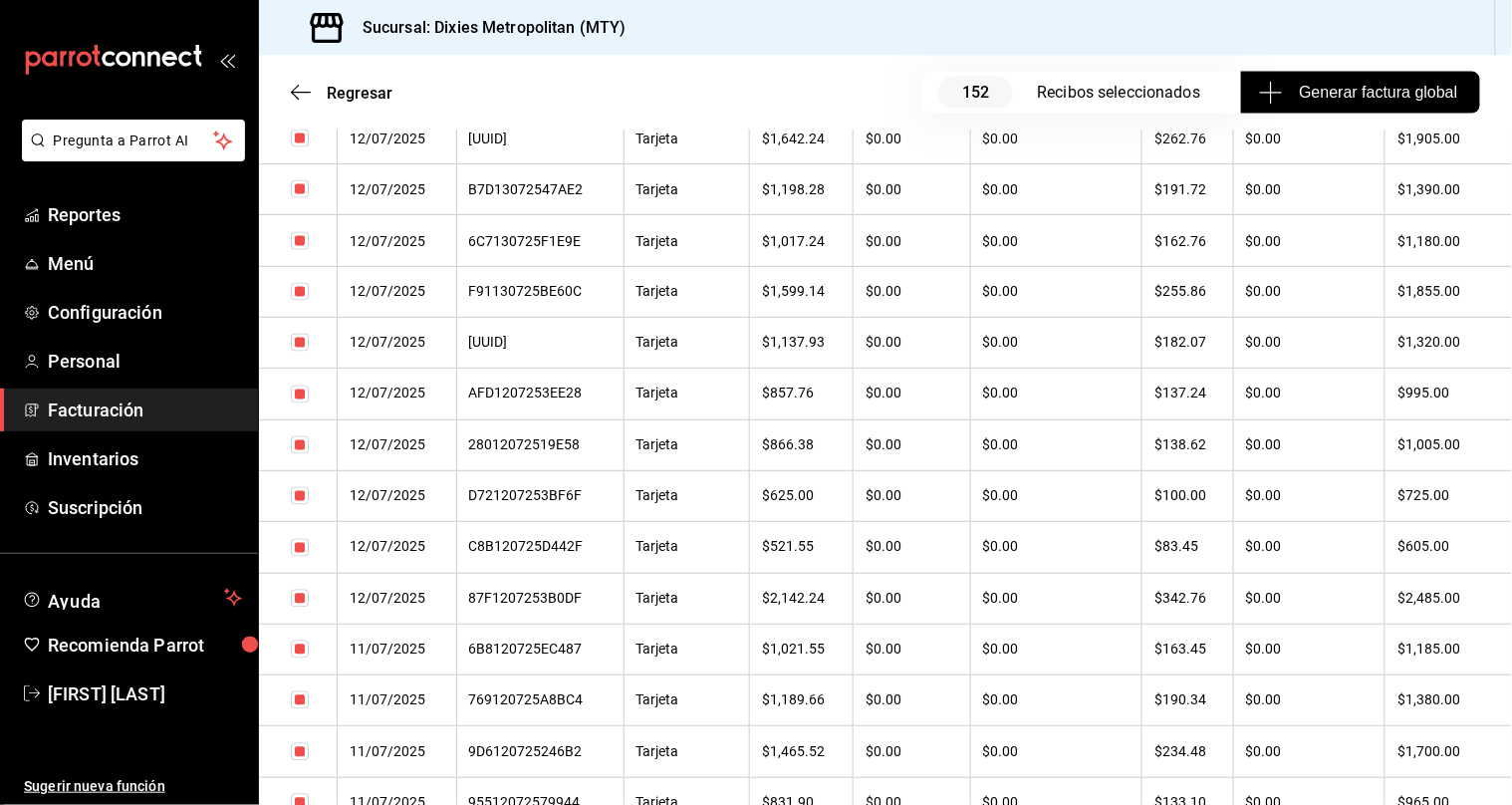 scroll, scrollTop: 0, scrollLeft: 0, axis: both 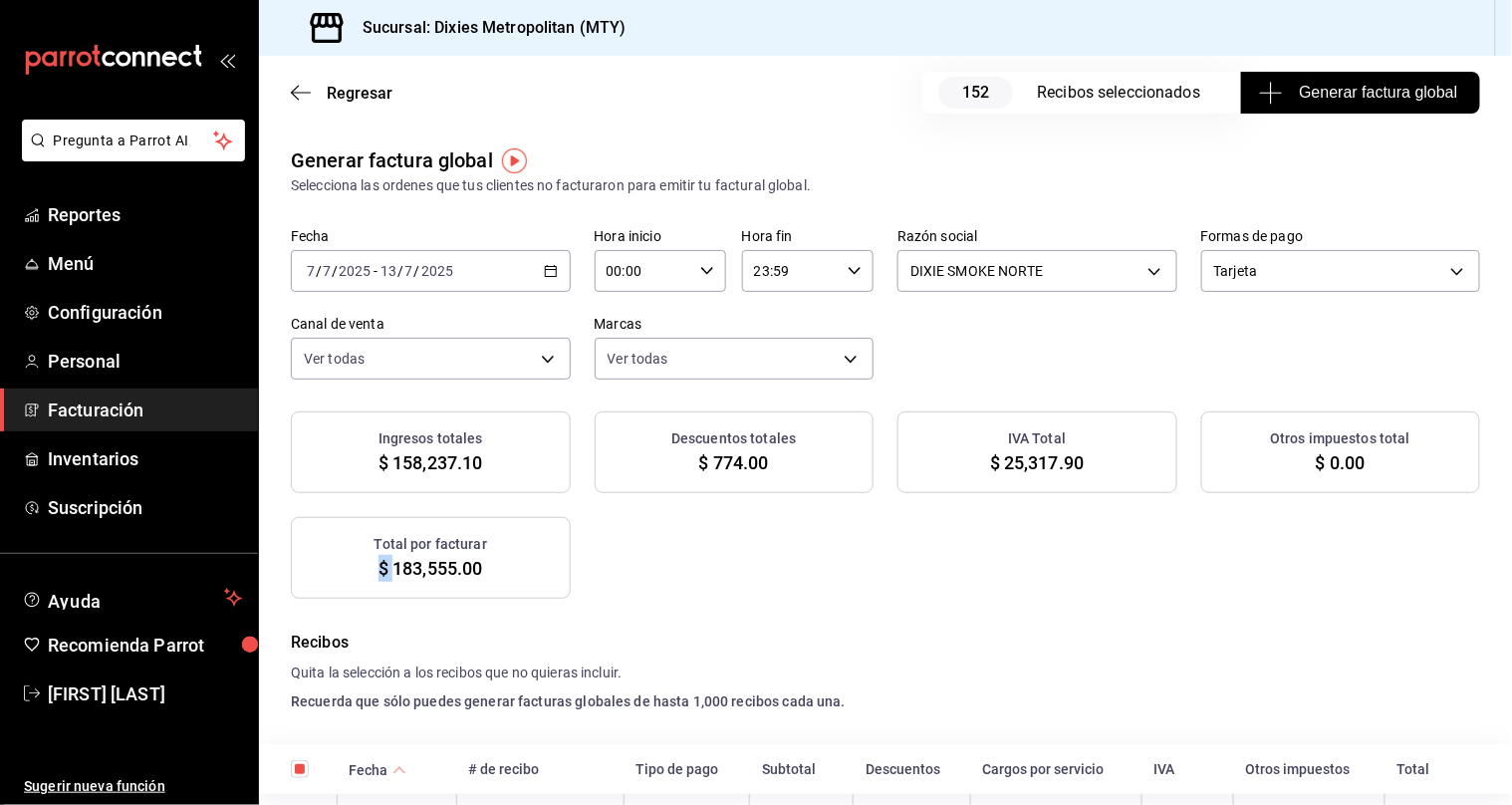 drag, startPoint x: 388, startPoint y: 564, endPoint x: 484, endPoint y: 558, distance: 96.18732 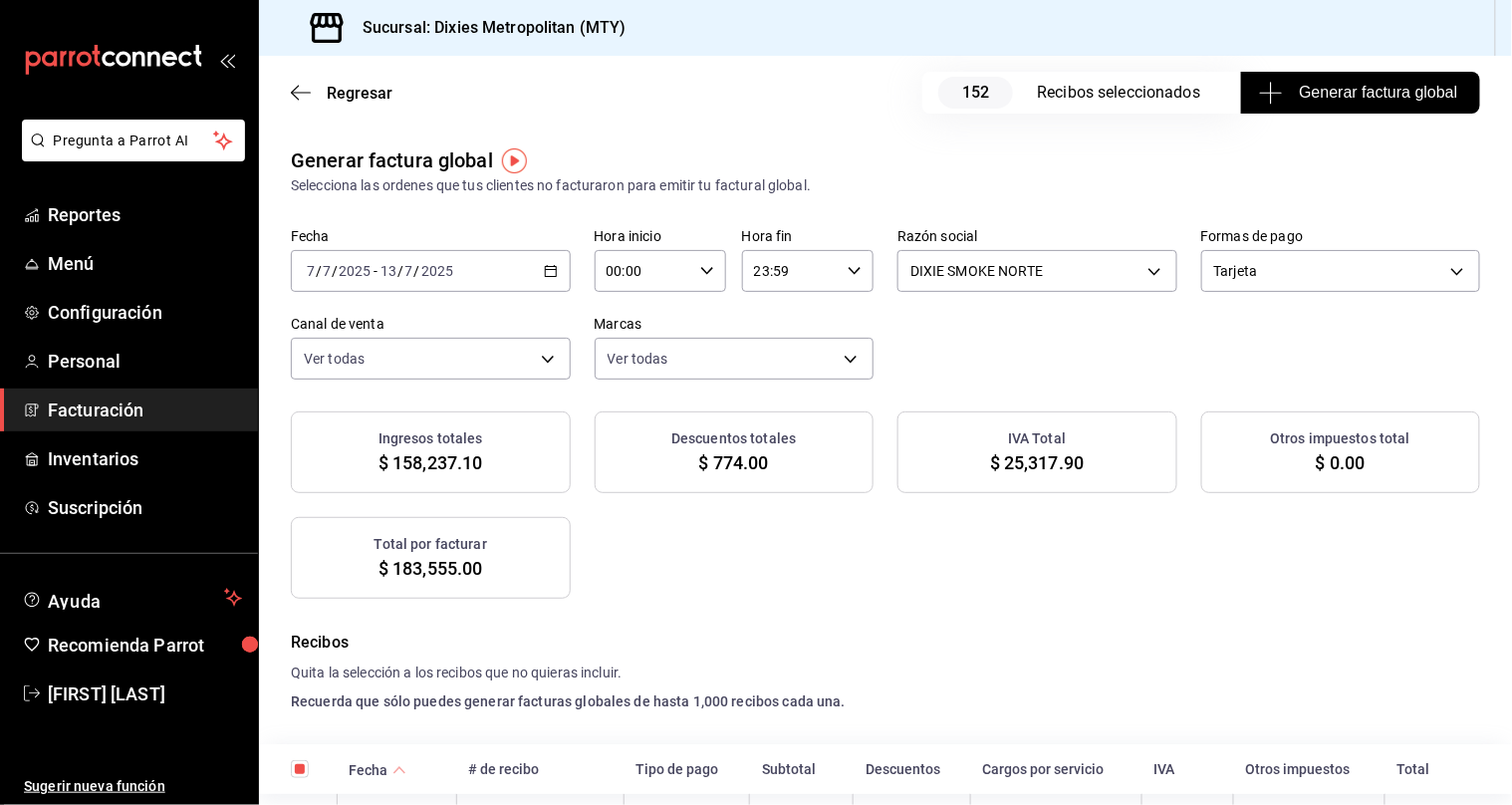 click on "$ 183,555.00" at bounding box center [430, 568] 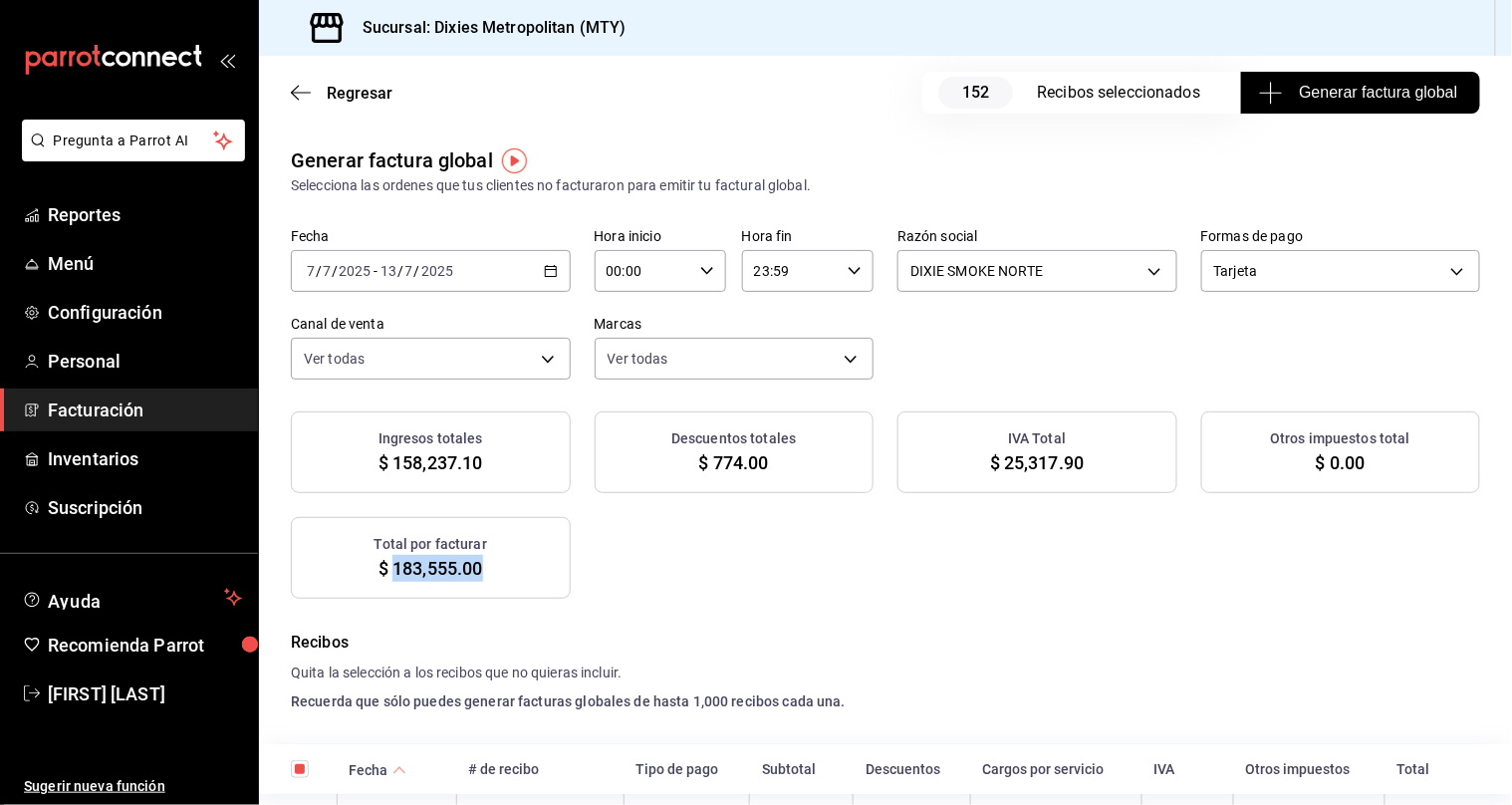 drag, startPoint x: 392, startPoint y: 571, endPoint x: 486, endPoint y: 571, distance: 94 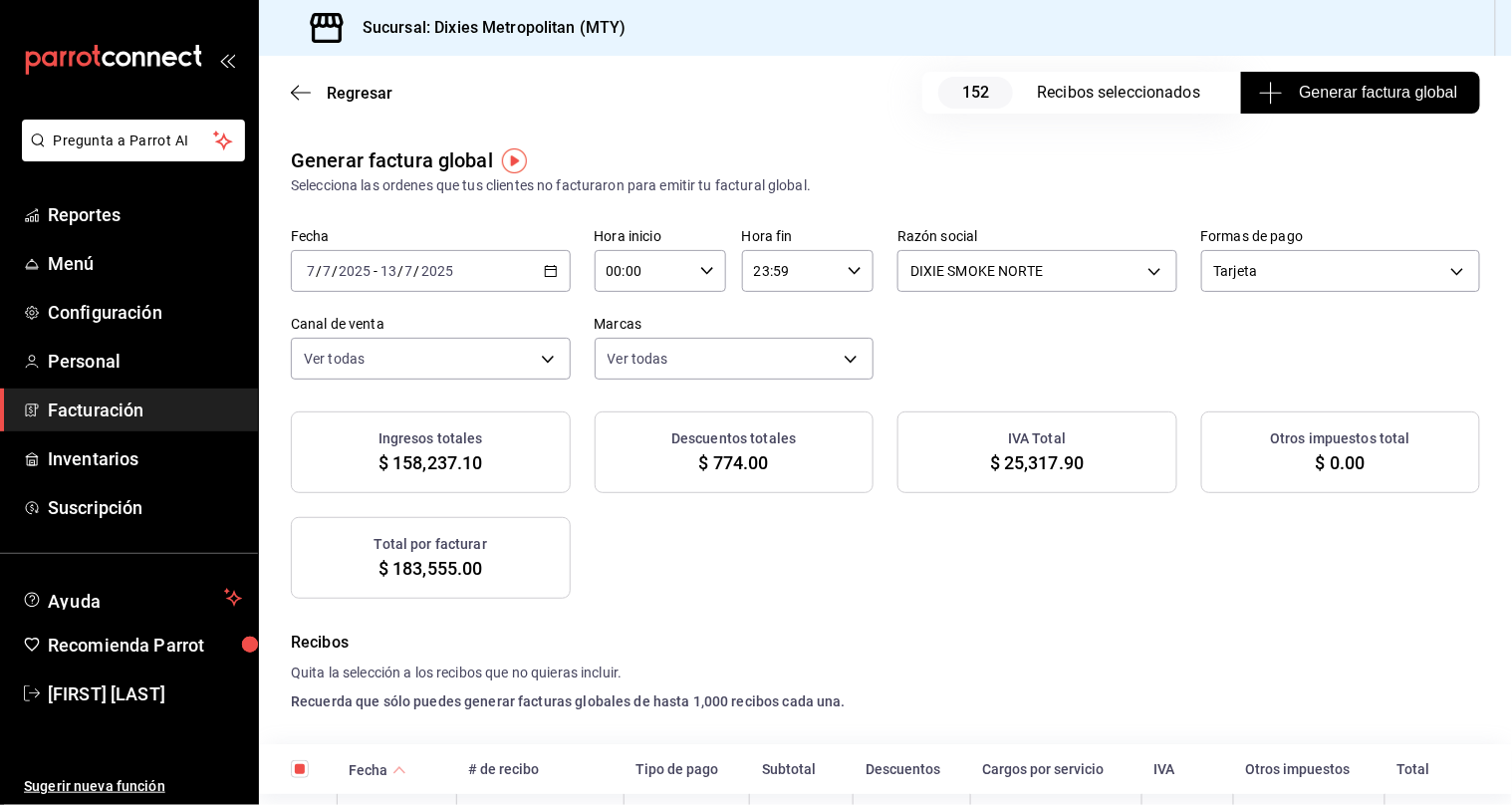 click on "Ingresos totales [CURRENCY] Descuentos totales [CURRENCY] IVA Total [CURRENCY] Otros impuestos total [CURRENCY] Total por facturar [CURRENCY]" at bounding box center (885, 505) 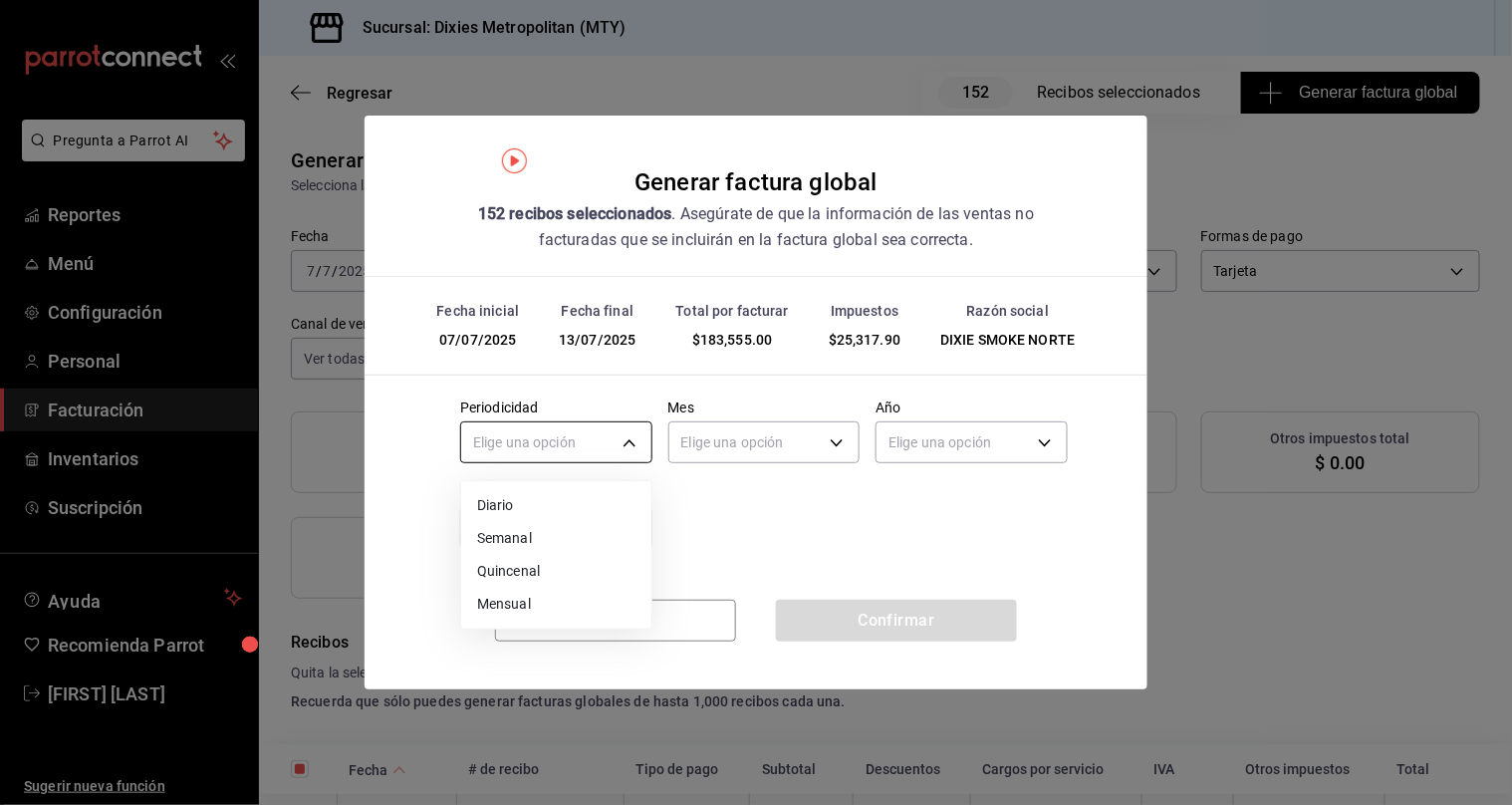 click on "Pregunta a Parrot AI Reportes   Menú   Configuración   Personal   Facturación   Inventarios   Suscripción   Ayuda Recomienda Parrot   Jocelin Varela   Sugerir nueva función   Sucursal: Dixies Metropolitan (MTY) Regresar 152 Recibos seleccionados Generar factura global Generar factura global Selecciona las ordenes que tus clientes no facturaron para emitir tu factural global. Fecha [DATE] [DATE] - [DATE] [DATE] Hora inicio 00:00 Hora inicio Hora fin 23:59 Hora fin Razón social DIXIE SMOKE NORTE [UUID] Formas de pago Tarjeta CARD Canal de venta Ver todas PARROT,UBER_EATS,RAPPI,DIDI_FOOD,ONLINE Marcas Ver todas [UUID] Ingresos totales [CURRENCY] Descuentos totales [CURRENCY] IVA Total [CURRENCY] Otros impuestos total [CURRENCY] Total por facturar [CURRENCY] Recibos Quita la selección a los recibos que no quieras incluir. Recuerda que sólo puedes generar facturas globales de hasta 1,000 recibos cada una. Fecha # de recibo IVA" at bounding box center [756, 402] 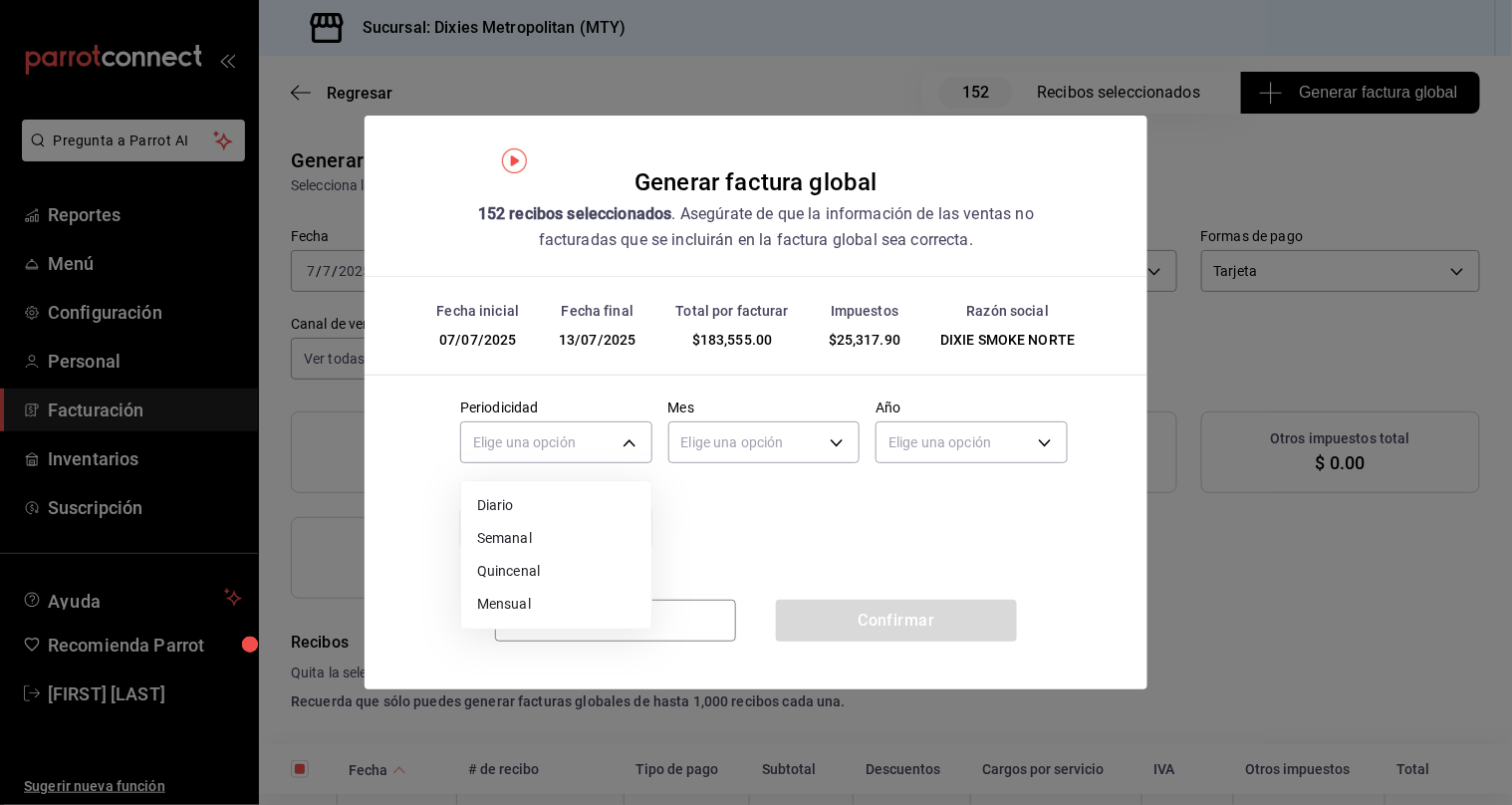 click on "Semanal" at bounding box center (556, 538) 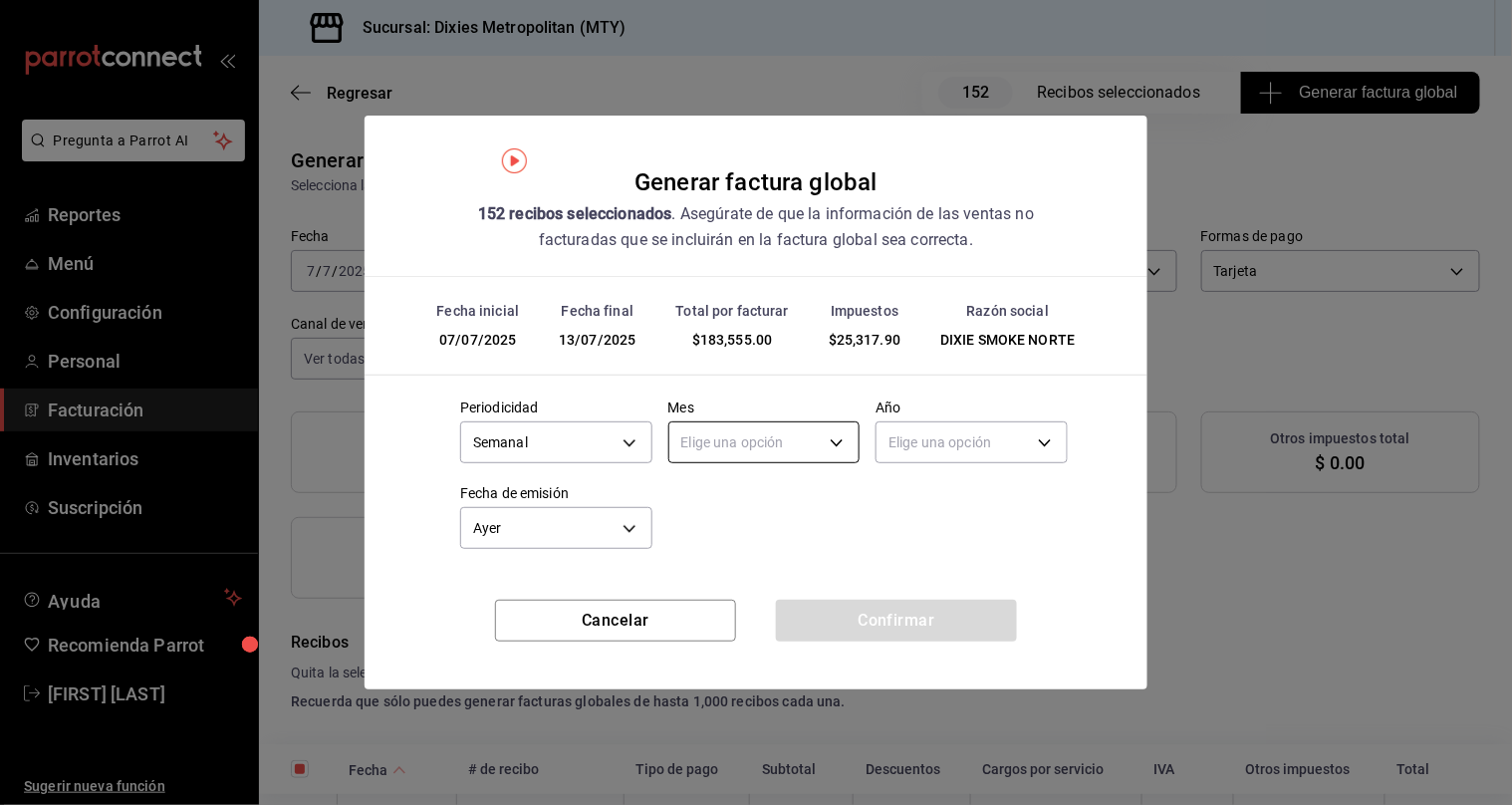 click on "Pregunta a Parrot AI Reportes   Menú   Configuración   Personal   Facturación   Inventarios   Suscripción   Ayuda Recomienda Parrot   Jocelin Varela   Sugerir nueva función   Sucursal: Dixies Metropolitan (MTY) Regresar 152 Recibos seleccionados Generar factura global Generar factura global Selecciona las ordenes que tus clientes no facturaron para emitir tu factural global. Fecha [DATE] [DATE] - [DATE] [DATE] Hora inicio 00:00 Hora inicio Hora fin 23:59 Hora fin Razón social DIXIE SMOKE NORTE [UUID] Formas de pago Tarjeta CARD Canal de venta Ver todas PARROT,UBER_EATS,RAPPI,DIDI_FOOD,ONLINE Marcas Ver todas [UUID] Ingresos totales [CURRENCY] Descuentos totales [CURRENCY] IVA Total [CURRENCY] Otros impuestos total [CURRENCY] Total por facturar [CURRENCY] Recibos Quita la selección a los recibos que no quieras incluir. Recuerda que sólo puedes generar facturas globales de hasta 1,000 recibos cada una. Fecha # de recibo IVA" at bounding box center [756, 402] 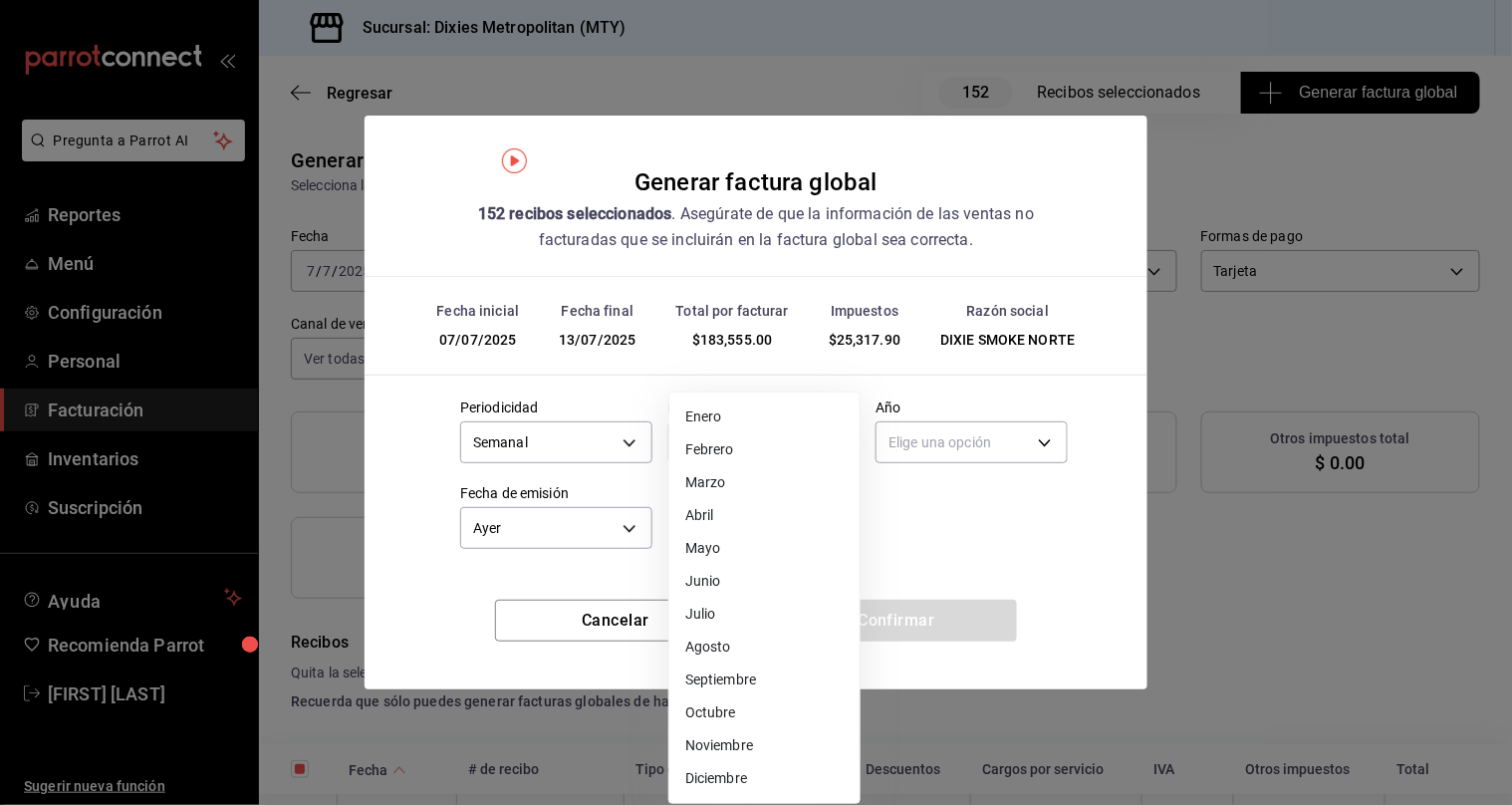 click on "Julio" at bounding box center (764, 614) 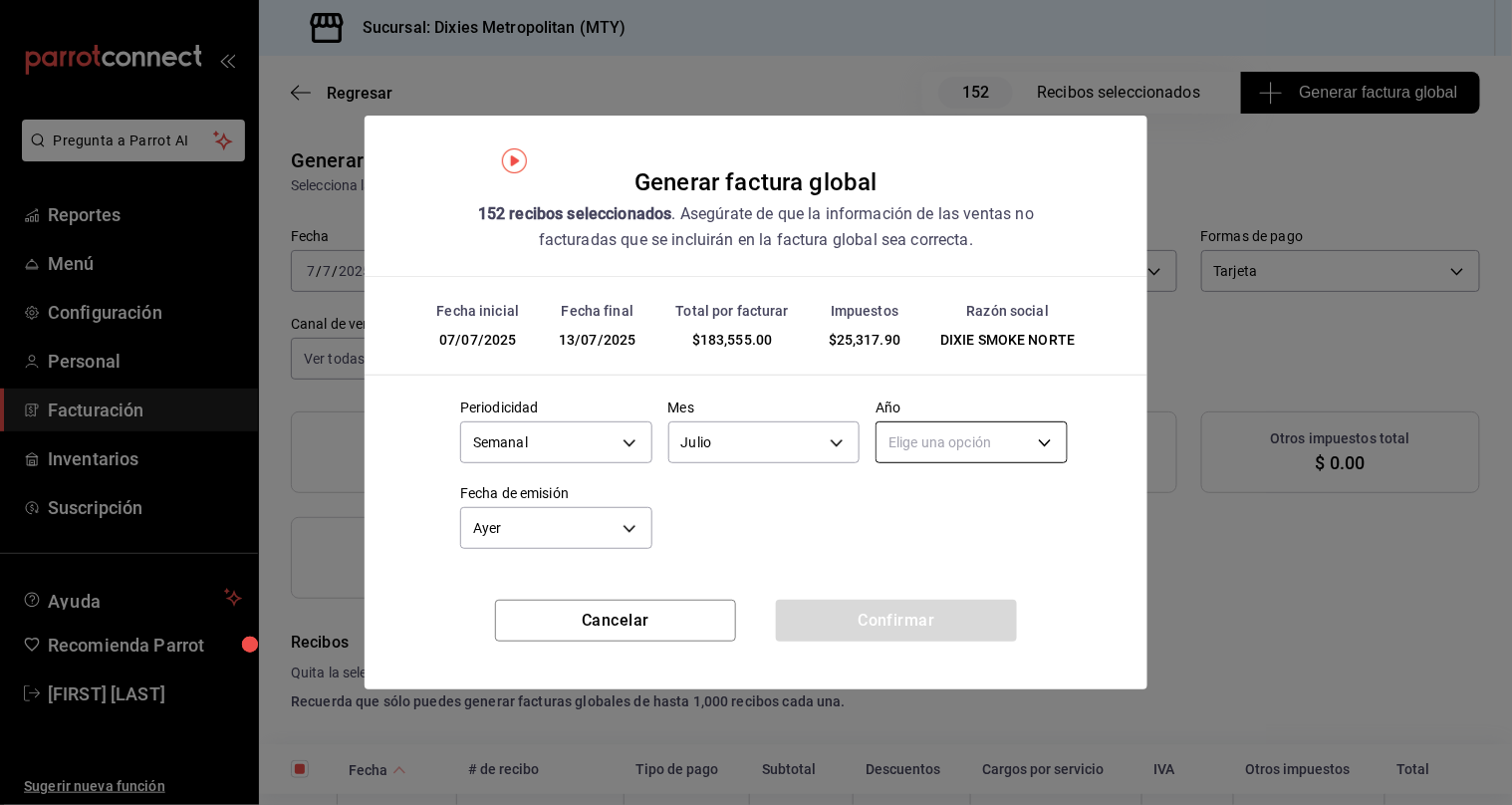 click on "Pregunta a Parrot AI Reportes   Menú   Configuración   Personal   Facturación   Inventarios   Suscripción   Ayuda Recomienda Parrot   Jocelin Varela   Sugerir nueva función   Sucursal: Dixies Metropolitan (MTY) Regresar 152 Recibos seleccionados Generar factura global Generar factura global Selecciona las ordenes que tus clientes no facturaron para emitir tu factural global. Fecha [DATE] [DATE] - [DATE] [DATE] Hora inicio 00:00 Hora inicio Hora fin 23:59 Hora fin Razón social DIXIE SMOKE NORTE [UUID] Formas de pago Tarjeta CARD Canal de venta Ver todas PARROT,UBER_EATS,RAPPI,DIDI_FOOD,ONLINE Marcas Ver todas [UUID] Ingresos totales [CURRENCY] Descuentos totales [CURRENCY] IVA Total [CURRENCY] Otros impuestos total [CURRENCY] Total por facturar [CURRENCY] Recibos Quita la selección a los recibos que no quieras incluir. Recuerda que sólo puedes generar facturas globales de hasta 1,000 recibos cada una. Fecha # de recibo IVA" at bounding box center (756, 402) 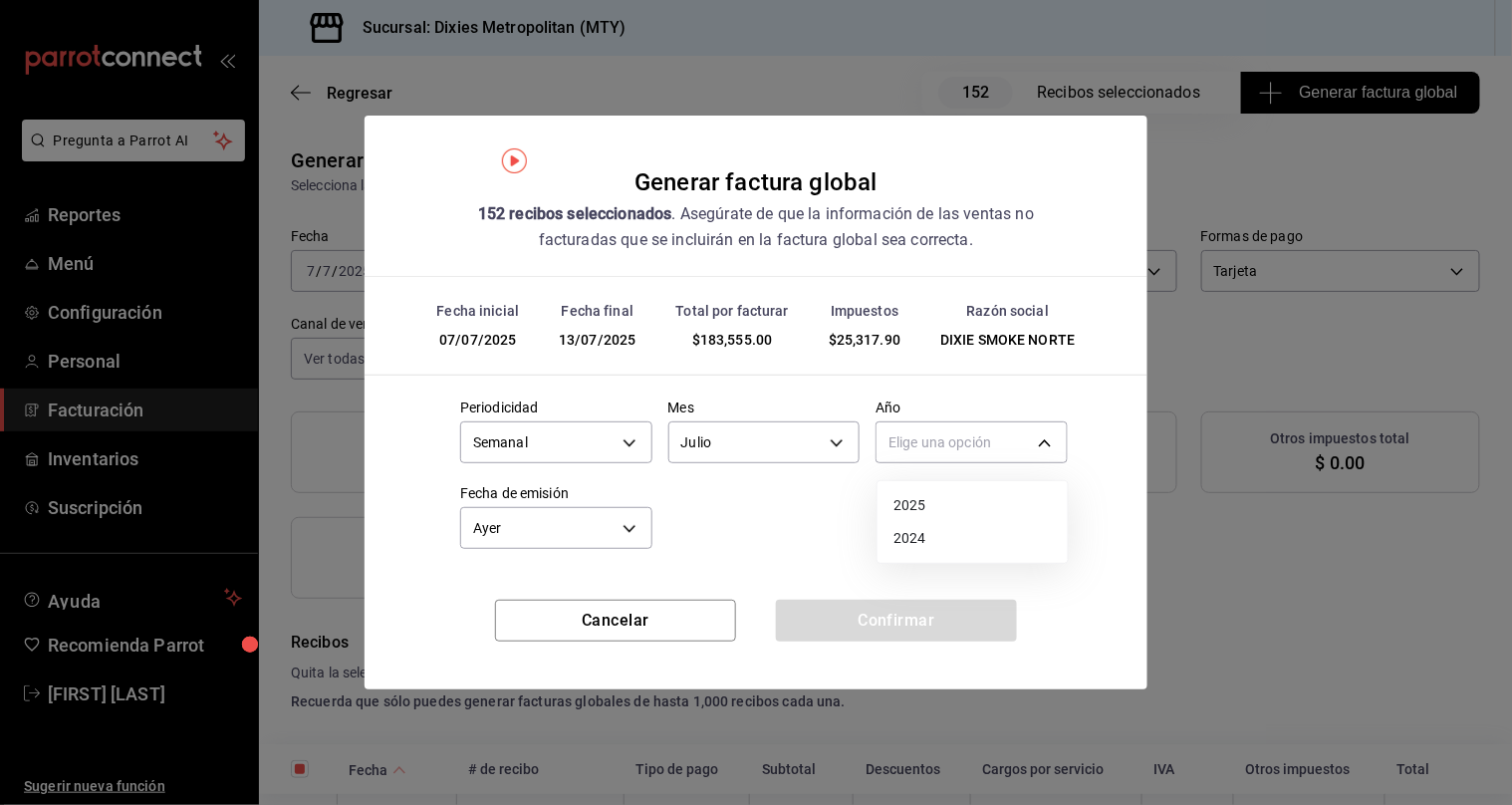 click on "2025" at bounding box center [972, 505] 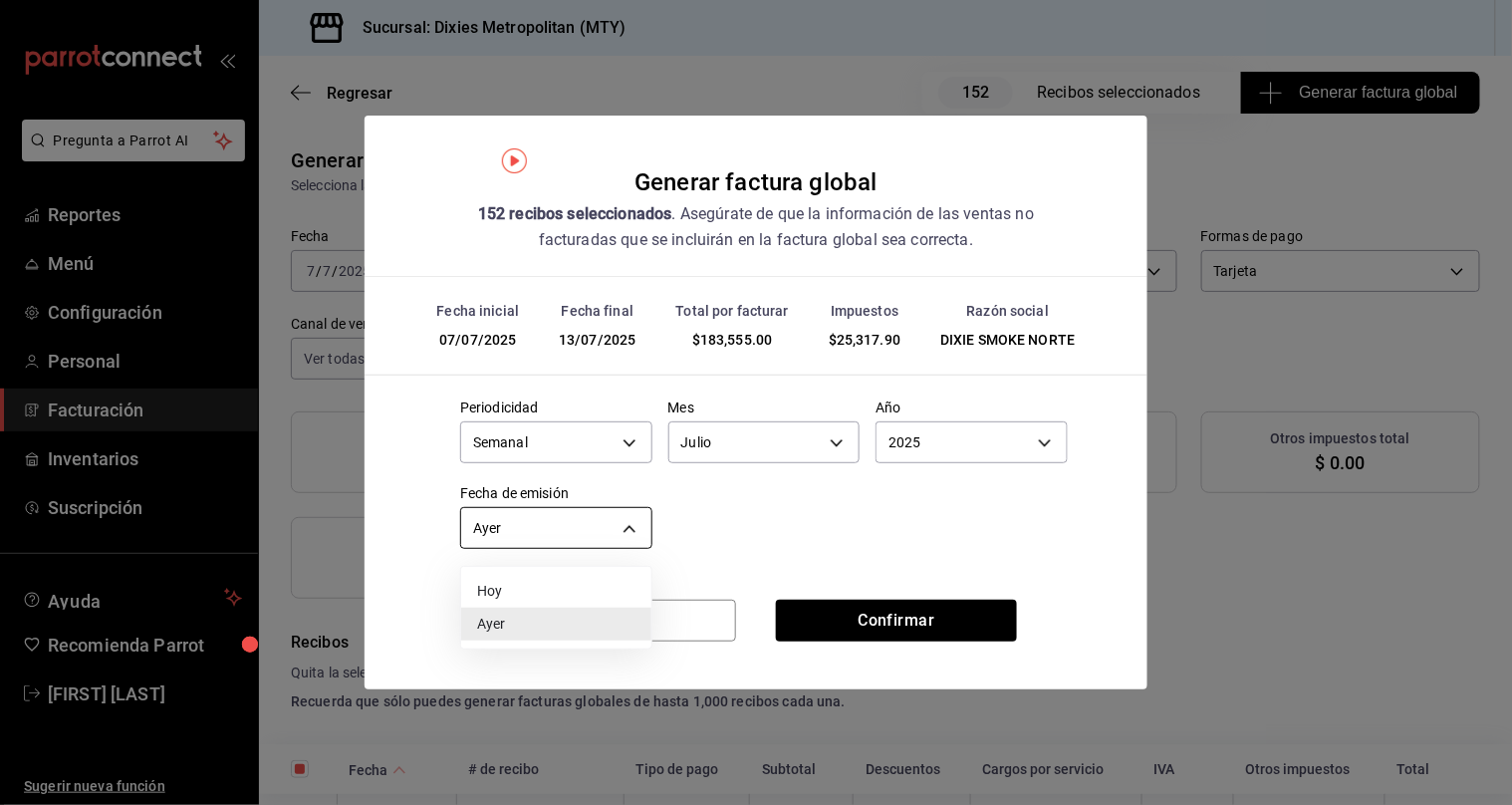 click on "Pregunta a Parrot AI Reportes   Menú   Configuración   Personal   Facturación   Inventarios   Suscripción   Ayuda Recomienda Parrot   Jocelin Varela   Sugerir nueva función   Sucursal: Dixies Metropolitan (MTY) Regresar 152 Recibos seleccionados Generar factura global Generar factura global Selecciona las ordenes que tus clientes no facturaron para emitir tu factural global. Fecha [DATE] [DATE] - [DATE] [DATE] Hora inicio 00:00 Hora inicio Hora fin 23:59 Hora fin Razón social DIXIE SMOKE NORTE [UUID] Formas de pago Tarjeta CARD Canal de venta Ver todas PARROT,UBER_EATS,RAPPI,DIDI_FOOD,ONLINE Marcas Ver todas [UUID] Ingresos totales [CURRENCY] Descuentos totales [CURRENCY] IVA Total [CURRENCY] Otros impuestos total [CURRENCY] Total por facturar [CURRENCY] Recibos Quita la selección a los recibos que no quieras incluir. Recuerda que sólo puedes generar facturas globales de hasta 1,000 recibos cada una. Fecha # de recibo IVA" at bounding box center [756, 402] 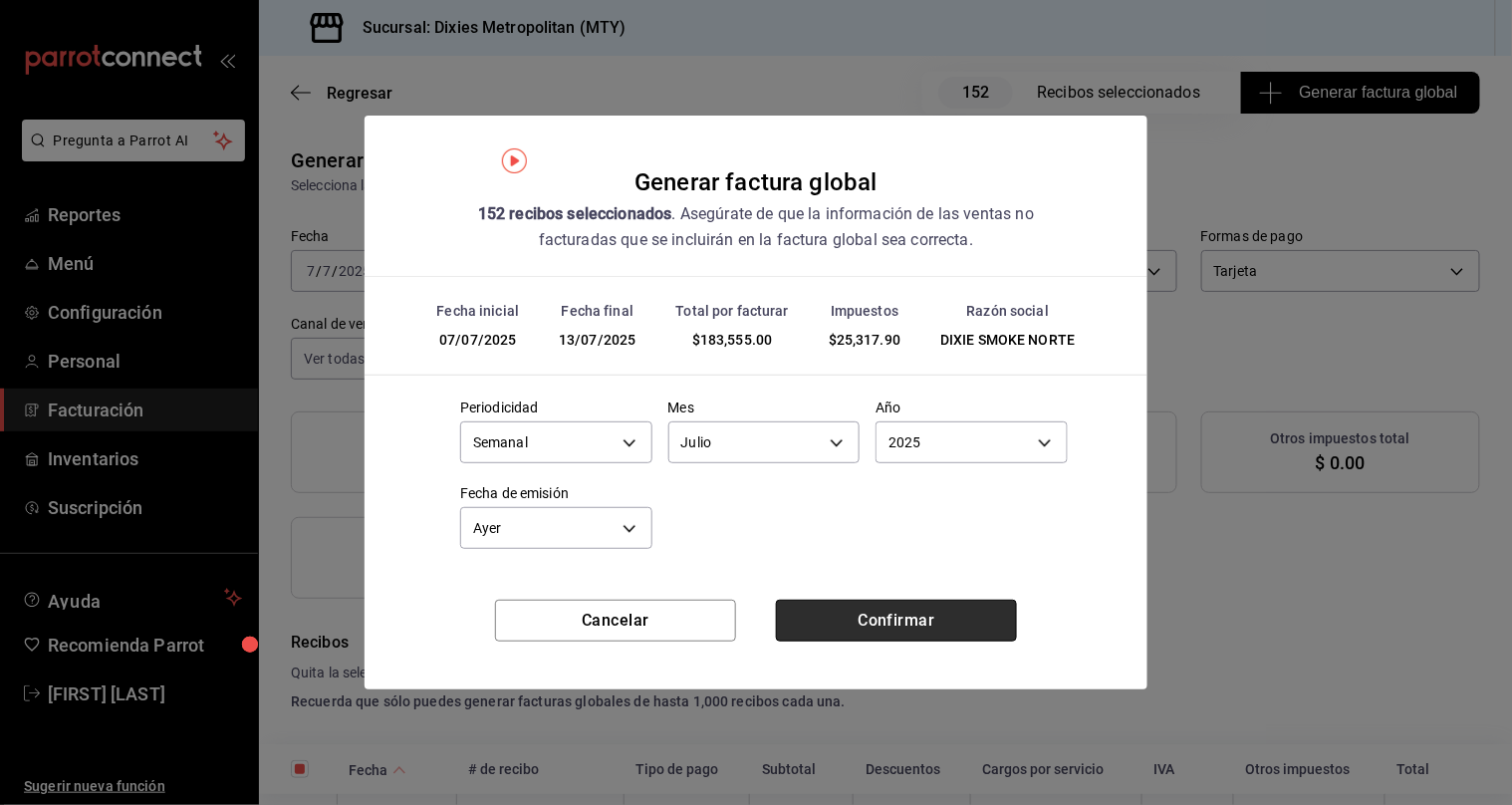 click on "Confirmar" at bounding box center (896, 621) 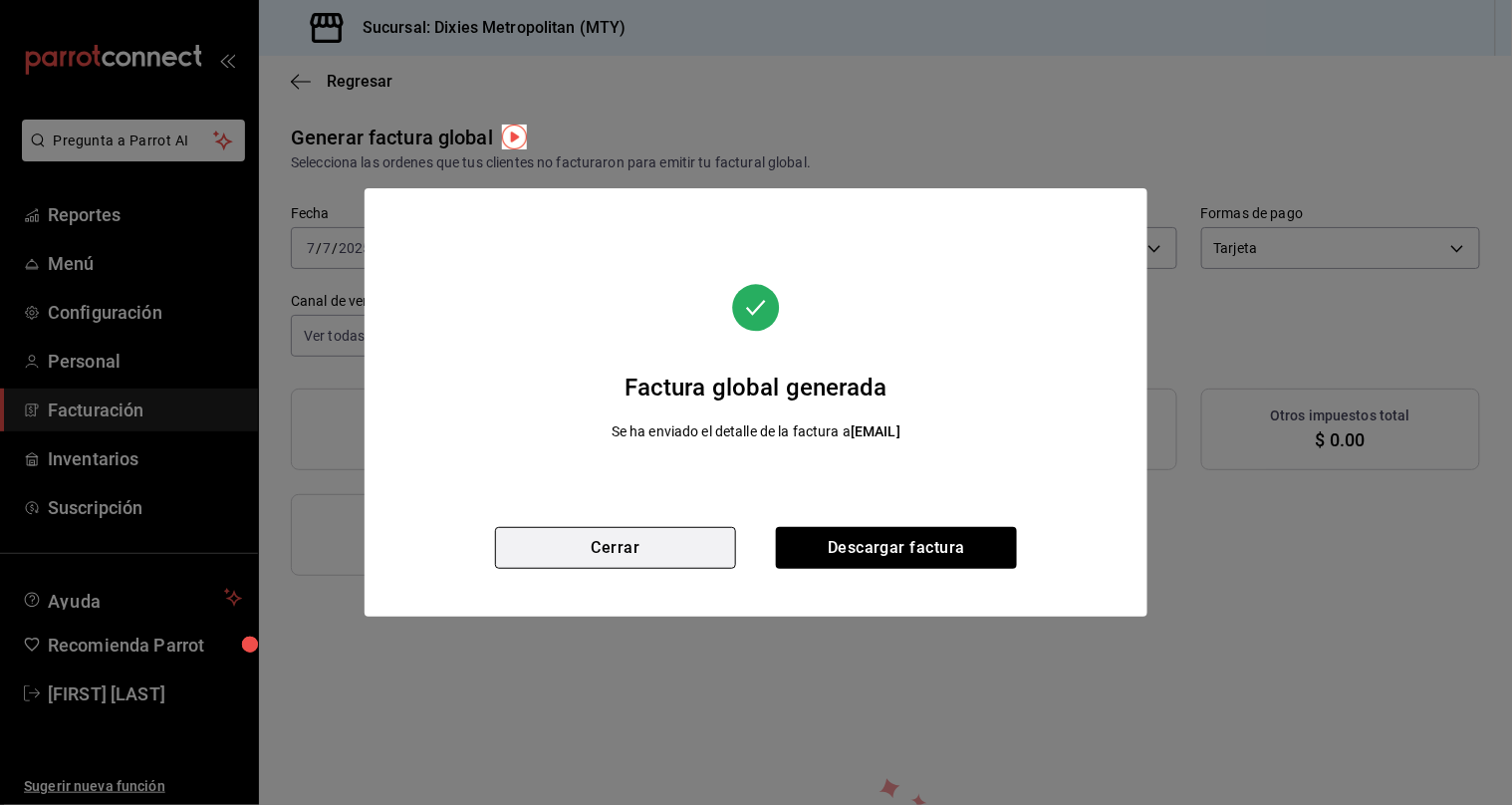 click on "Cerrar" at bounding box center (616, 548) 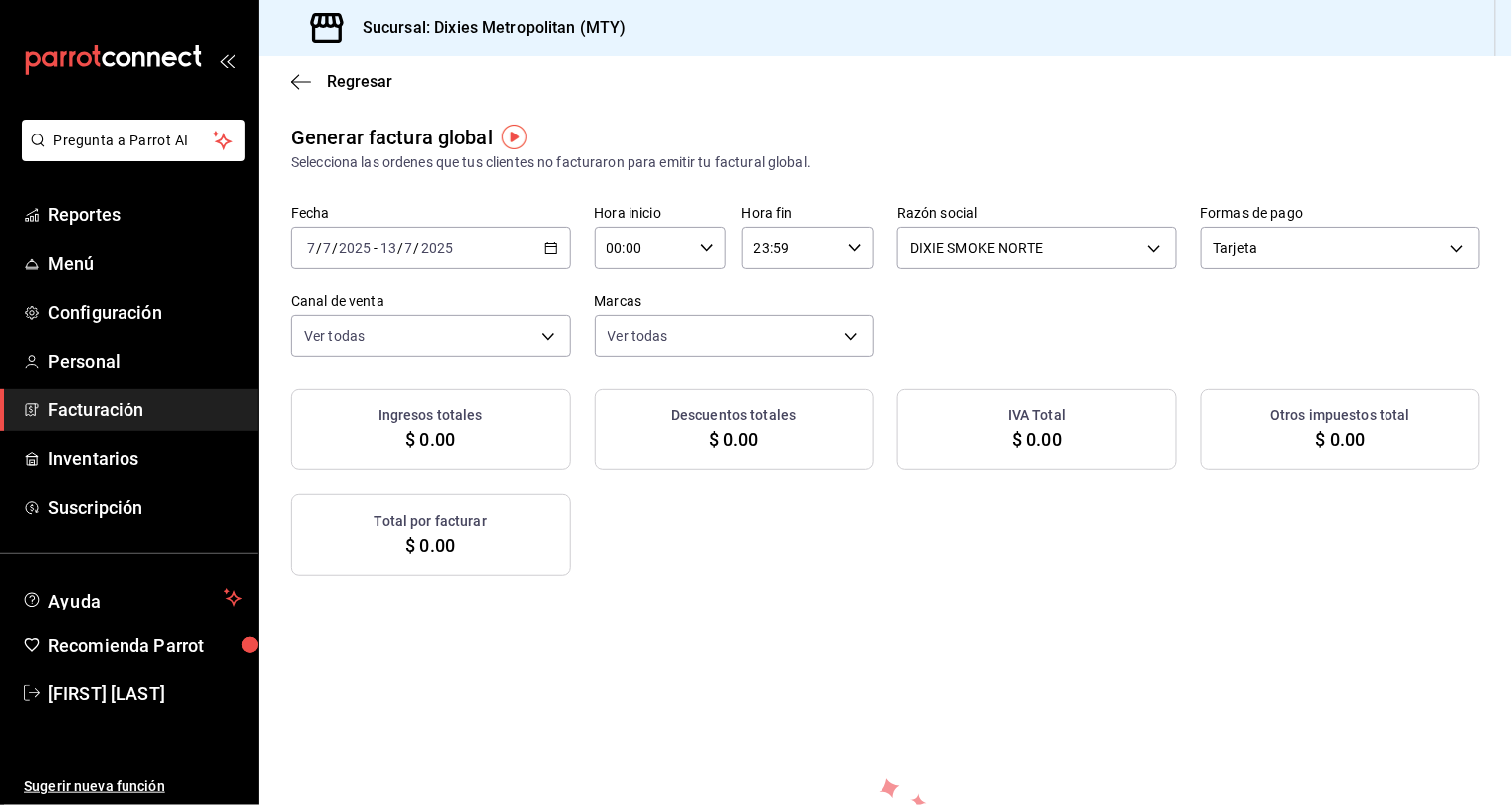click on "2025-07-07 7 / 7 / 2025 - 2025-07-13 13 / 7 / 2025" at bounding box center [430, 248] 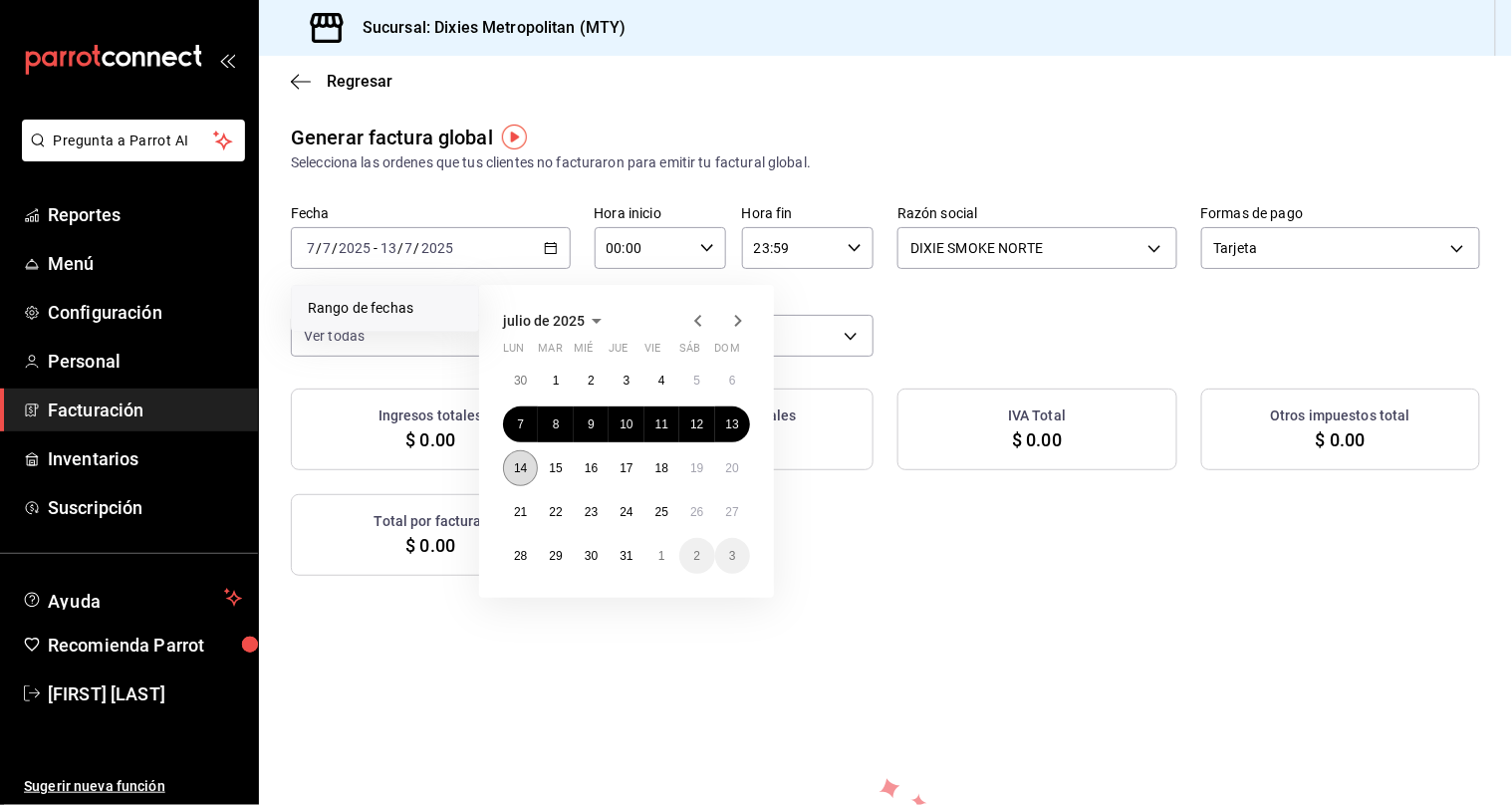 click on "14" at bounding box center (520, 468) 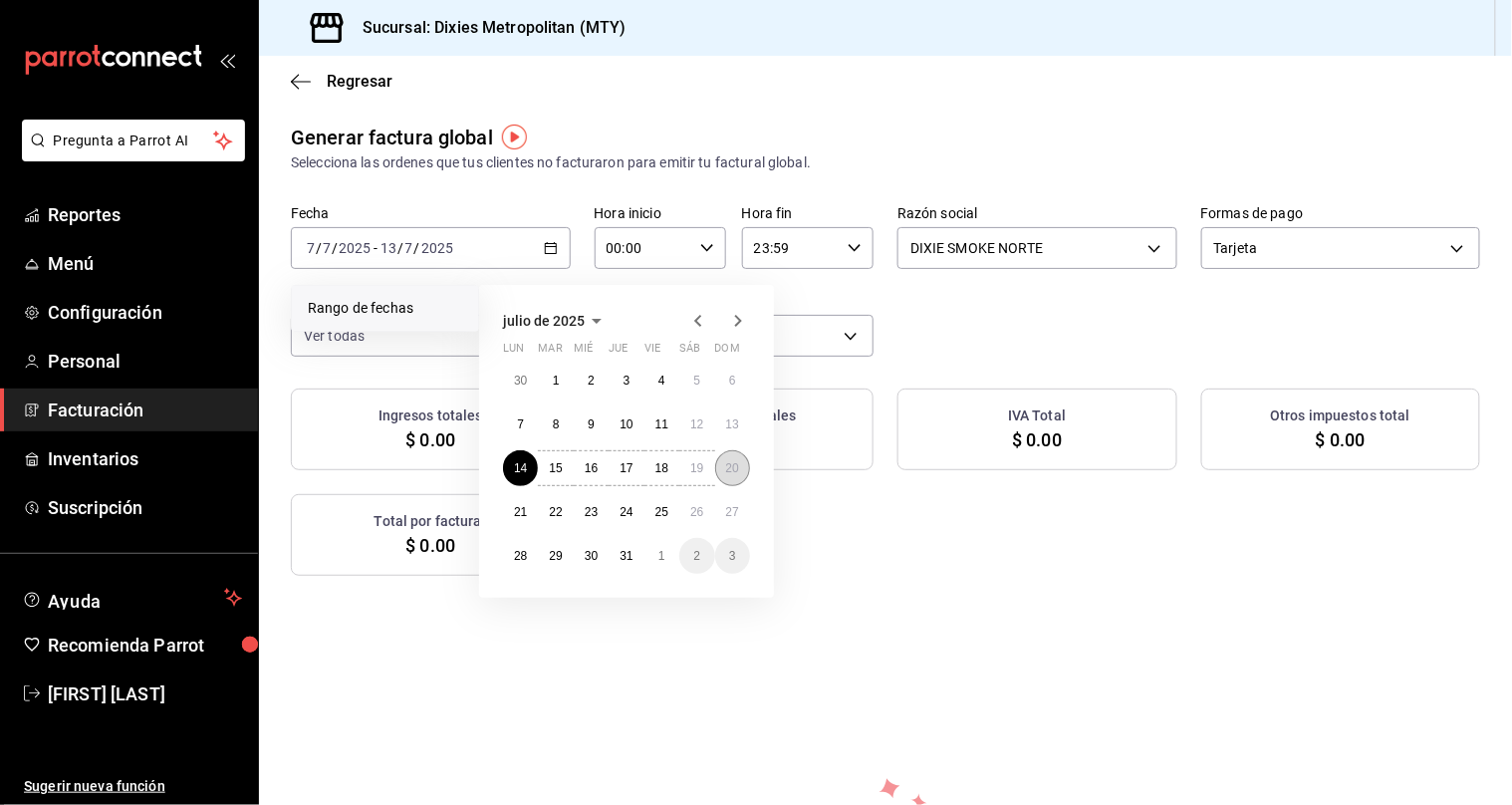 click on "20" at bounding box center [732, 468] 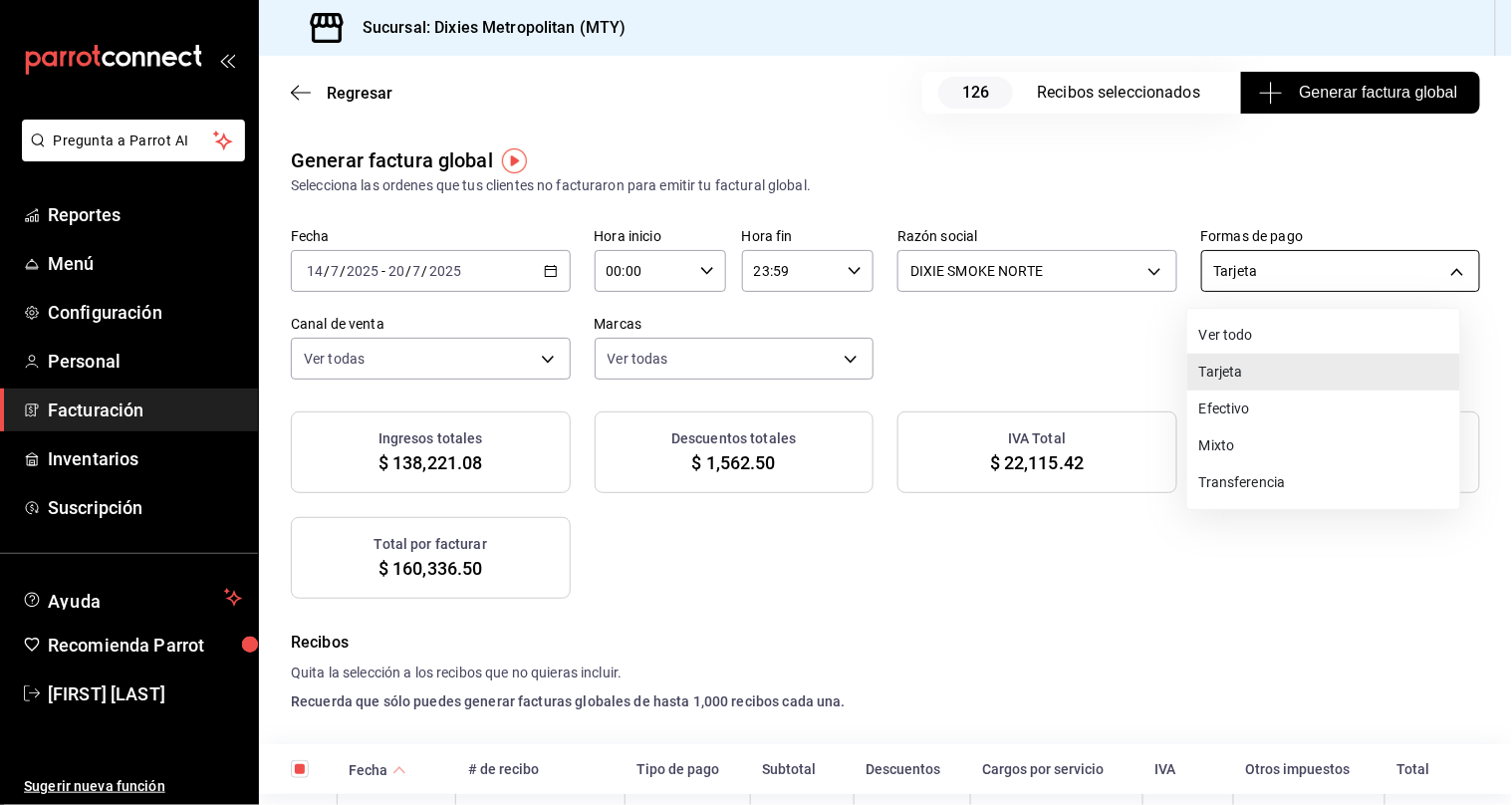 click on "Pregunta a Parrot AI Reportes   Menú   Configuración   Personal   Facturación   Inventarios   Suscripción   Ayuda Recomienda Parrot   [FIRST] [LAST]   Sugerir nueva función   Sucursal: Dixies Metropolitan (MTY) Regresar 126 Recibos seleccionados Generar factura global Generar factura global Selecciona las ordenes que tus clientes no facturaron para emitir tu factural global. Fecha [DATE] [DATE] - [DATE] [DATE] Hora inicio 00:00 Hora inicio Hora fin 23:59 Hora fin Razón social DIXIE SMOKE NORTE [UUID] Formas de pago Tarjeta CARD Canal de venta Ver todas PARROT,UBER_EATS,RAPPI,DIDI_FOOD,ONLINE Marcas Ver todas [UUID] Ingresos totales $ 138,221.08 Descuentos totales $ 1,562.50 IVA Total $ 22,115.42 Otros impuestos total $ 0.00 Total por facturar $ 160,336.50 Recibos Quita la selección a los recibos que no quieras incluir. Recuerda que sólo puedes generar facturas globales de hasta 1,000 recibos cada una. Fecha # de recibo" at bounding box center [756, 402] 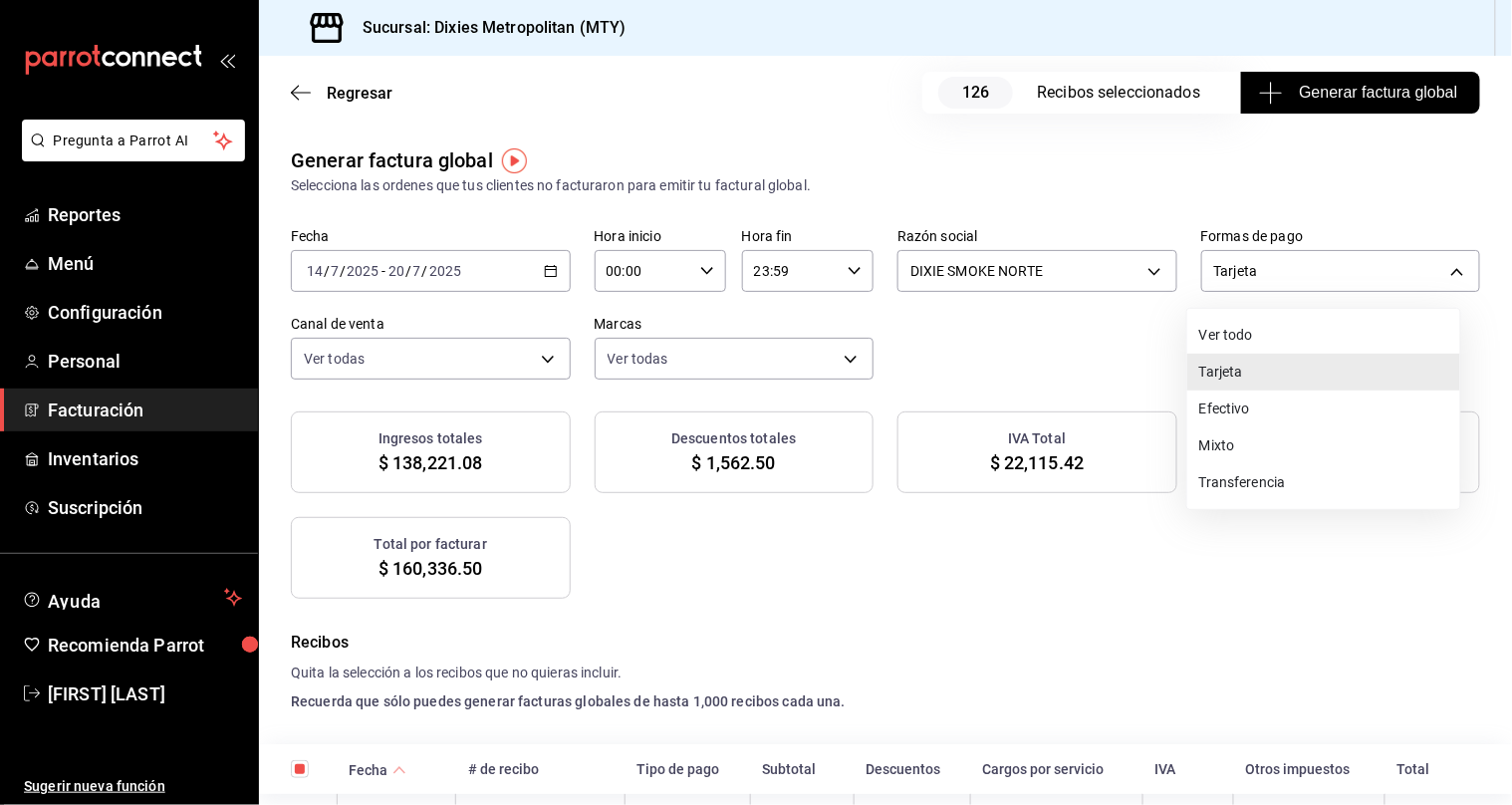 click on "Ver todo" at bounding box center [1324, 335] 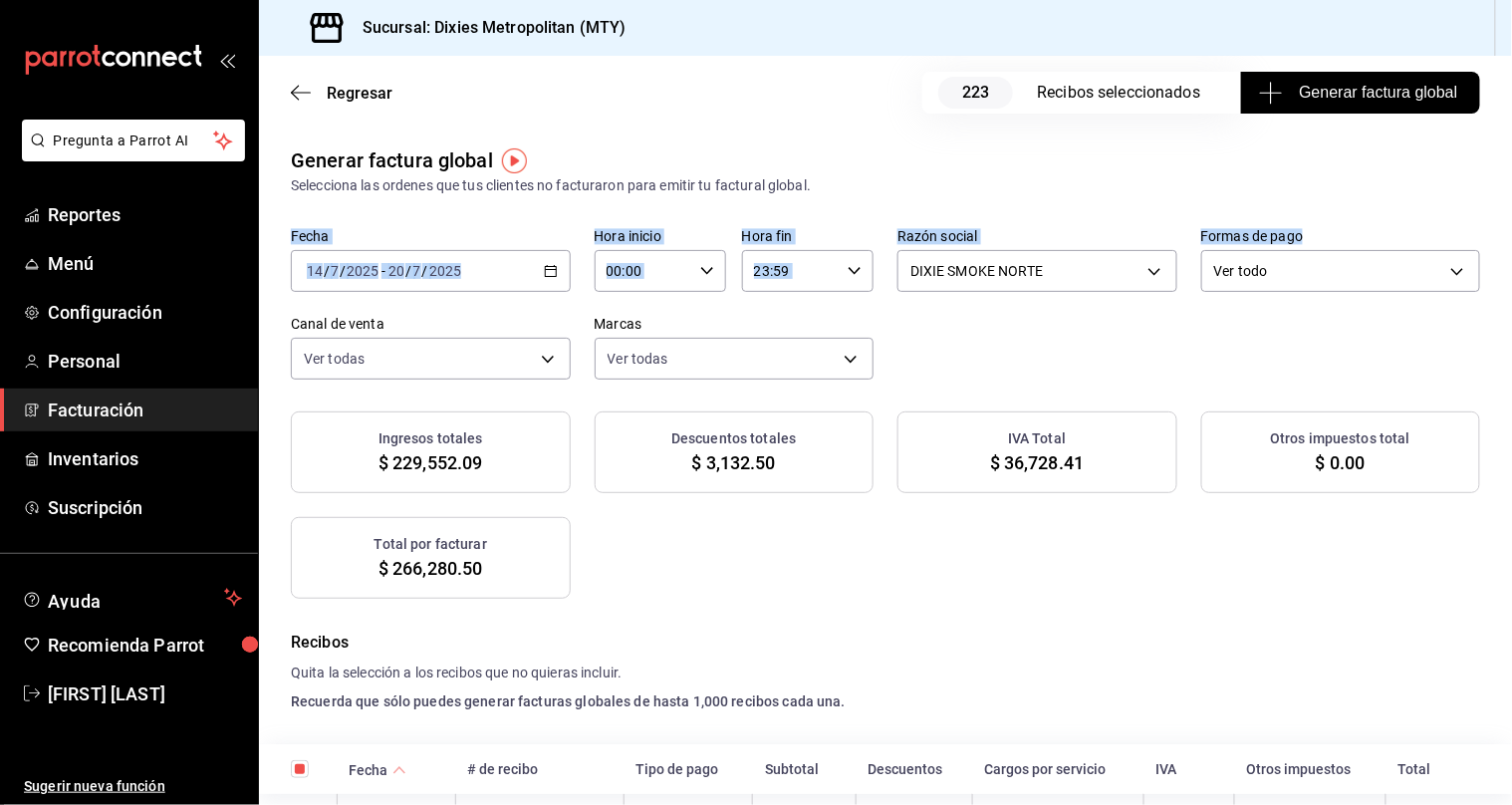 drag, startPoint x: 1216, startPoint y: 325, endPoint x: 1460, endPoint y: 195, distance: 276.47061 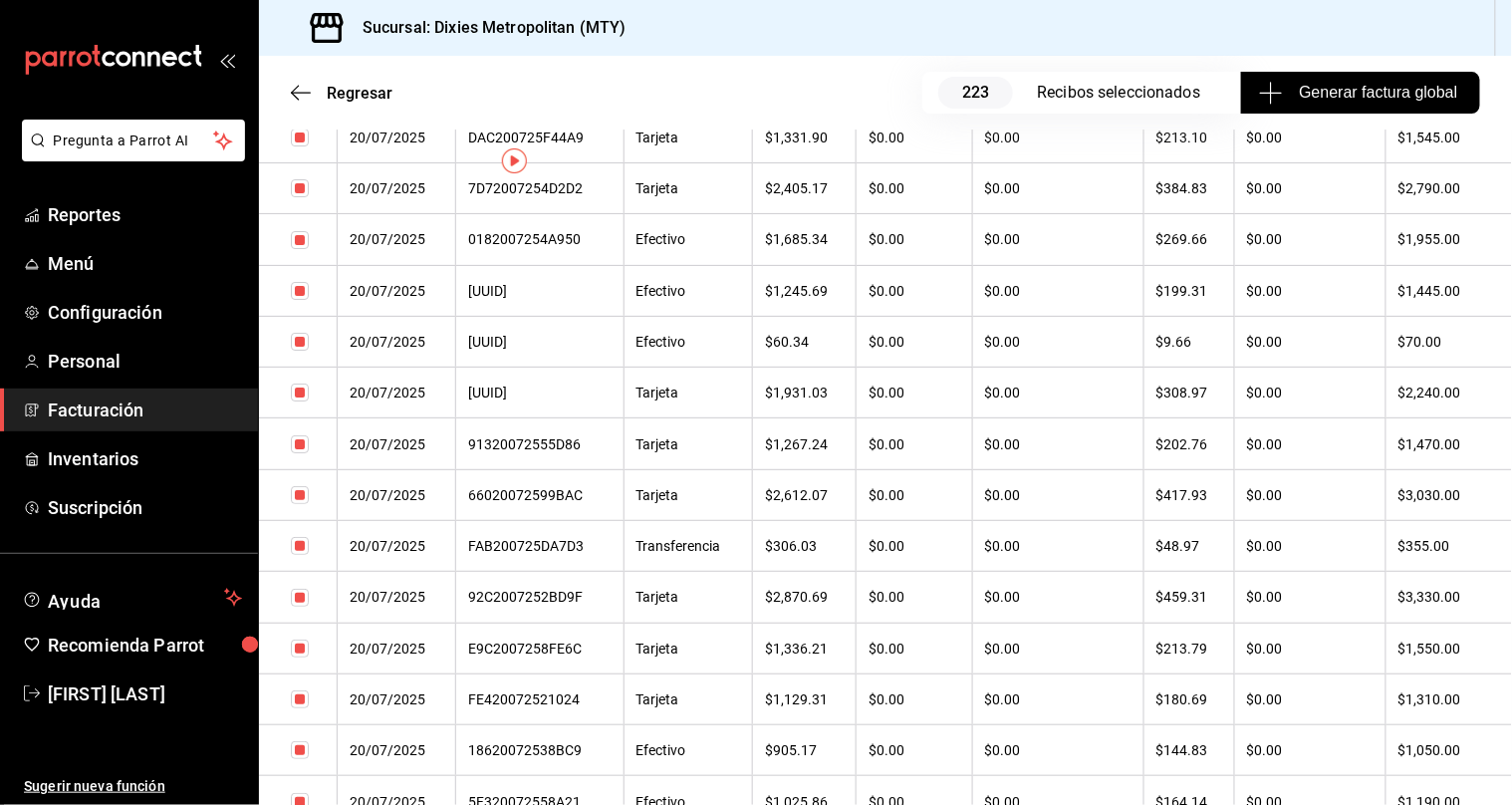 scroll, scrollTop: 0, scrollLeft: 0, axis: both 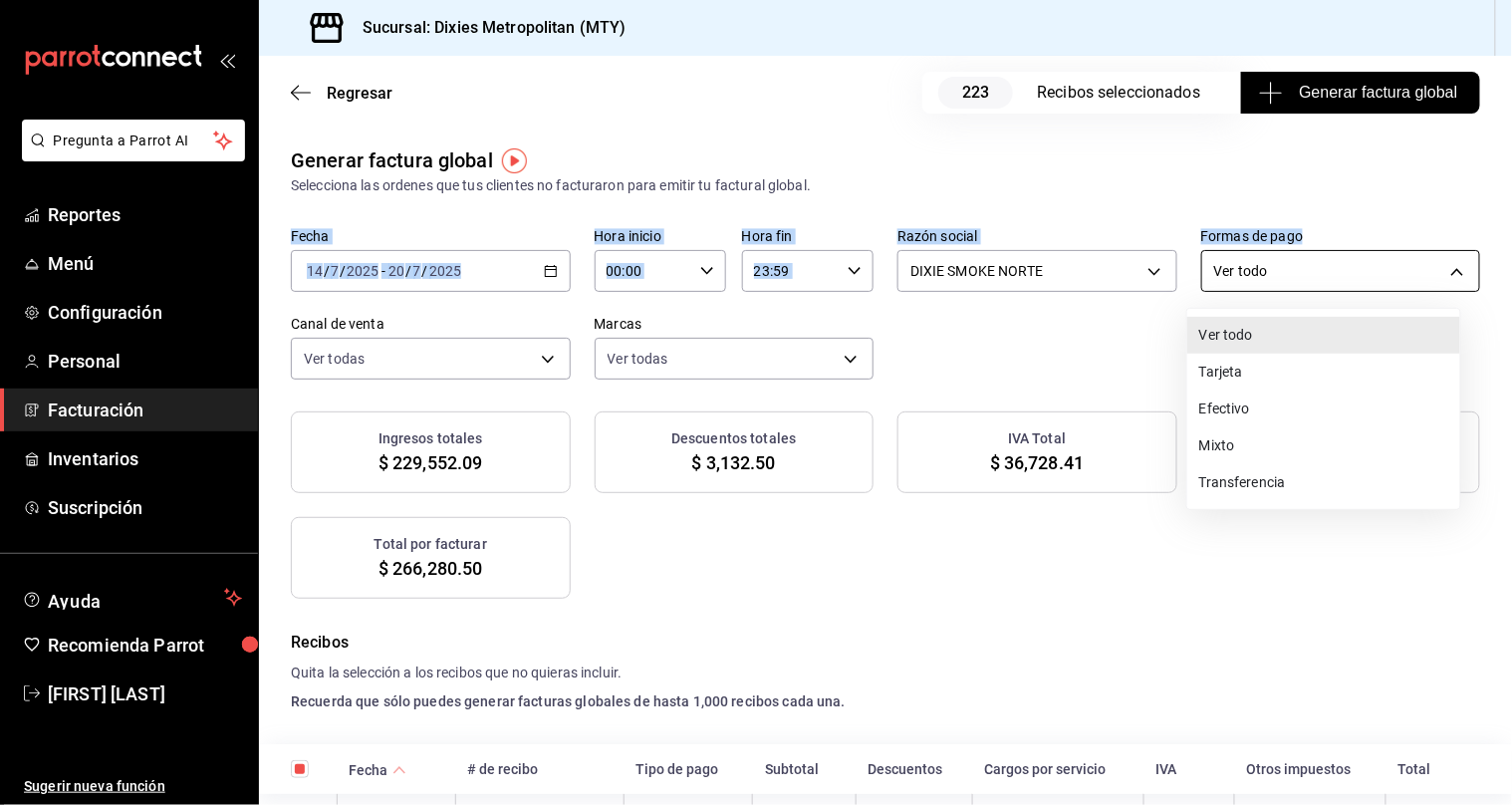 click on "Pregunta a Parrot AI Reportes   Menú   Configuración   Personal   Facturación   Inventarios   Suscripción   Ayuda Recomienda Parrot   [FIRST] [LAST]   Sugerir nueva función   Sucursal: Dixies Metropolitan (MTY) Regresar 223 Recibos seleccionados Generar factura global Generar factura global Selecciona las ordenes que tus clientes no facturaron para emitir tu factural global. Fecha [DATE] [DATE] - [DATE] [DATE] Hora inicio [TIME] Hora inicio Hora fin [TIME] Hora fin Razón social DIXIE SMOKE NORTE [UUID] Formas de pago Ver todo ALL Canal de venta Ver todas PARROT,UBER_EATS,RAPPI,DIDI_FOOD,ONLINE Marcas Ver todas [UUID] Ingresos totales $ 229,552.09 Descuentos totales $ 3,132.50 IVA Total $ 36,728.41 Otros impuestos total $ 0.00 Total por facturar $ 266,280.50 Recibos Quita la selección a los recibos que no quieras incluir. Recuerda que sólo puedes generar facturas globales de hasta 1,000 recibos cada una. Fecha # de recibo" at bounding box center [756, 402] 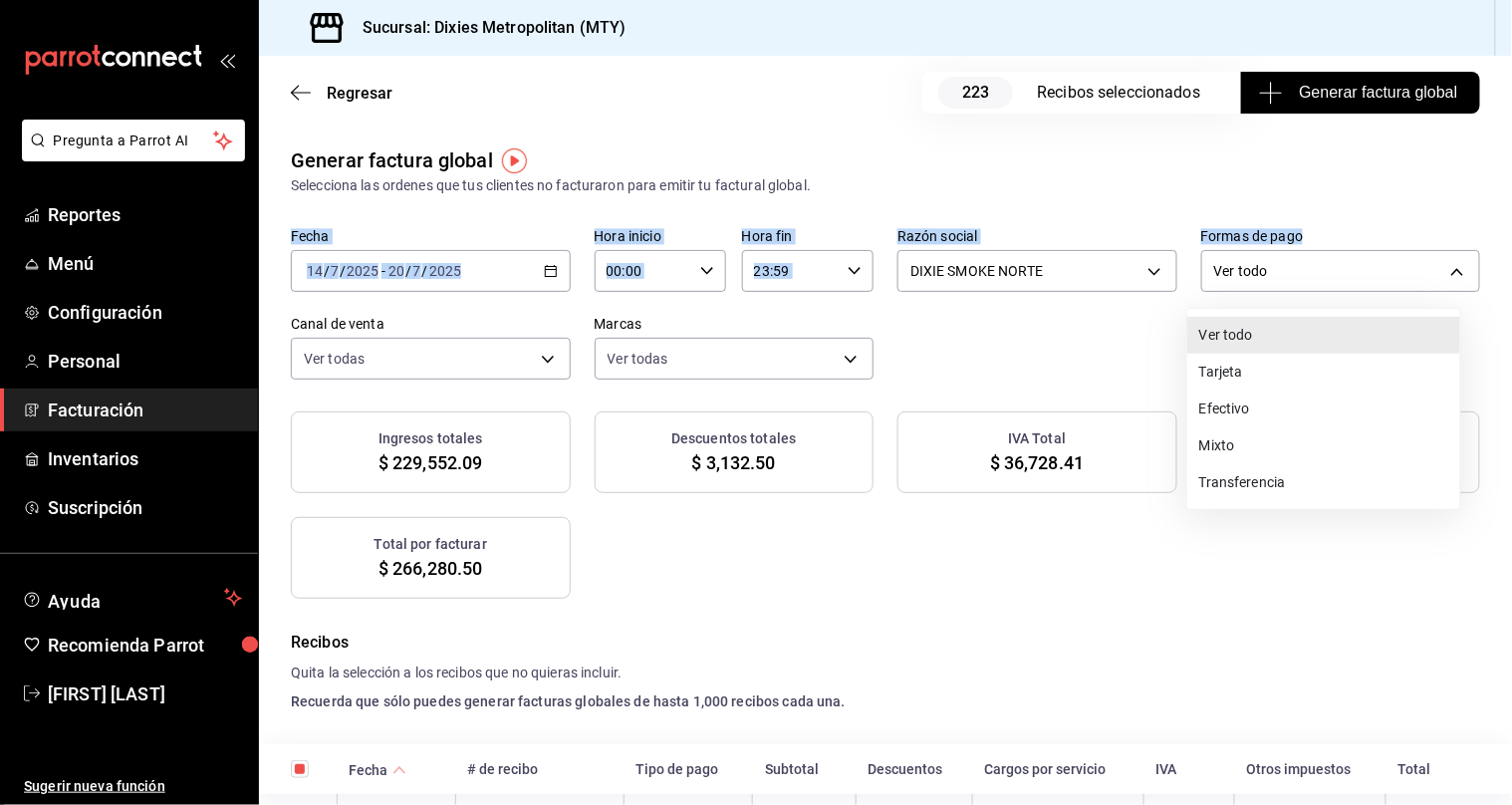 click on "Tarjeta" at bounding box center (1324, 372) 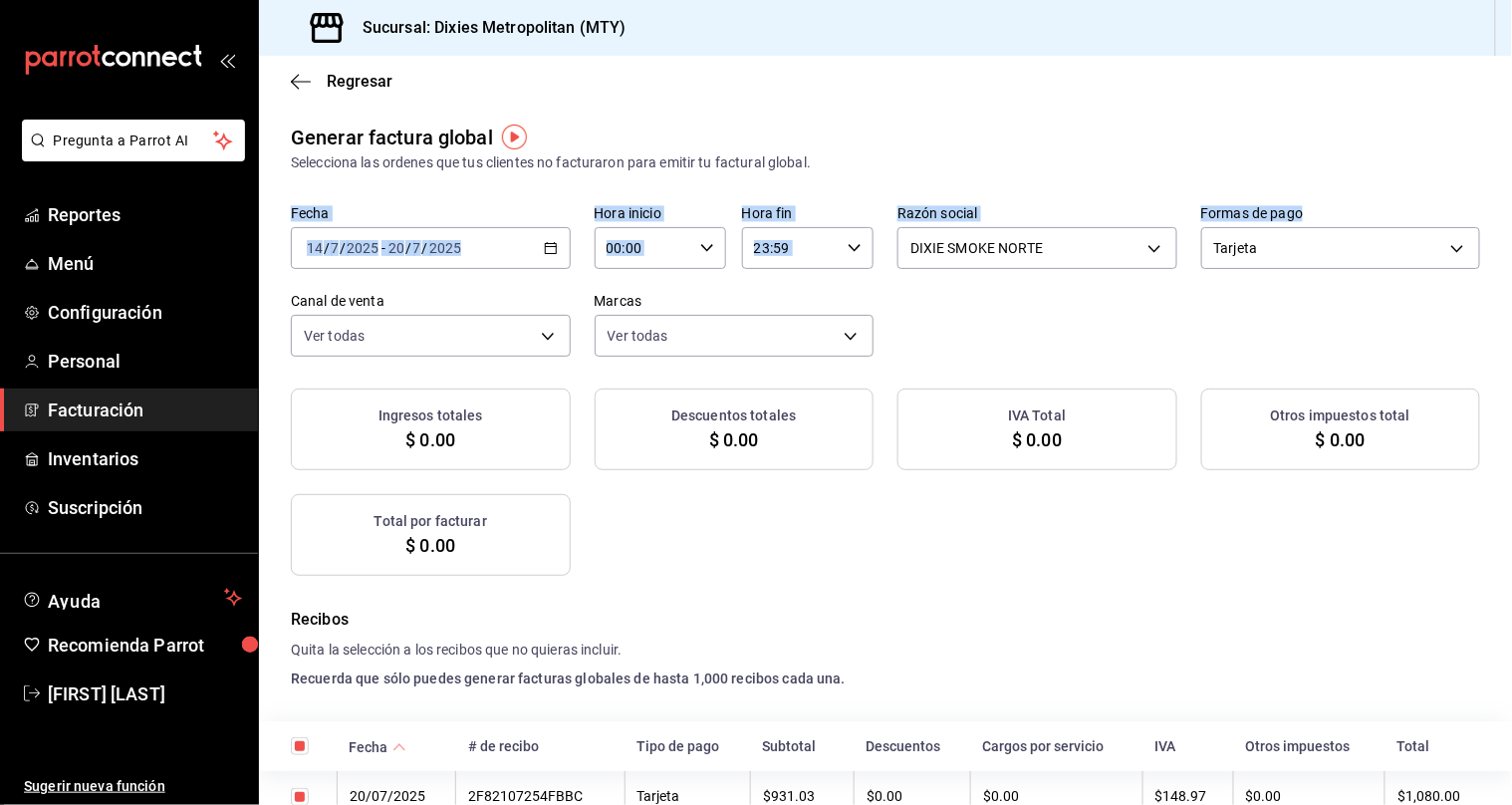 click on "Fecha 2025-07-14 14 / 7 / 2025 - 2025-07-20 20 / 7 / 2025 Hora inicio 00:00 Hora inicio Hora fin 23:59 Hora fin Razón social DIXIE SMOKE NORTE 0f1d80d5-72c0-4c53-ab53-759a7e105267 Formas de pago Tarjeta CARD Canal de venta Ver todas PARROT,UBER_EATS,RAPPI,DIDI_FOOD,ONLINE Marcas Ver todas a49caf84-8a17-40a9-a5ad-3f8d2e8505fa" at bounding box center [885, 281] 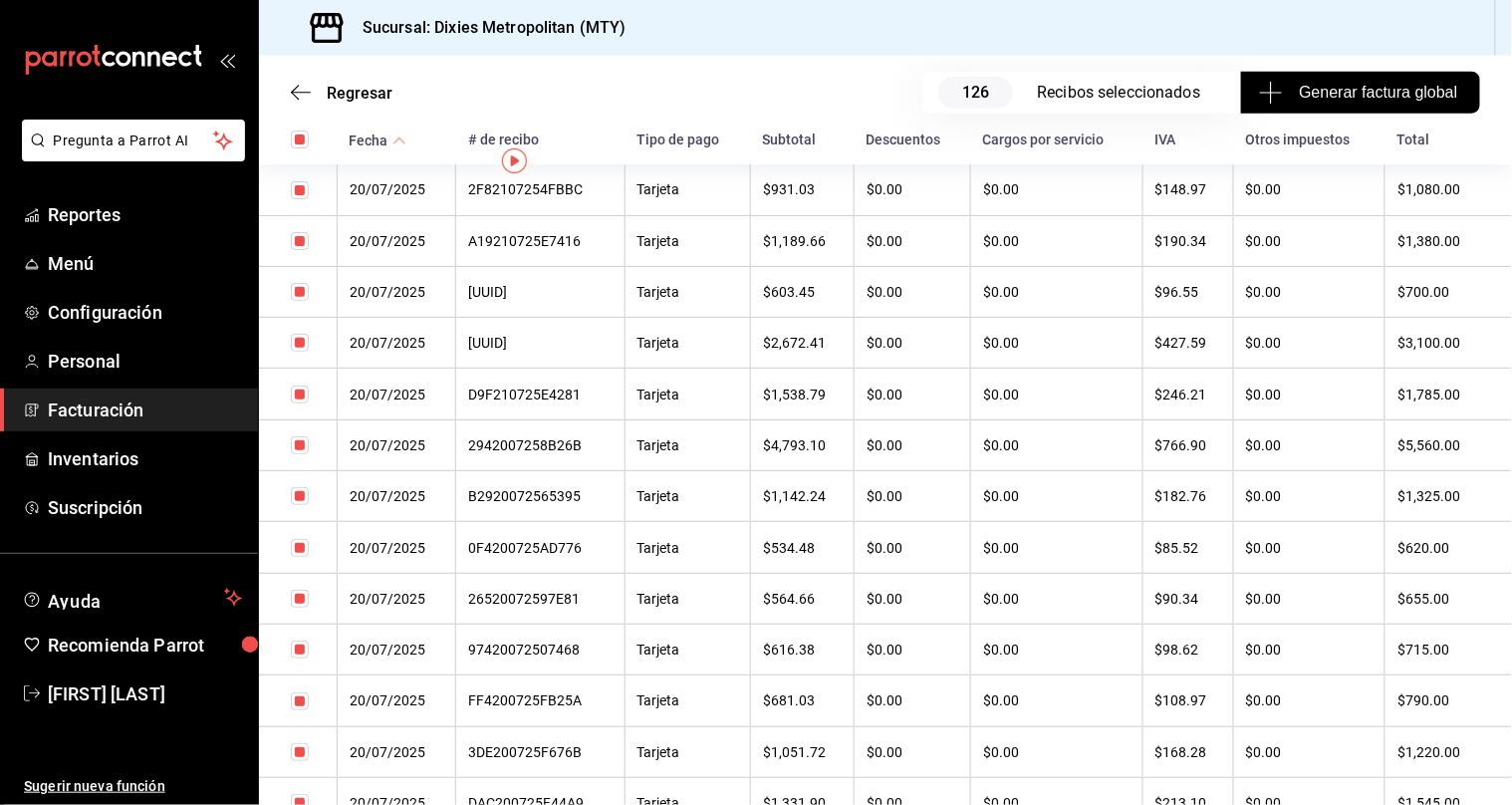 scroll, scrollTop: 0, scrollLeft: 0, axis: both 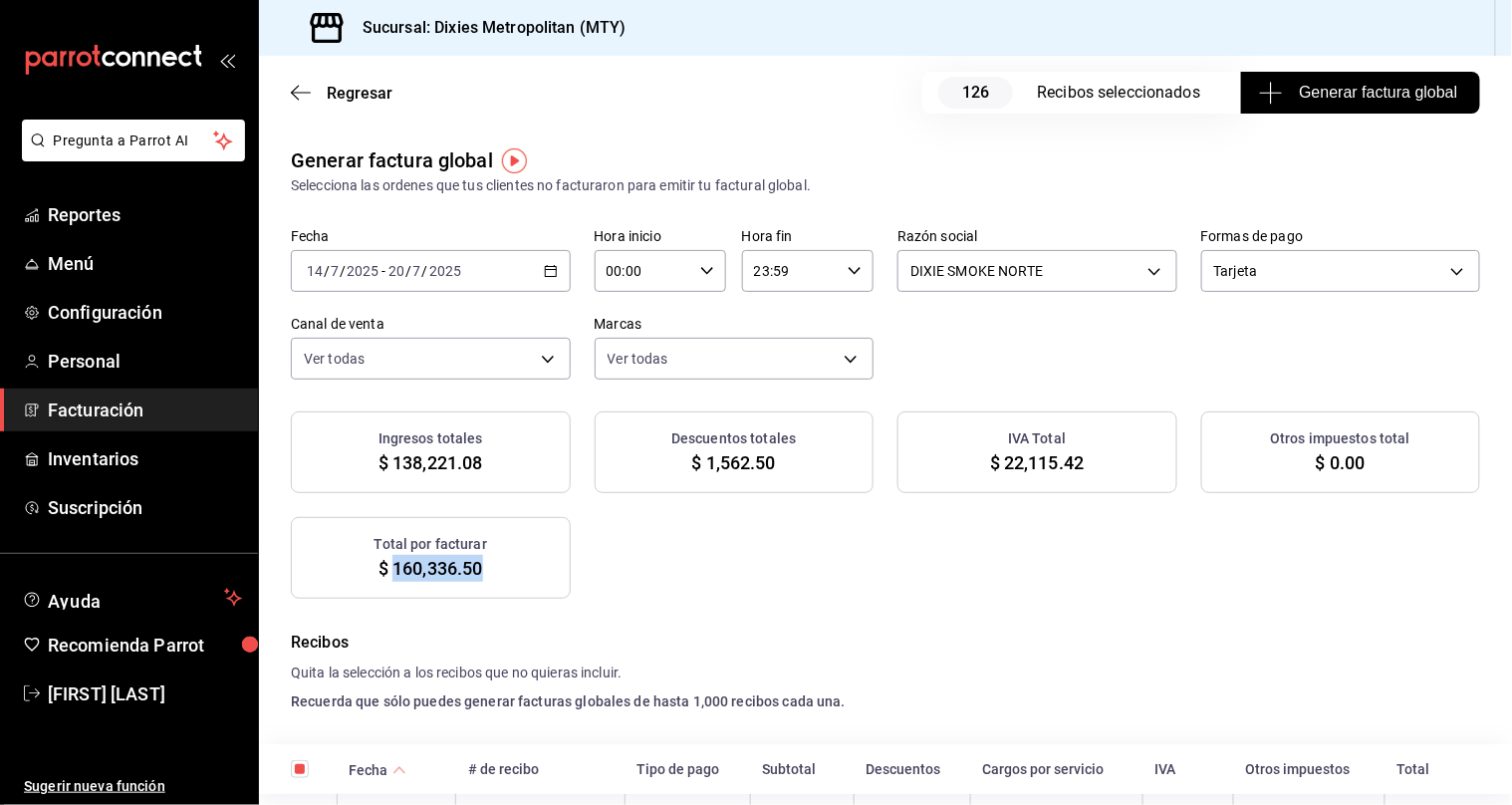 drag, startPoint x: 392, startPoint y: 570, endPoint x: 482, endPoint y: 570, distance: 90 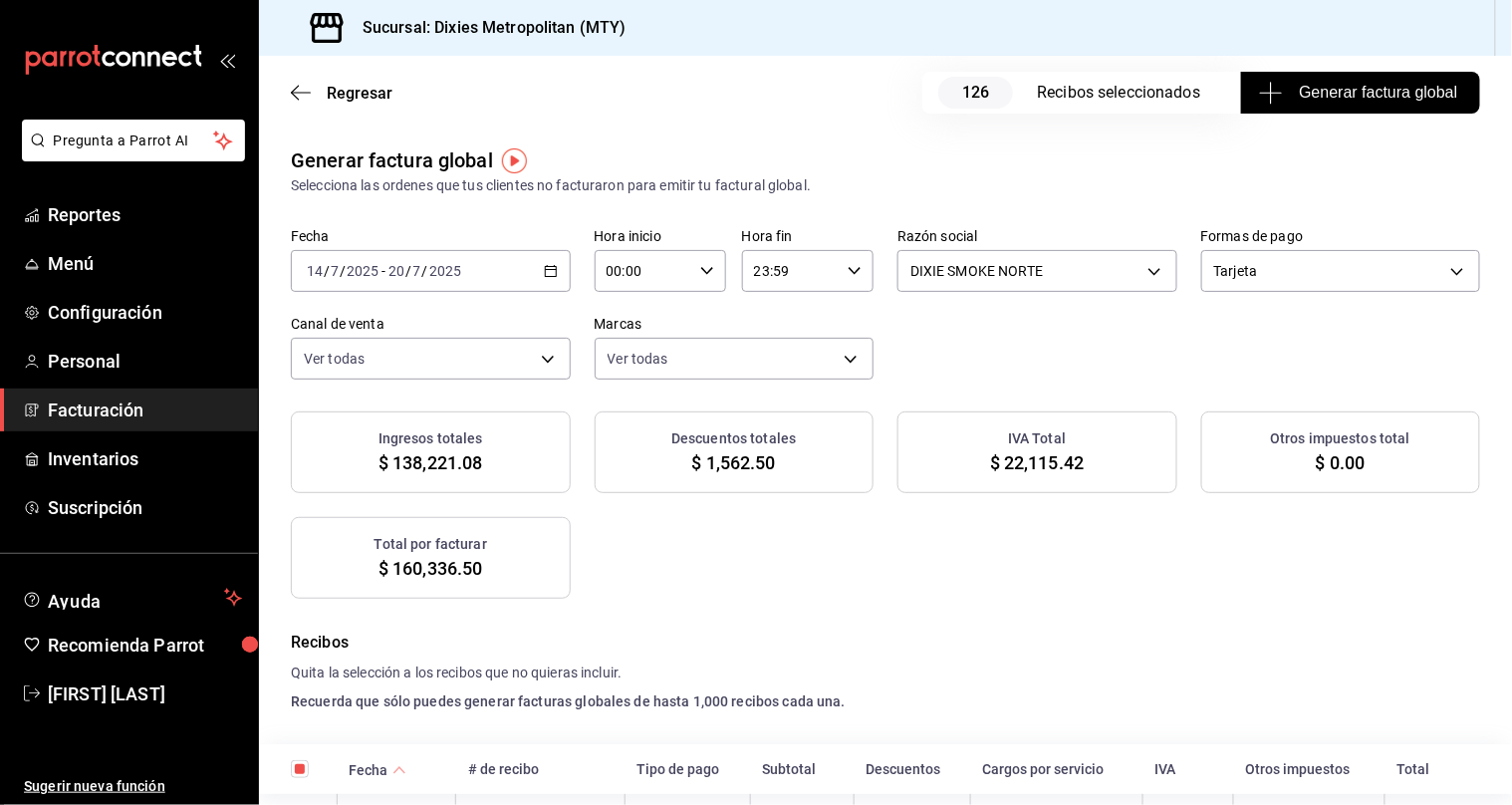 click on "Ingresos totales [CURRENCY] Descuentos totales [CURRENCY] IVA Total [CURRENCY] Otros impuestos total [CURRENCY] Total por facturar [CURRENCY]" at bounding box center [885, 505] 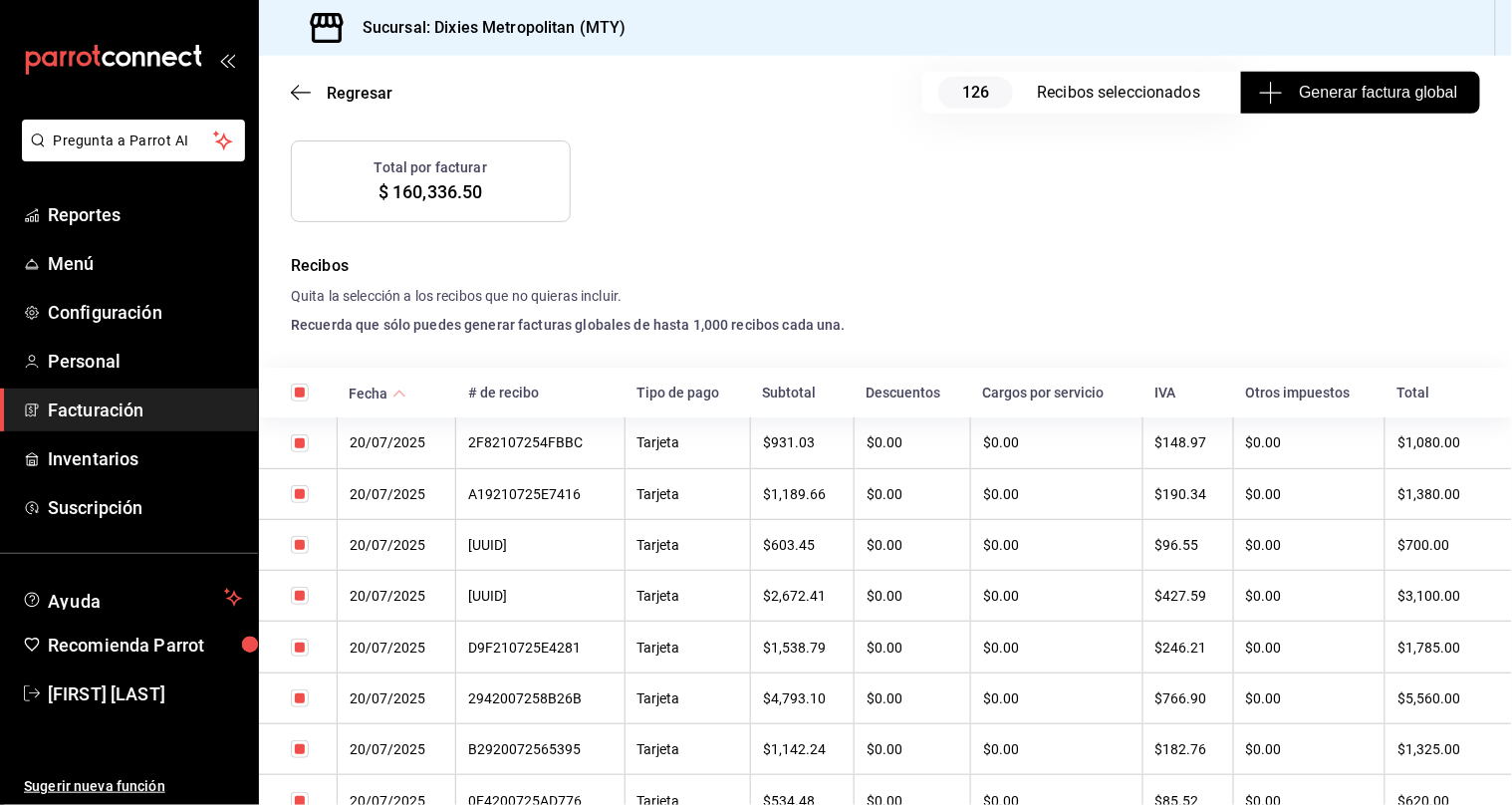 scroll, scrollTop: 0, scrollLeft: 0, axis: both 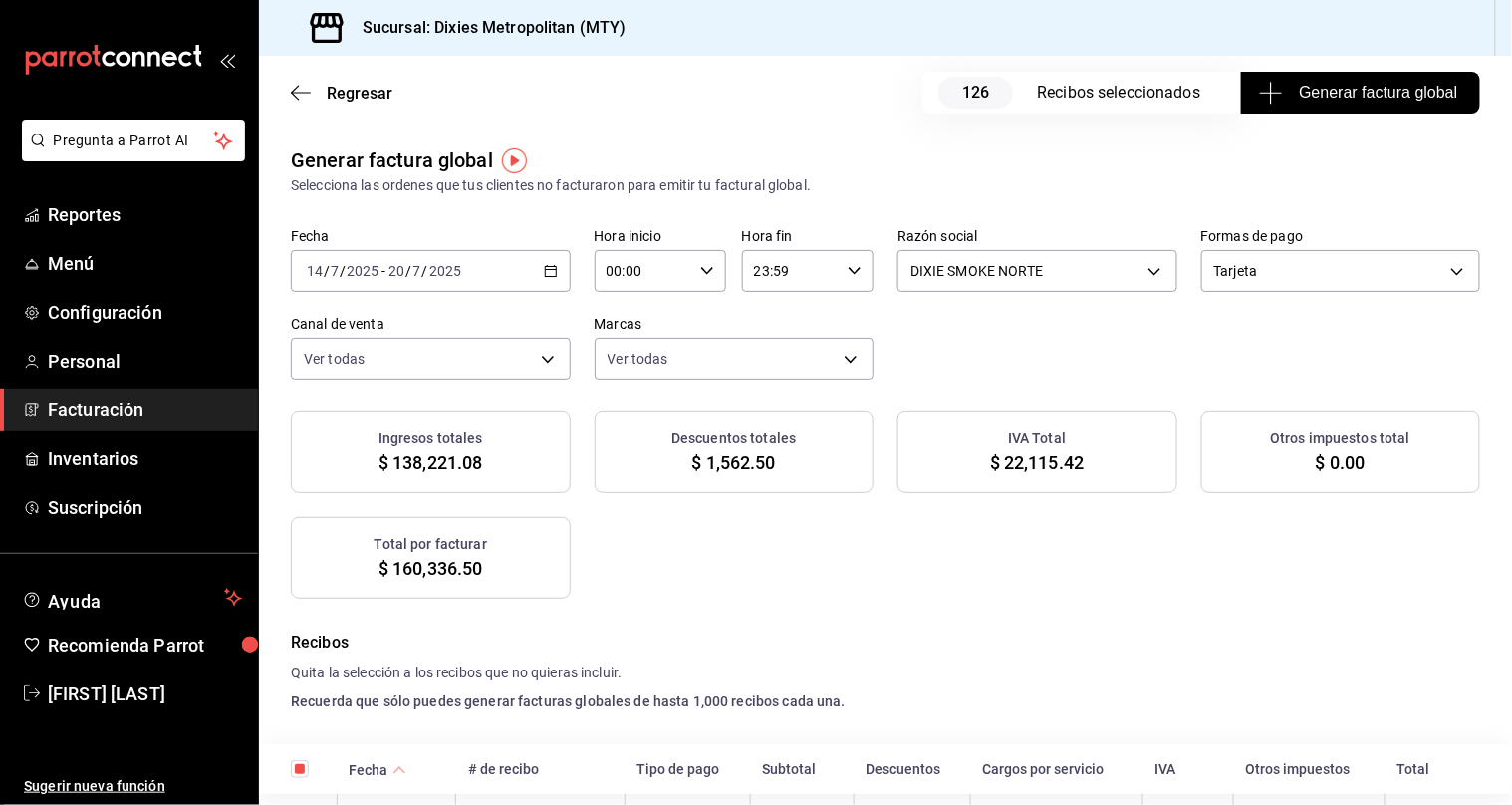 click on "Generar factura global" at bounding box center (1360, 93) 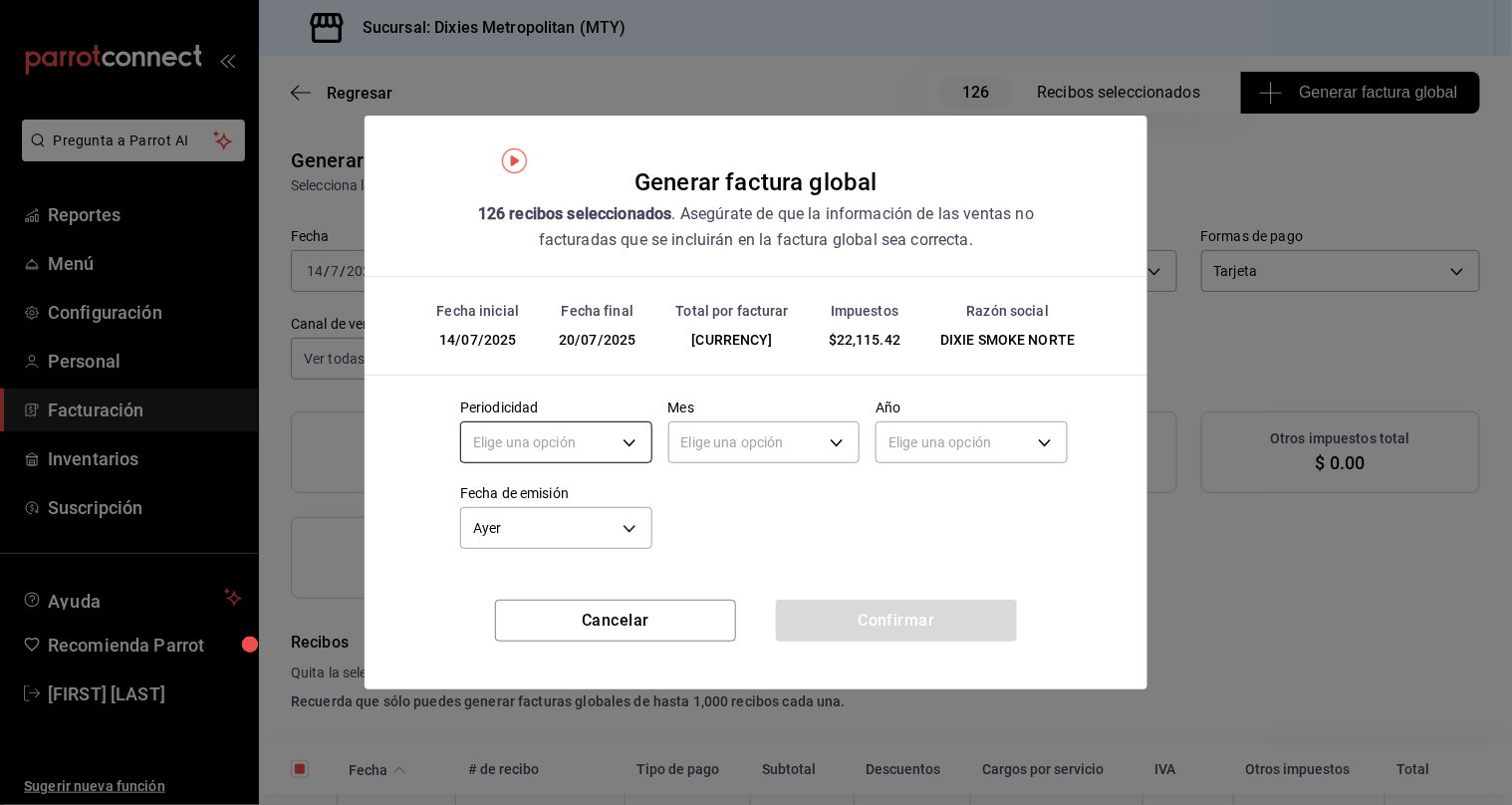 click on "Pregunta a Parrot AI Reportes   Menú   Configuración   Personal   Facturación   Inventarios   Suscripción   Ayuda Recomienda Parrot   [FIRST] [LAST]   Sugerir nueva función   Sucursal: Dixies Metropolitan (MTY) Regresar 126 Recibos seleccionados Generar factura global Generar factura global Selecciona las ordenes que tus clientes no facturaron para emitir tu factural global. Fecha [DATE] [DATE] - [DATE] [DATE] Hora inicio 00:00 Hora inicio Hora fin 23:59 Hora fin Razón social DIXIE SMOKE NORTE [UUID] Formas de pago Tarjeta CARD Canal de venta Ver todas PARROT,UBER_EATS,RAPPI,DIDI_FOOD,ONLINE Marcas Ver todas [UUID] Ingresos totales $ 138,221.08 Descuentos totales $ 1,562.50 IVA Total $ 22,115.42 Otros impuestos total $ 0.00 Total por facturar $ 160,336.50 Recibos Quita la selección a los recibos que no quieras incluir. Recuerda que sólo puedes generar facturas globales de hasta 1,000 recibos cada una. Fecha # de recibo" at bounding box center (756, 402) 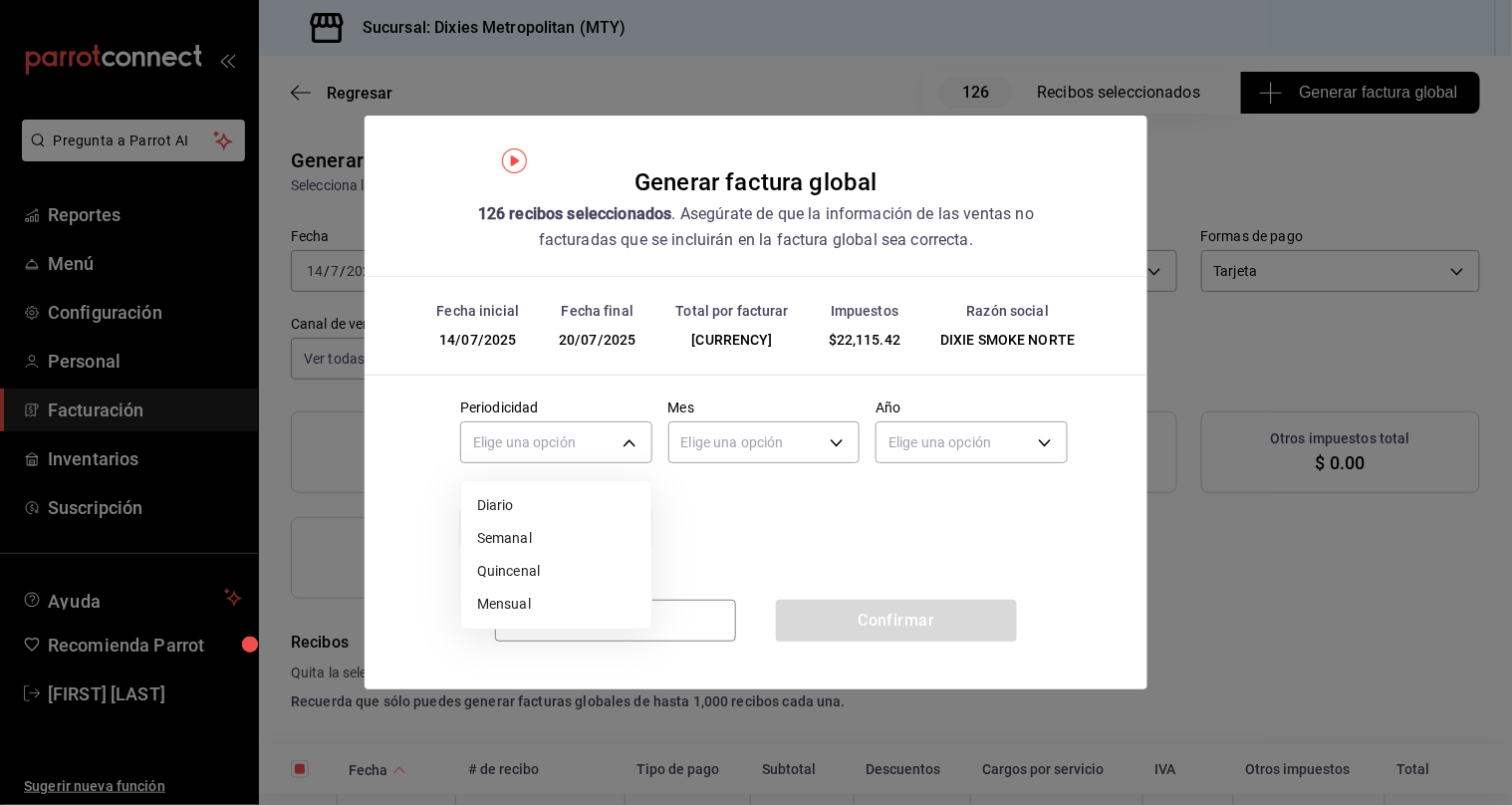 click on "Semanal" at bounding box center [556, 538] 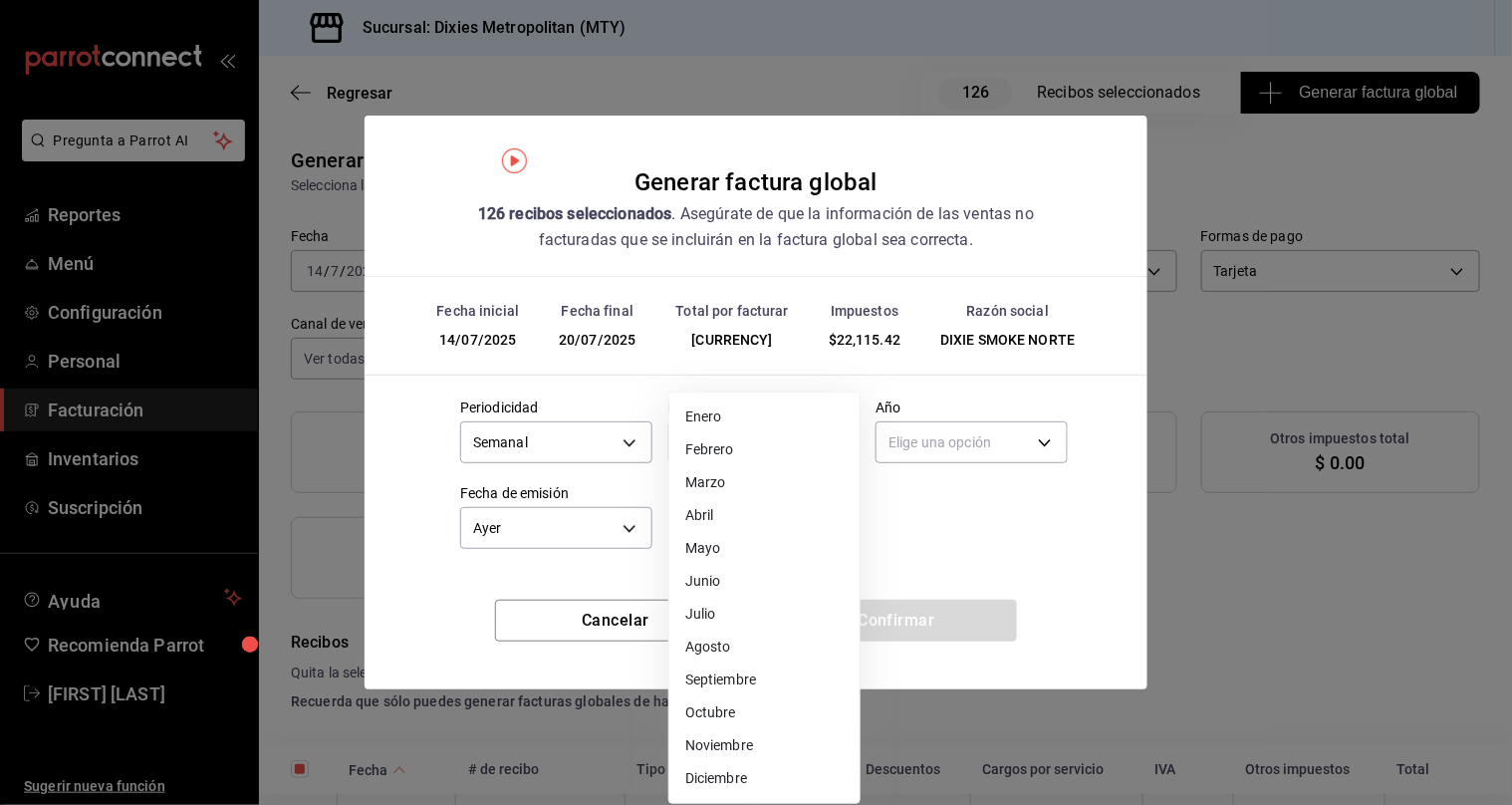 click on "Pregunta a Parrot AI Reportes   Menú   Configuración   Personal   Facturación   Inventarios   Suscripción   Ayuda Recomienda Parrot   [FIRST] [LAST]   Sugerir nueva función   Sucursal: Dixies Metropolitan (MTY) Regresar 126 Recibos seleccionados Generar factura global Generar factura global Selecciona las ordenes que tus clientes no facturaron para emitir tu factural global. Fecha [DATE] [DATE] - [DATE] [DATE] Hora inicio 00:00 Hora inicio Hora fin 23:59 Hora fin Razón social DIXIE SMOKE NORTE [UUID] Formas de pago Tarjeta CARD Canal de venta Ver todas PARROT,UBER_EATS,RAPPI,DIDI_FOOD,ONLINE Marcas Ver todas [UUID] Ingresos totales $ 138,221.08 Descuentos totales $ 1,562.50 IVA Total $ 22,115.42 Otros impuestos total $ 0.00 Total por facturar $ 160,336.50 Recibos Quita la selección a los recibos que no quieras incluir. Recuerda que sólo puedes generar facturas globales de hasta 1,000 recibos cada una. Fecha # de recibo" at bounding box center [756, 402] 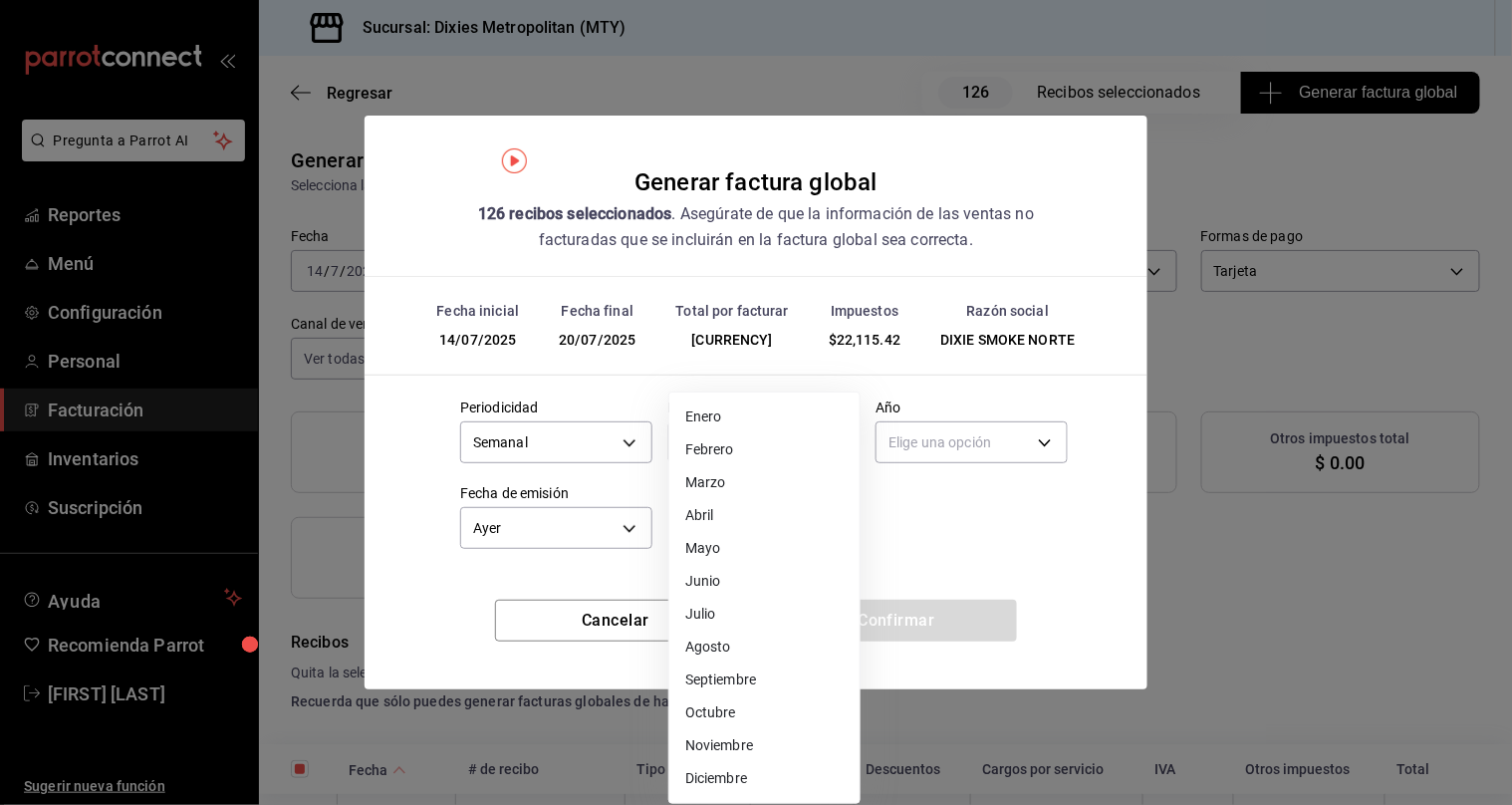 click on "Julio" at bounding box center [764, 614] 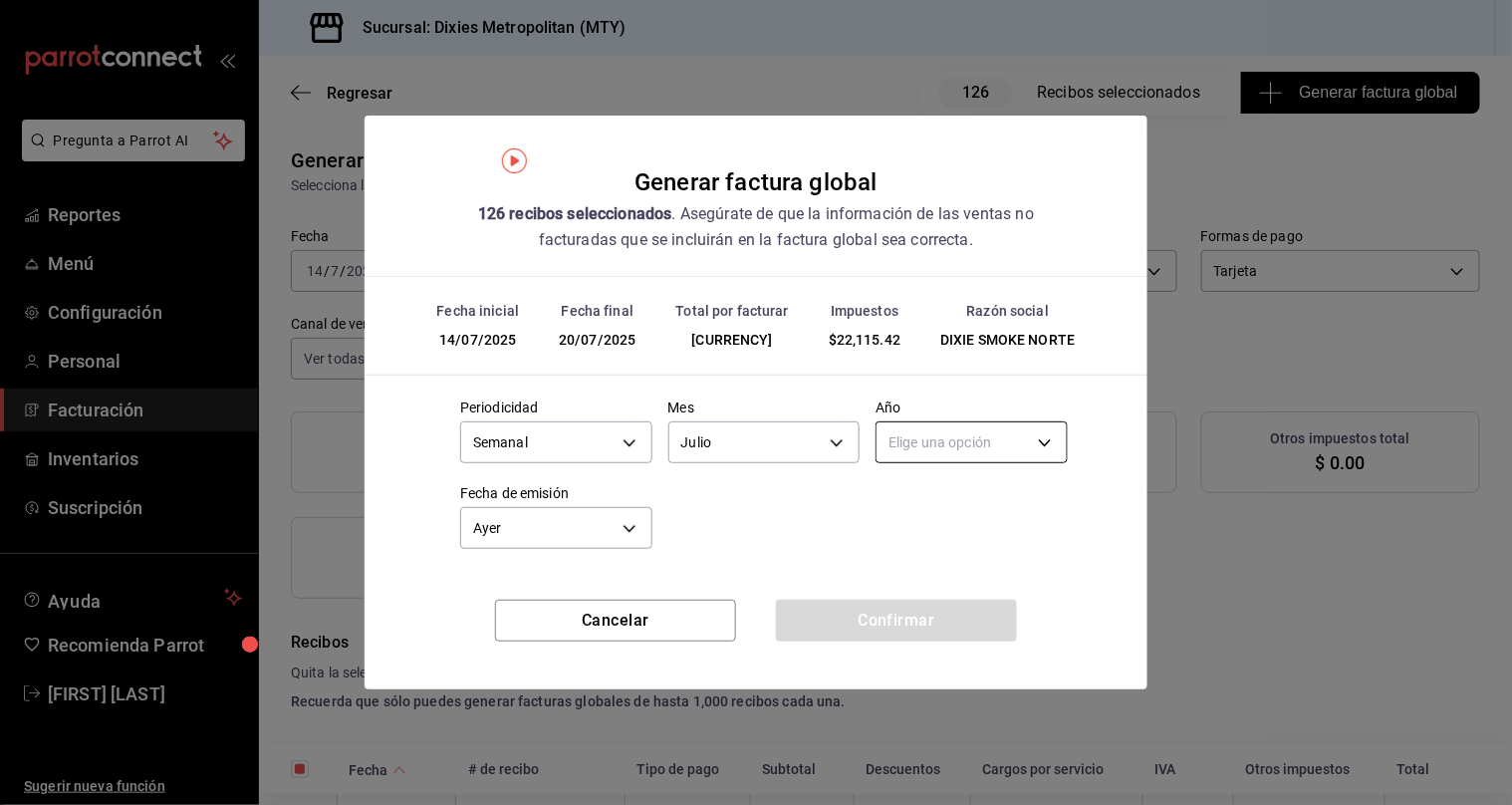 click on "Pregunta a Parrot AI Reportes   Menú   Configuración   Personal   Facturación   Inventarios   Suscripción   Ayuda Recomienda Parrot   [FIRST] [LAST]   Sugerir nueva función   Sucursal: Dixies Metropolitan (MTY) Regresar 126 Recibos seleccionados Generar factura global Generar factura global Selecciona las ordenes que tus clientes no facturaron para emitir tu factural global. Fecha [DATE] [DATE] - [DATE] [DATE] Hora inicio 00:00 Hora inicio Hora fin 23:59 Hora fin Razón social DIXIE SMOKE NORTE [UUID] Formas de pago Tarjeta CARD Canal de venta Ver todas PARROT,UBER_EATS,RAPPI,DIDI_FOOD,ONLINE Marcas Ver todas [UUID] Ingresos totales $ 138,221.08 Descuentos totales $ 1,562.50 IVA Total $ 22,115.42 Otros impuestos total $ 0.00 Total por facturar $ 160,336.50 Recibos Quita la selección a los recibos que no quieras incluir. Recuerda que sólo puedes generar facturas globales de hasta 1,000 recibos cada una. Fecha # de recibo" at bounding box center (756, 402) 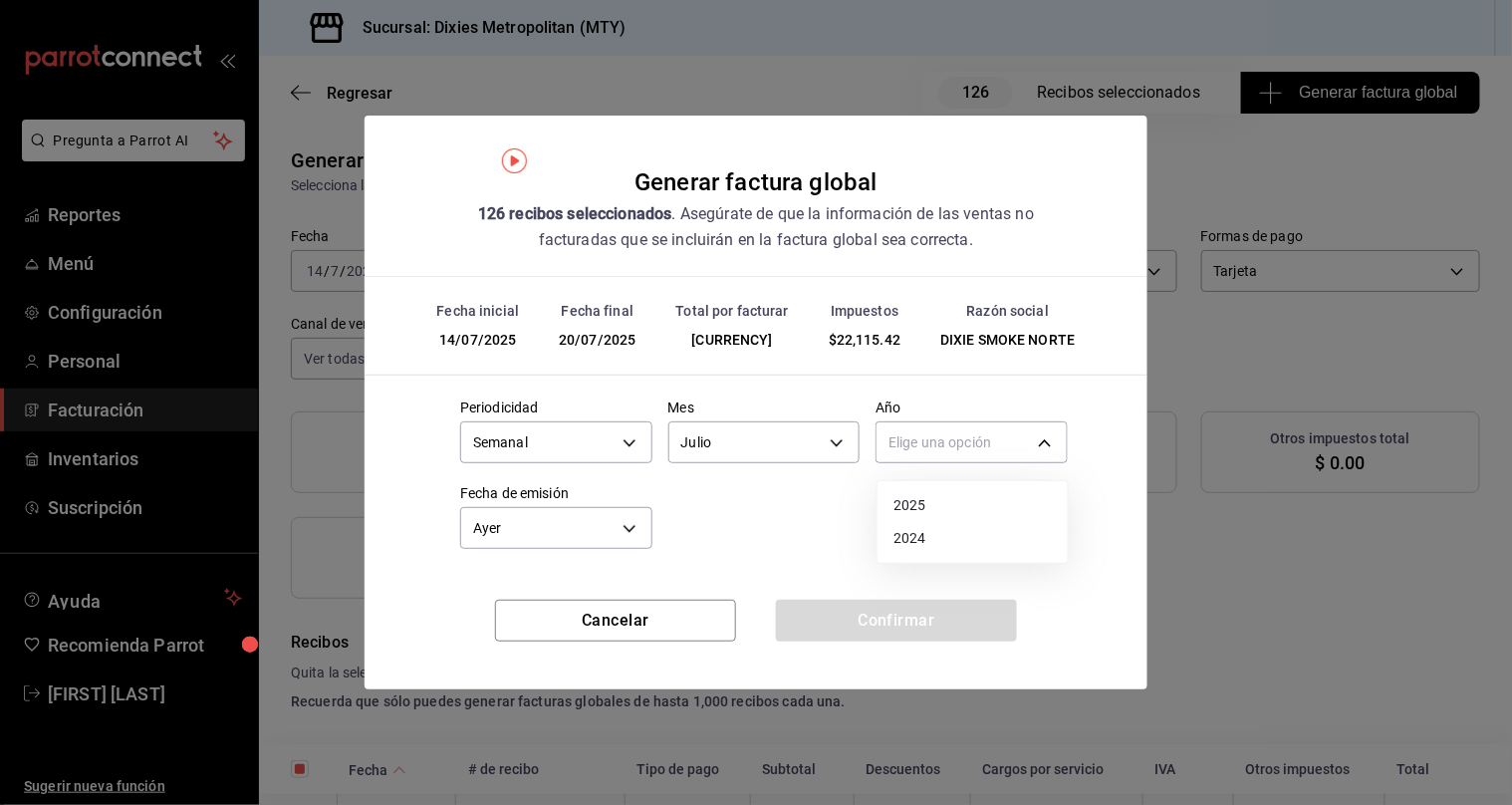click on "2025" at bounding box center (972, 505) 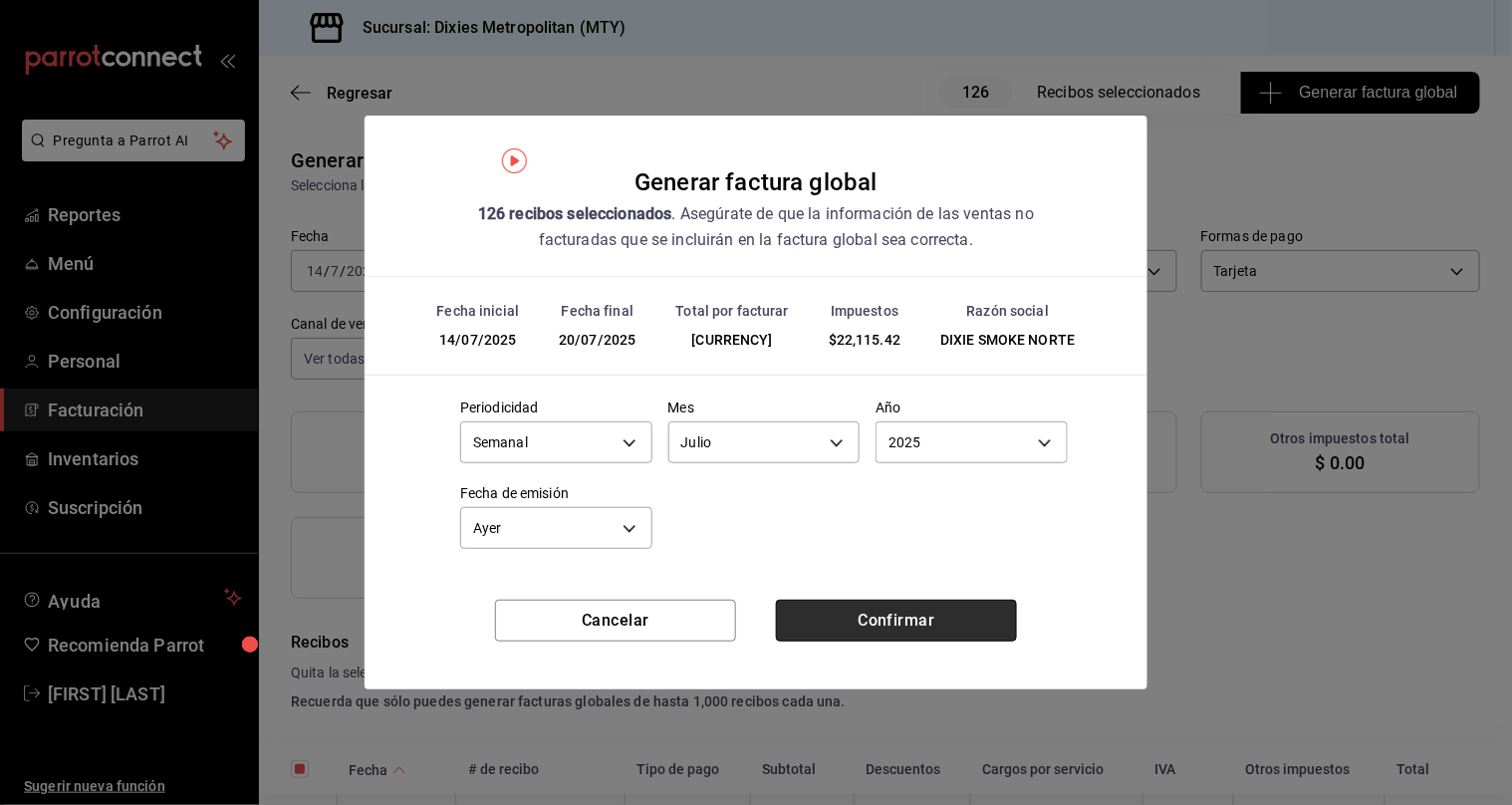 click on "Confirmar" at bounding box center [896, 621] 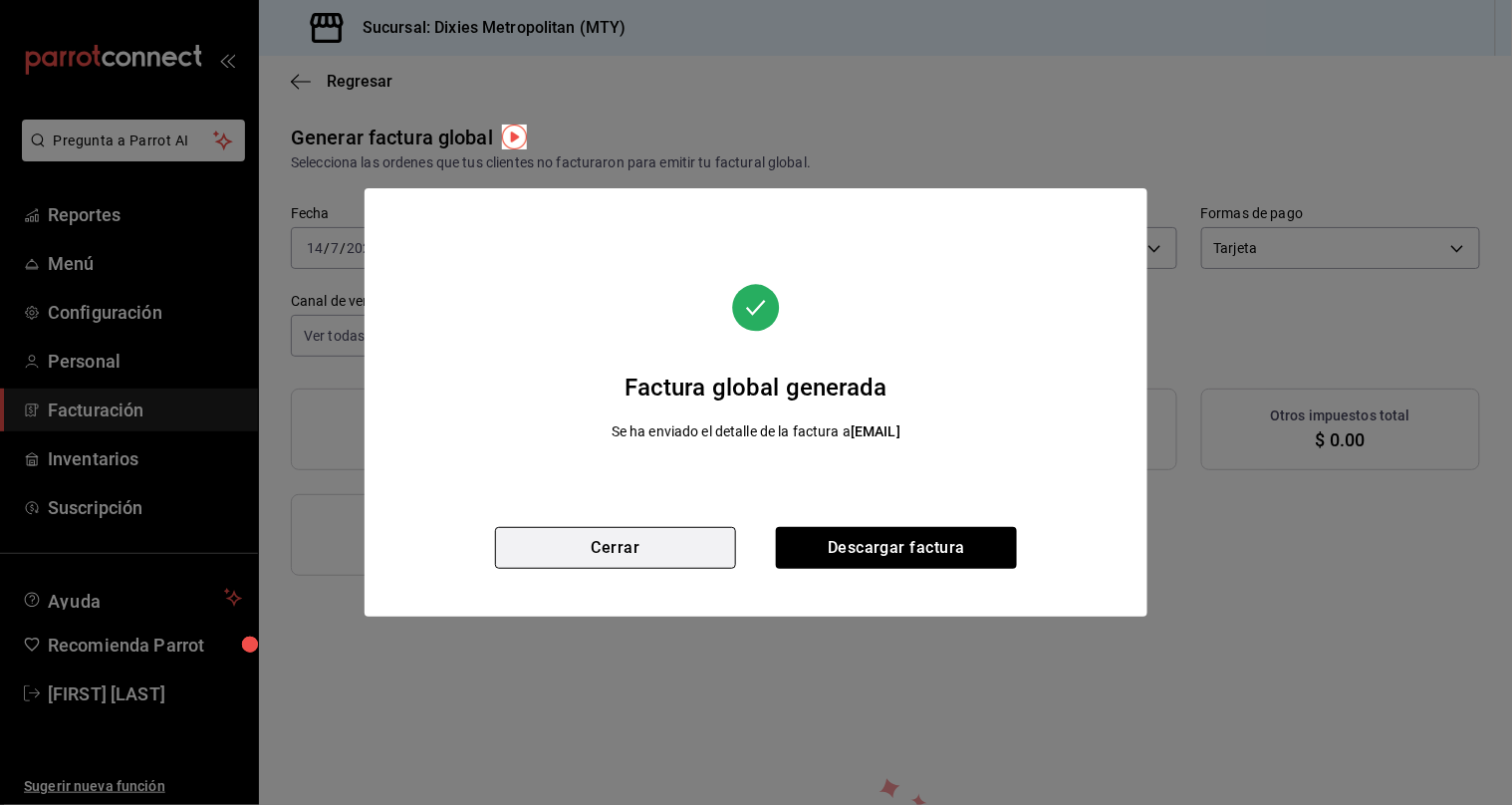 click on "Cerrar" at bounding box center [616, 548] 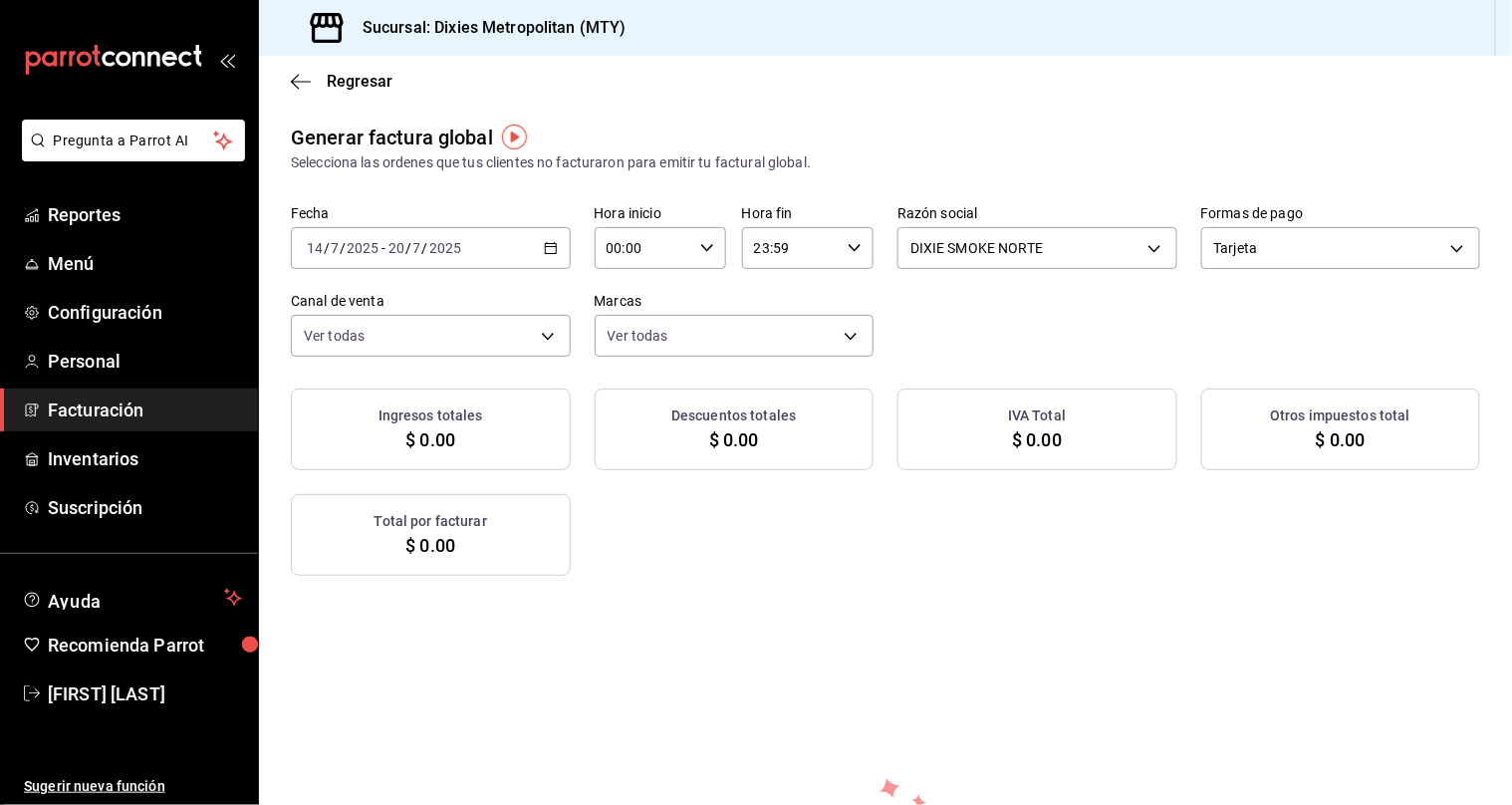 click on "[DATE] [DATE] - [DATE] [DATE]" at bounding box center (430, 248) 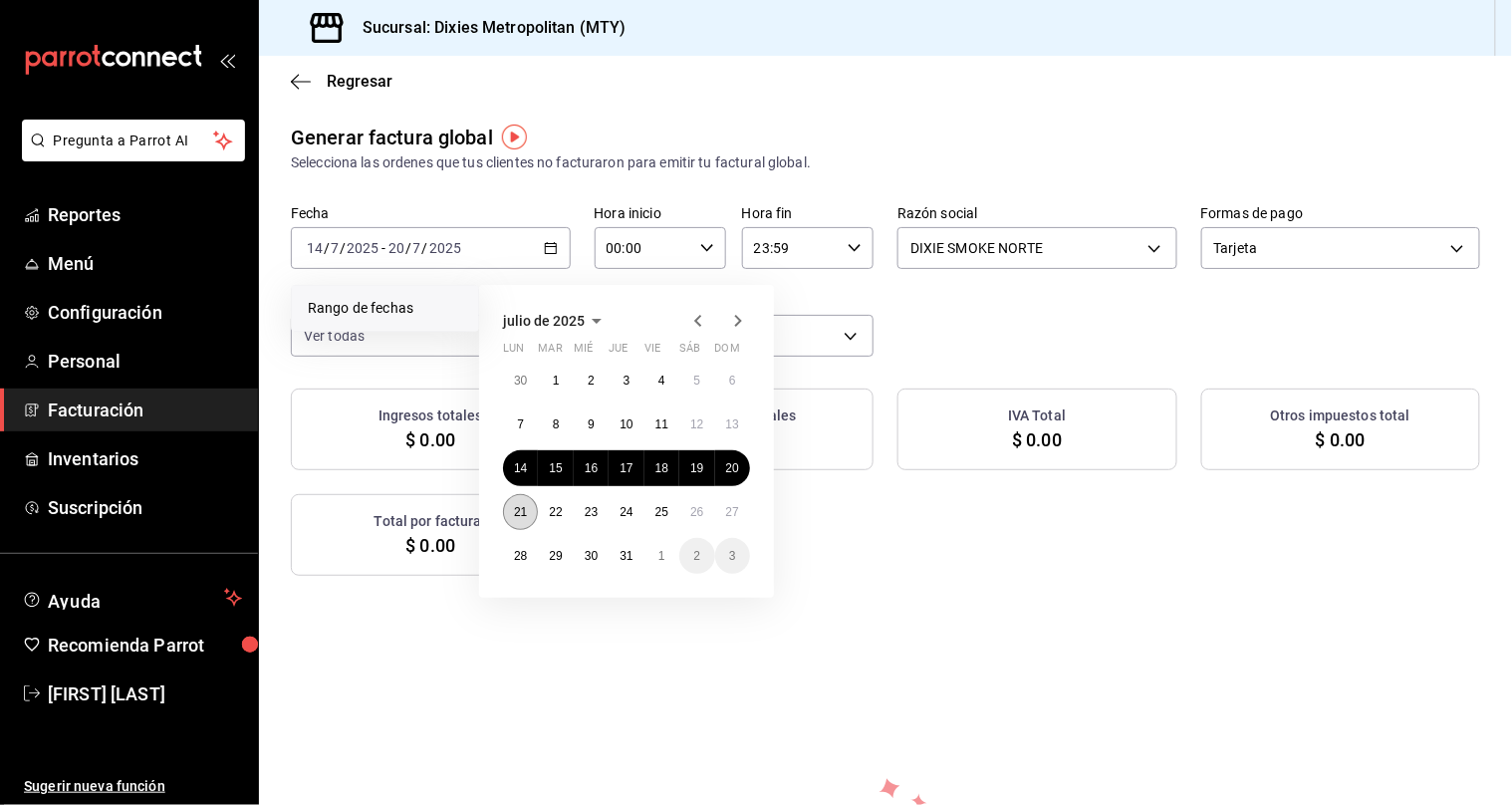 click on "21" at bounding box center (520, 512) 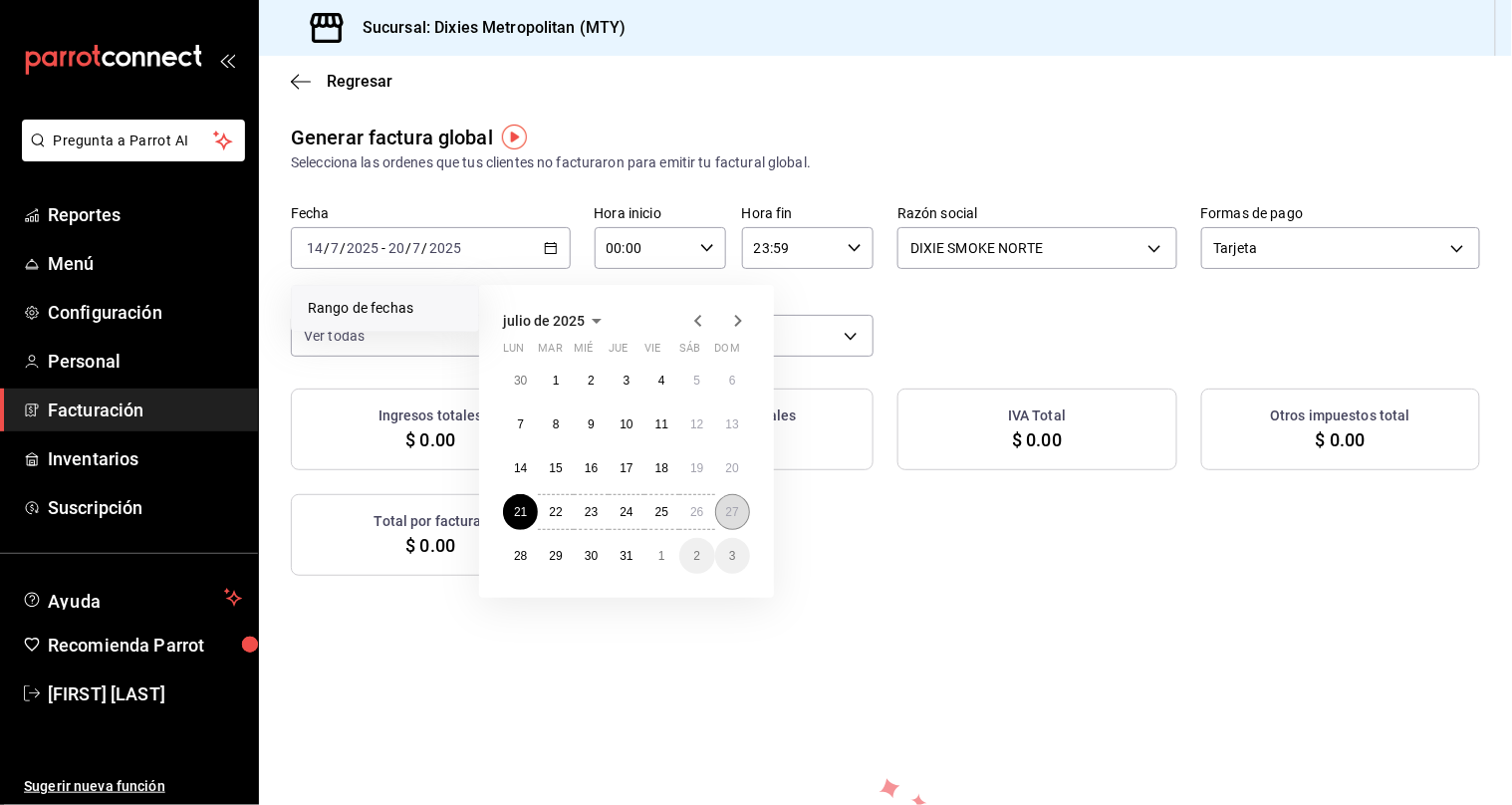 click on "27" at bounding box center [732, 512] 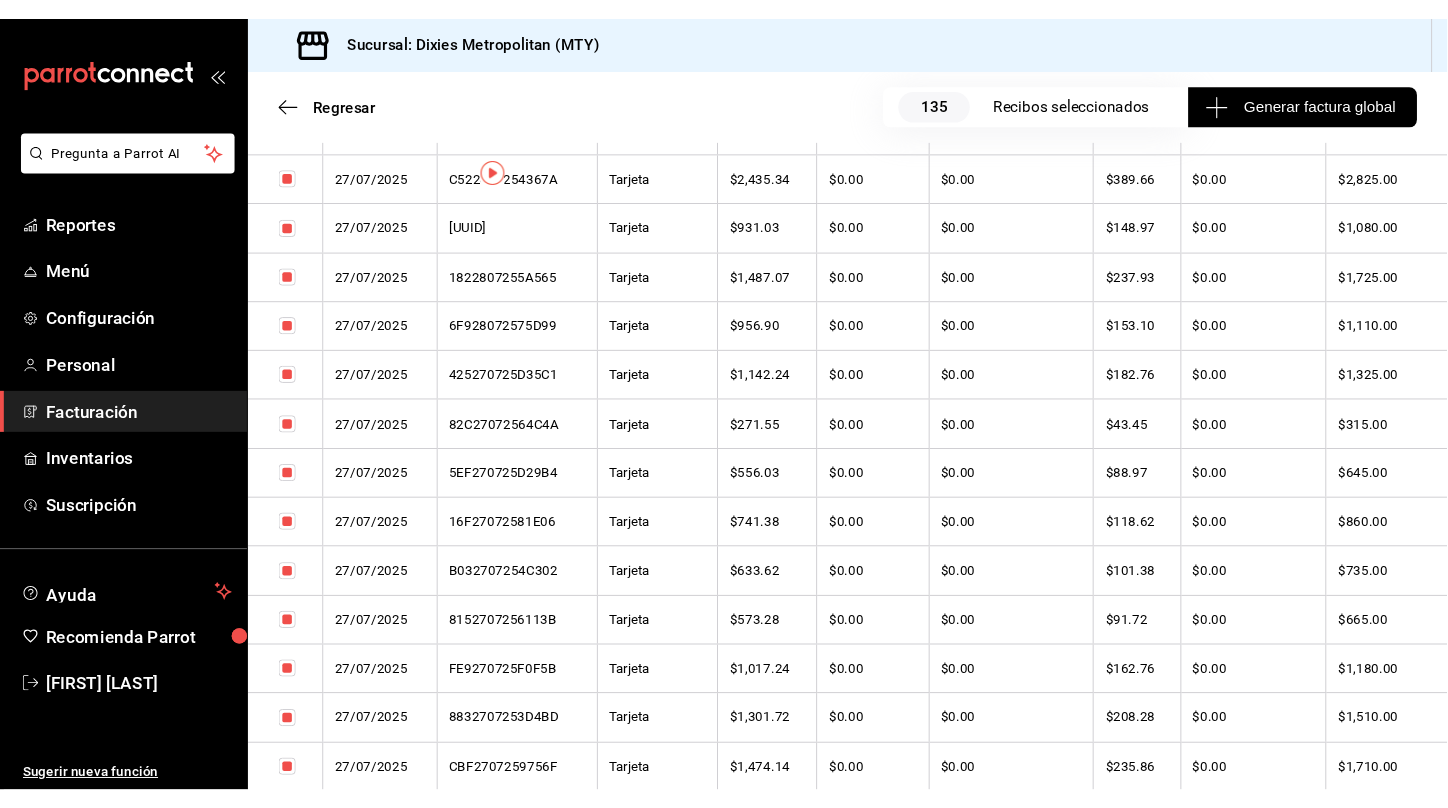 scroll, scrollTop: 0, scrollLeft: 0, axis: both 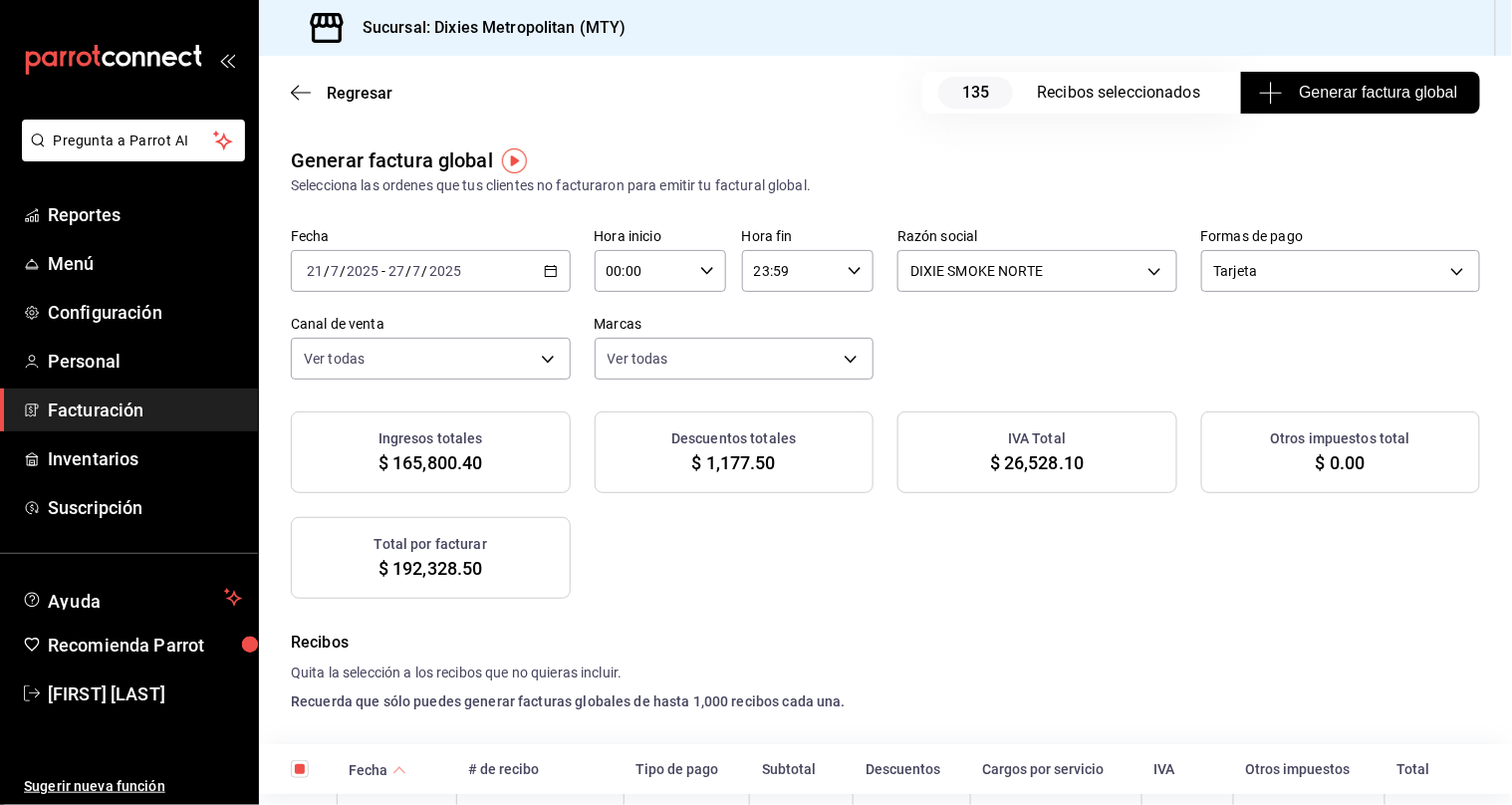 click on "Generar factura global" at bounding box center (1360, 93) 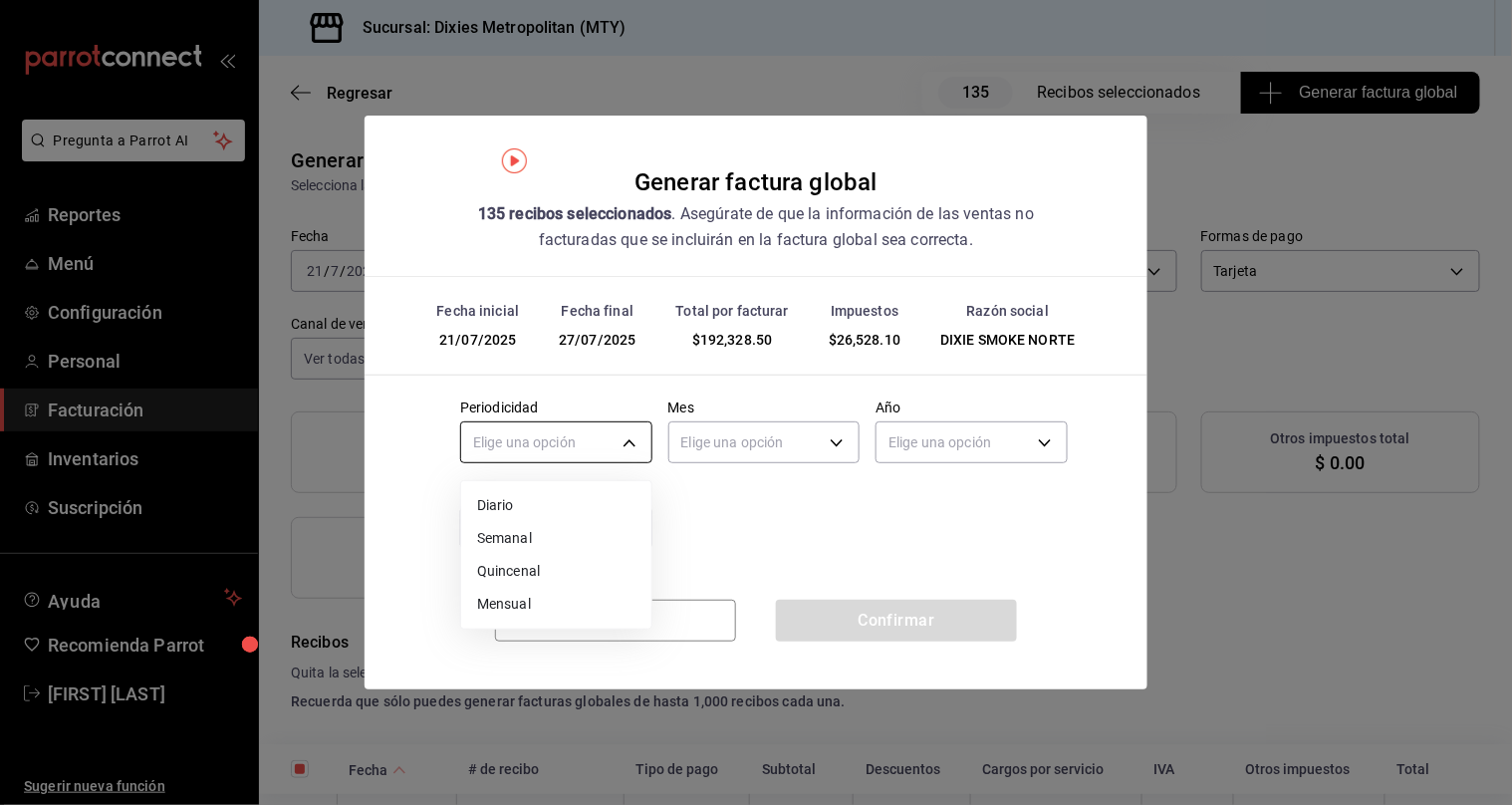 click on "Pregunta a Parrot AI Reportes   Menú   Configuración   Personal   Facturación   Inventarios   Suscripción   Ayuda Recomienda Parrot   [FIRST] [LAST]   Sugerir nueva función   Sucursal: Dixies Metropolitan (MTY) Regresar 135 Recibos seleccionados Generar factura global Generar factura global Selecciona las ordenes que tus clientes no facturaron para emitir tu factural global. Fecha [DATE] [DATE] - [DATE] [DATE] Hora inicio 00:00 Hora inicio Hora fin 23:59 Hora fin Razón social DIXIE SMOKE NORTE [UUID] Formas de pago Tarjeta CARD Canal de venta Ver todas PARROT,UBER_EATS,RAPPI,DIDI_FOOD,ONLINE Marcas Ver todas [UUID] Ingresos totales $ 165,800.40 Descuentos totales $ 1,177.50 IVA Total $ 26,528.10 Otros impuestos total $ 0.00 Total por facturar $ 192,328.50 Recibos Quita la selección a los recibos que no quieras incluir. Recuerda que sólo puedes generar facturas globales de hasta 1,000 recibos cada una. Fecha # de recibo" at bounding box center [756, 402] 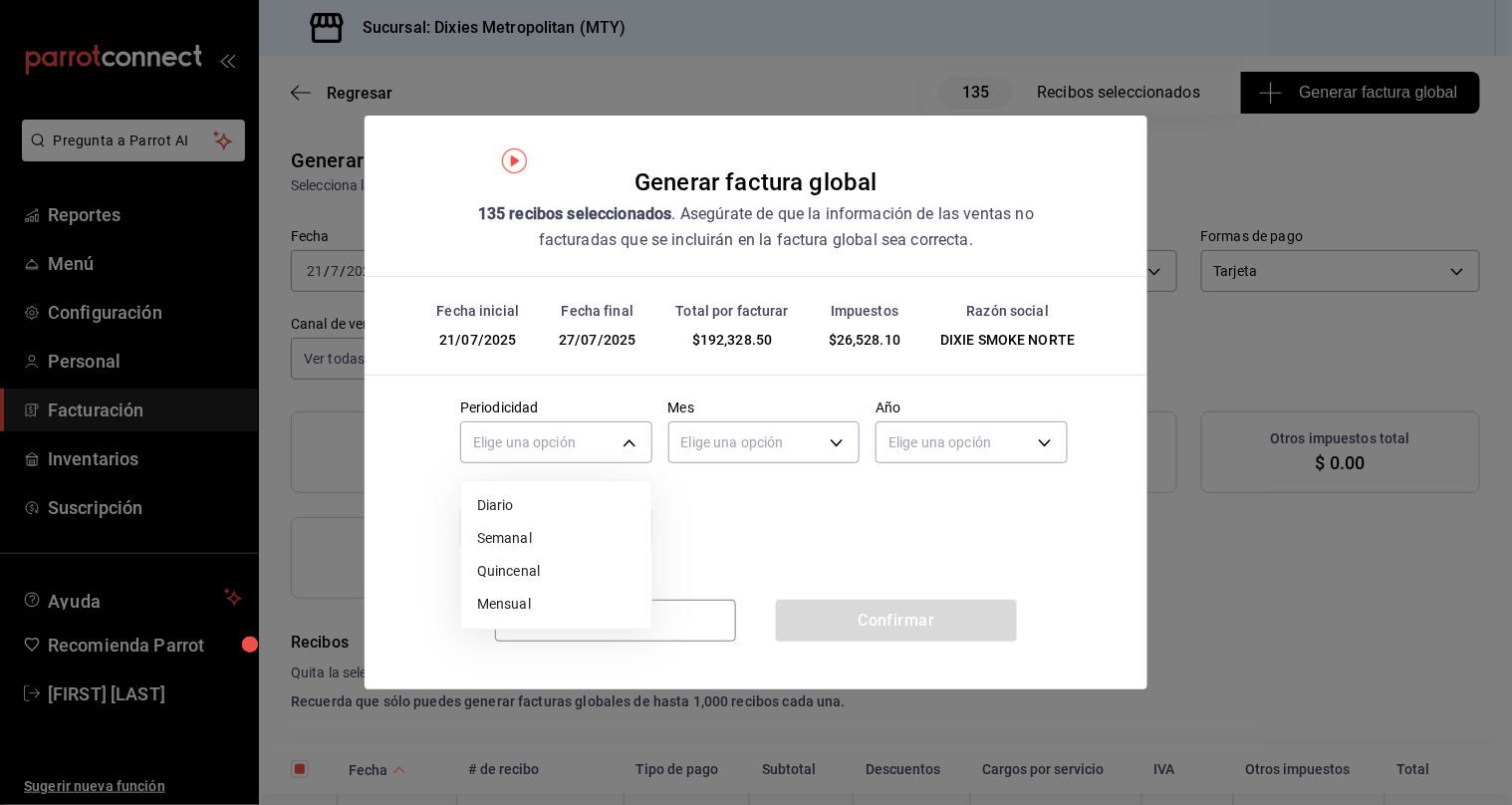 click on "Semanal" at bounding box center [556, 538] 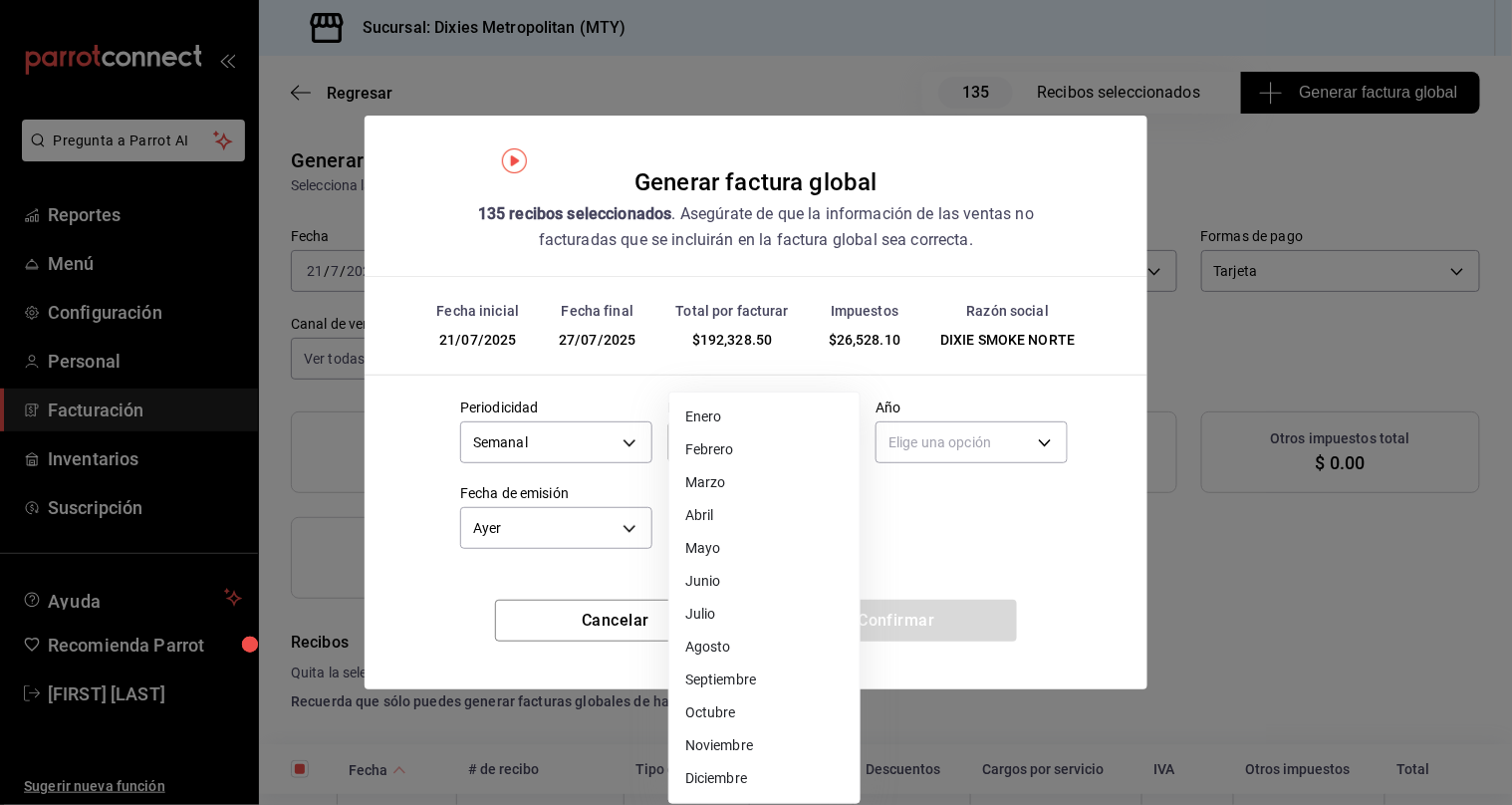 click on "Pregunta a Parrot AI Reportes   Menú   Configuración   Personal   Facturación   Inventarios   Suscripción   Ayuda Recomienda Parrot   [FIRST] [LAST]   Sugerir nueva función   Sucursal: Dixies Metropolitan (MTY) Regresar 135 Recibos seleccionados Generar factura global Generar factura global Selecciona las ordenes que tus clientes no facturaron para emitir tu factural global. Fecha [DATE] [DATE] - [DATE] [DATE] Hora inicio 00:00 Hora inicio Hora fin 23:59 Hora fin Razón social DIXIE SMOKE NORTE [UUID] Formas de pago Tarjeta CARD Canal de venta Ver todas PARROT,UBER_EATS,RAPPI,DIDI_FOOD,ONLINE Marcas Ver todas [UUID] Ingresos totales $ 165,800.40 Descuentos totales $ 1,177.50 IVA Total $ 26,528.10 Otros impuestos total $ 0.00 Total por facturar $ 192,328.50 Recibos Quita la selección a los recibos que no quieras incluir. Recuerda que sólo puedes generar facturas globales de hasta 1,000 recibos cada una. Fecha # de recibo" at bounding box center (756, 402) 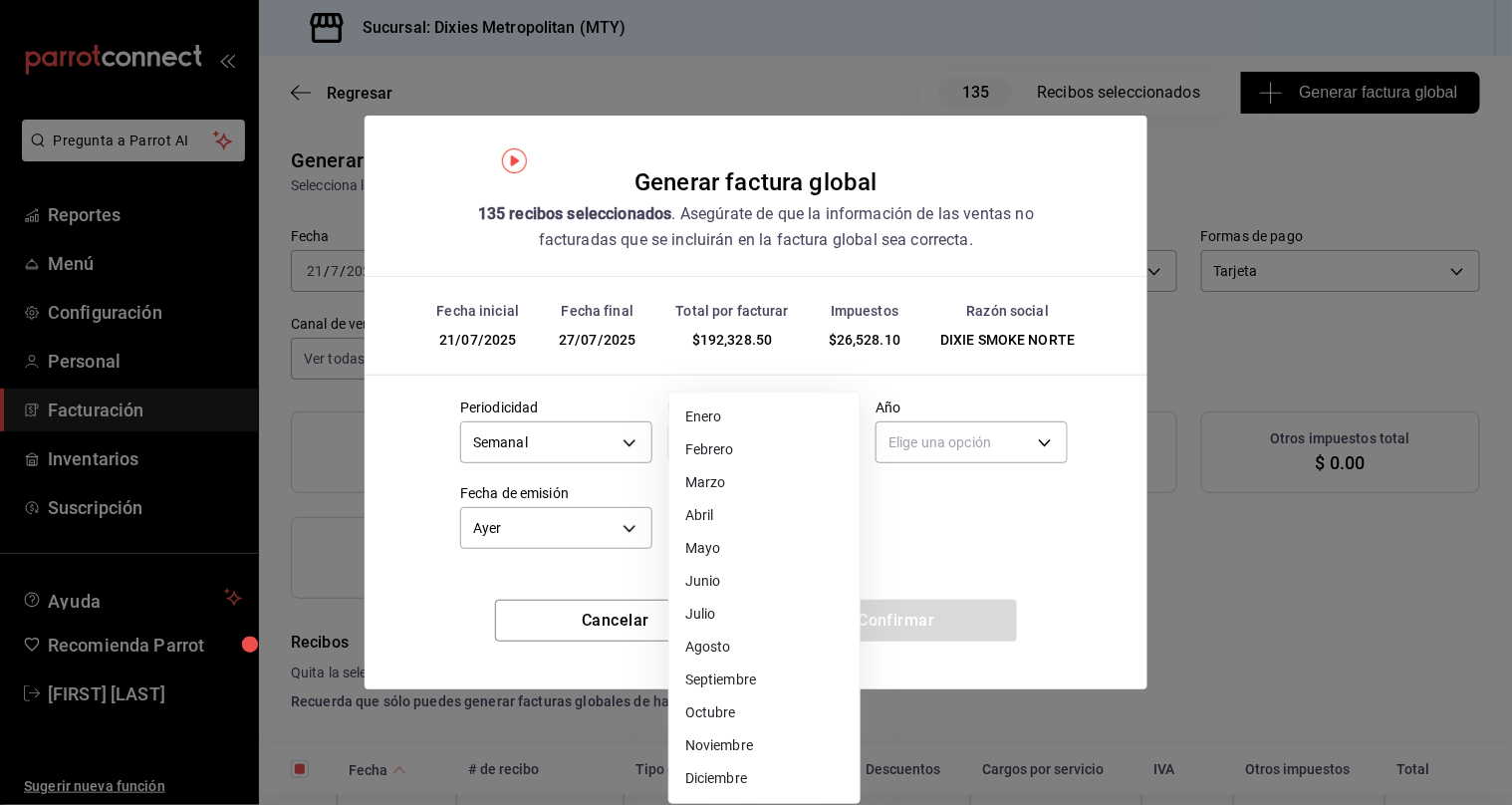click on "Julio" at bounding box center (764, 614) 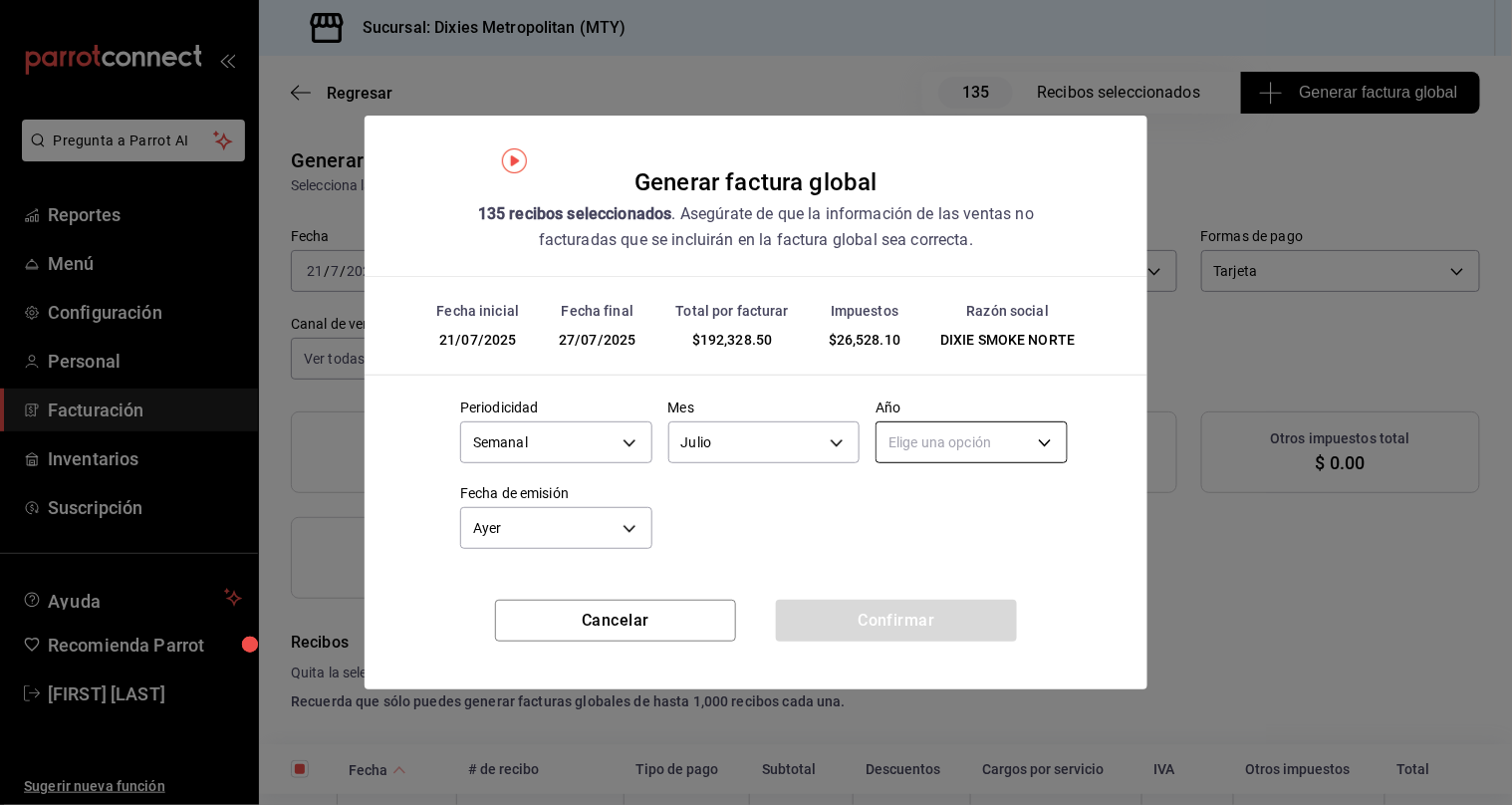 click on "Pregunta a Parrot AI Reportes   Menú   Configuración   Personal   Facturación   Inventarios   Suscripción   Ayuda Recomienda Parrot   [FIRST] [LAST]   Sugerir nueva función   Sucursal: Dixies Metropolitan (MTY) Regresar 135 Recibos seleccionados Generar factura global Generar factura global Selecciona las ordenes que tus clientes no facturaron para emitir tu factural global. Fecha [DATE] [DATE] - [DATE] [DATE] Hora inicio 00:00 Hora inicio Hora fin 23:59 Hora fin Razón social DIXIE SMOKE NORTE [UUID] Formas de pago Tarjeta CARD Canal de venta Ver todas PARROT,UBER_EATS,RAPPI,DIDI_FOOD,ONLINE Marcas Ver todas [UUID] Ingresos totales $ 165,800.40 Descuentos totales $ 1,177.50 IVA Total $ 26,528.10 Otros impuestos total $ 0.00 Total por facturar $ 192,328.50 Recibos Quita la selección a los recibos que no quieras incluir. Recuerda que sólo puedes generar facturas globales de hasta 1,000 recibos cada una. Fecha # de recibo" at bounding box center [756, 402] 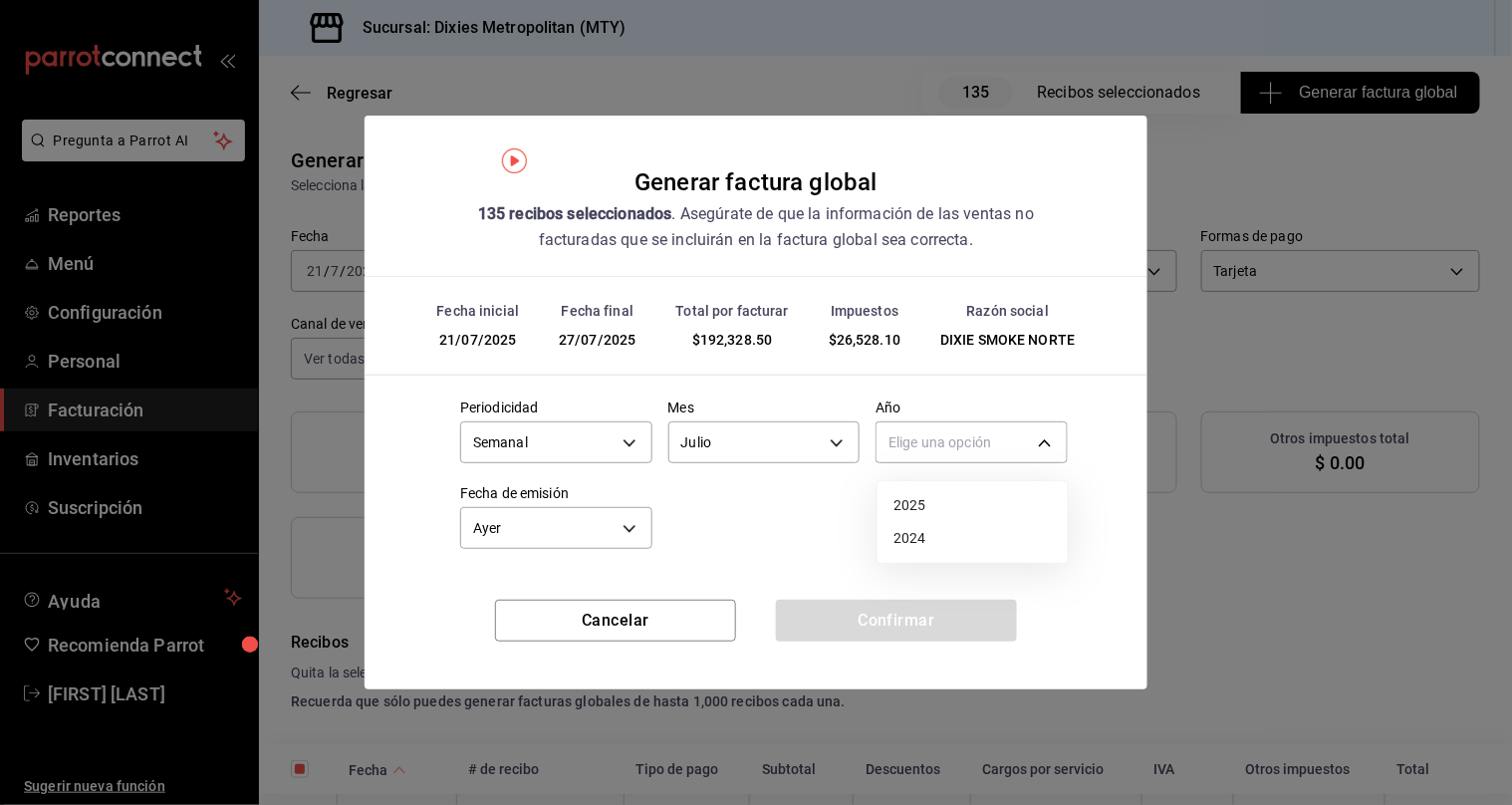 click on "2025" at bounding box center [972, 505] 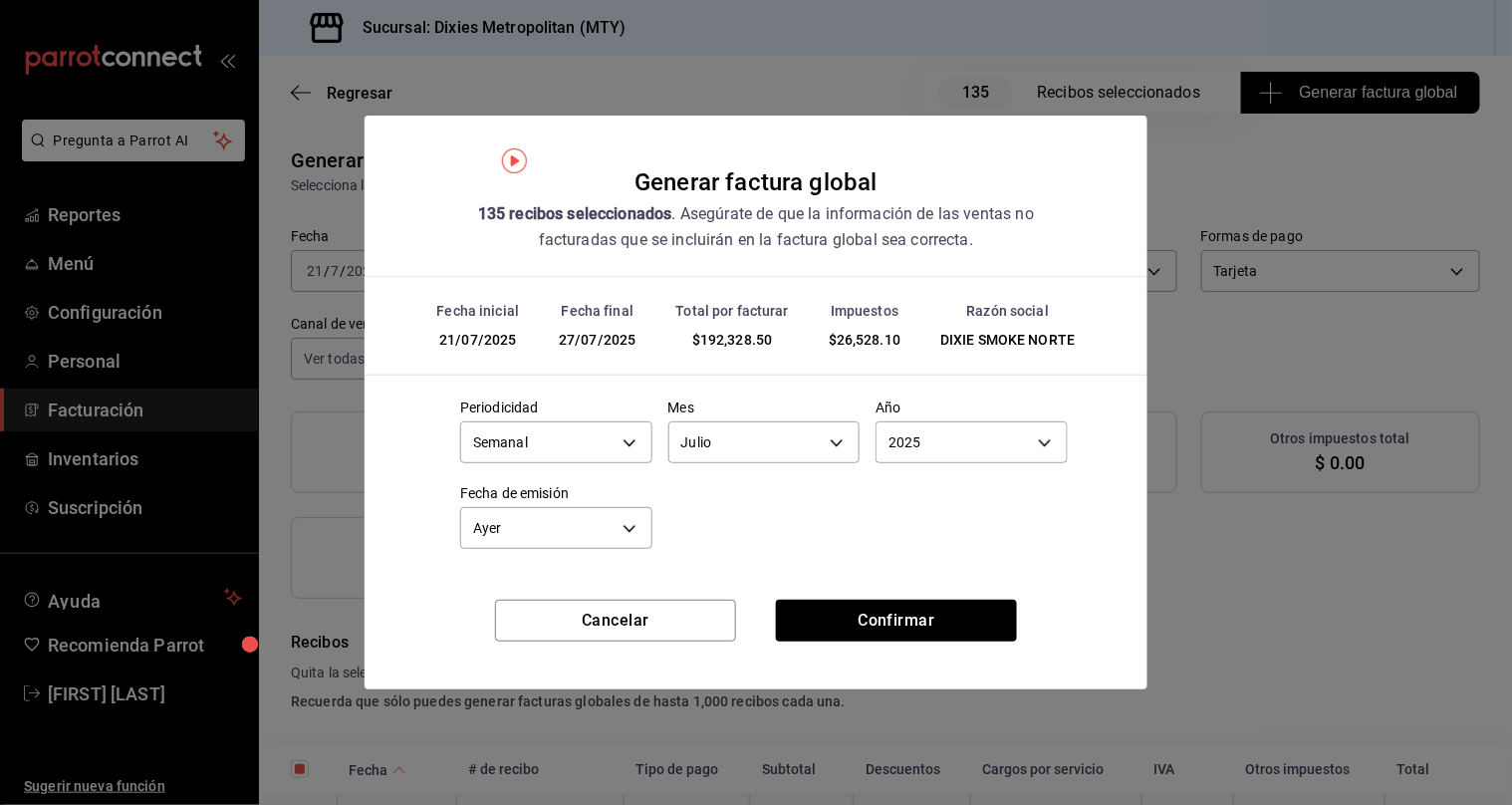 click on "Periodicidad Semanal WEEKLY Mes Julio 7 Año 2025 2025 Fecha de emisión Ayer YESTERDAY" at bounding box center [756, 469] 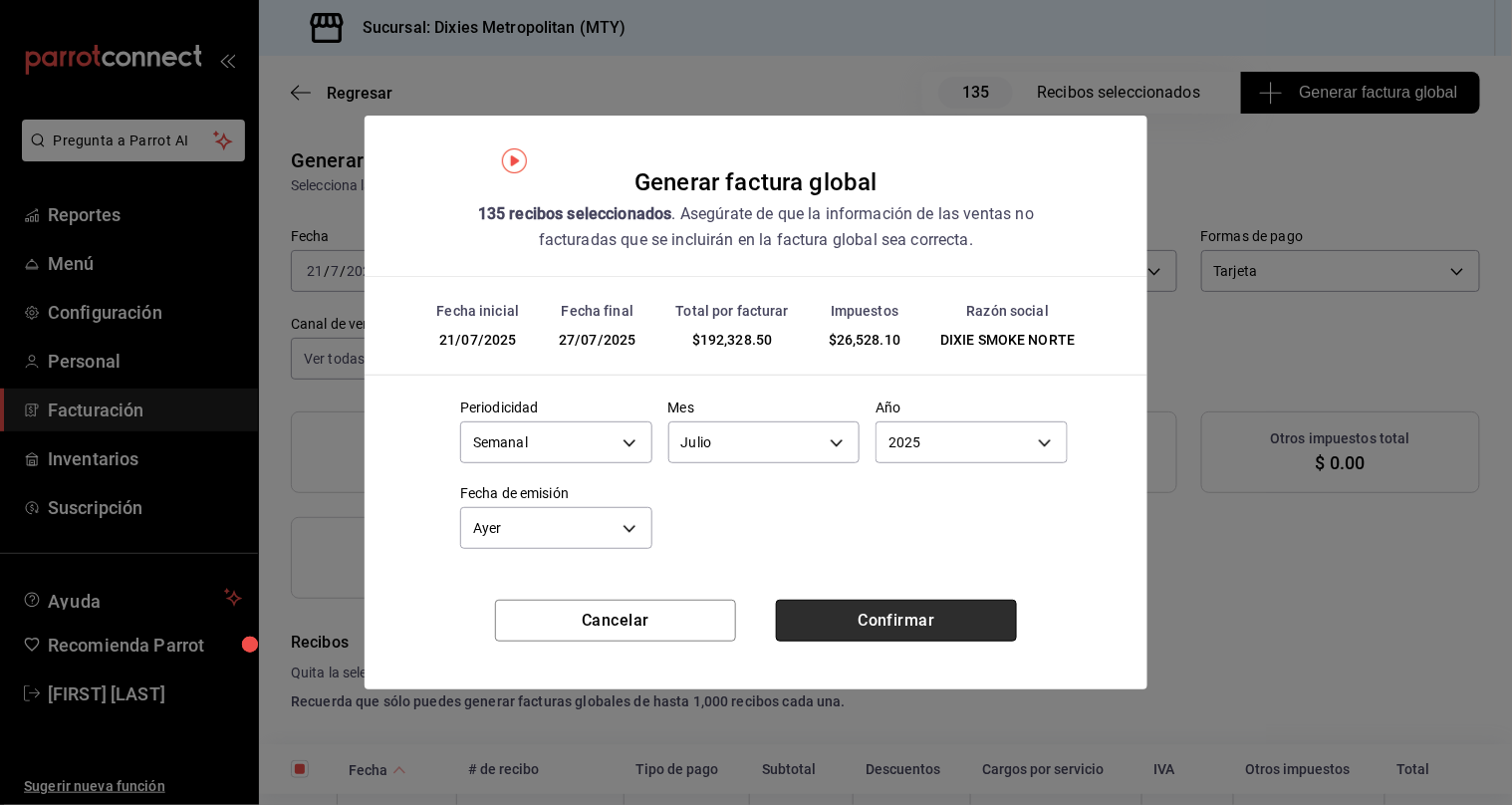 click on "Confirmar" at bounding box center (896, 621) 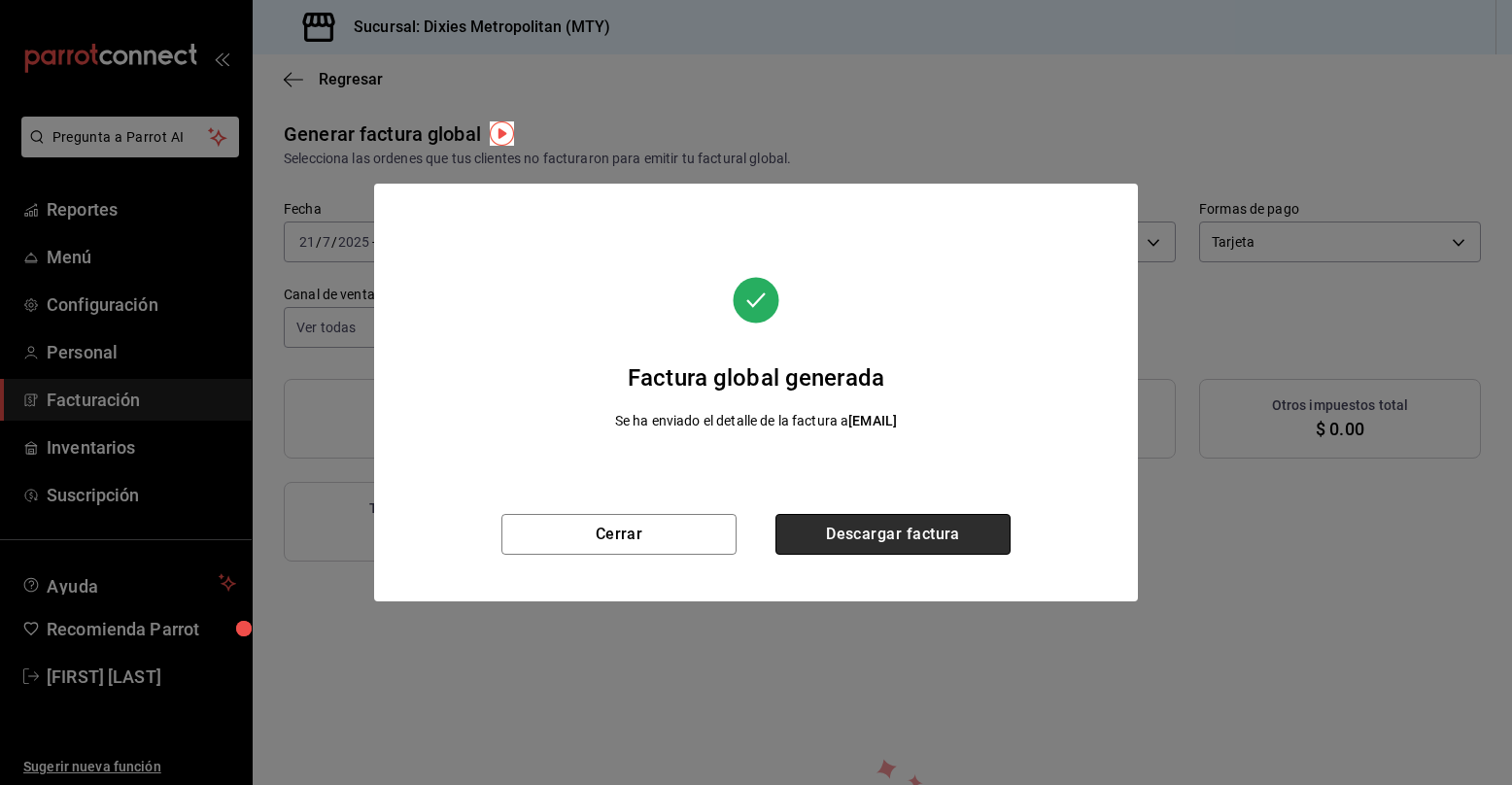 click on "Descargar factura" at bounding box center (893, 534) 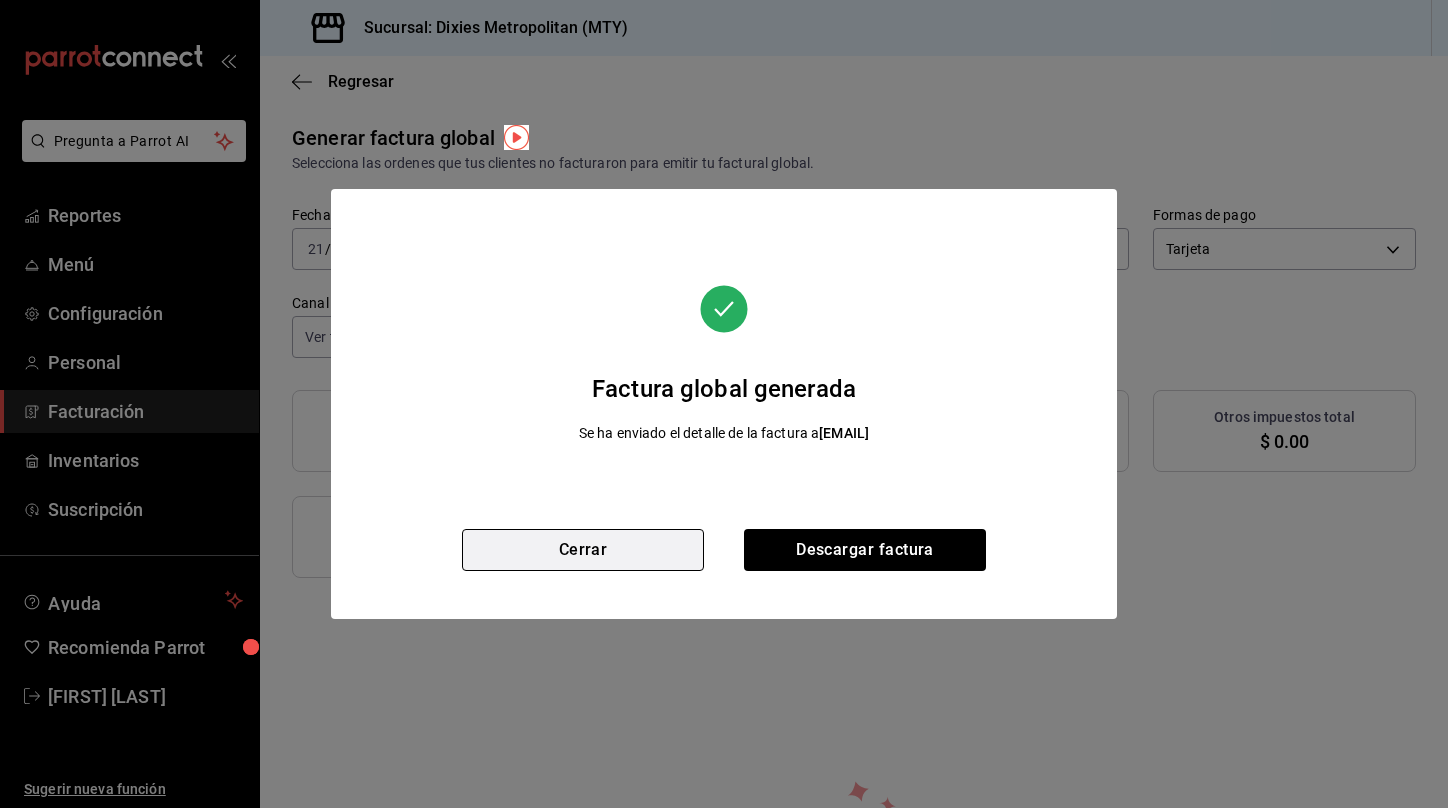 click on "Cerrar" at bounding box center [583, 550] 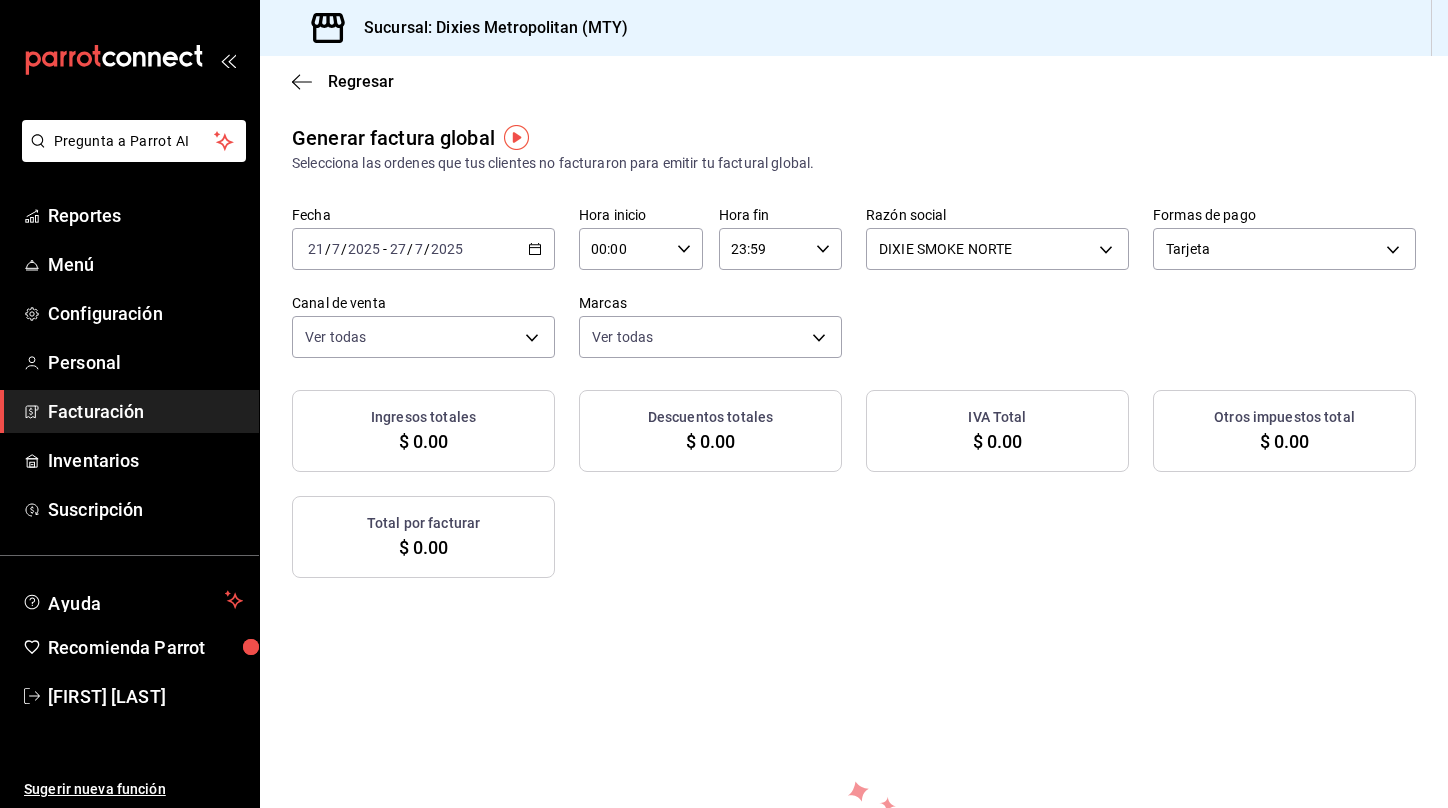 click 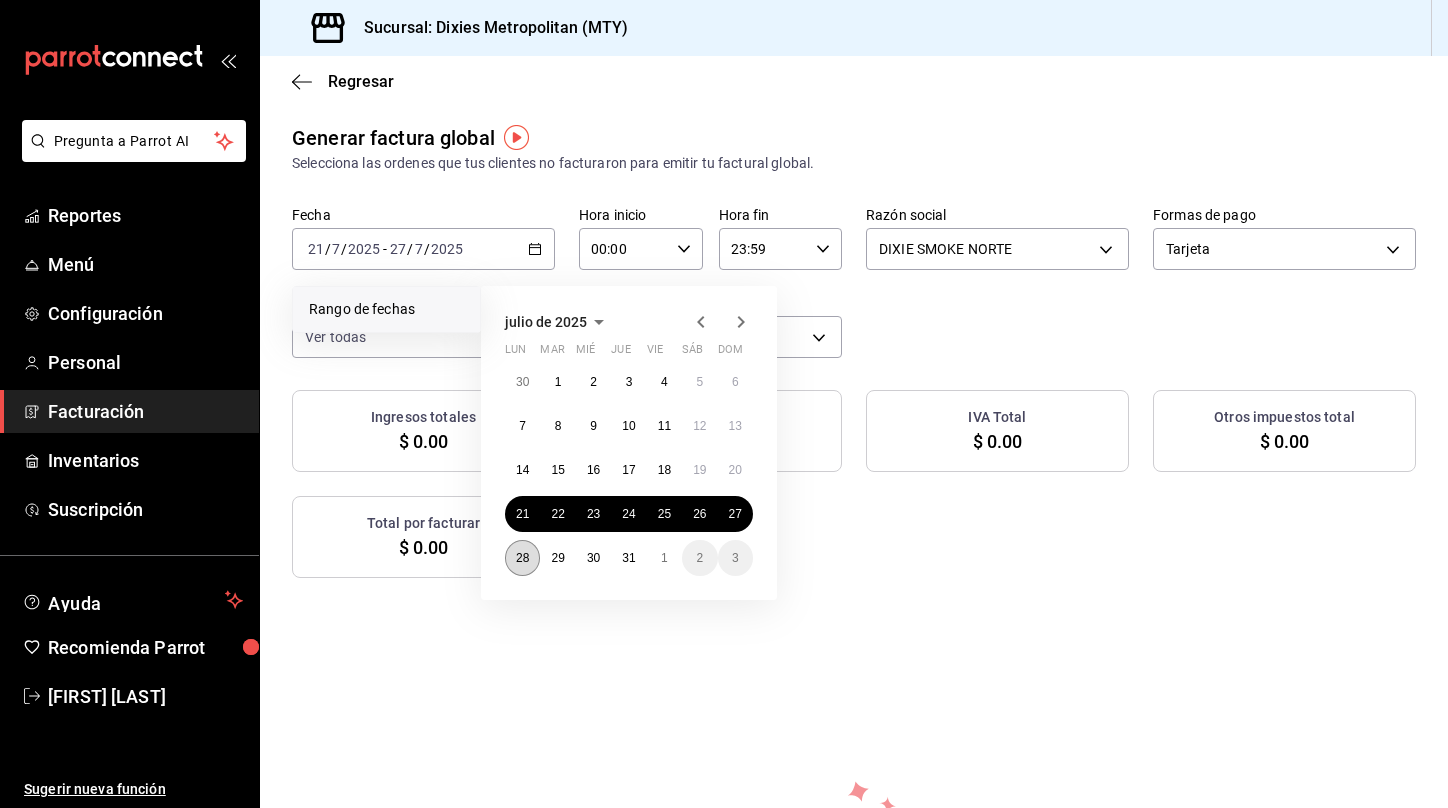 click on "28" at bounding box center (522, 558) 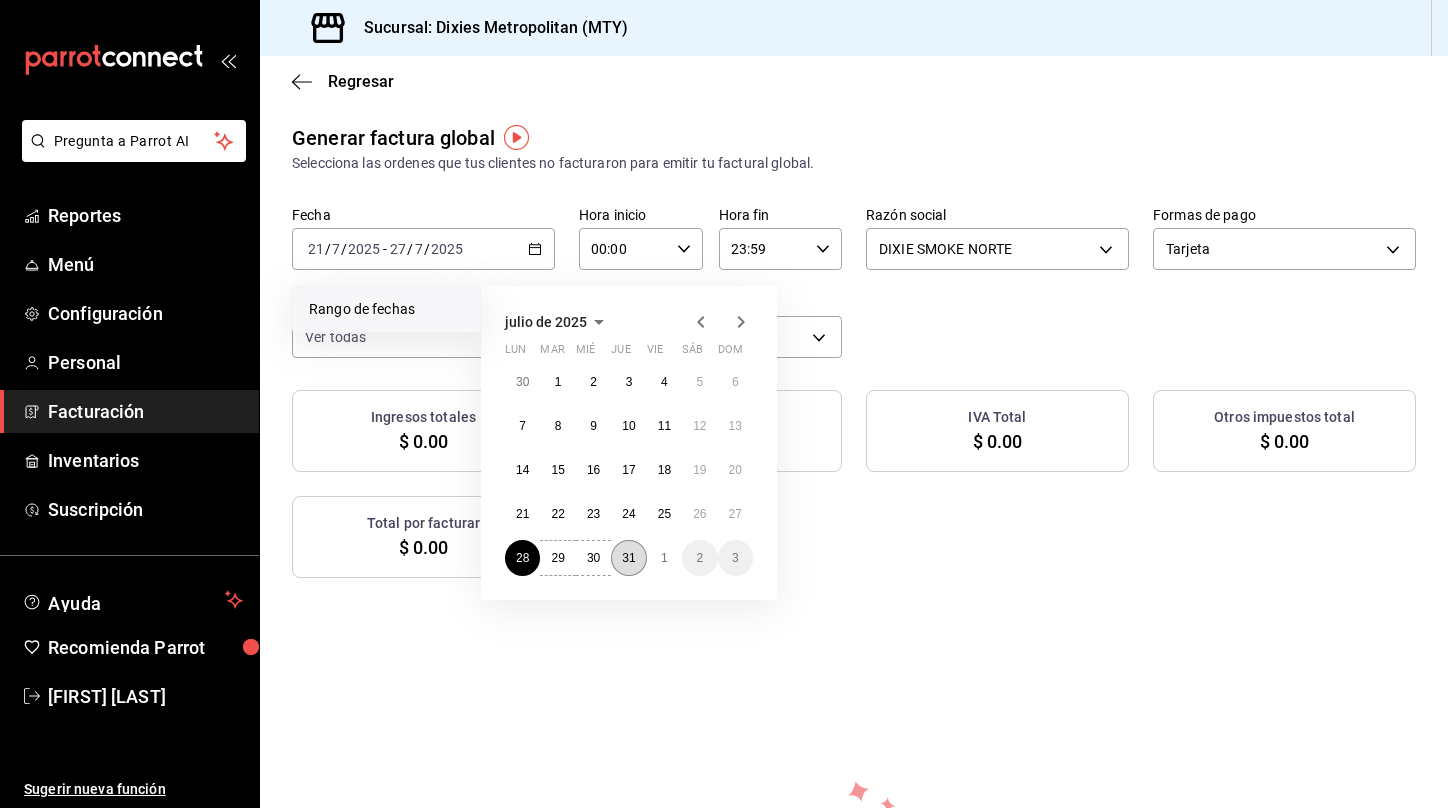 click on "31" at bounding box center (628, 558) 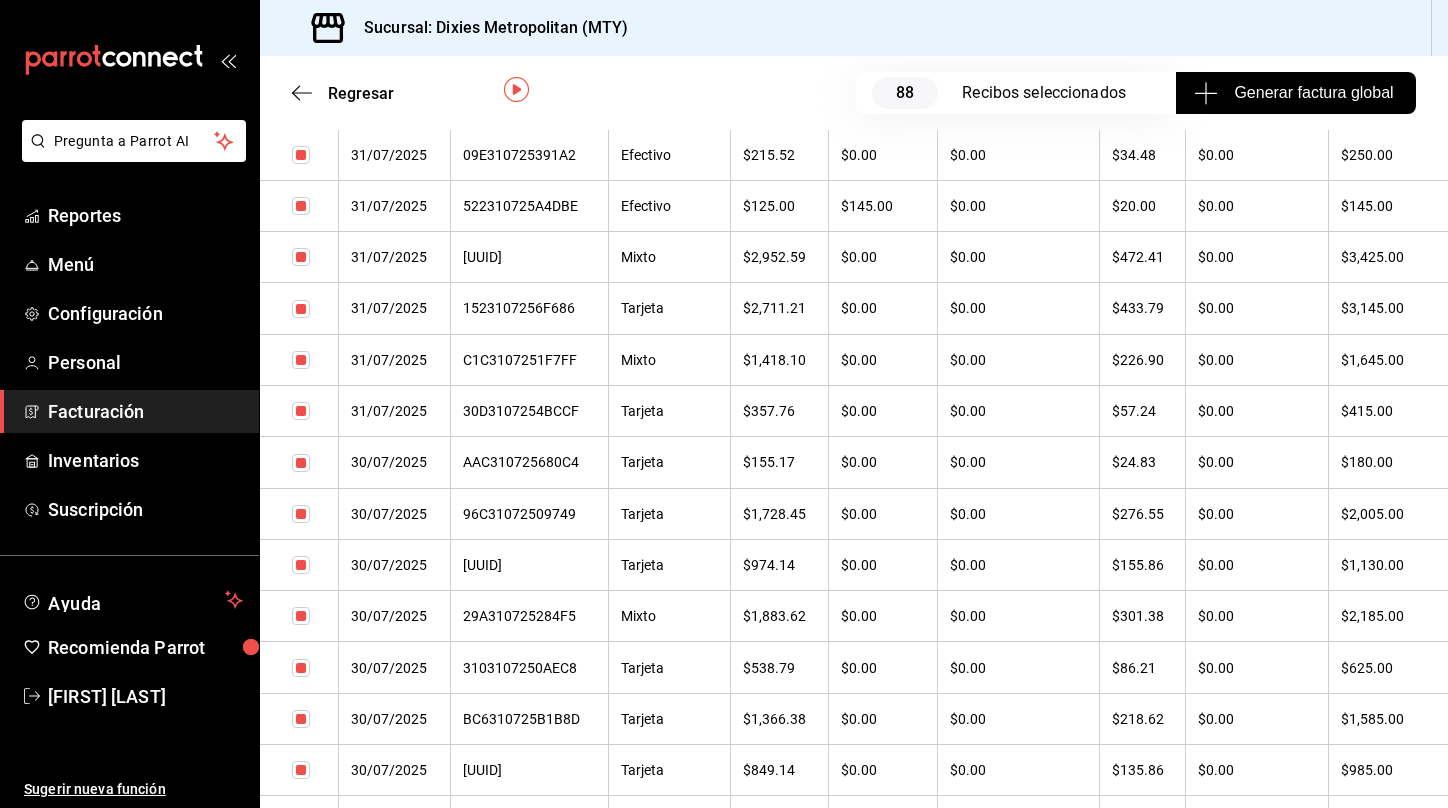 scroll, scrollTop: 0, scrollLeft: 0, axis: both 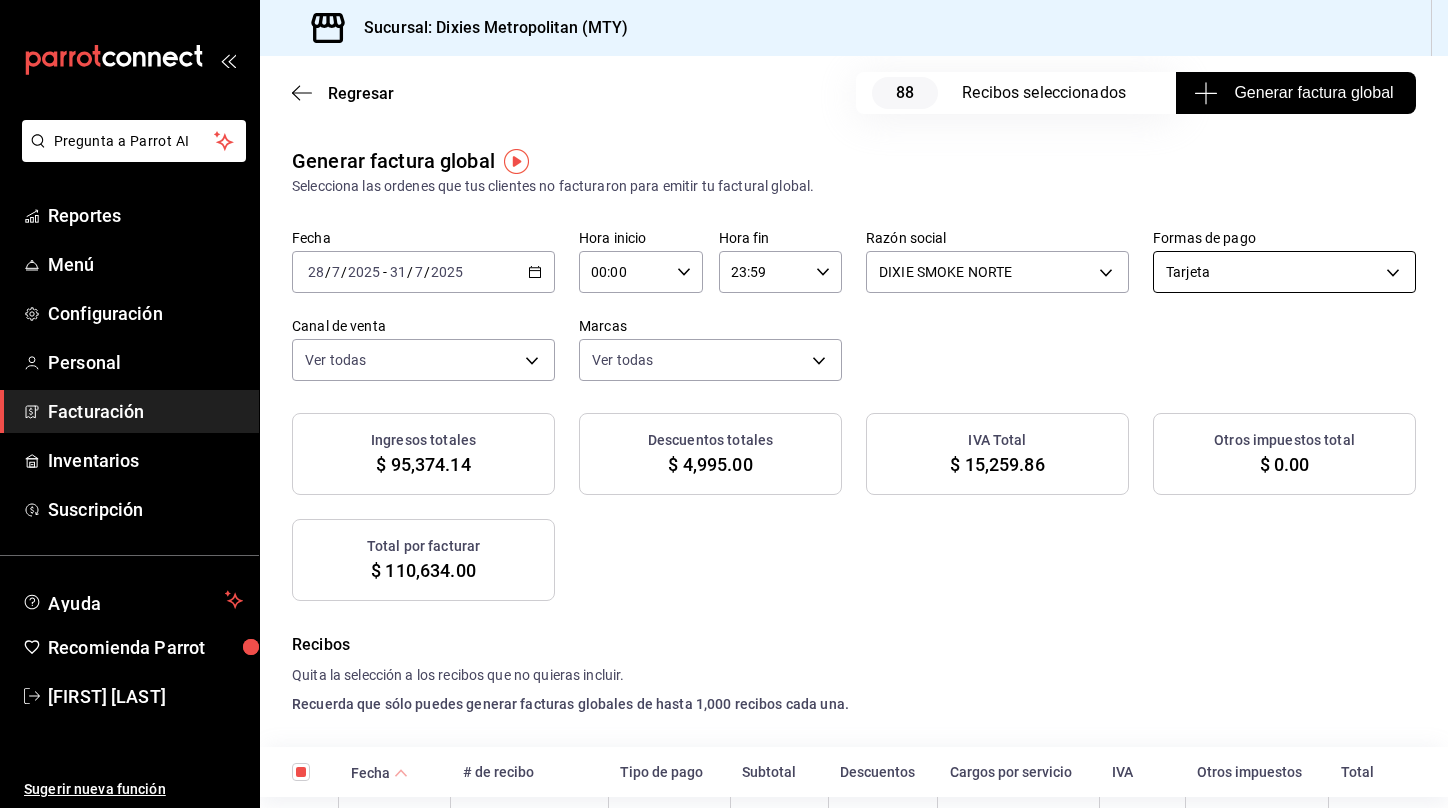 click on "Pregunta a Parrot AI Reportes   Menú   Configuración   Personal   Facturación   Inventarios   Suscripción   Ayuda Recomienda Parrot   [FIRST] [LAST]   Sugerir nueva función   Sucursal: Dixies Metropolitan (MTY) Regresar 88 Recibos seleccionados Generar factura global Generar factura global Selecciona las ordenes que tus clientes no facturaron para emitir tu factural global. Fecha [DATE] [DATE] - [DATE] Hora inicio [TIME] Hora inicio Hora fin [TIME] Hora fin Razón social DIXIE SMOKE NORTE [UUID] Formas de pago Tarjeta CARD Canal de venta Ver todas PARROT,UBER_EATS,RAPPI,DIDI_FOOD,ONLINE Marcas Ver todas [UUID] Ingresos totales $ 95,374.14 Descuentos totales $ 4,995.00 IVA Total $ 15,259.86 Otros impuestos total $ 0.00 Total por facturar $ 110,634.00 Recibos Quita la selección a los recibos que no quieras incluir. Recuerda que sólo puedes generar facturas globales de hasta 1,000 recibos cada una. Fecha # de recibo IVA" at bounding box center (724, 404) 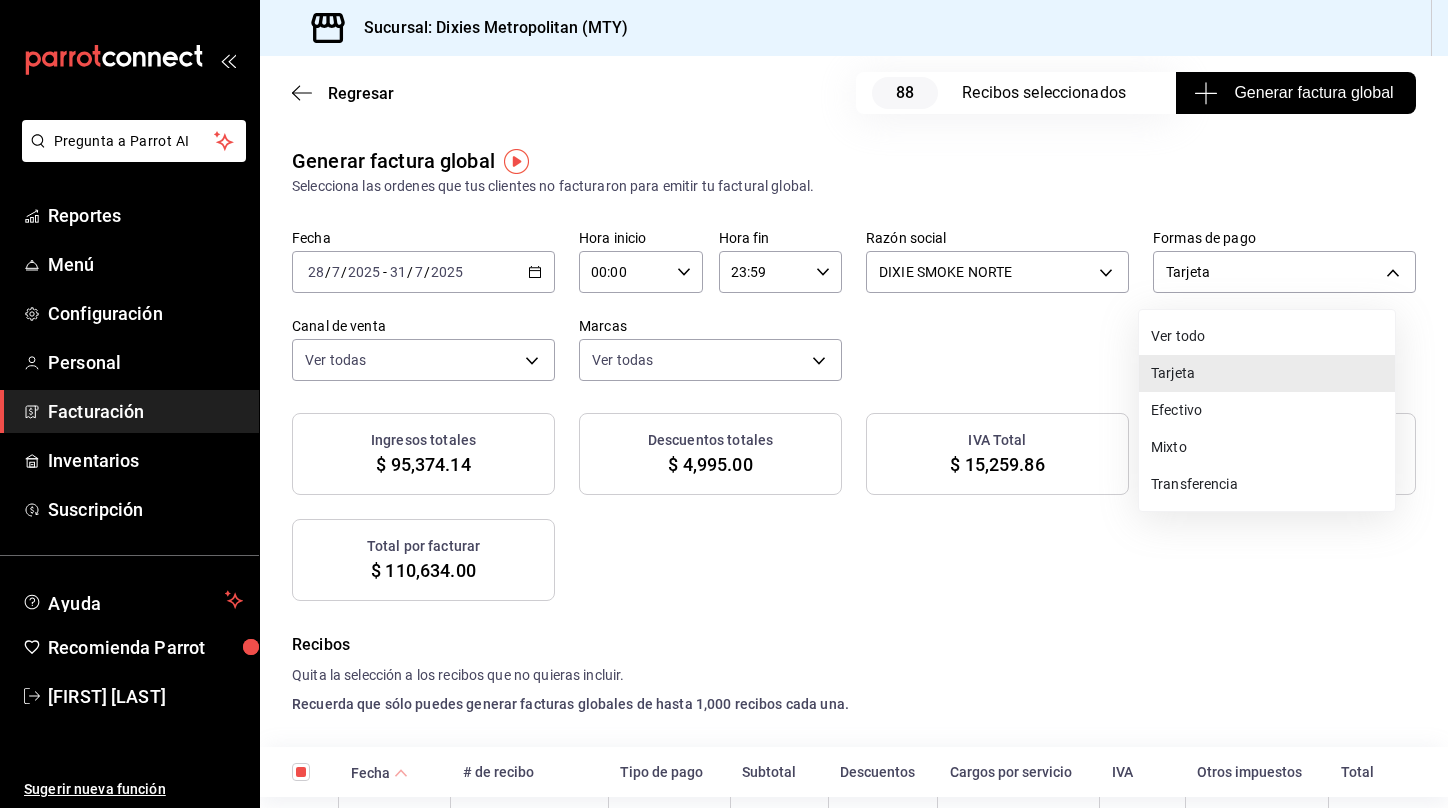click on "Ver todo" at bounding box center (1267, 336) 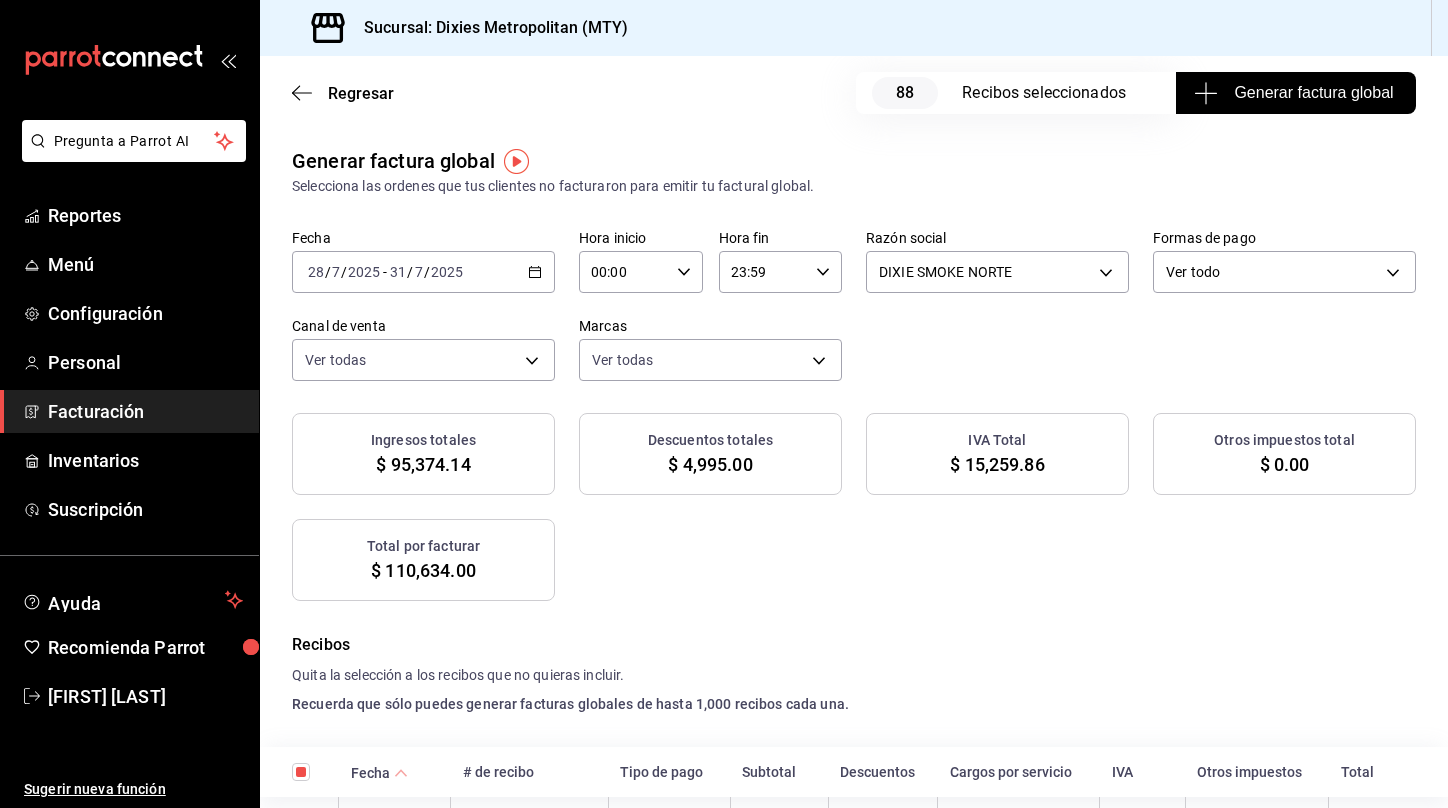 click on "Ver todo ALL" at bounding box center [1284, 268] 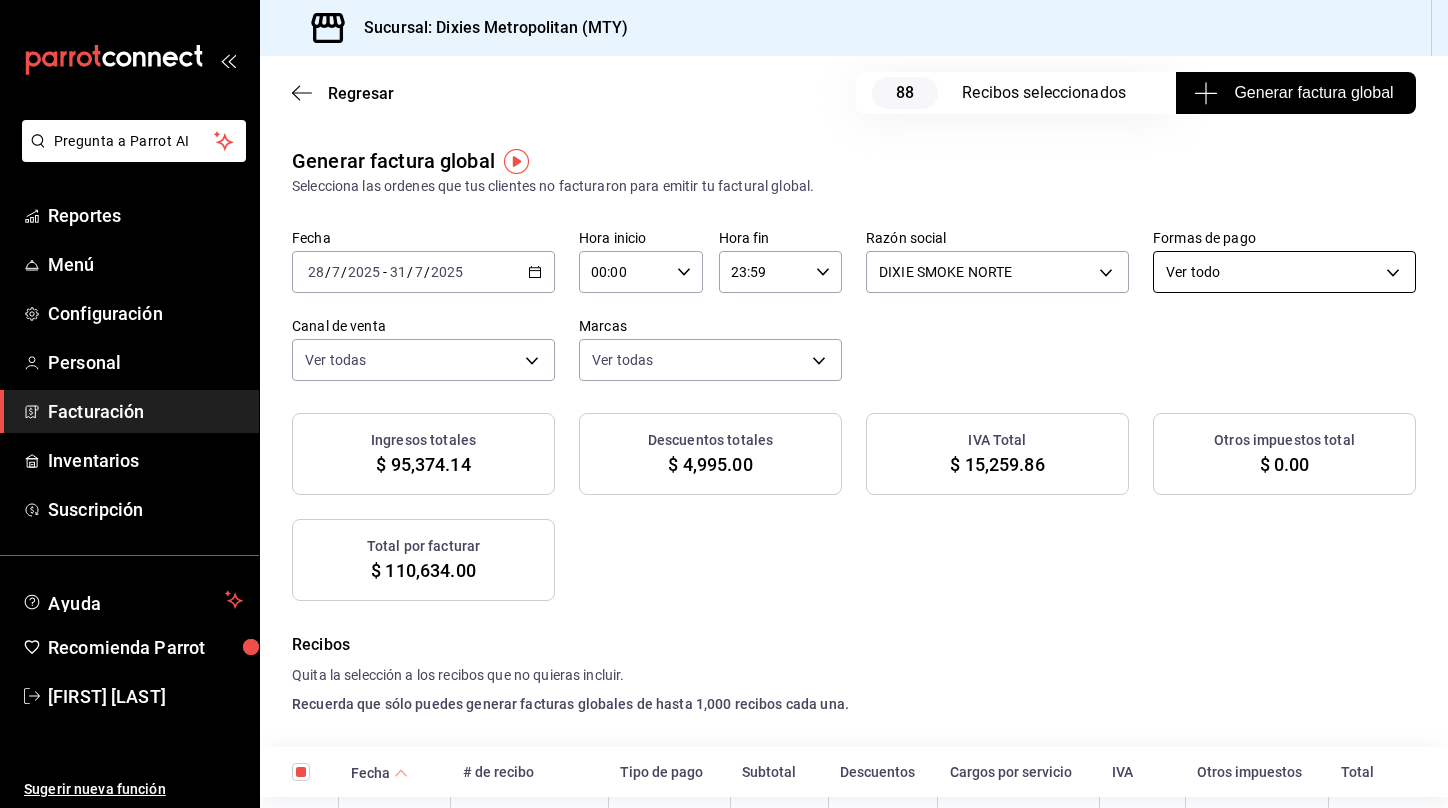 click on "Pregunta a Parrot AI Reportes   Menú   Configuración   Personal   Facturación   Inventarios   Suscripción   Ayuda Recomienda Parrot   [FIRST] [LAST]   Sugerir nueva función   Sucursal: Dixies Metropolitan (MTY) Regresar 88 Recibos seleccionados Generar factura global Generar factura global Selecciona las ordenes que tus clientes no facturaron para emitir tu factural global. Fecha [DATE] [DATE] - [DATE] Hora inicio [TIME] Hora inicio Hora fin [TIME] Hora fin Razón social DIXIE SMOKE NORTE [UUID] Formas de pago Ver todo ALL Canal de venta Ver todas PARROT,UBER_EATS,RAPPI,DIDI_FOOD,ONLINE Marcas Ver todas [UUID] Ingresos totales $ 95,374.14 Descuentos totales $ 4,995.00 IVA Total $ 15,259.86 Otros impuestos total $ 0.00 Total por facturar $ 110,634.00 Recibos Quita la selección a los recibos que no quieras incluir. Recuerda que sólo puedes generar facturas globales de hasta 1,000 recibos cada una. Fecha # de recibo IVA" at bounding box center (724, 404) 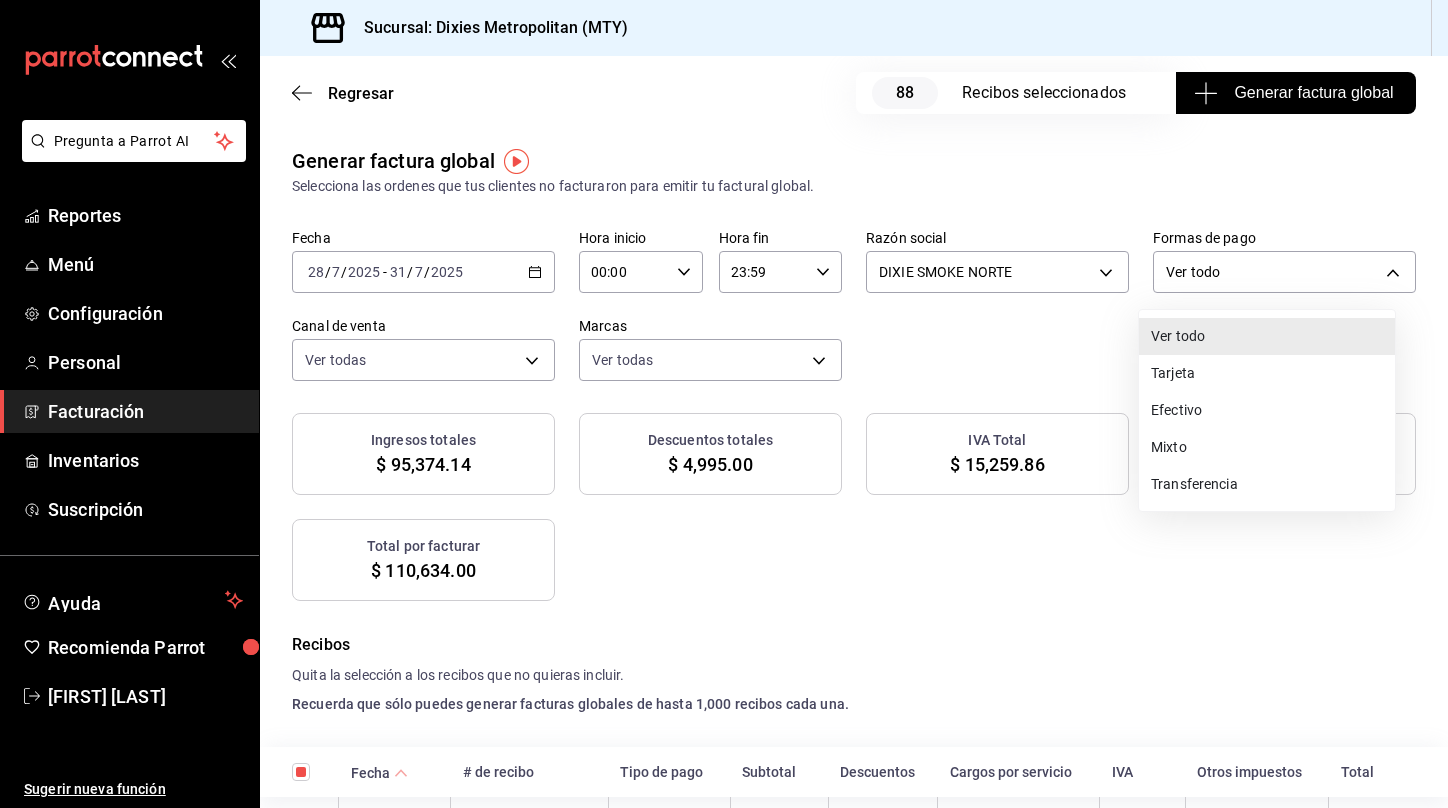 click on "Tarjeta" at bounding box center (1267, 373) 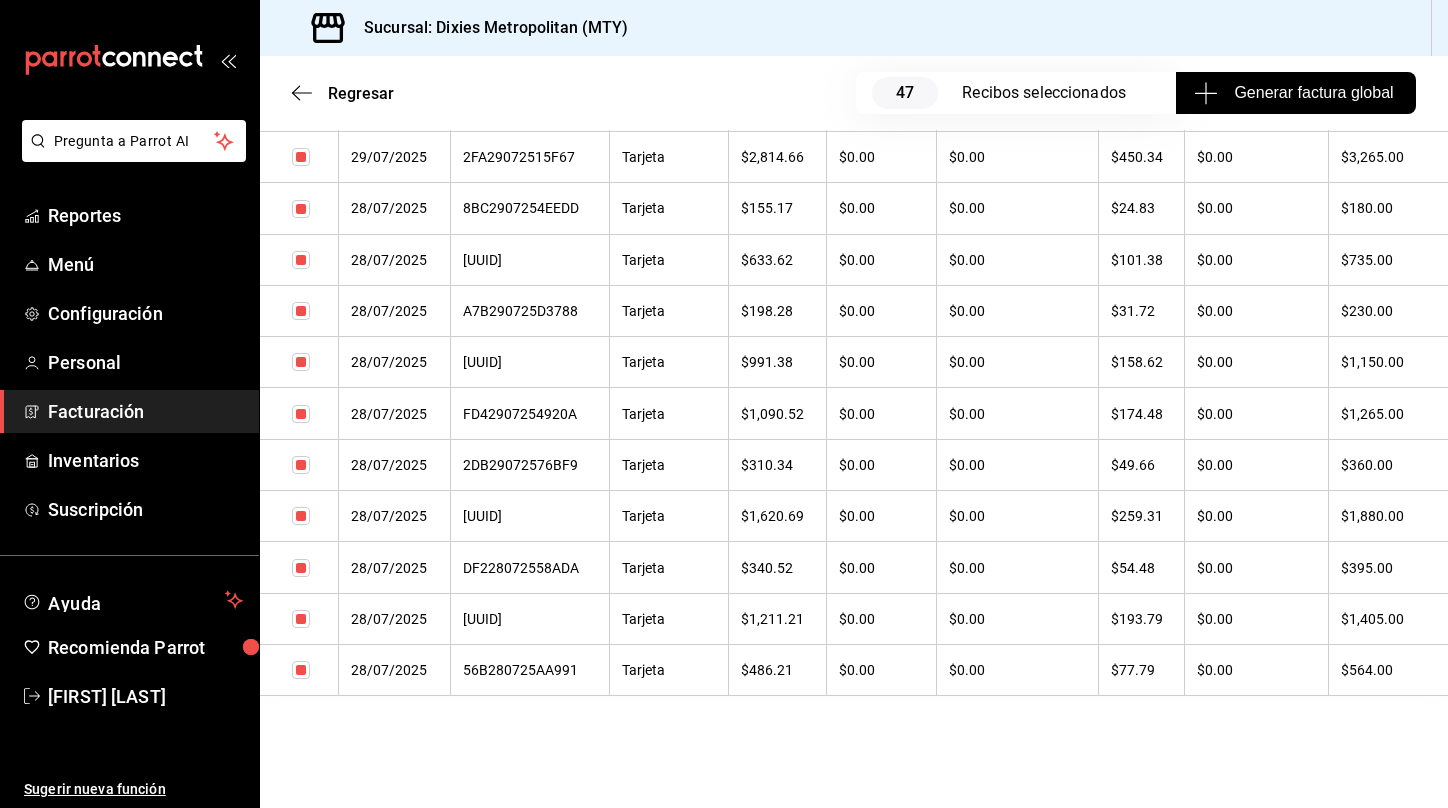 scroll, scrollTop: 0, scrollLeft: 0, axis: both 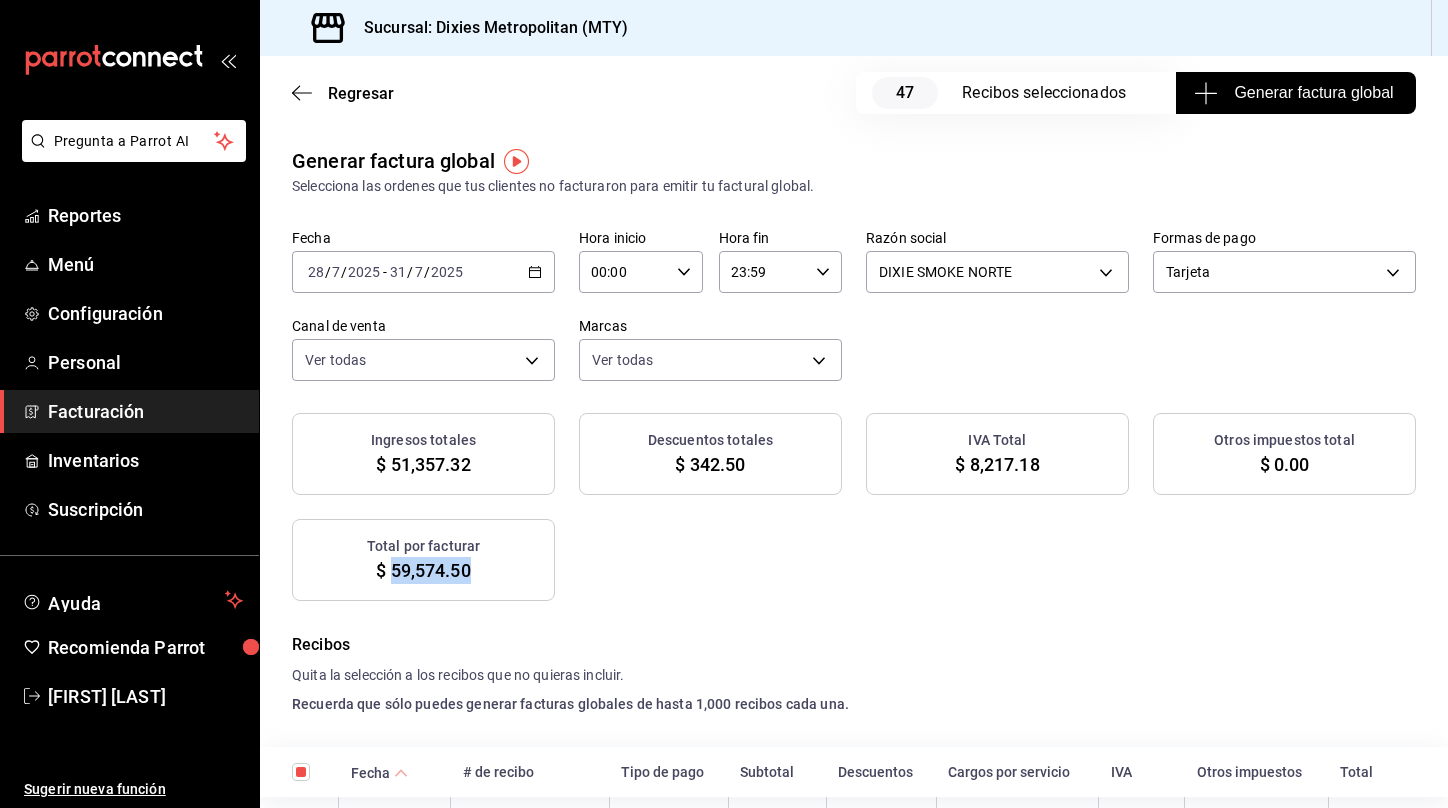 drag, startPoint x: 386, startPoint y: 576, endPoint x: 469, endPoint y: 576, distance: 83 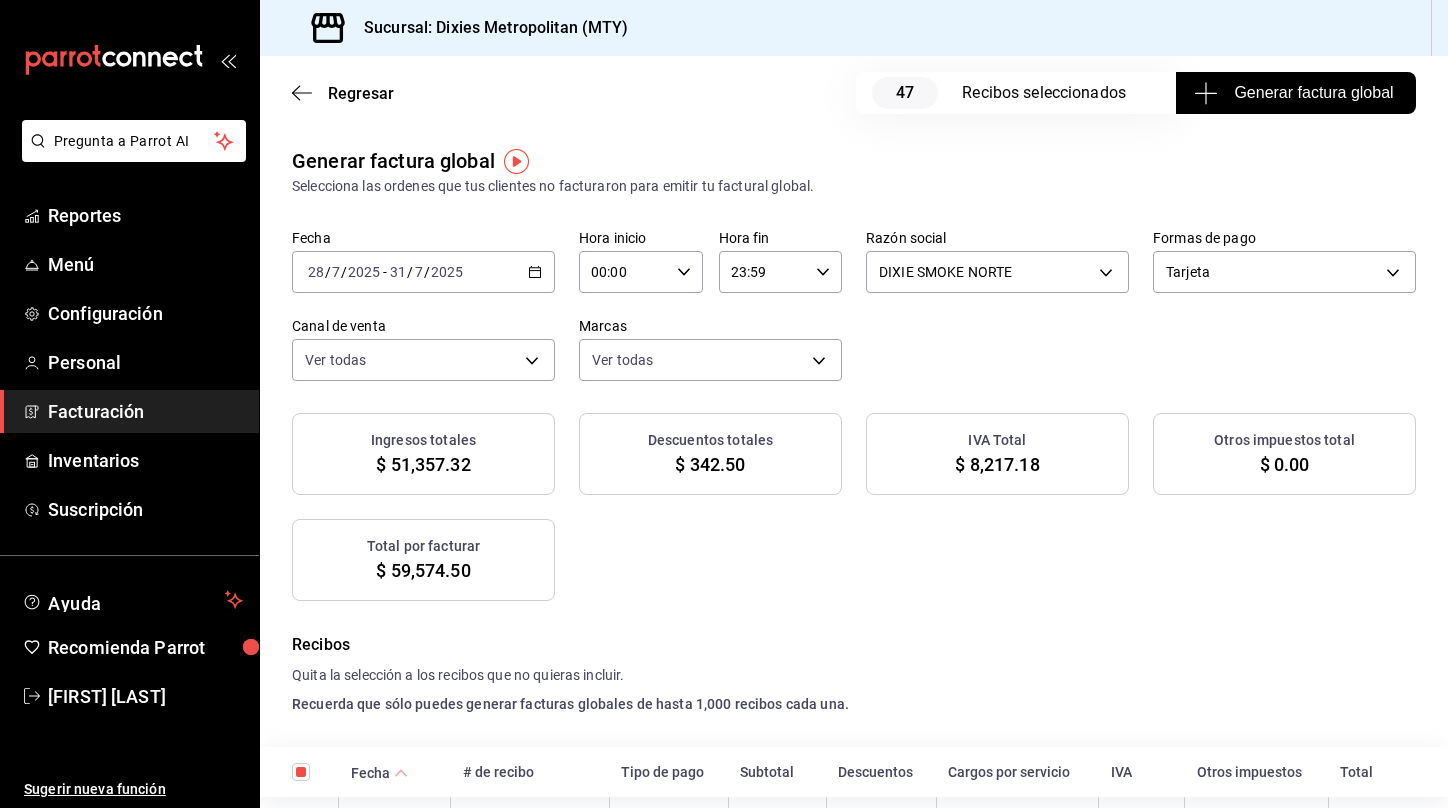 click 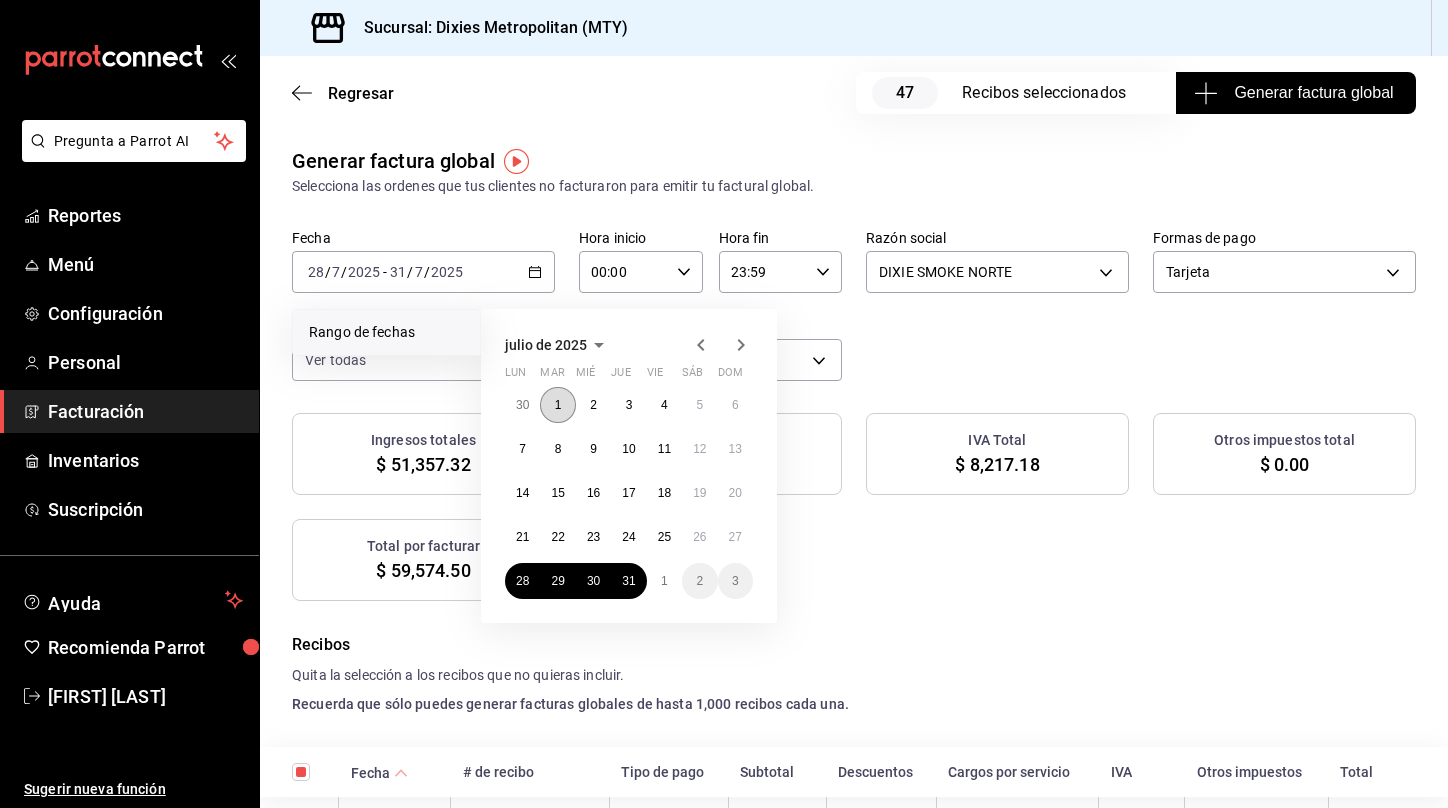 click on "1" at bounding box center (558, 405) 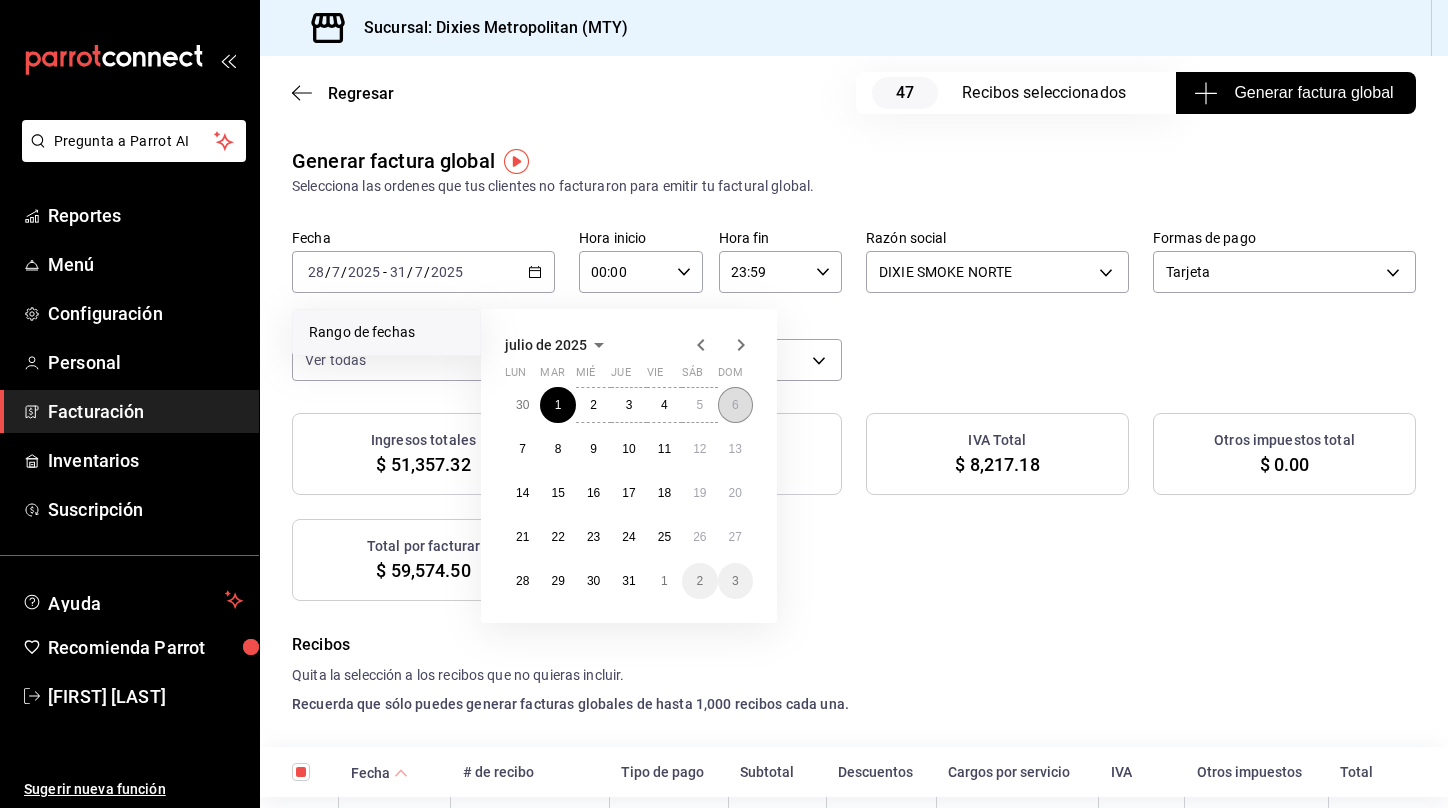 click on "6" at bounding box center [735, 405] 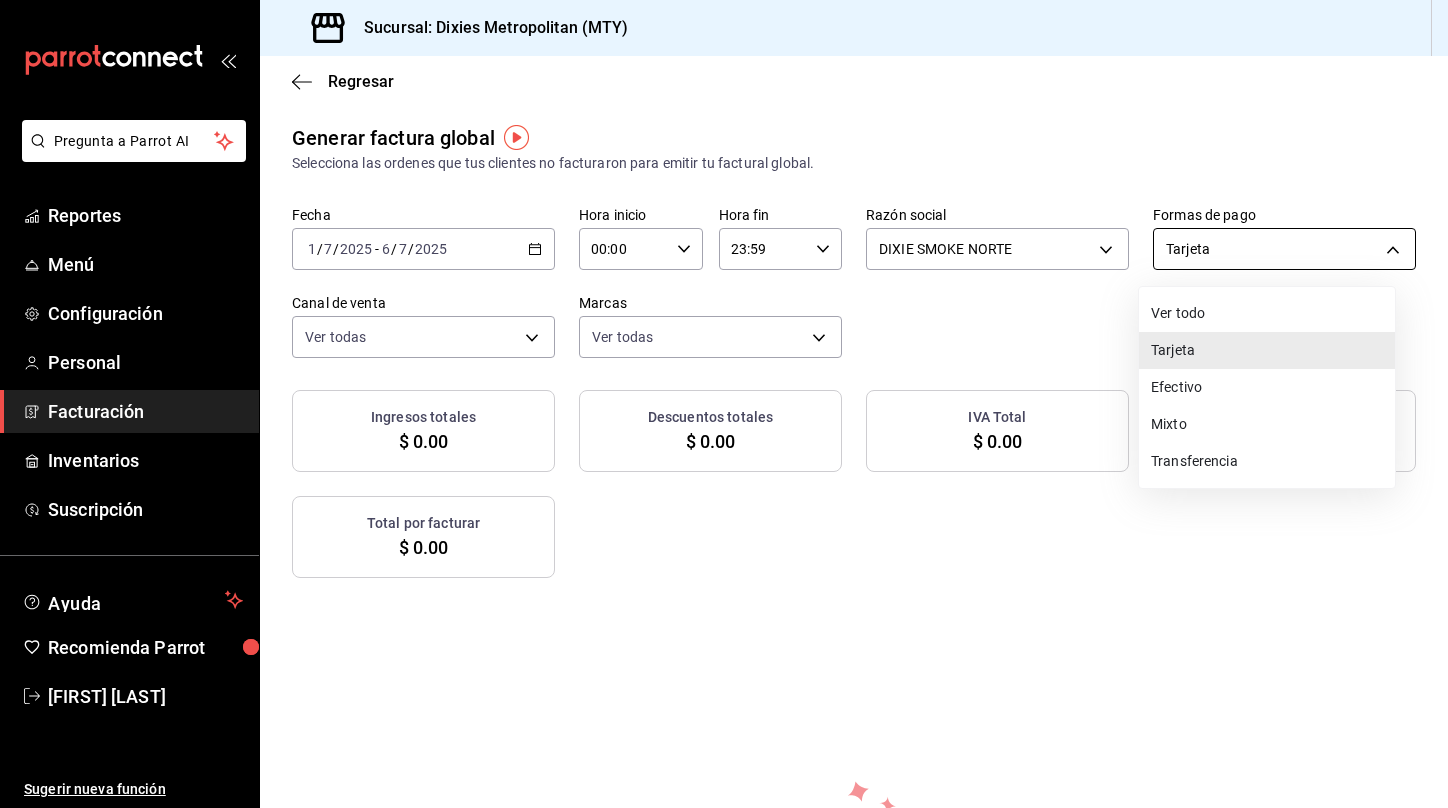 click on "Pregunta a Parrot AI Reportes   Menú   Configuración   Personal   Facturación   Inventarios   Suscripción   Ayuda Recomienda Parrot   [FIRST] [LAST]   Sugerir nueva función   Sucursal: Dixies Metropolitan (MTY) Regresar Generar factura global Selecciona las ordenes que tus clientes no facturaron para emitir tu factural global. Fecha [DATE] [DATE] - [DATE] [DATE] Hora inicio 00:00 Hora inicio Hora fin 23:59 Hora fin Razón social DIXIE SMOKE NORTE [UUID] Formas de pago Tarjeta CARD Canal de venta Ver todas PARROT,UBER_EATS,RAPPI,DIDI_FOOD,ONLINE Marcas Ver todas [UUID] Ingresos totales $ 0.00 Descuentos totales $ 0.00 IVA Total $ 0.00 Otros impuestos total $ 0.00 Total por facturar $ 0.00 No hay información que mostrar GANA 1 MES GRATIS EN TU SUSCRIPCIÓN AQUÍ Ver video tutorial Ir a video Pregunta a Parrot AI Reportes   Menú   Configuración   Personal   Facturación   Inventarios   Suscripción   Ayuda Recomienda Parrot" at bounding box center [724, 404] 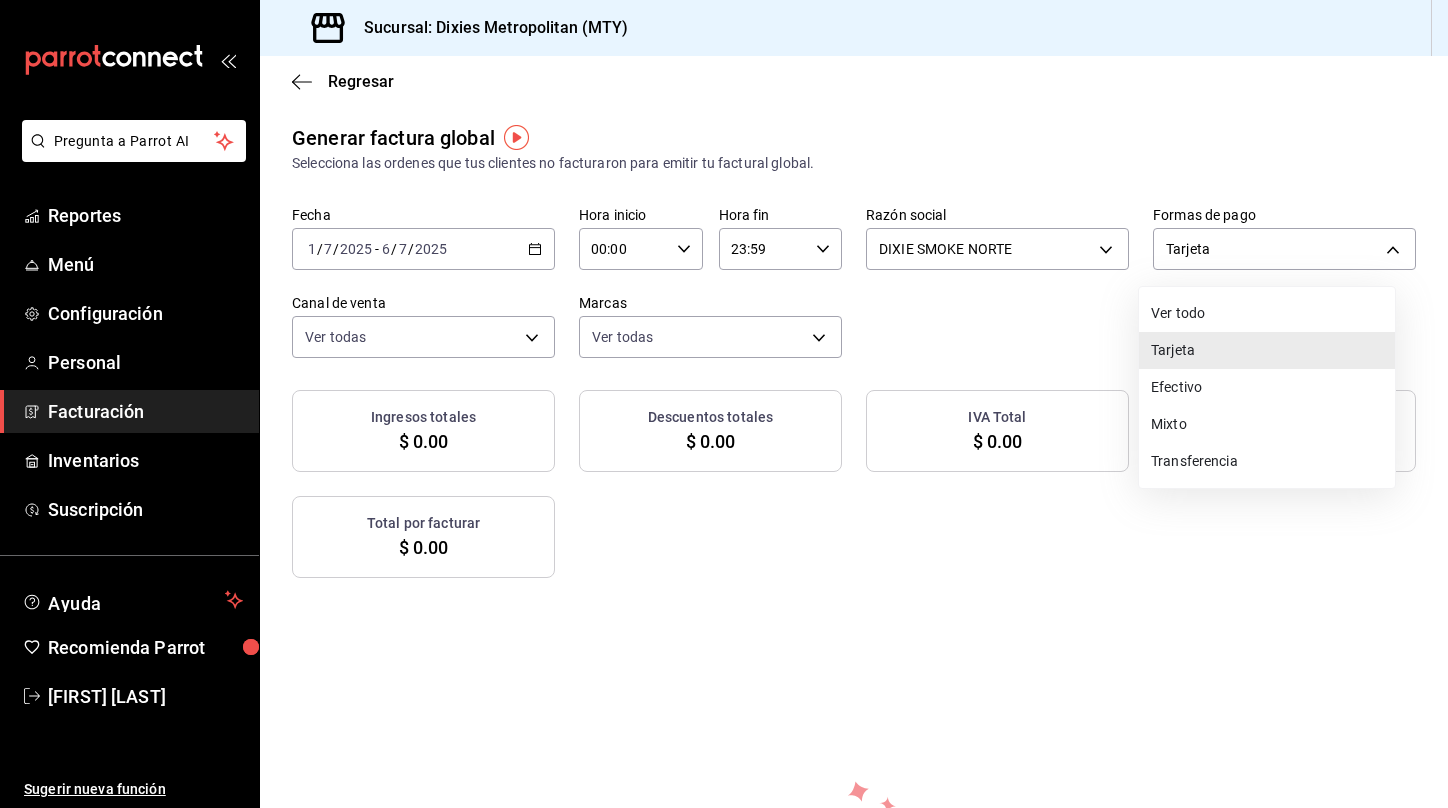 click at bounding box center [724, 404] 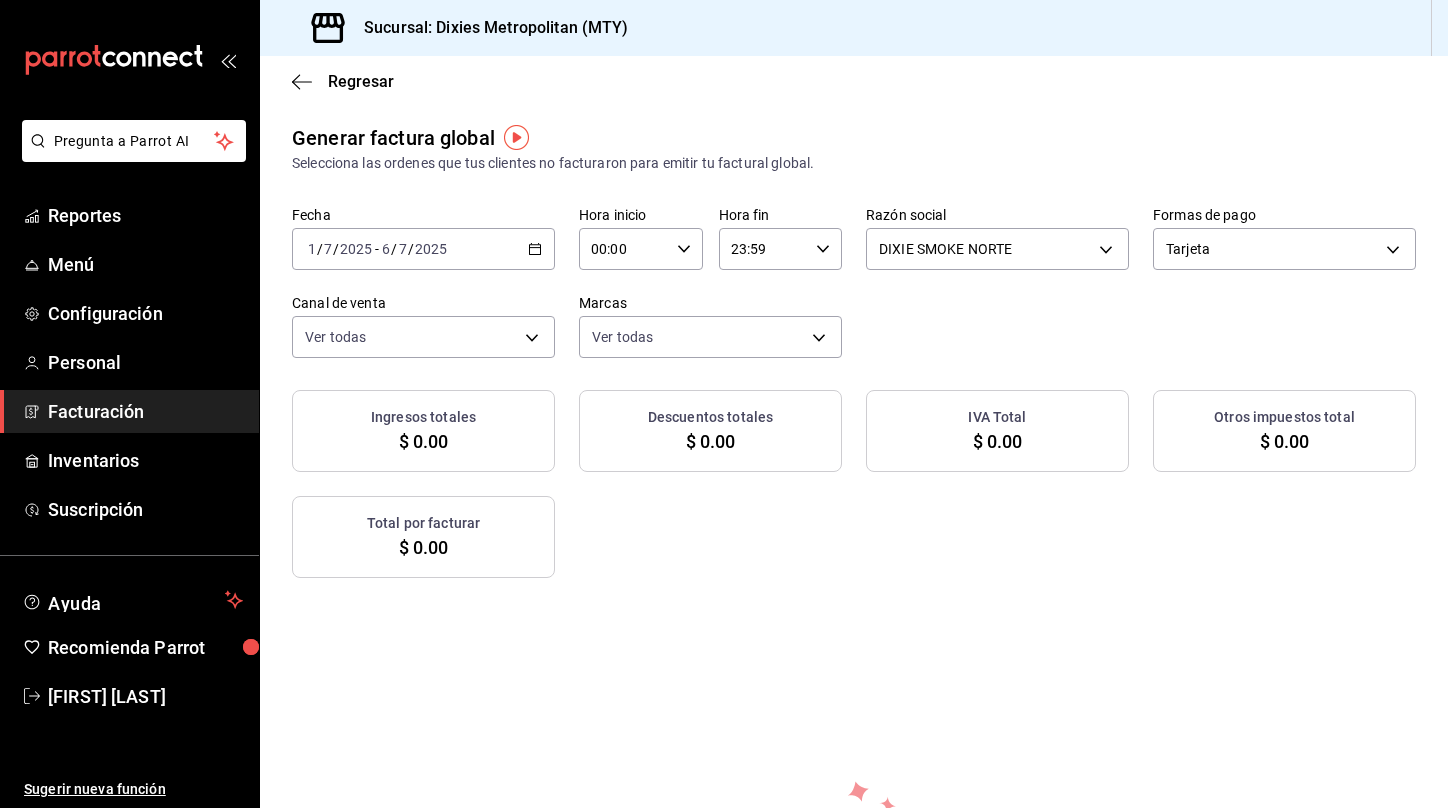 click 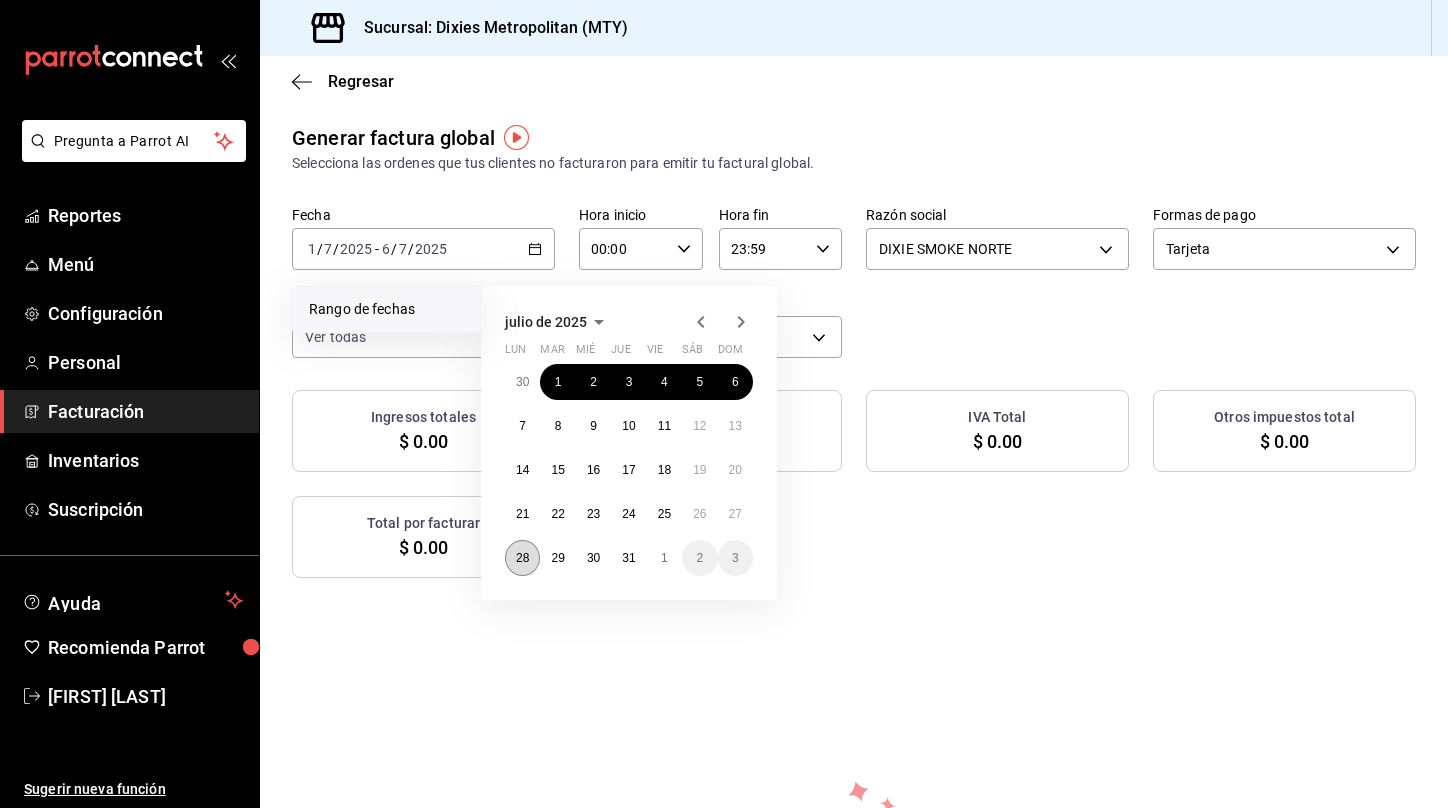 click on "28" at bounding box center (522, 558) 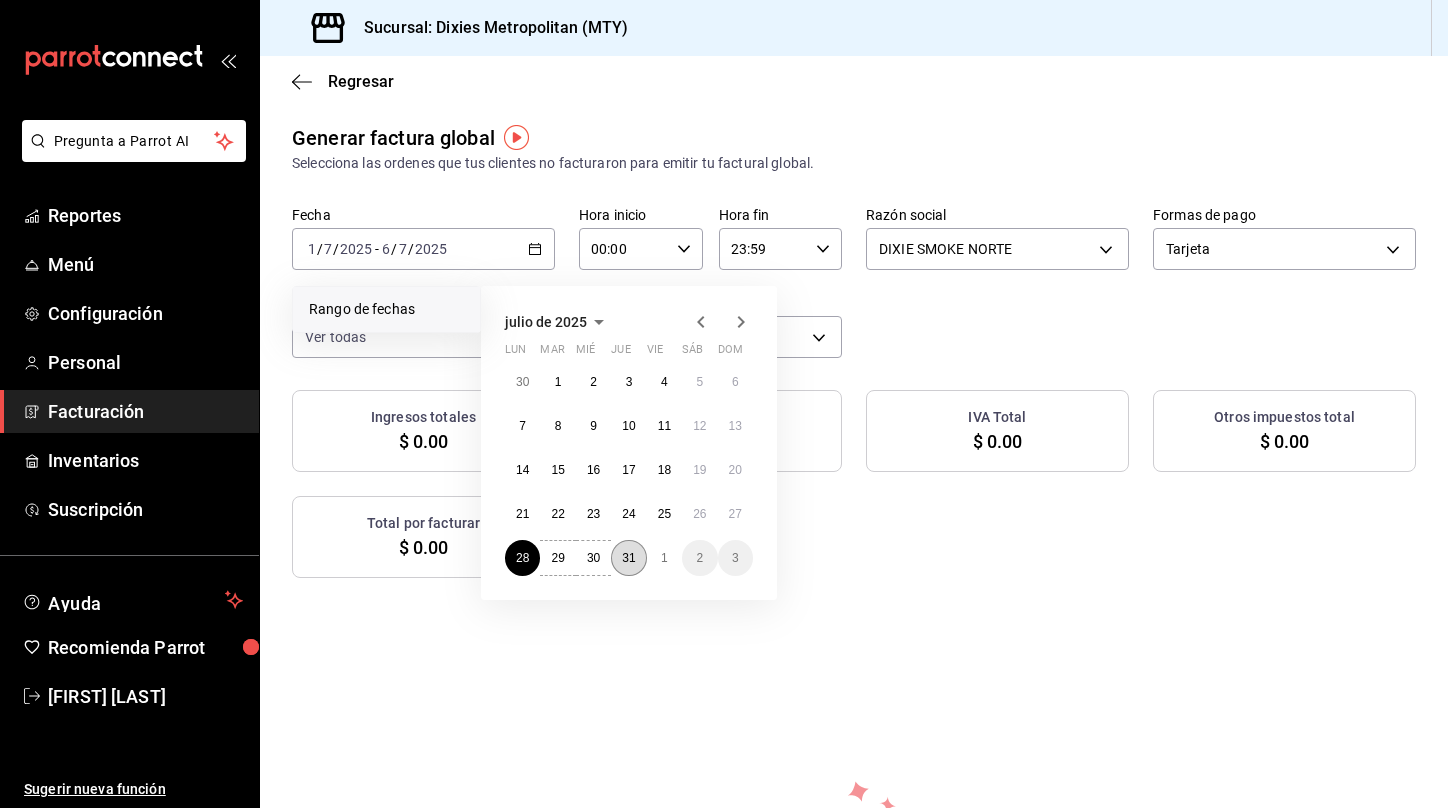 click on "31" at bounding box center [628, 558] 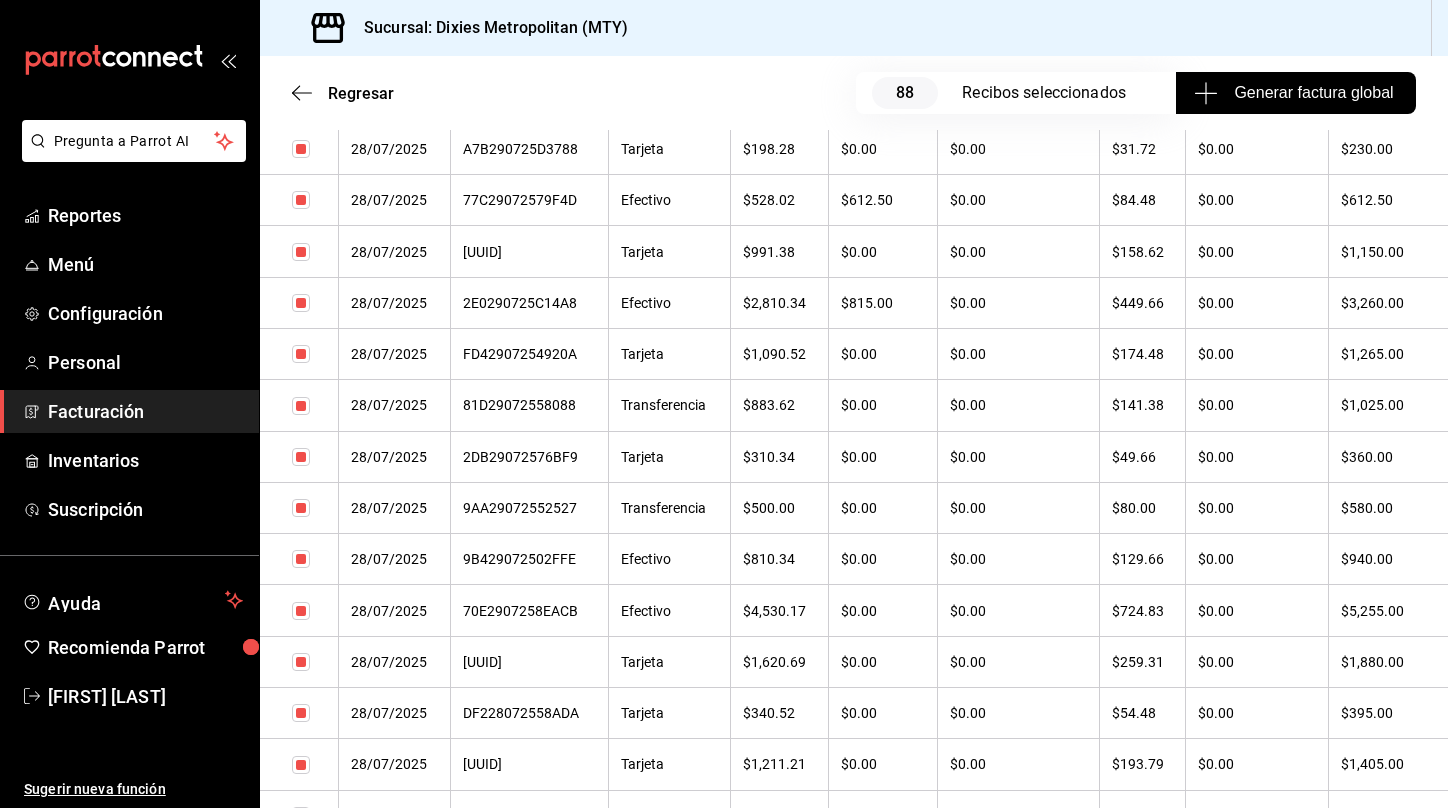 scroll, scrollTop: 0, scrollLeft: 0, axis: both 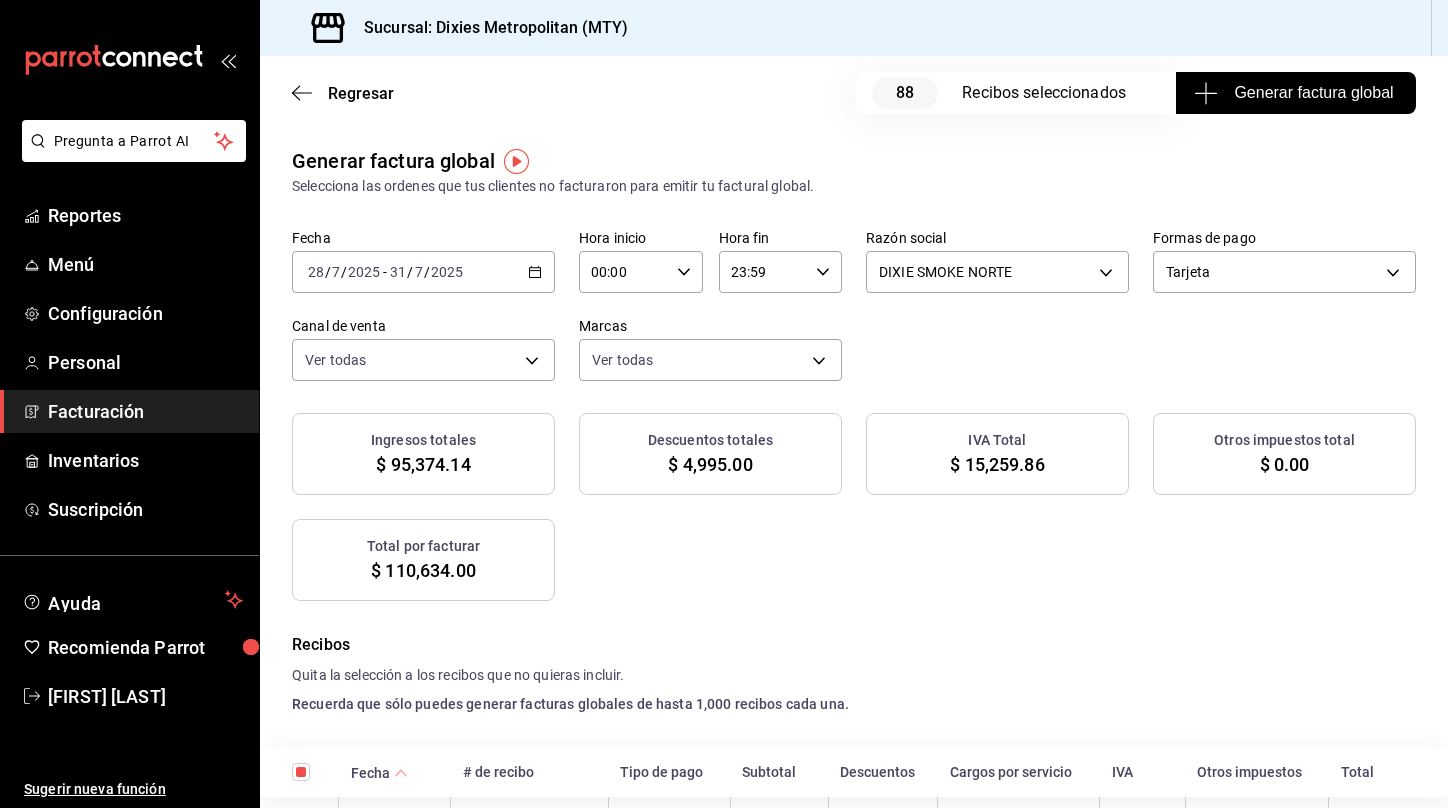 click on "Tarjeta CARD" at bounding box center (1284, 268) 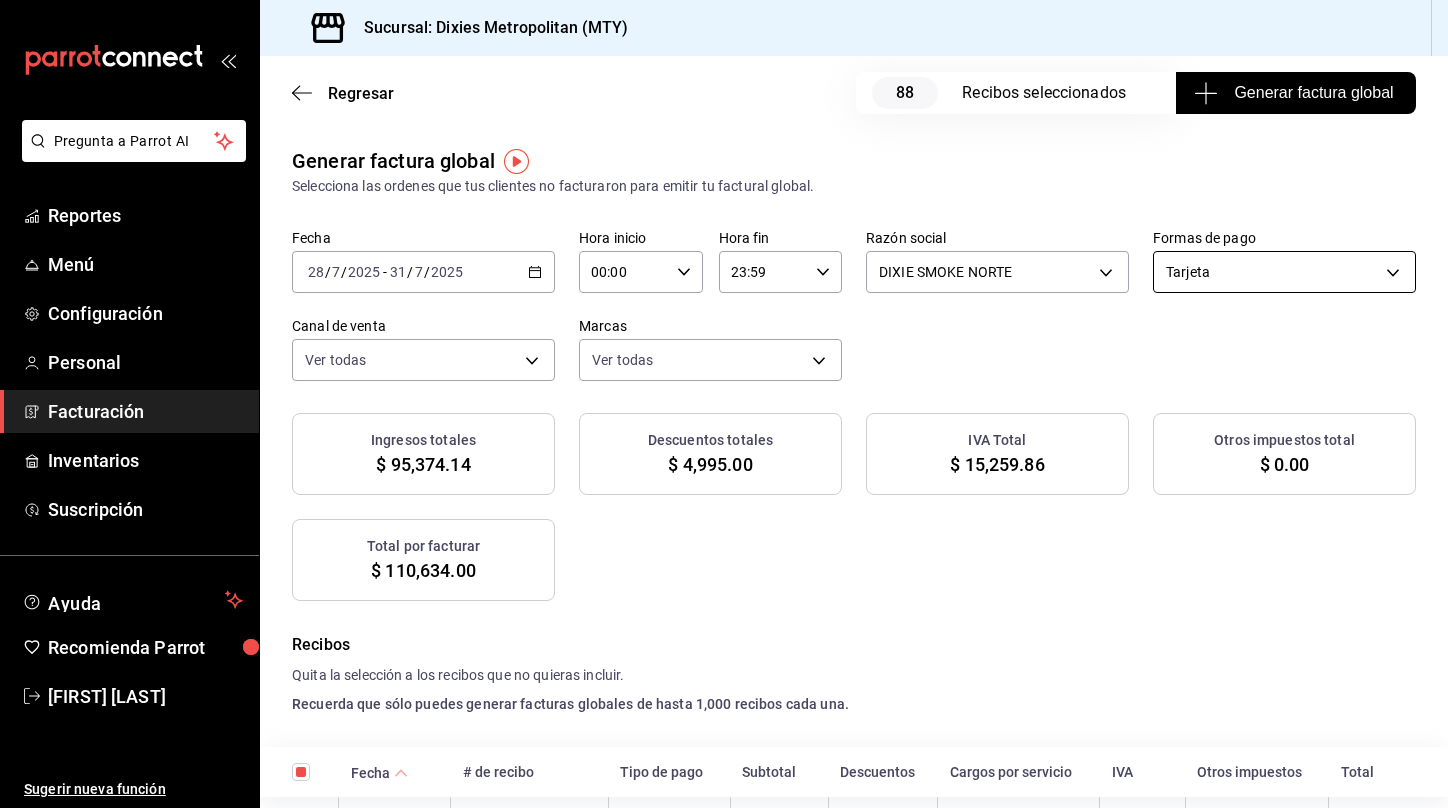 click on "Pregunta a Parrot AI Reportes   Menú   Configuración   Personal   Facturación   Inventarios   Suscripción   Ayuda Recomienda Parrot   [FIRST] [LAST]   Sugerir nueva función   Sucursal: Dixies Metropolitan (MTY) Regresar 88 Recibos seleccionados Generar factura global Generar factura global Selecciona las ordenes que tus clientes no facturaron para emitir tu factural global. Fecha [DATE] [DATE] - [DATE] Hora inicio [TIME] Hora inicio Hora fin [TIME] Hora fin Razón social DIXIE SMOKE NORTE [UUID] Formas de pago Tarjeta CARD Canal de venta Ver todas PARROT,UBER_EATS,RAPPI,DIDI_FOOD,ONLINE Marcas Ver todas [UUID] Ingresos totales $ 95,374.14 Descuentos totales $ 4,995.00 IVA Total $ 15,259.86 Otros impuestos total $ 0.00 Total por facturar $ 110,634.00 Recibos Quita la selección a los recibos que no quieras incluir. Recuerda que sólo puedes generar facturas globales de hasta 1,000 recibos cada una. Fecha # de recibo IVA" at bounding box center (724, 404) 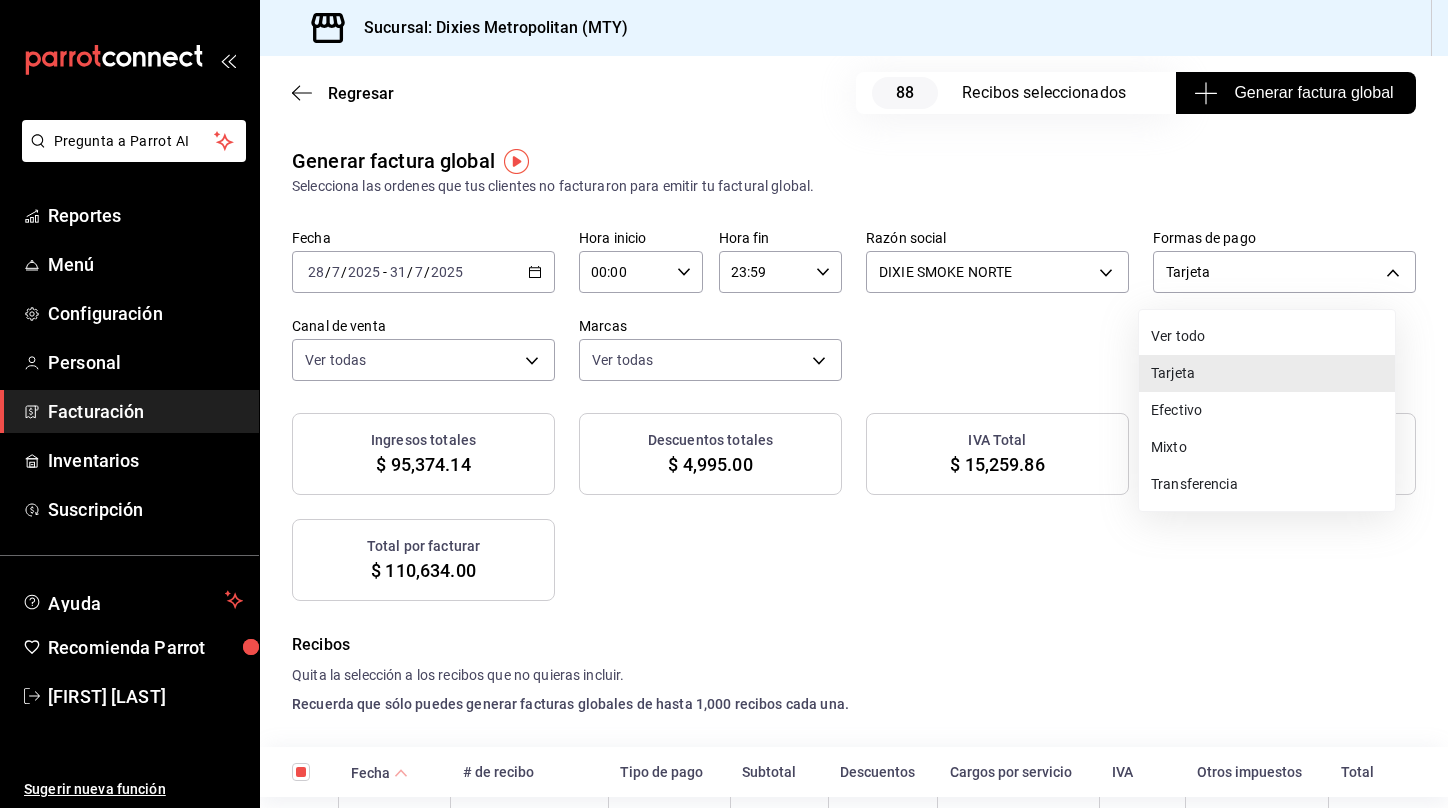 click on "Ver todo" at bounding box center (1267, 336) 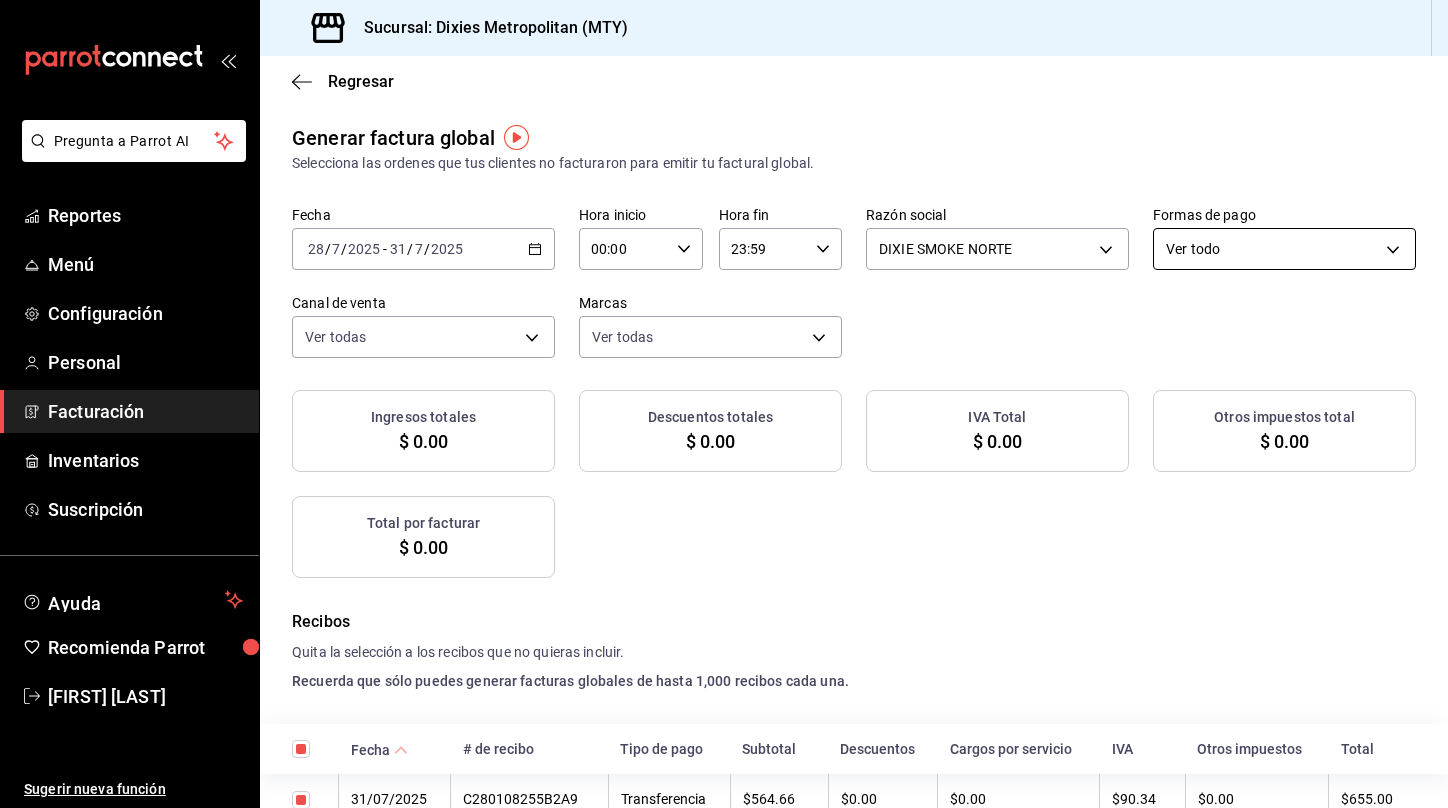 click on "Ver todo ALL" at bounding box center [1284, 245] 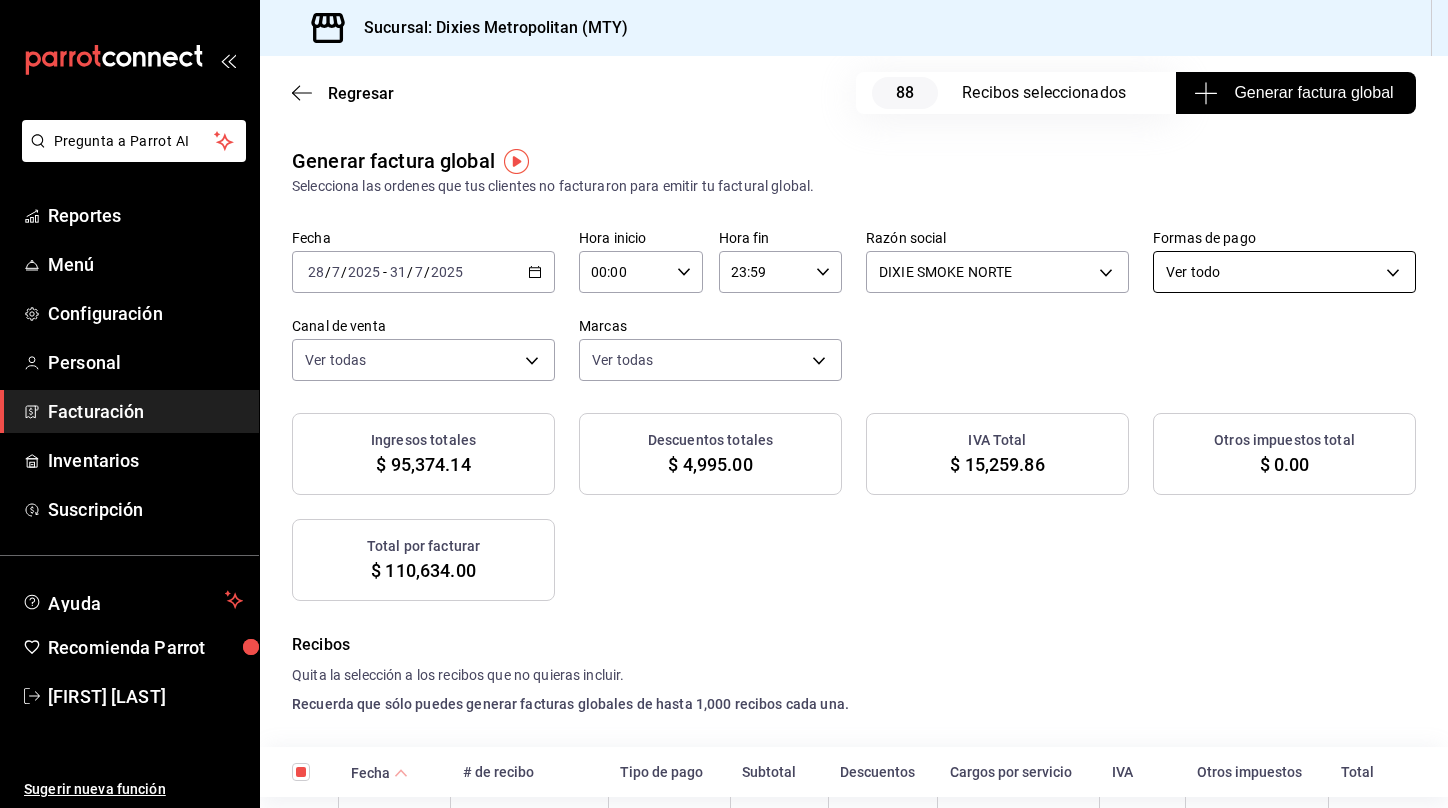 click on "Pregunta a Parrot AI Reportes   Menú   Configuración   Personal   Facturación   Inventarios   Suscripción   Ayuda Recomienda Parrot   [FIRST] [LAST]   Sugerir nueva función   Sucursal: Dixies Metropolitan (MTY) Regresar 88 Recibos seleccionados Generar factura global Generar factura global Selecciona las ordenes que tus clientes no facturaron para emitir tu factural global. Fecha [DATE] [DATE] - [DATE] Hora inicio [TIME] Hora inicio Hora fin [TIME] Hora fin Razón social DIXIE SMOKE NORTE [UUID] Formas de pago Ver todo ALL Canal de venta Ver todas PARROT,UBER_EATS,RAPPI,DIDI_FOOD,ONLINE Marcas Ver todas [UUID] Ingresos totales $ 95,374.14 Descuentos totales $ 4,995.00 IVA Total $ 15,259.86 Otros impuestos total $ 0.00 Total por facturar $ 110,634.00 Recibos Quita la selección a los recibos que no quieras incluir. Recuerda que sólo puedes generar facturas globales de hasta 1,000 recibos cada una. Fecha # de recibo IVA" at bounding box center [724, 404] 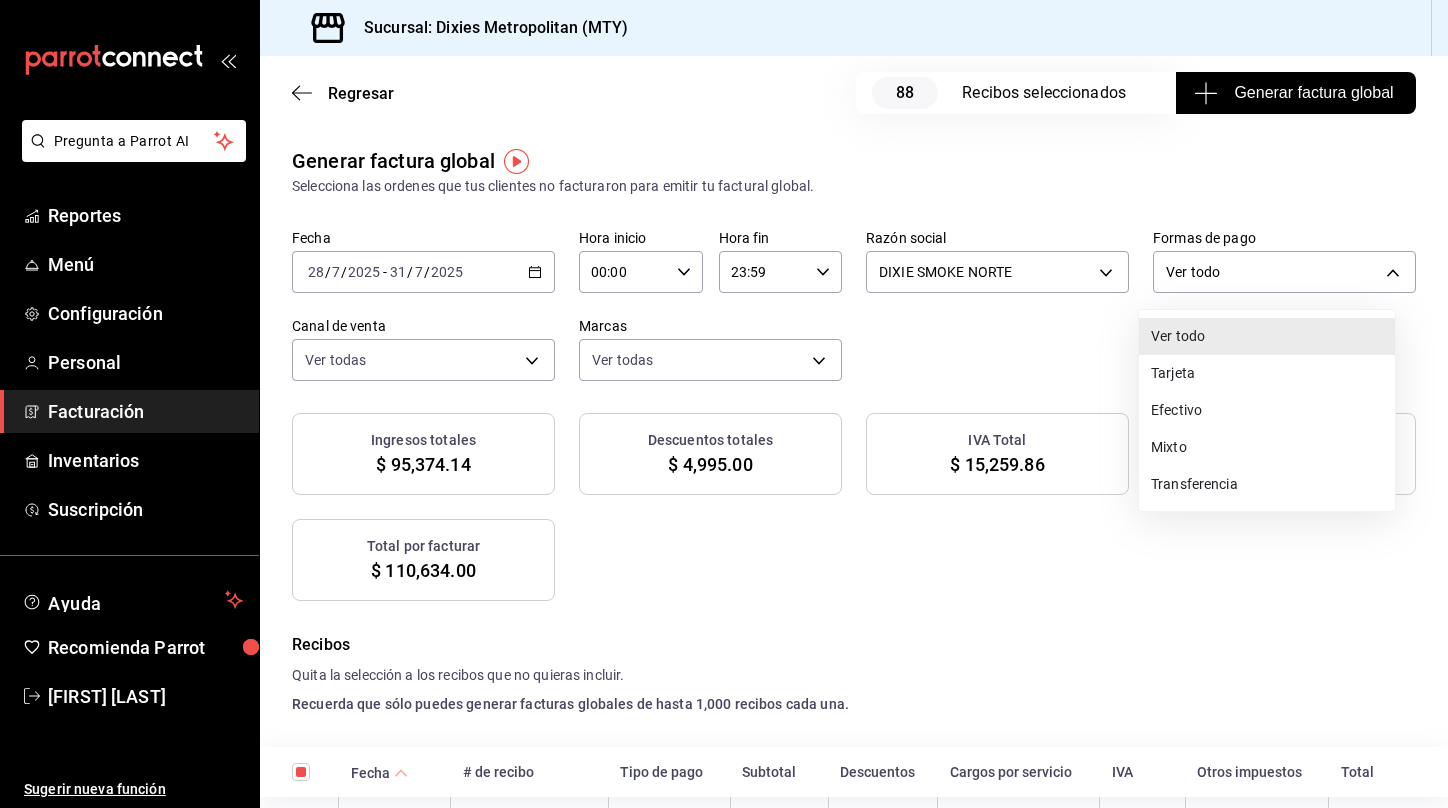 click on "Tarjeta" at bounding box center (1267, 373) 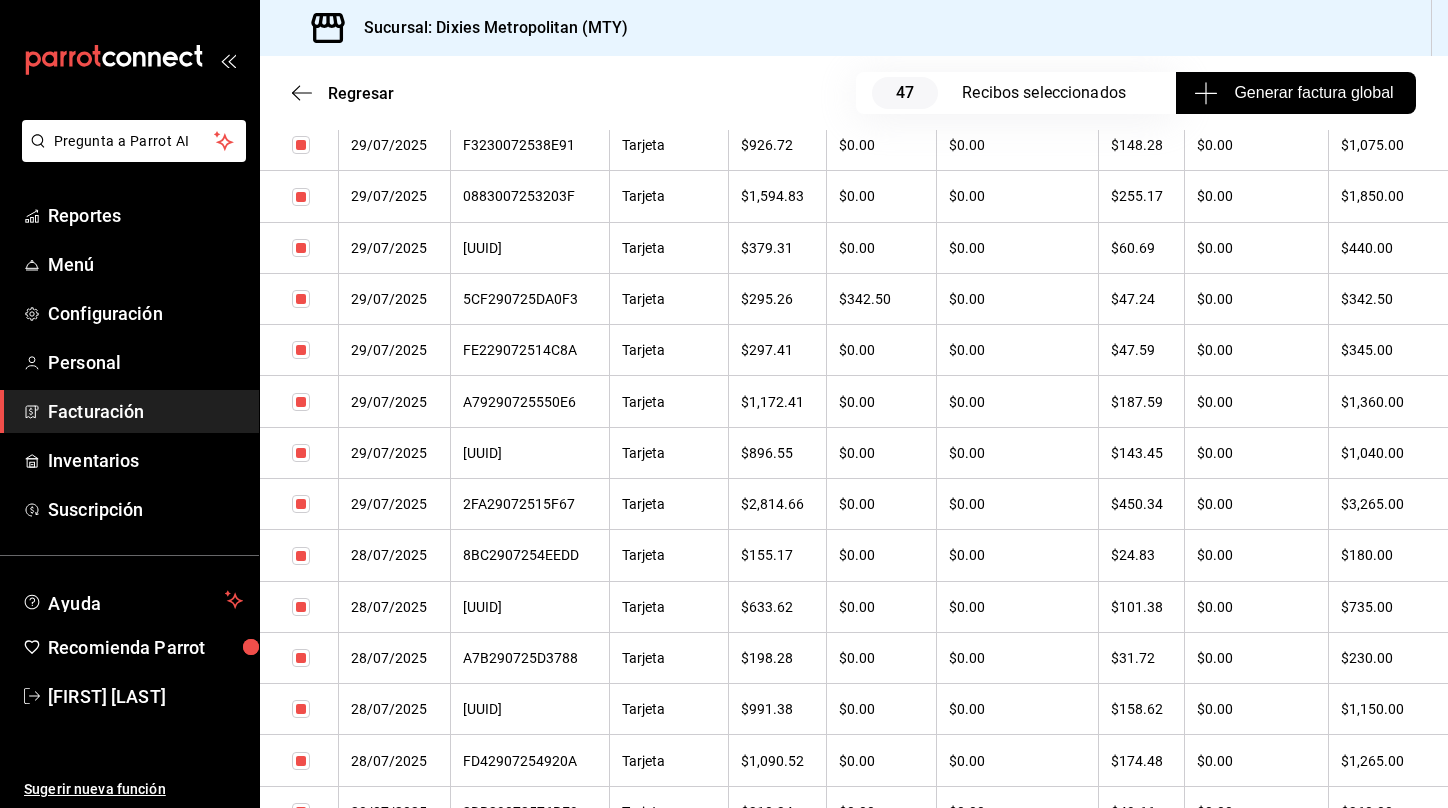 scroll, scrollTop: 0, scrollLeft: 0, axis: both 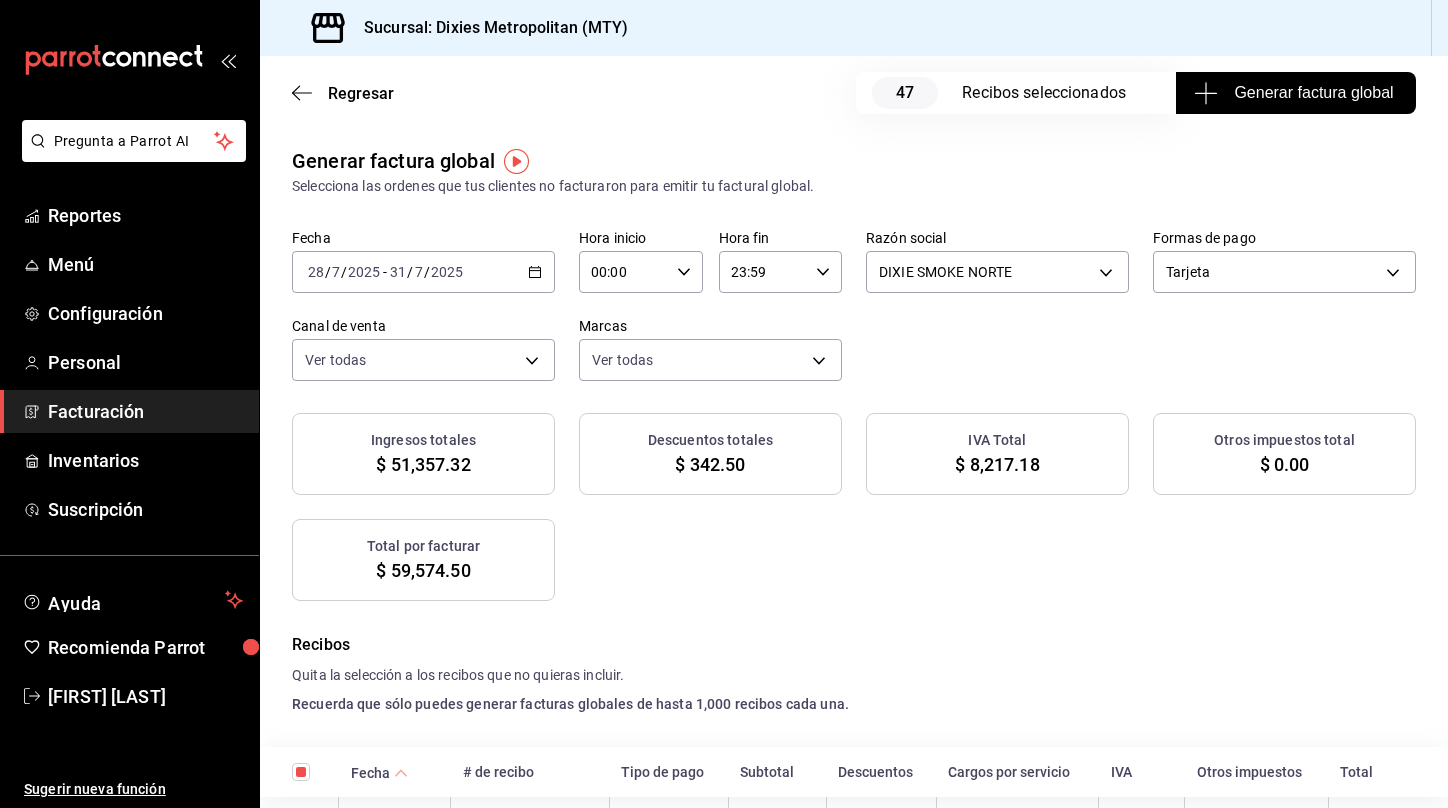 click on "Generar factura global" at bounding box center (1295, 93) 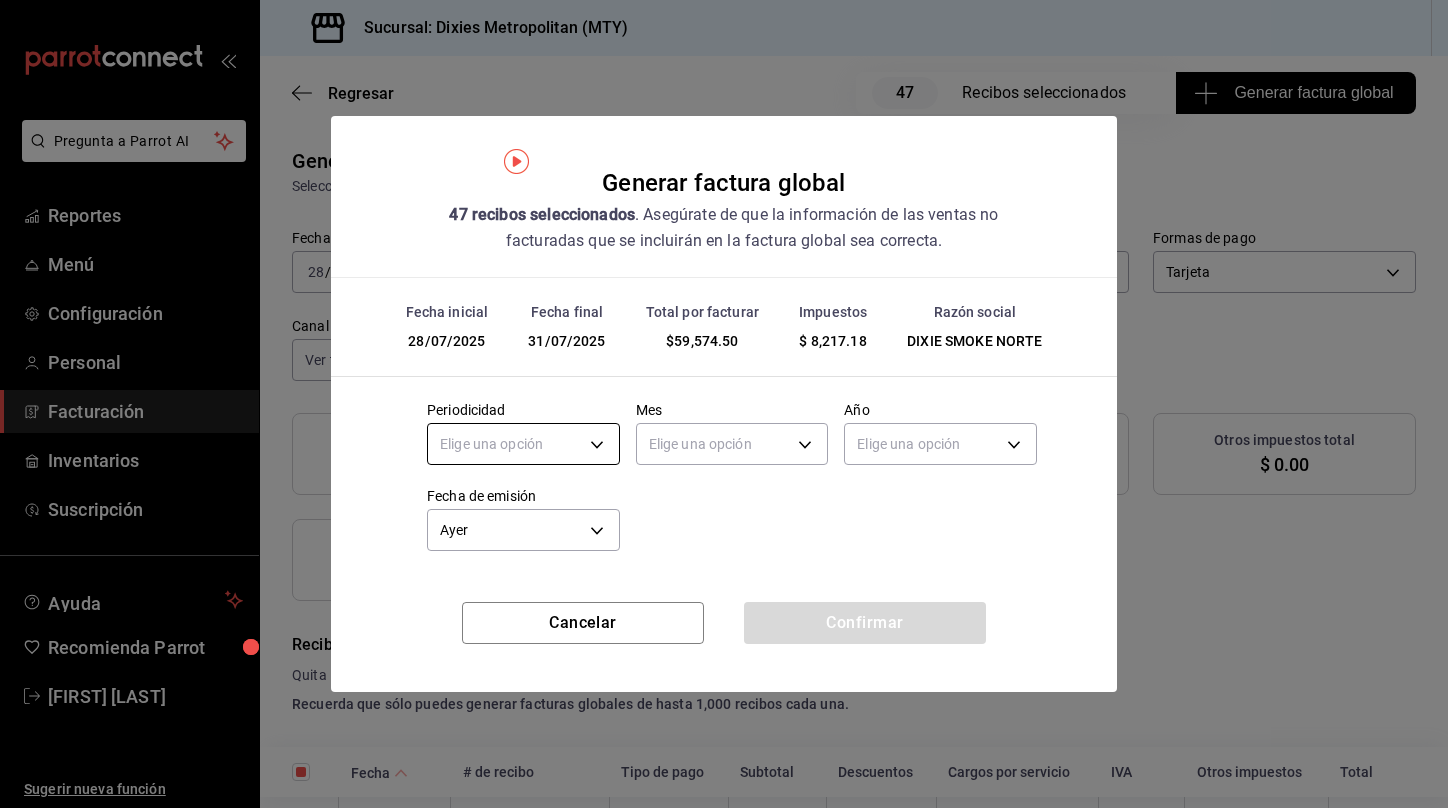 click on "Pregunta a Parrot AI Reportes   Menú   Configuración   Personal   Facturación   Inventarios   Suscripción   Ayuda Recomienda Parrot   [FIRST] [LAST]   Sugerir nueva función   Sucursal: Dixies Metropolitan (MTY) Regresar 47 Recibos seleccionados Generar factura global Generar factura global Selecciona las ordenes que tus clientes no facturaron para emitir tu factural global. Fecha [DATE] [DATE] - [DATE] [DATE] Hora inicio 00:00 Hora inicio Hora fin 23:59 Hora fin Razón social DIXIE SMOKE NORTE [UUID] Formas de pago Tarjeta CARD Canal de venta Ver todas PARROT,UBER_EATS,RAPPI,DIDI_FOOD,ONLINE Marcas Ver todas [UUID] Ingresos totales $ 51,357.32 Descuentos totales $ 342.50 IVA Total $ 8,217.18 Otros impuestos total $ 0.00 Total por facturar $ 59,574.50 Recibos Quita la selección a los recibos que no quieras incluir. Recuerda que sólo puedes generar facturas globales de hasta 1,000 recibos cada una. Fecha # de recibo IVA" at bounding box center [724, 404] 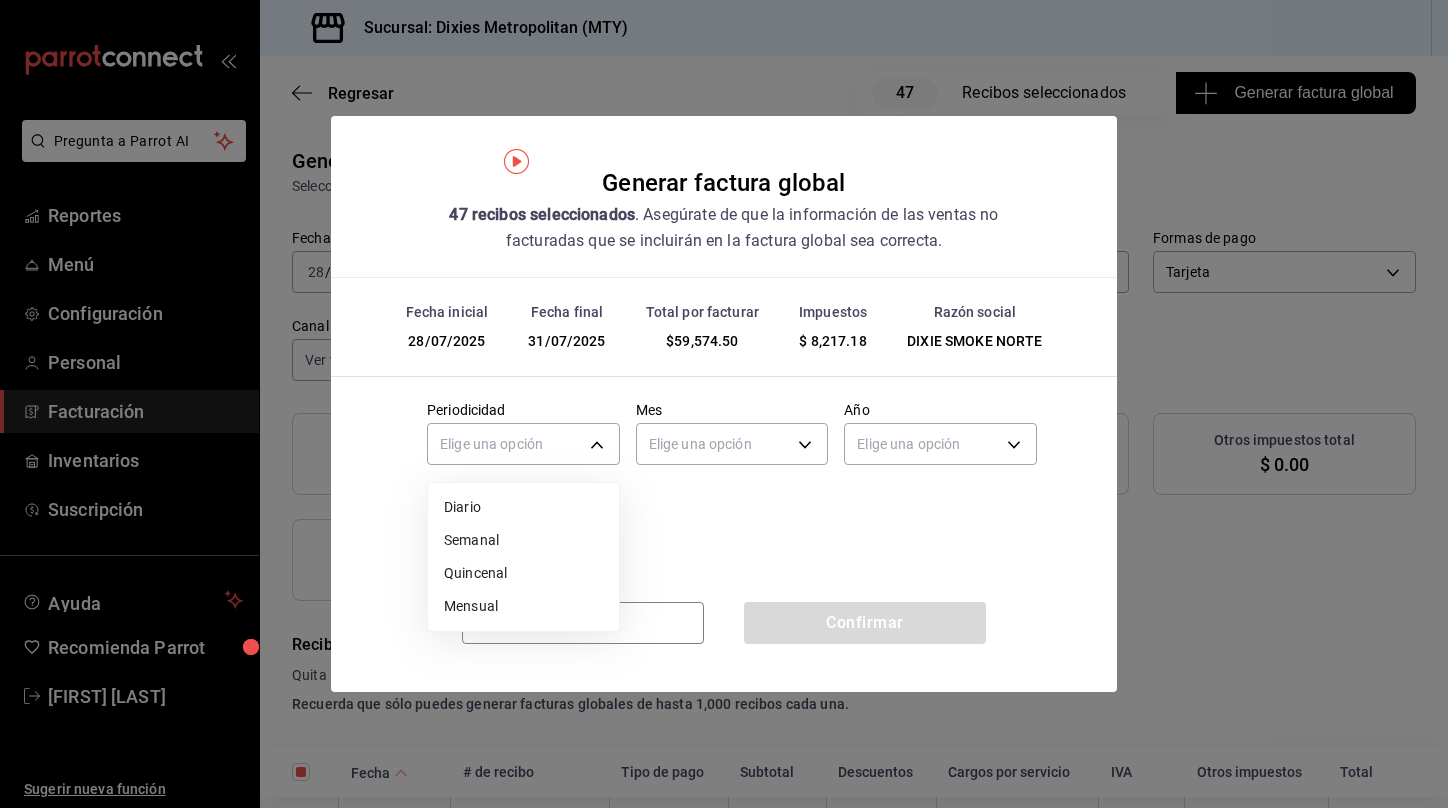 click on "Semanal" at bounding box center (523, 540) 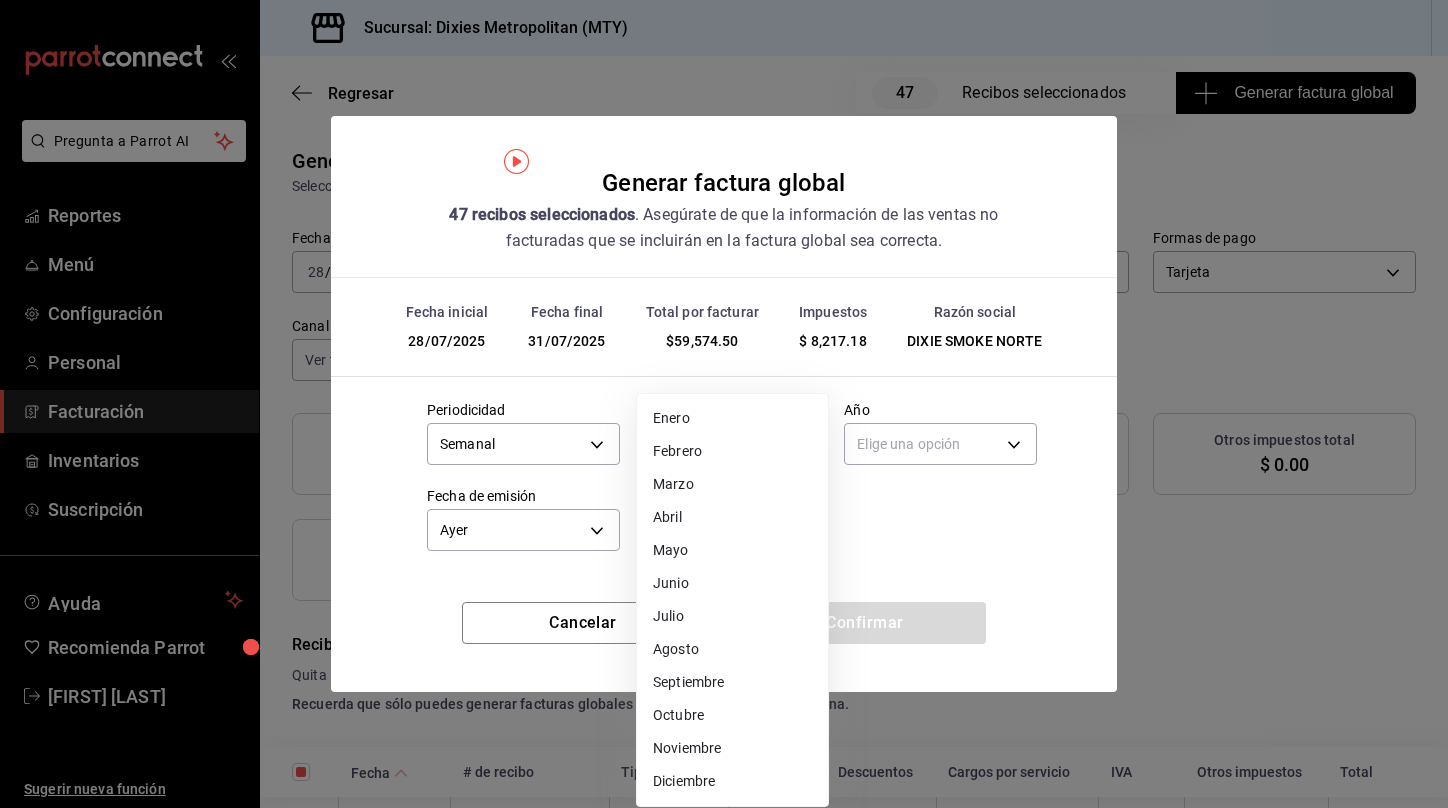 click on "Pregunta a Parrot AI Reportes   Menú   Configuración   Personal   Facturación   Inventarios   Suscripción   Ayuda Recomienda Parrot   [FIRST] [LAST]   Sugerir nueva función   Sucursal: Dixies Metropolitan (MTY) Regresar 47 Recibos seleccionados Generar factura global Generar factura global Selecciona las ordenes que tus clientes no facturaron para emitir tu factural global. Fecha [DATE] [DATE] - [DATE] [DATE] Hora inicio 00:00 Hora inicio Hora fin 23:59 Hora fin Razón social DIXIE SMOKE NORTE [UUID] Formas de pago Tarjeta CARD Canal de venta Ver todas PARROT,UBER_EATS,RAPPI,DIDI_FOOD,ONLINE Marcas Ver todas [UUID] Ingresos totales $ 51,357.32 Descuentos totales $ 342.50 IVA Total $ 8,217.18 Otros impuestos total $ 0.00 Total por facturar $ 59,574.50 Recibos Quita la selección a los recibos que no quieras incluir. Recuerda que sólo puedes generar facturas globales de hasta 1,000 recibos cada una. Fecha # de recibo IVA" at bounding box center (724, 404) 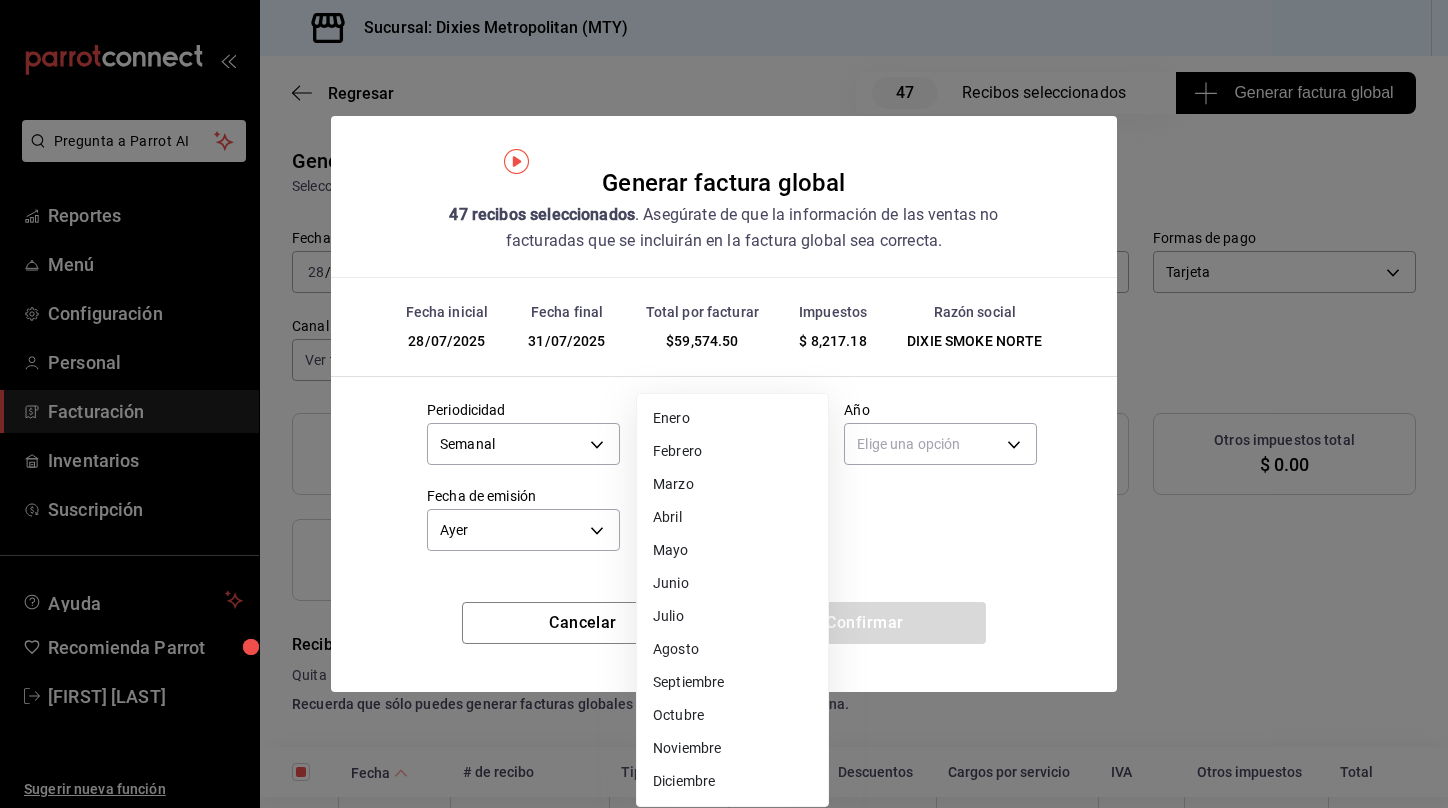 click on "Julio" at bounding box center [732, 616] 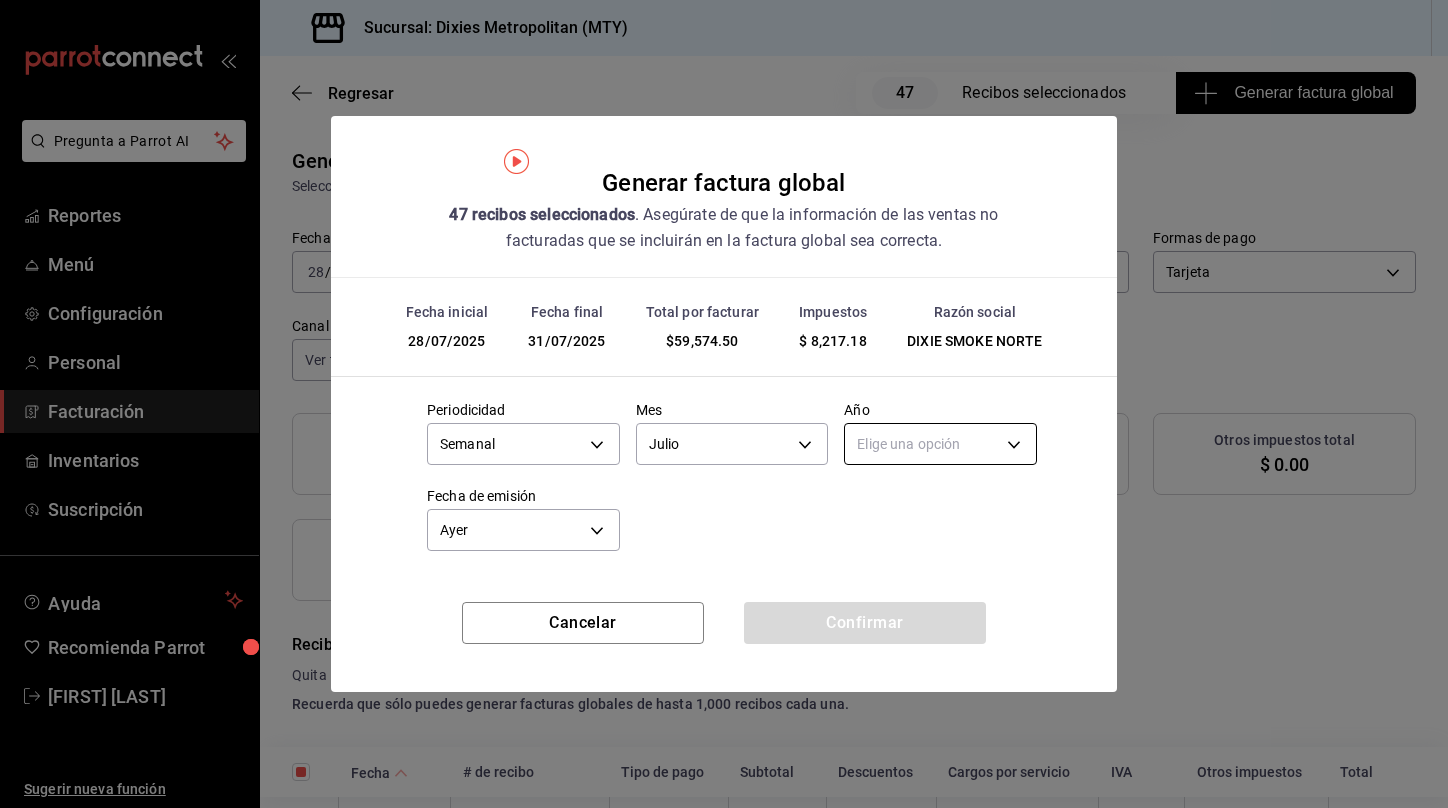 click on "Elige una opción" at bounding box center [940, 441] 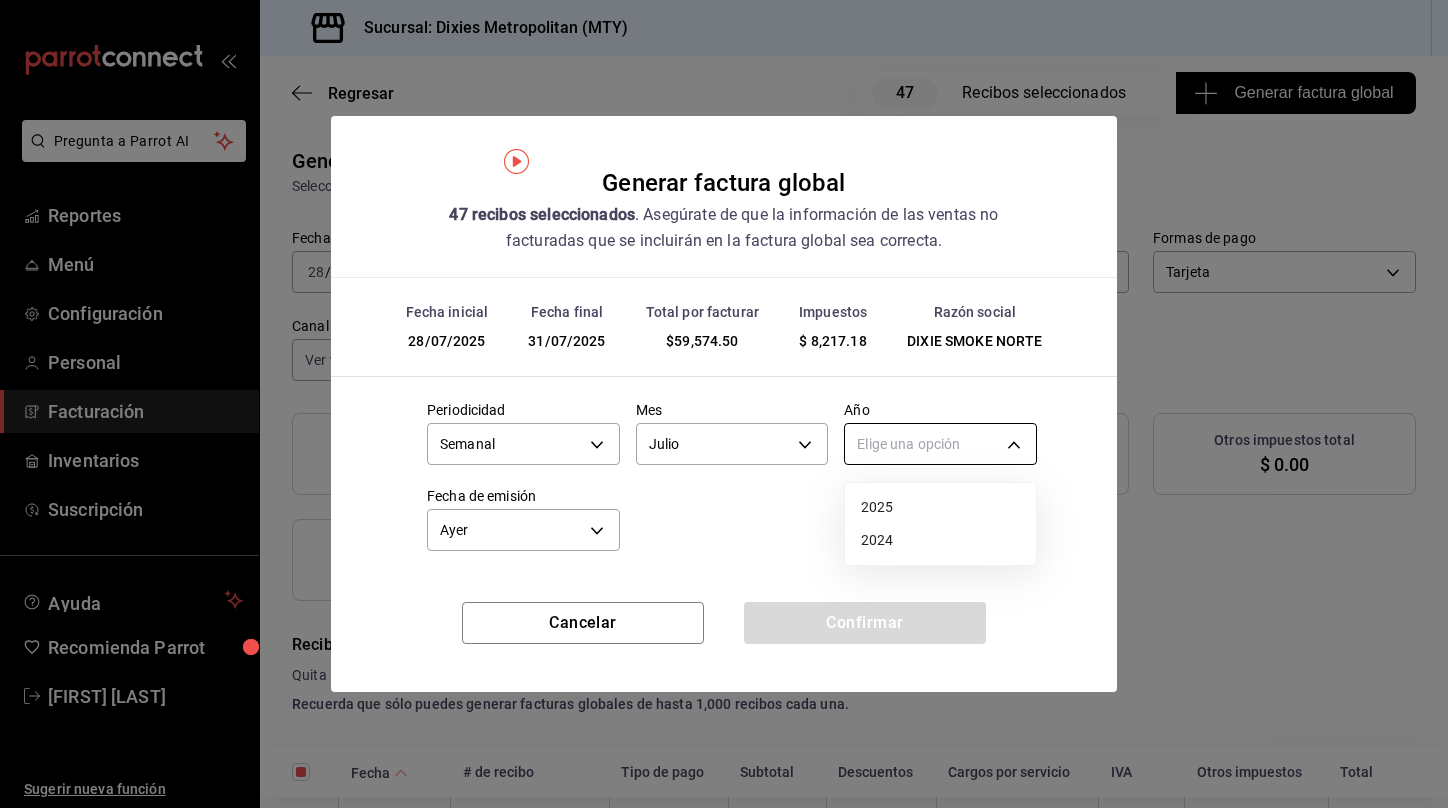 click on "Pregunta a Parrot AI Reportes   Menú   Configuración   Personal   Facturación   Inventarios   Suscripción   Ayuda Recomienda Parrot   [FIRST] [LAST]   Sugerir nueva función   Sucursal: Dixies Metropolitan (MTY) Regresar 47 Recibos seleccionados Generar factura global Generar factura global Selecciona las ordenes que tus clientes no facturaron para emitir tu factural global. Fecha [DATE] [DATE] - [DATE] [DATE] Hora inicio 00:00 Hora inicio Hora fin 23:59 Hora fin Razón social DIXIE SMOKE NORTE [UUID] Formas de pago Tarjeta CARD Canal de venta Ver todas PARROT,UBER_EATS,RAPPI,DIDI_FOOD,ONLINE Marcas Ver todas [UUID] Ingresos totales $ 51,357.32 Descuentos totales $ 342.50 IVA Total $ 8,217.18 Otros impuestos total $ 0.00 Total por facturar $ 59,574.50 Recibos Quita la selección a los recibos que no quieras incluir. Recuerda que sólo puedes generar facturas globales de hasta 1,000 recibos cada una. Fecha # de recibo IVA" at bounding box center [724, 404] 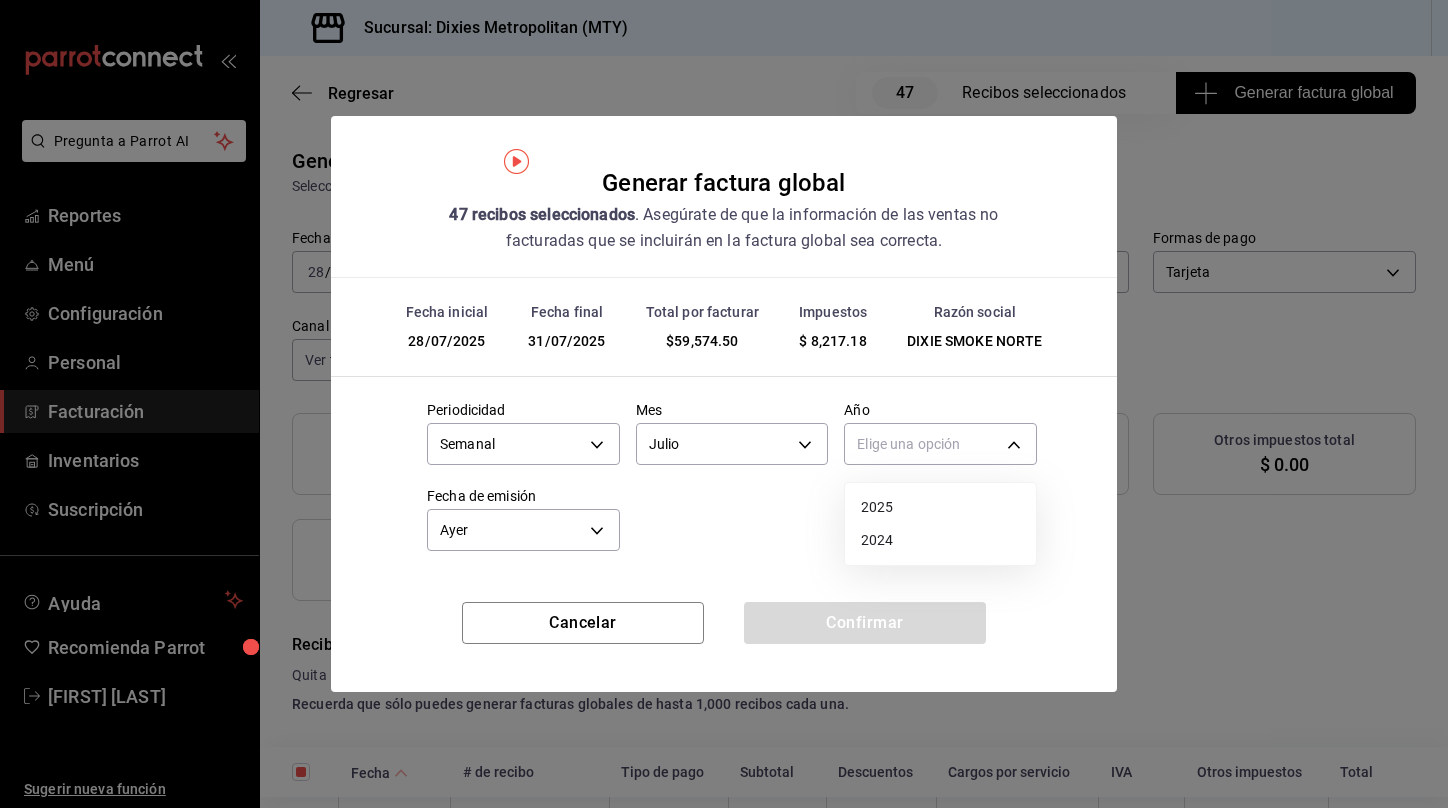 click on "2025" at bounding box center (940, 507) 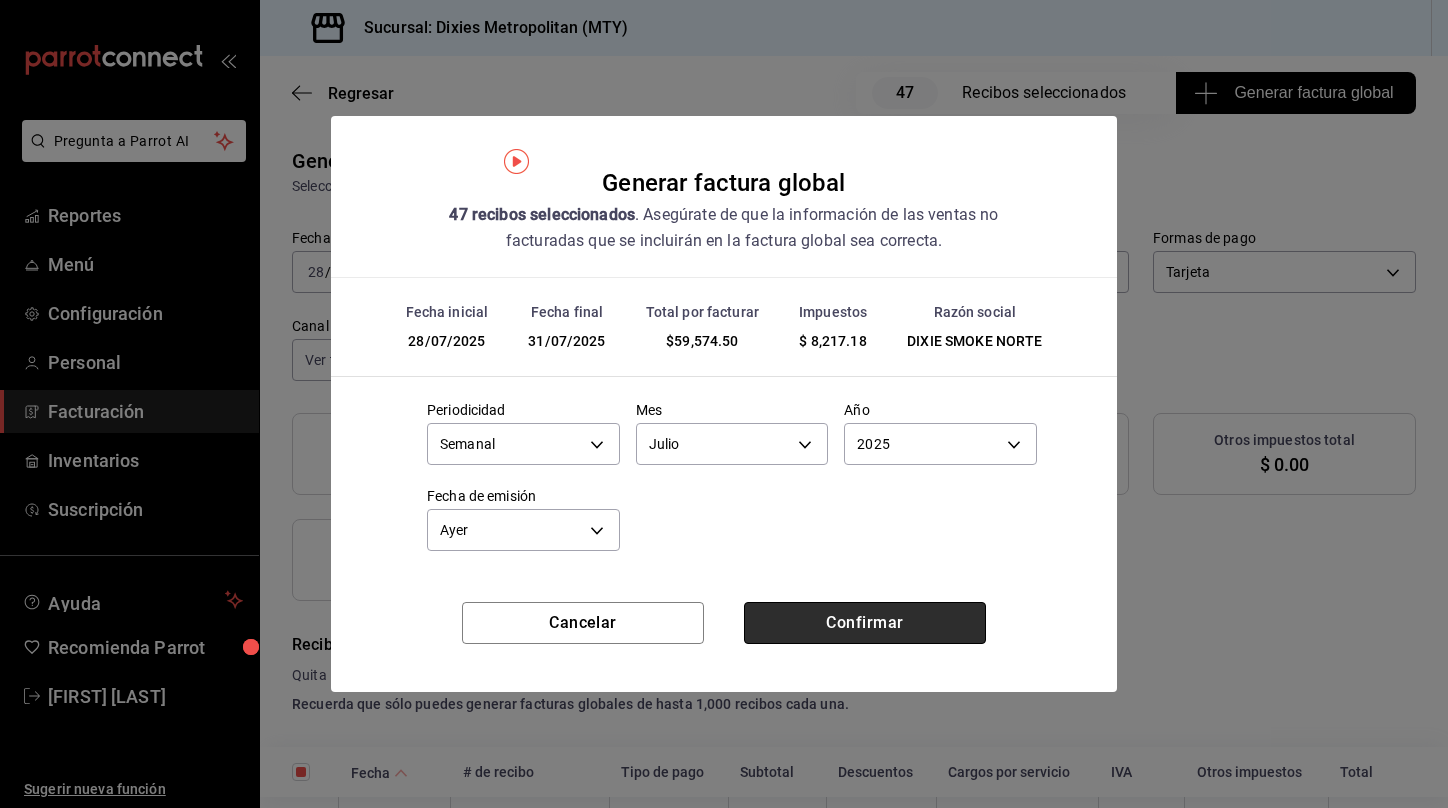 click on "Confirmar" at bounding box center [865, 623] 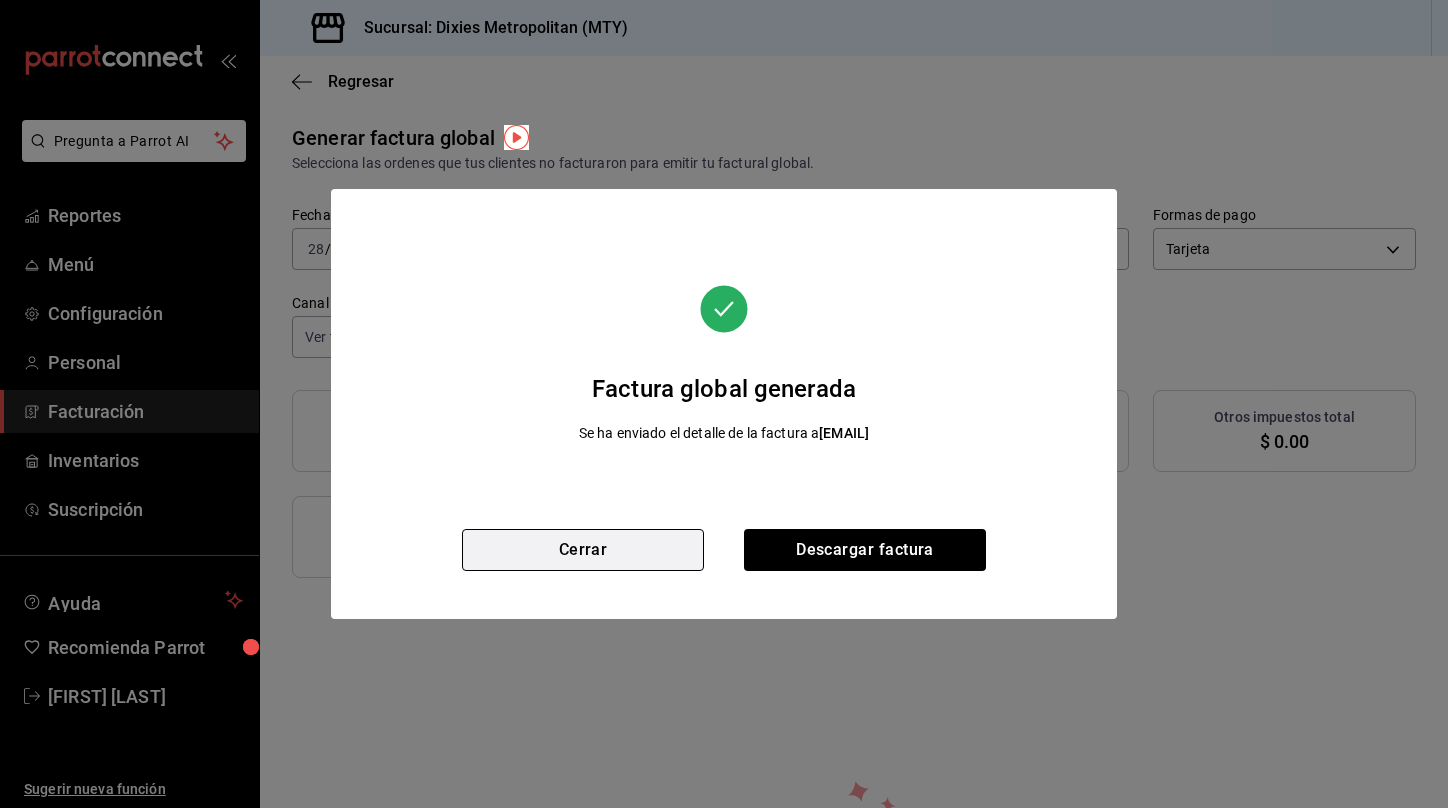 click on "Cerrar" at bounding box center (583, 550) 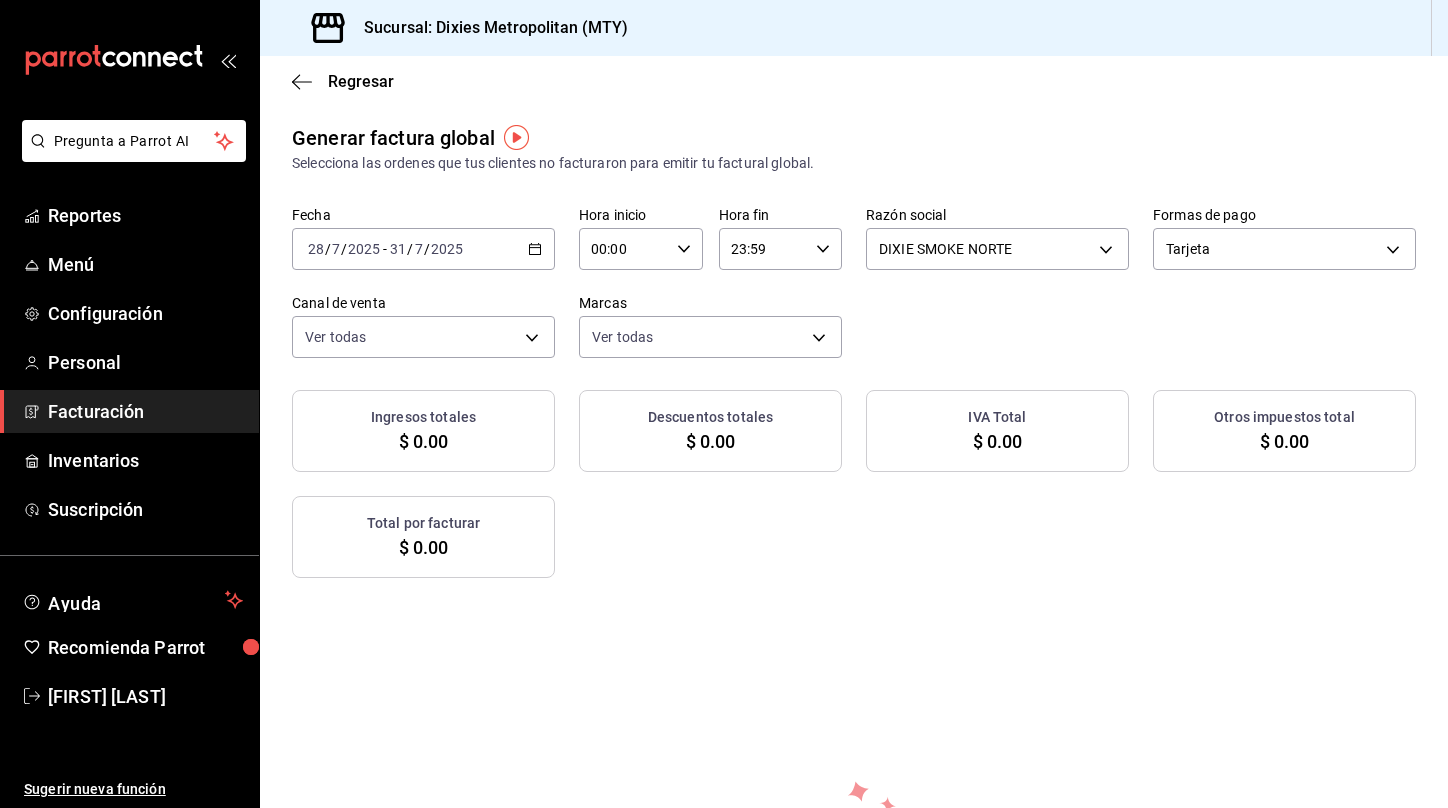 click 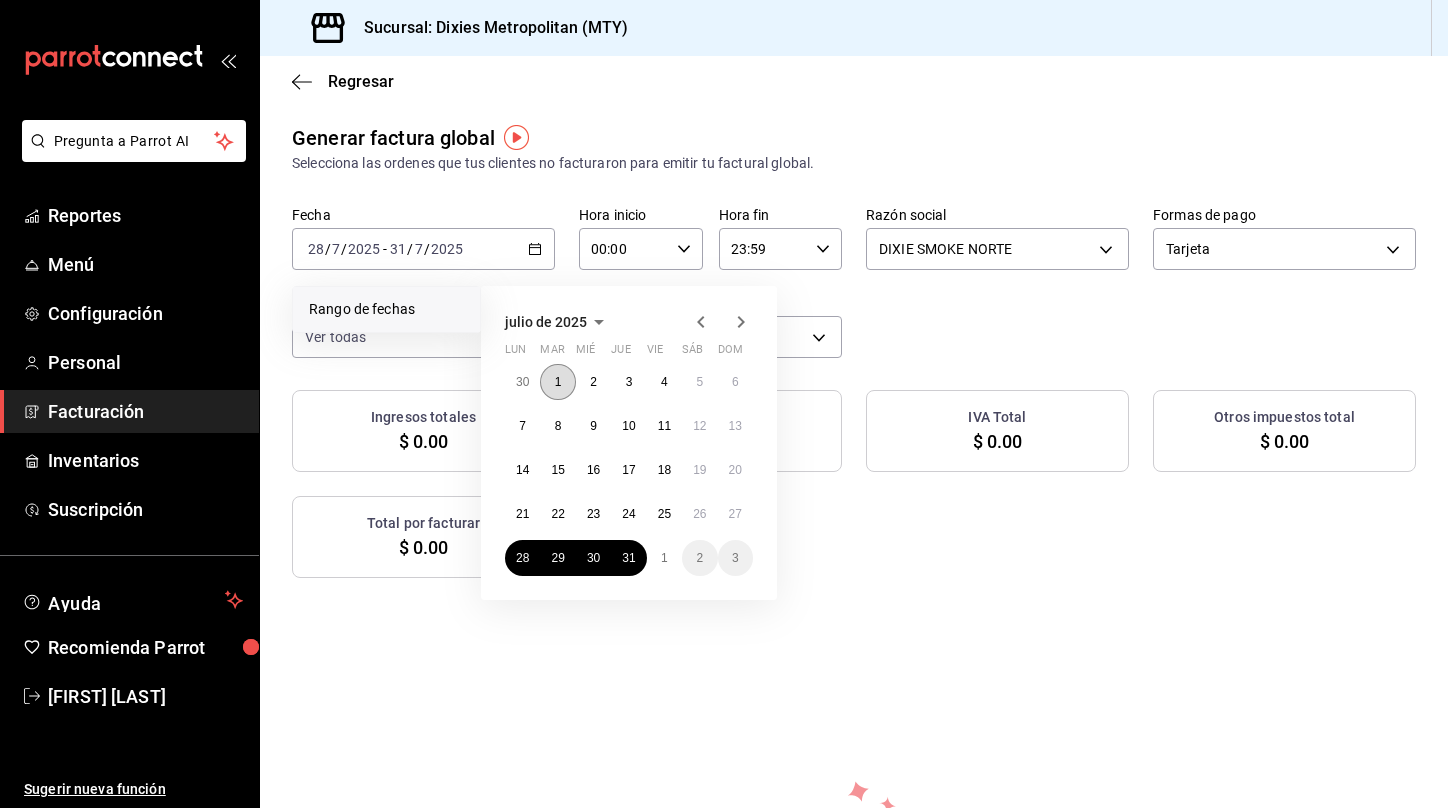 click on "1" at bounding box center (557, 382) 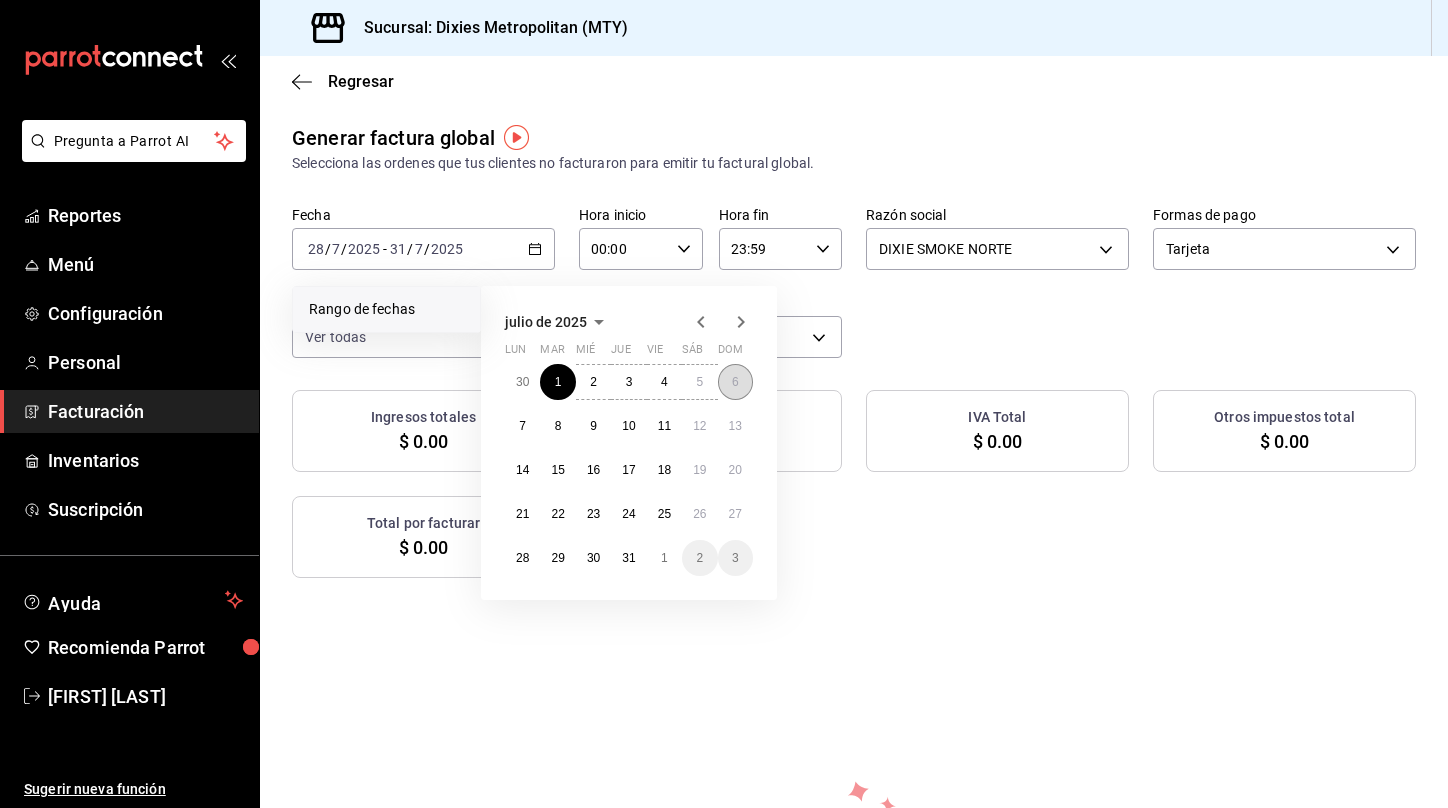 click on "6" at bounding box center [735, 382] 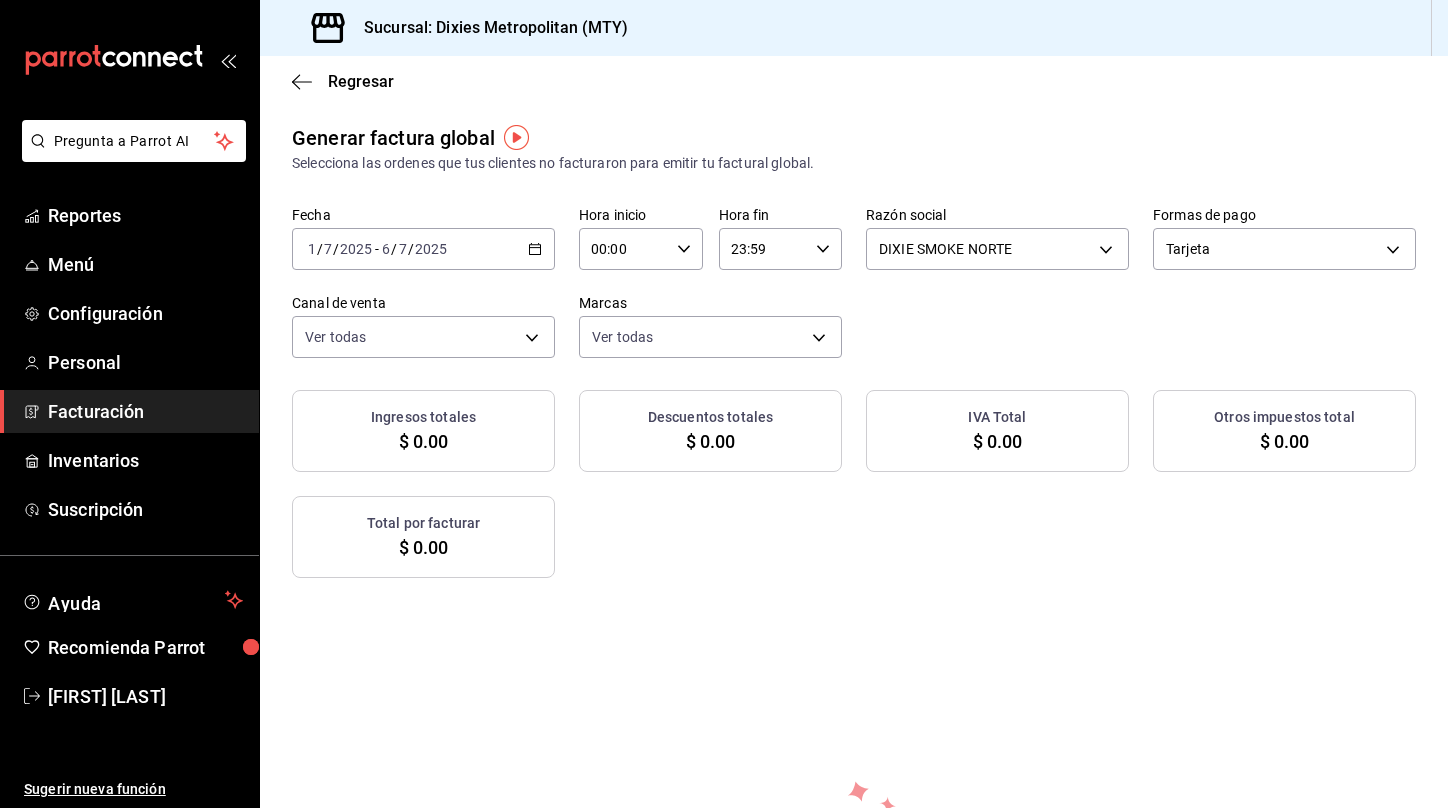click 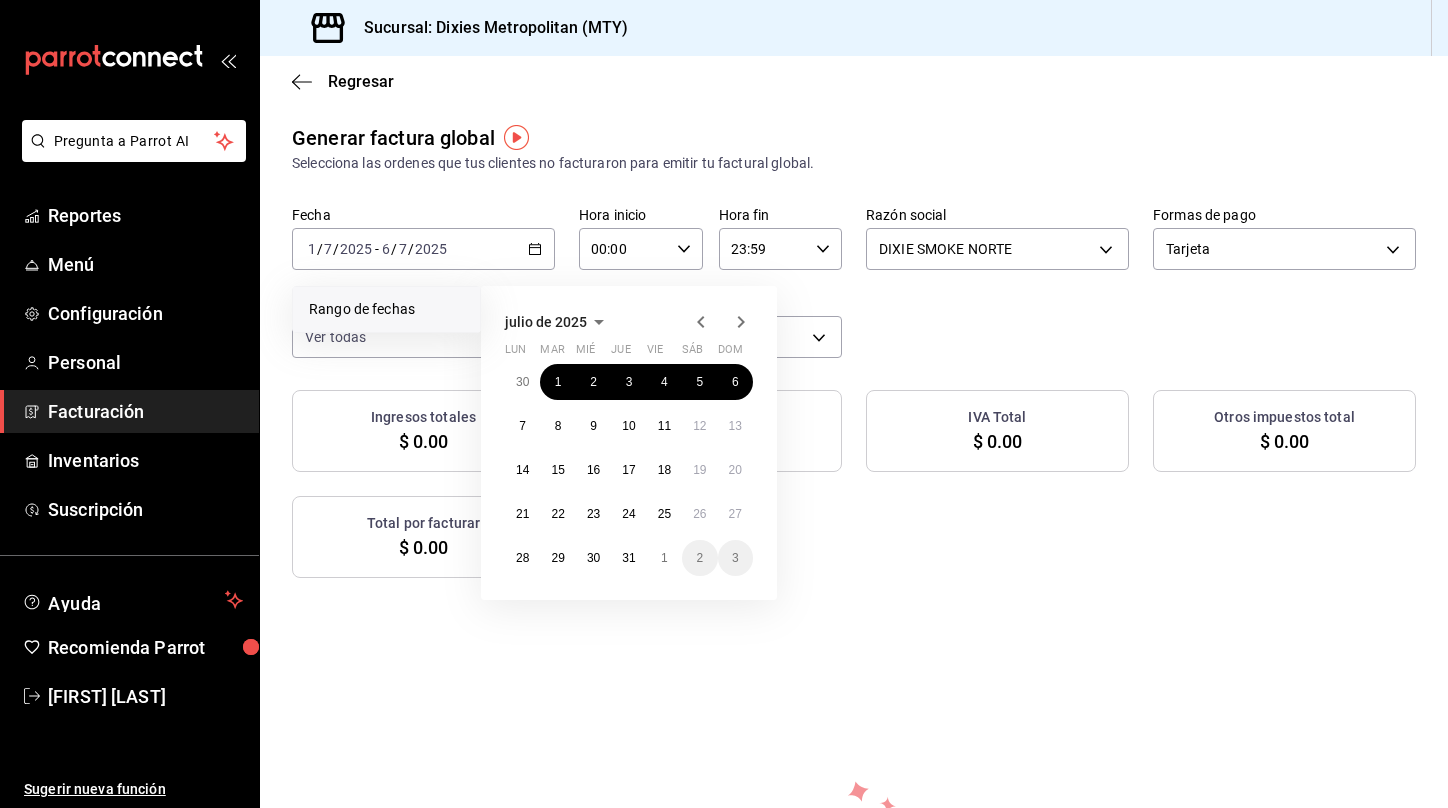 click on "Generar factura global Selecciona las ordenes que tus clientes no facturaron para emitir tu factural global. Fecha [DATE] [DATE] / [MONTH] / [YEAR] - [DATE] [DATE] / [MONTH] / [YEAR] Rango de fechas julio de [YEAR] lun mar mié jue vie sáb dom 30 1 2 3 4 5 6 7 8 9 10 11 12 13 14 15 16 17 18 19 20 21 22 23 24 25 26 27 28 29 30 31 1 2 3 Hora inicio [TIME] Hora inicio Hora fin [TIME] Hora fin Razón social DIXIE SMOKE NORTE [UUID] Formas de pago Tarjeta CARD Canal de venta Ver todas PARROT,UBER_EATS,RAPPI,DIDI_FOOD,ONLINE Marcas Ver todas [UUID] Ingresos totales $ 0.00 Descuentos totales $ 0.00 IVA Total $ 0.00 Otros impuestos total $ 0.00 Total por facturar $ 0.00 No hay información que mostrar" at bounding box center (854, 562) 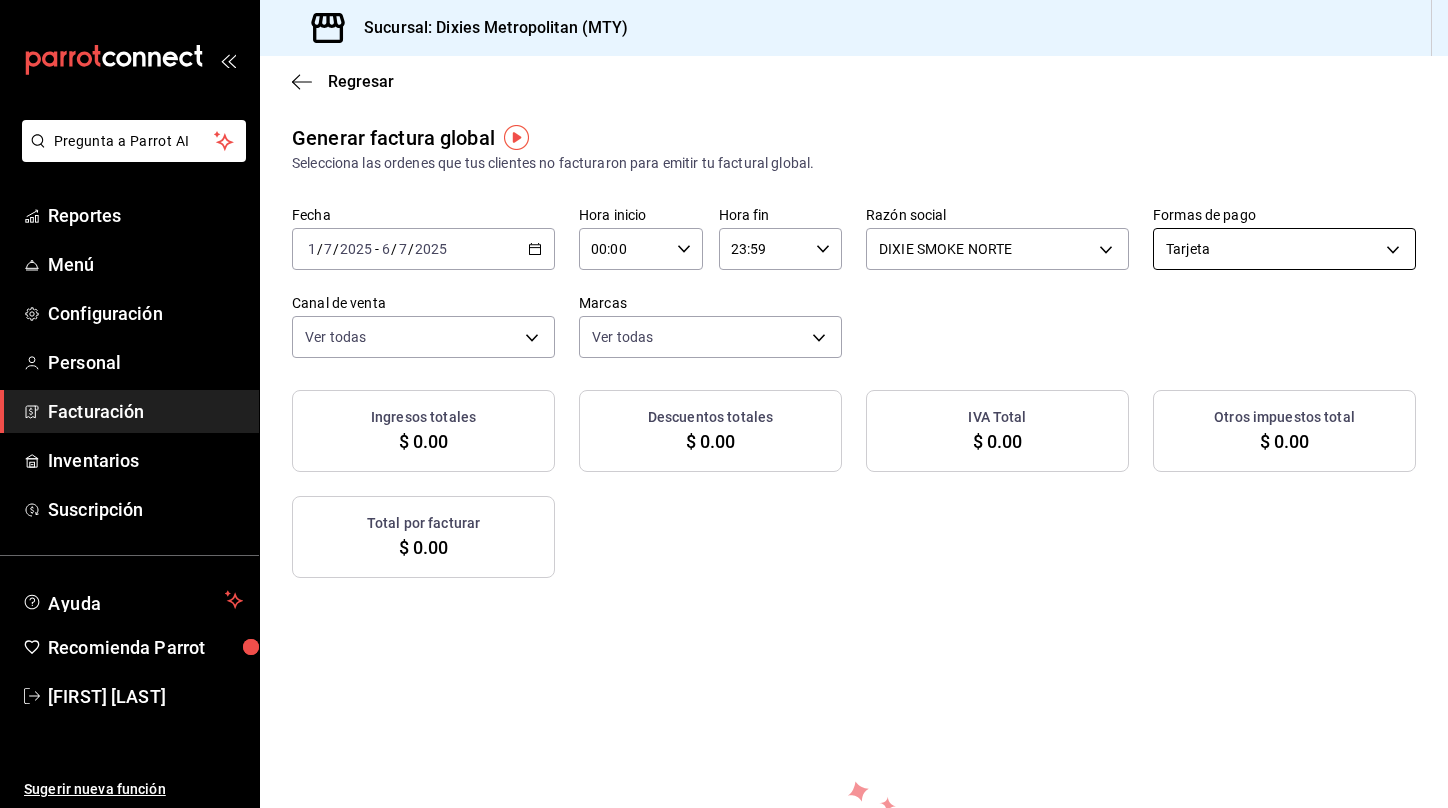 click on "Pregunta a Parrot AI Reportes   Menú   Configuración   Personal   Facturación   Inventarios   Suscripción   Ayuda Recomienda Parrot   [FIRST] [LAST]   Sugerir nueva función   Sucursal: Dixies Metropolitan (MTY) Regresar Generar factura global Selecciona las ordenes que tus clientes no facturaron para emitir tu factural global. Fecha [DATE] [DATE] - [DATE] [DATE] Hora inicio 00:00 Hora inicio Hora fin 23:59 Hora fin Razón social DIXIE SMOKE NORTE [UUID] Formas de pago Tarjeta CARD Canal de venta Ver todas PARROT,UBER_EATS,RAPPI,DIDI_FOOD,ONLINE Marcas Ver todas [UUID] Ingresos totales $ 0.00 Descuentos totales $ 0.00 IVA Total $ 0.00 Otros impuestos total $ 0.00 Total por facturar $ 0.00 No hay información que mostrar GANA 1 MES GRATIS EN TU SUSCRIPCIÓN AQUÍ Ver video tutorial Ir a video Pregunta a Parrot AI Reportes   Menú   Configuración   Personal   Facturación   Inventarios   Suscripción   Ayuda Recomienda Parrot" at bounding box center (724, 404) 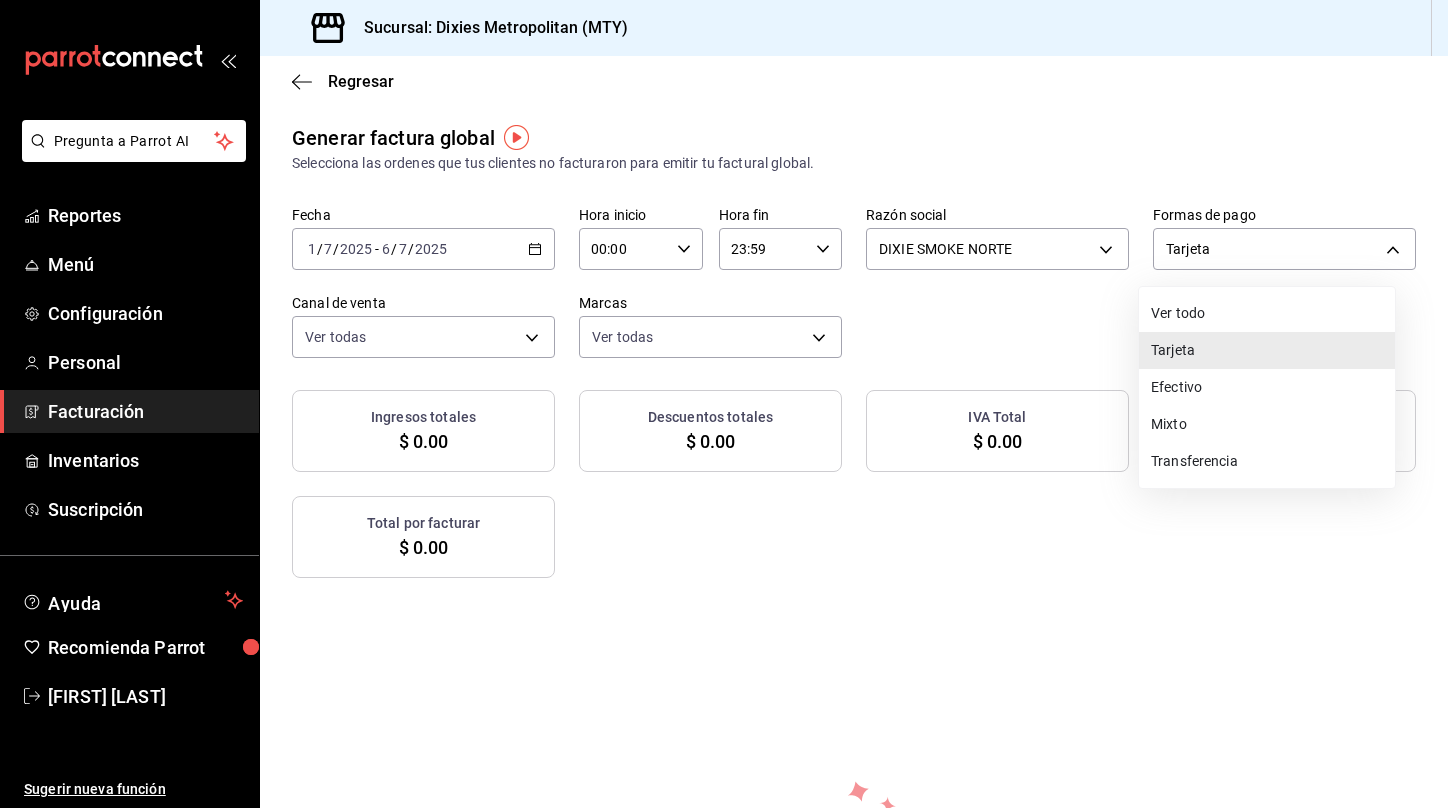 click on "Transferencia" at bounding box center (1267, 461) 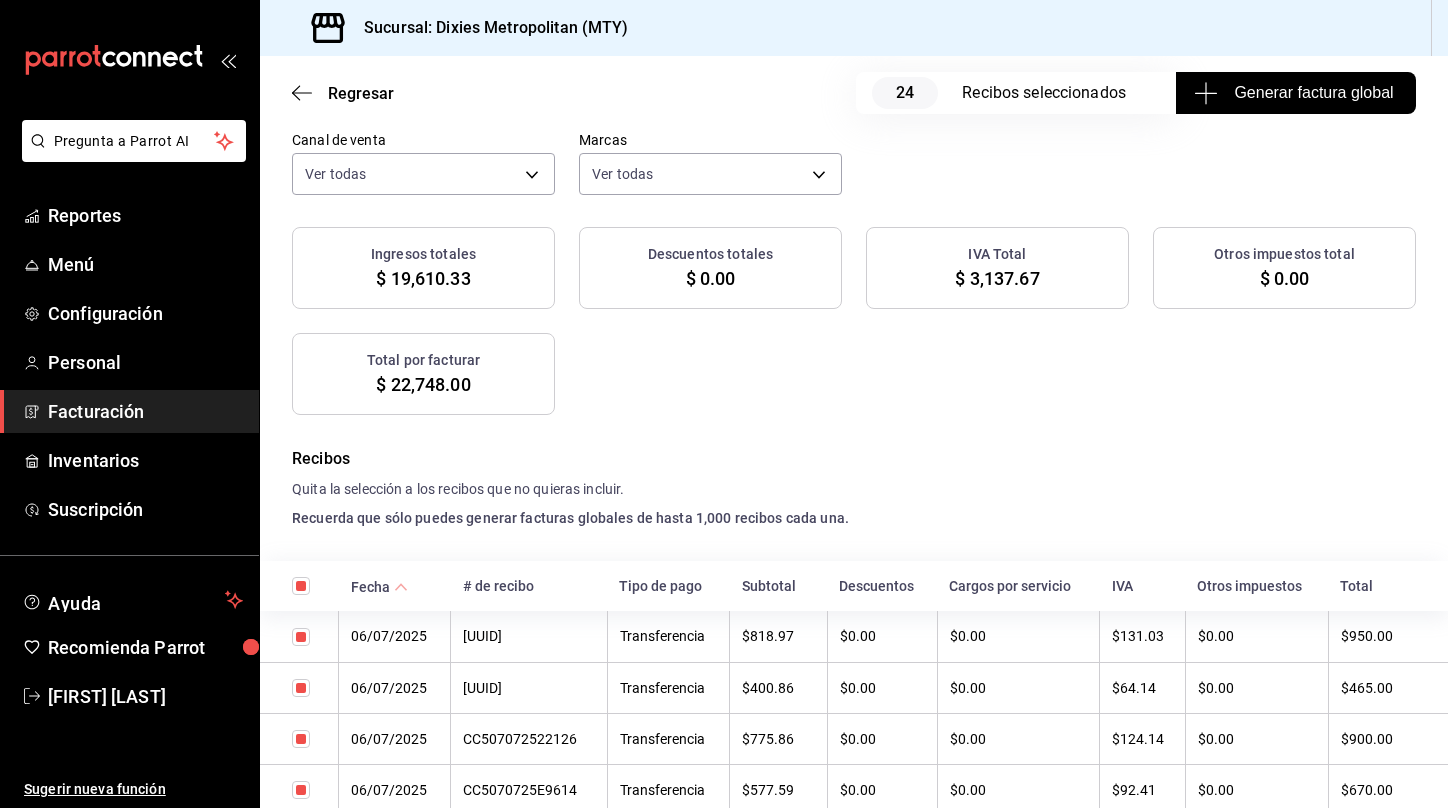 scroll, scrollTop: 168, scrollLeft: 0, axis: vertical 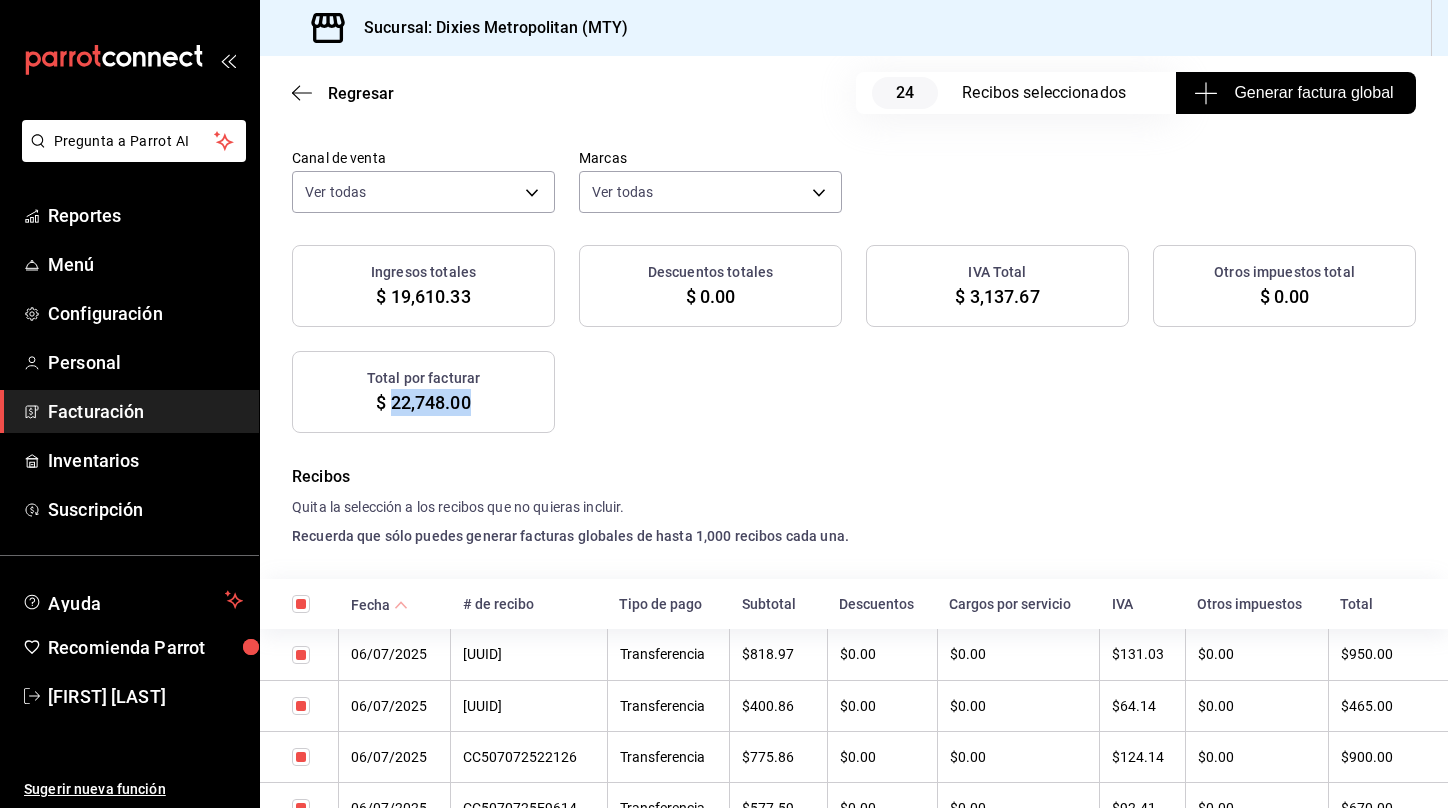 drag, startPoint x: 388, startPoint y: 398, endPoint x: 472, endPoint y: 412, distance: 85.158676 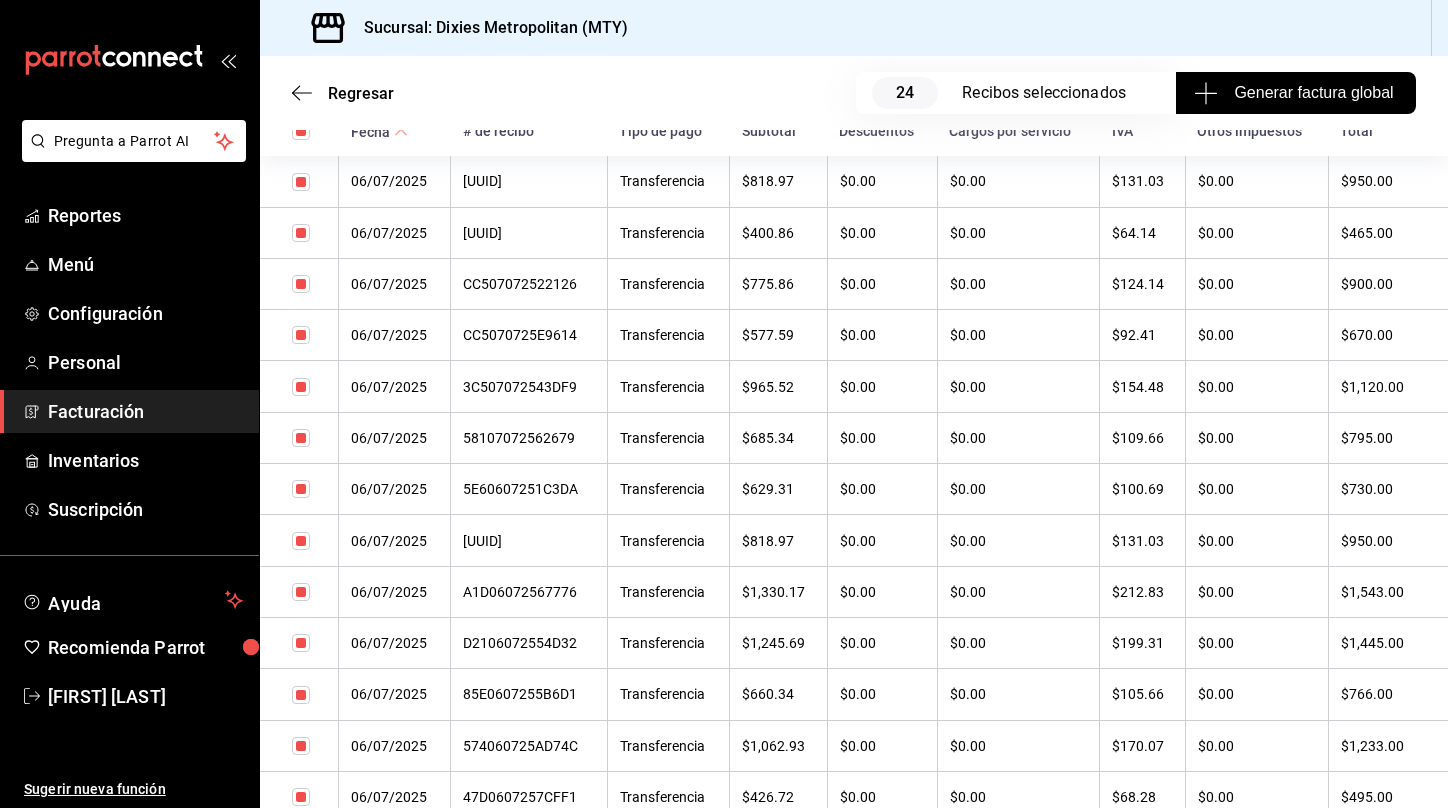 scroll, scrollTop: 346, scrollLeft: 0, axis: vertical 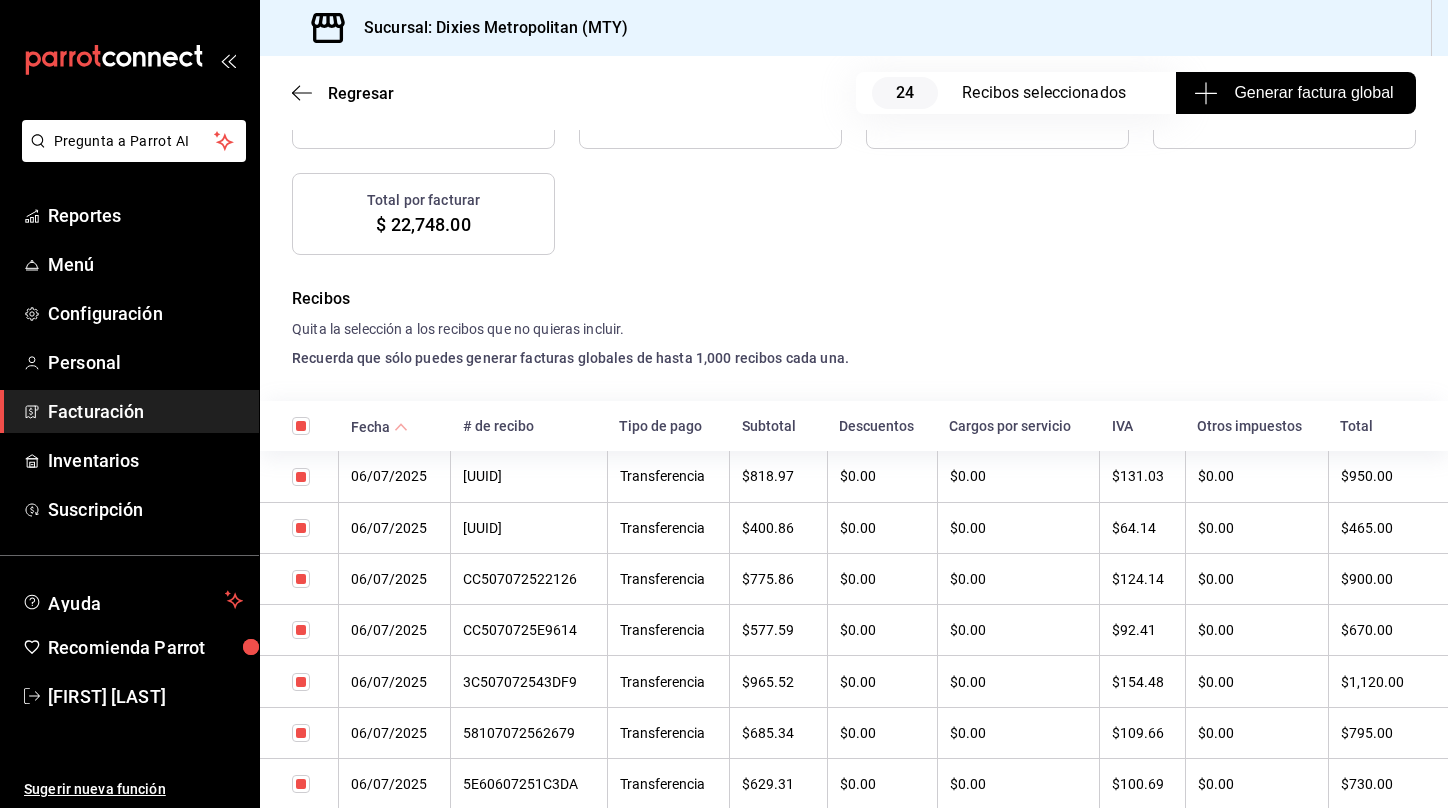 click on "Recibos Quita la selección a los recibos que no quieras incluir. Recuerda que sólo puedes generar facturas globales de hasta 1,000 recibos cada una." at bounding box center (854, 328) 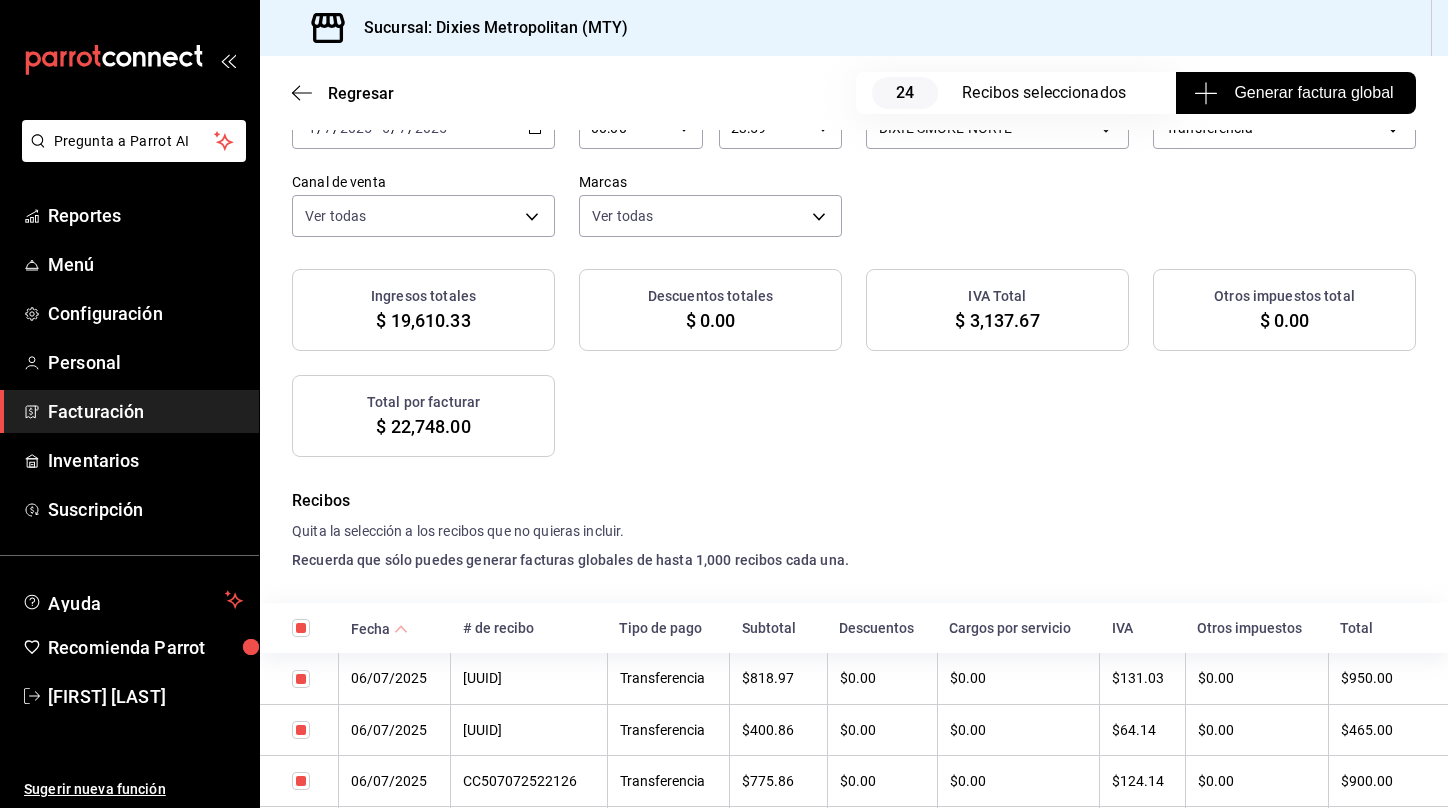 scroll, scrollTop: 202, scrollLeft: 0, axis: vertical 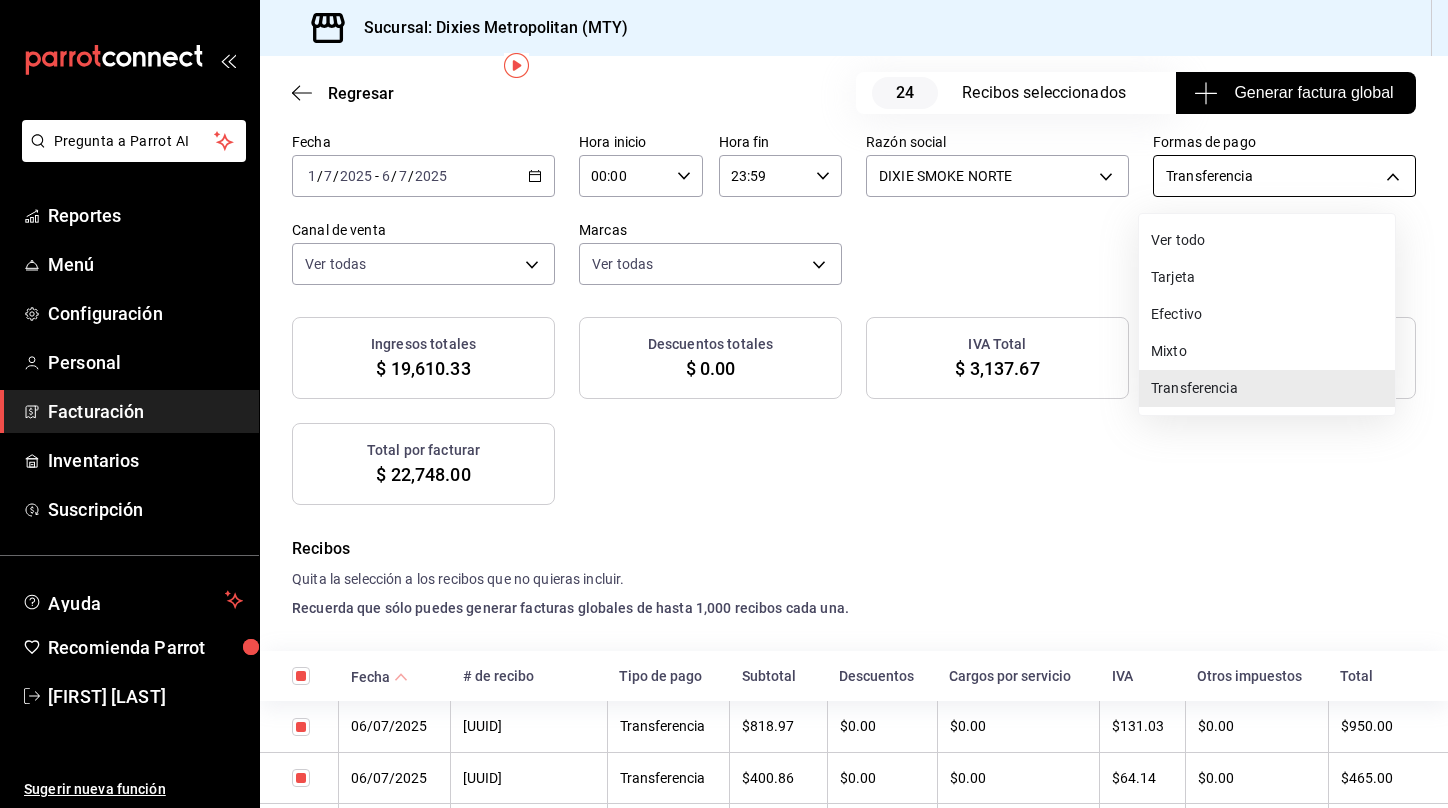 click on "Pregunta a Parrot AI Reportes   Menú   Configuración   Personal   Facturación   Inventarios   Suscripción   Ayuda Recomienda Parrot   [FIRST] [LAST]   Sugerir nueva función   Sucursal: Dixies Metropolitan (MTY) Regresar 24 Recibos seleccionados Generar factura global Generar factura global Selecciona las ordenes que tus clientes no facturaron para emitir tu factural global. Fecha [DATE] [DATE] / [MONTH] / [YEAR] - [DATE] [DATE] / [MONTH] / [YEAR] Hora inicio [TIME] Hora inicio Hora fin [TIME] Hora fin Razón social DIXIE SMOKE NORTE [UUID] Formas de pago Transferencia TRANSFERENCE Canal de venta Ver todas PARROT,UBER_EATS,RAPPI,DIDI_FOOD,ONLINE Marcas Ver todas [UUID] Ingresos totales $ 19,610.33 Descuentos totales $ 0.00 IVA Total $ 3,137.67 Otros impuestos total $ 0.00 Total por facturar $ 22,748.00 Recibos Quita la selección a los recibos que no quieras incluir. Recuerda que sólo puedes generar facturas globales de hasta 1,000 recibos cada una. Fecha Subtotal" at bounding box center [724, 404] 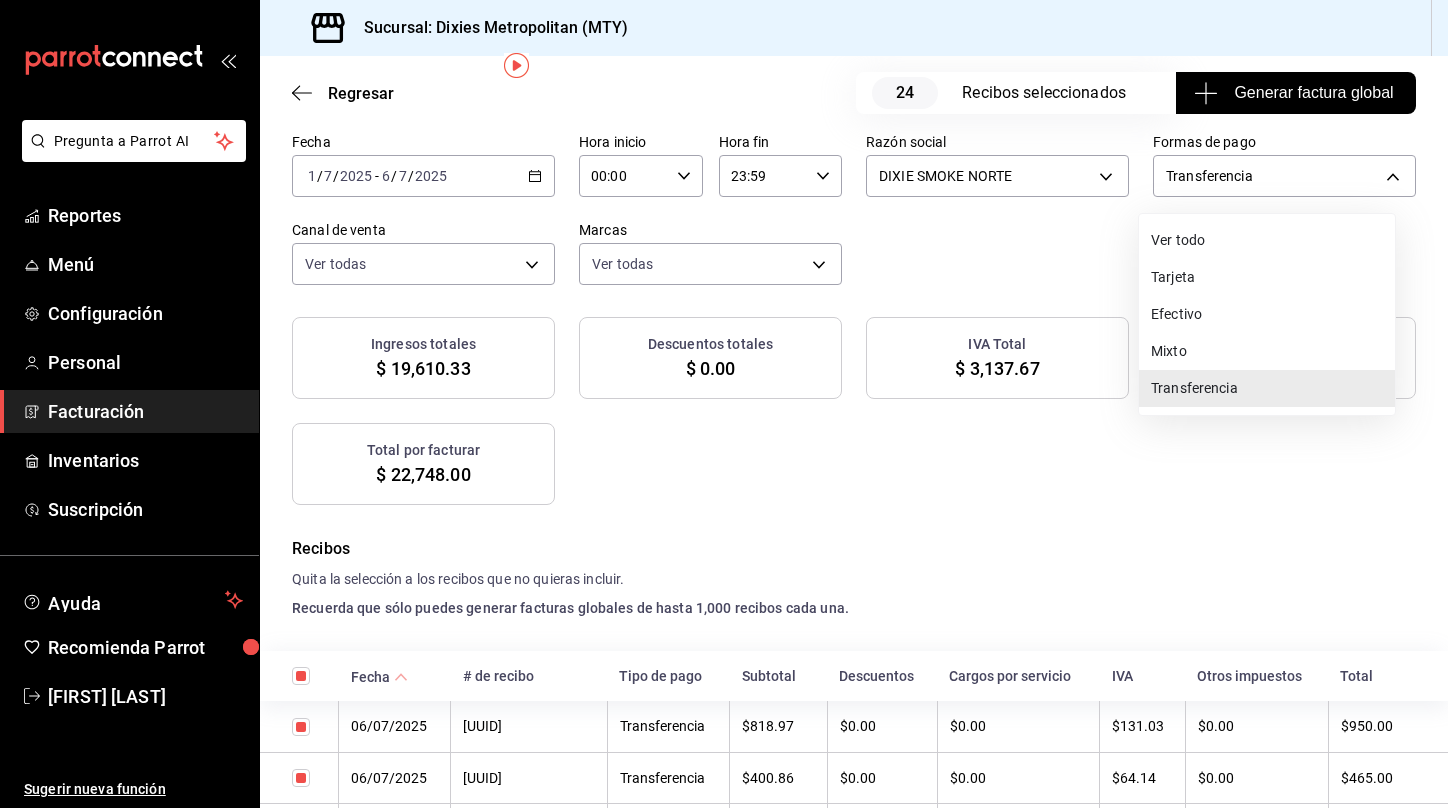 click on "Ver todo" at bounding box center [1267, 240] 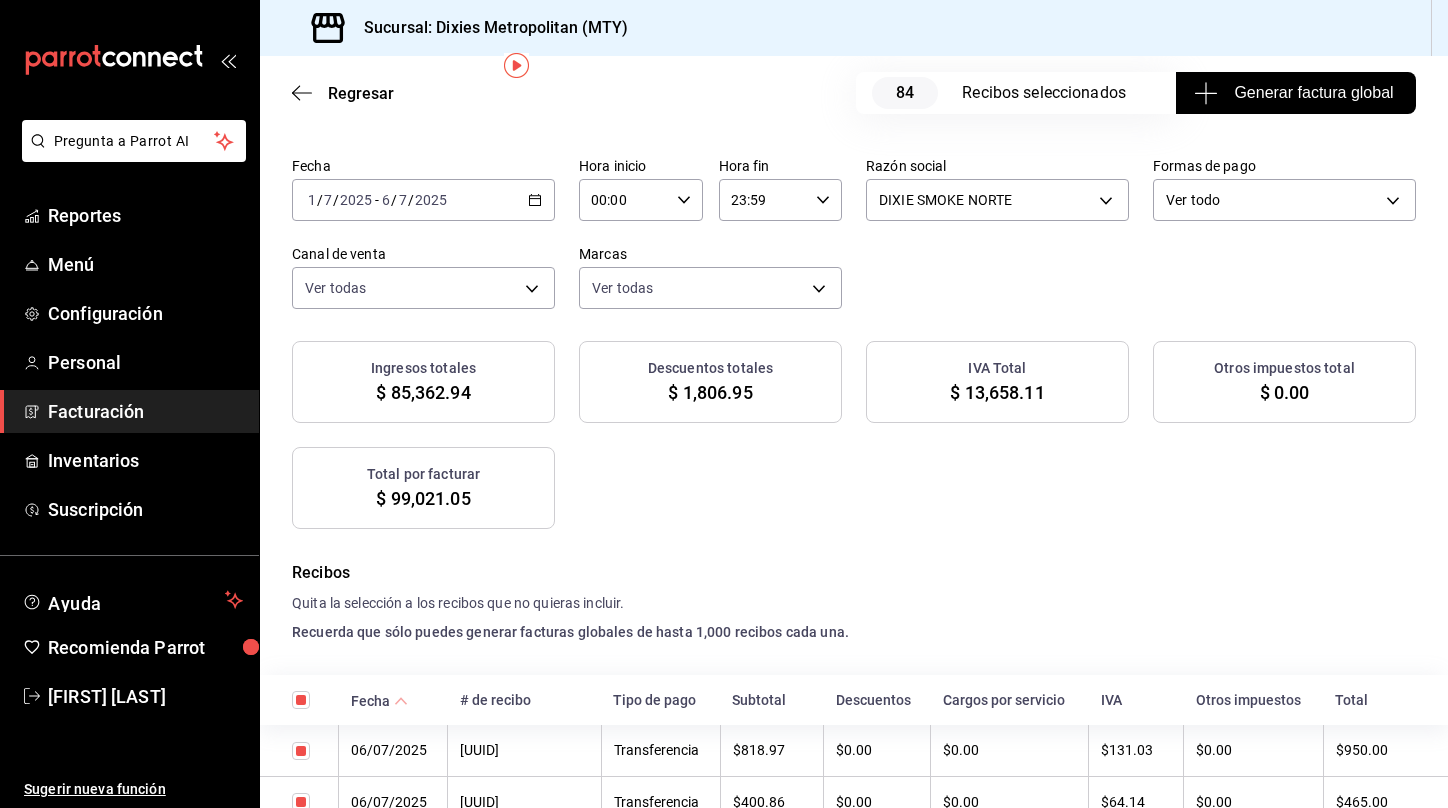 scroll, scrollTop: 96, scrollLeft: 0, axis: vertical 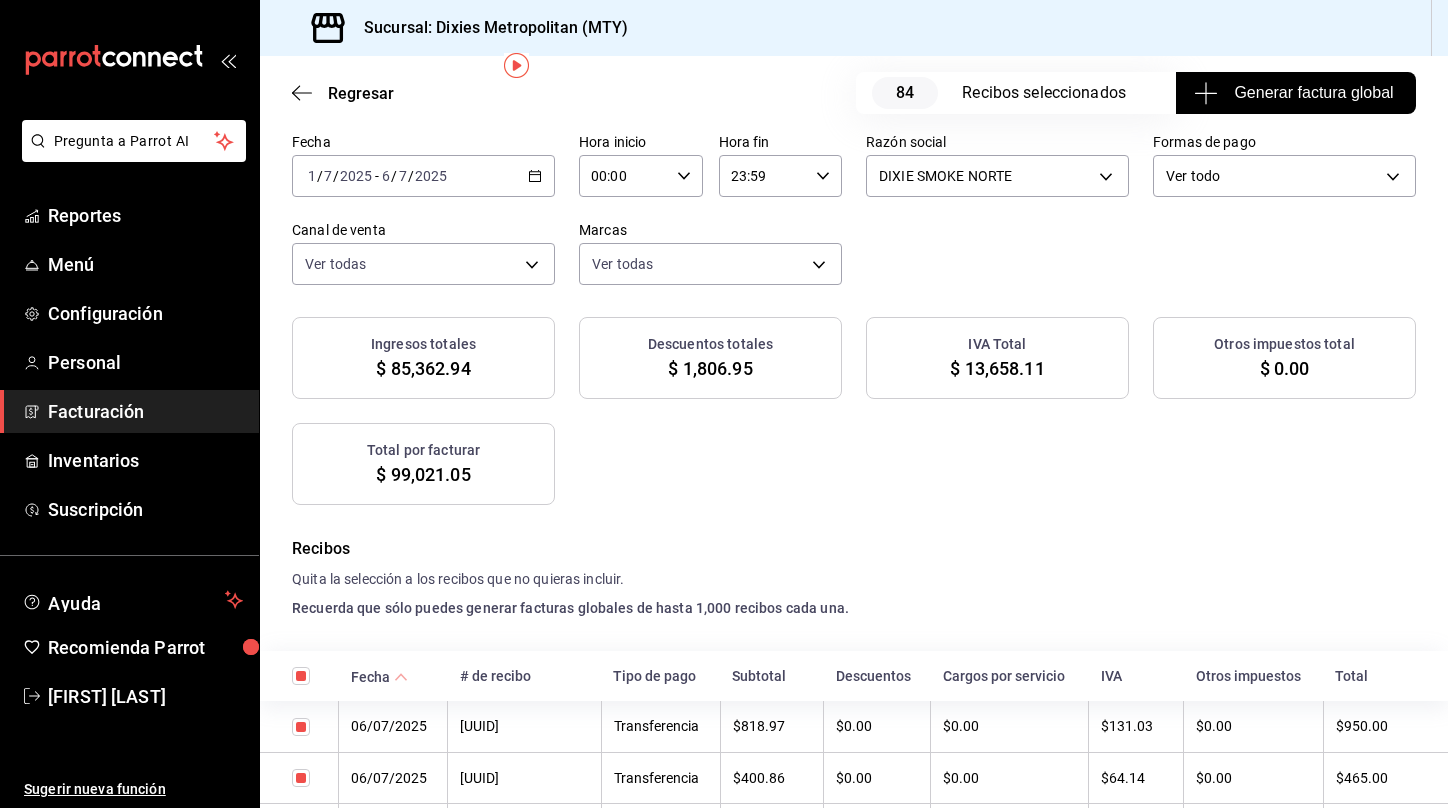 click at bounding box center [301, 676] 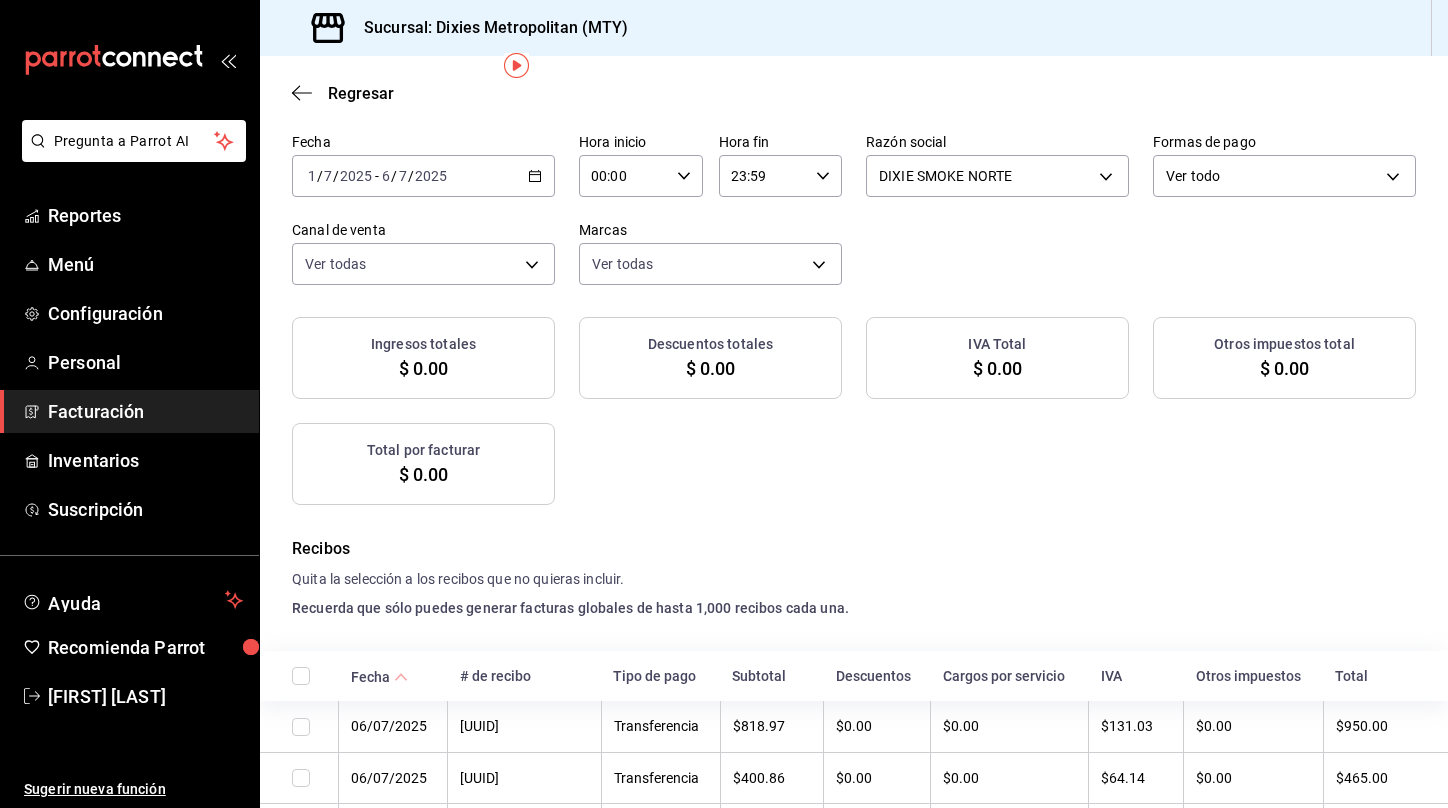 scroll, scrollTop: 72, scrollLeft: 0, axis: vertical 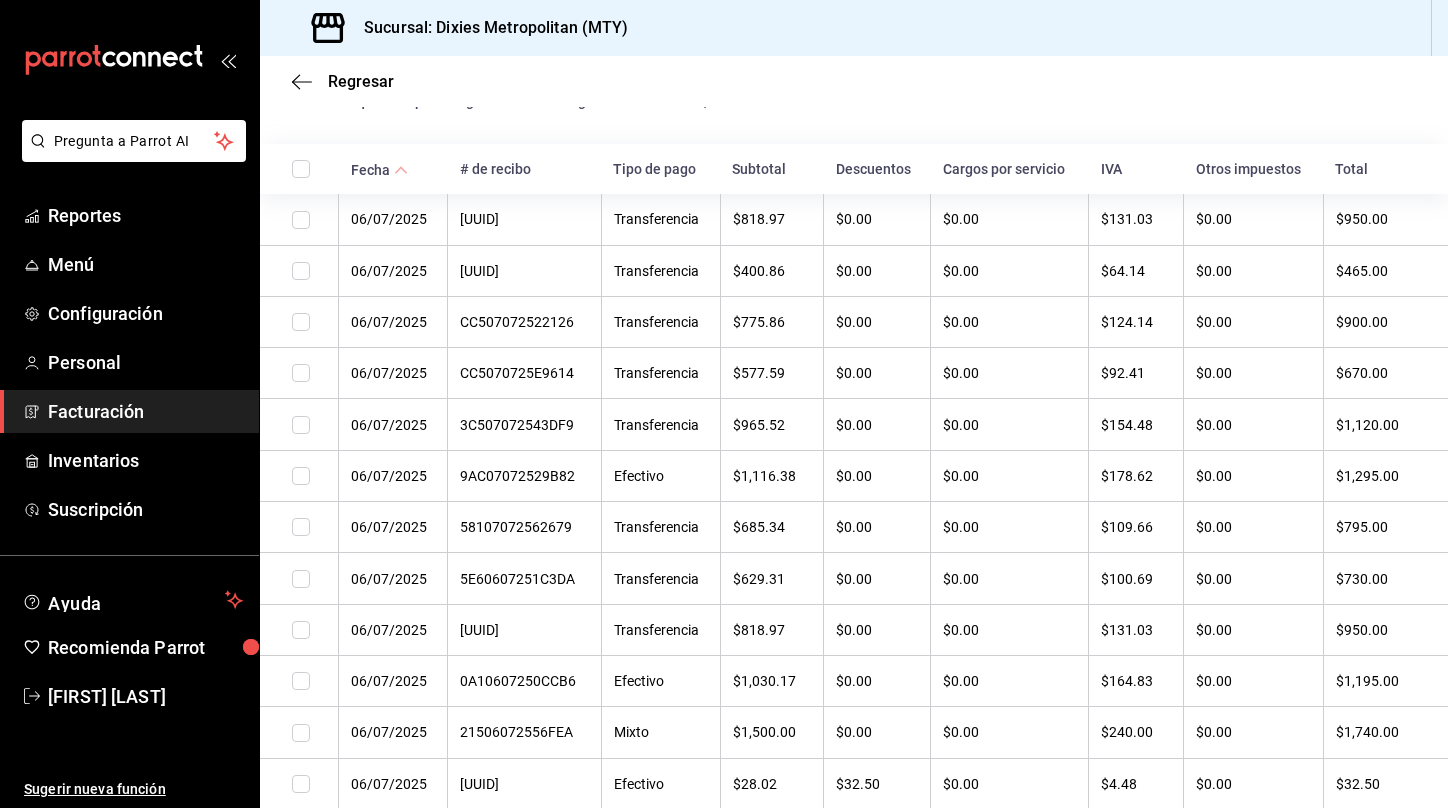 click at bounding box center [301, 220] 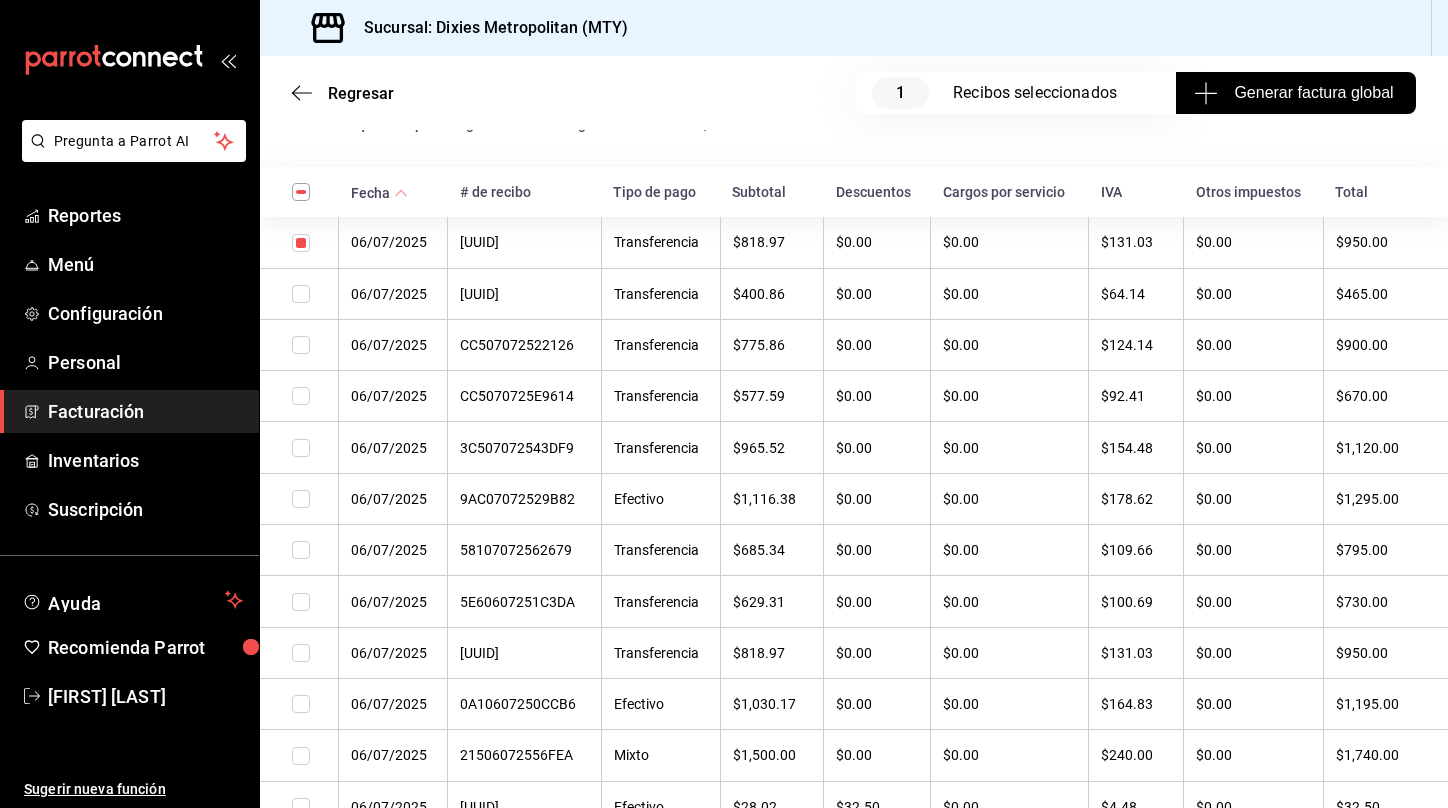 scroll, scrollTop: 604, scrollLeft: 0, axis: vertical 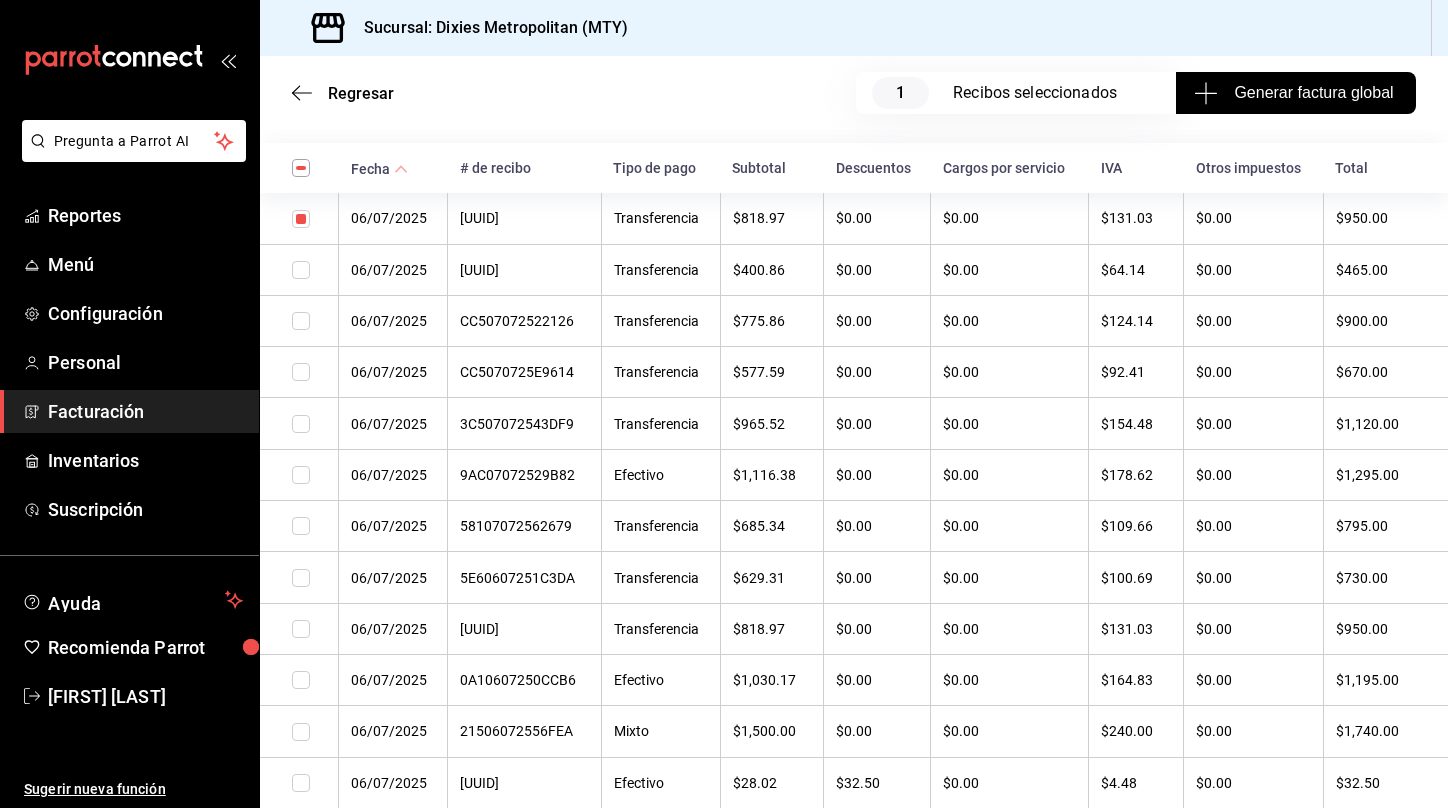 click at bounding box center [301, 270] 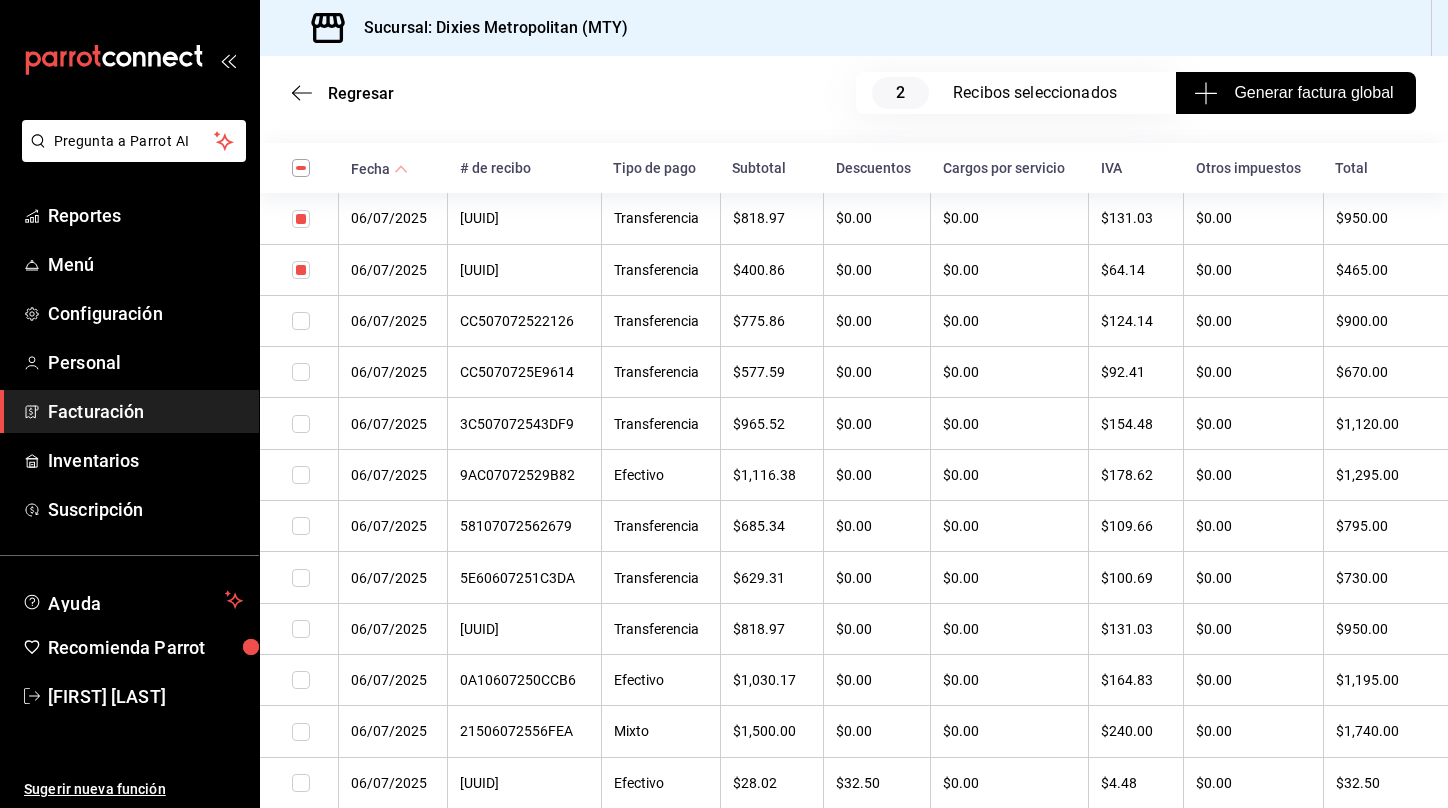 drag, startPoint x: 306, startPoint y: 332, endPoint x: 306, endPoint y: 378, distance: 46 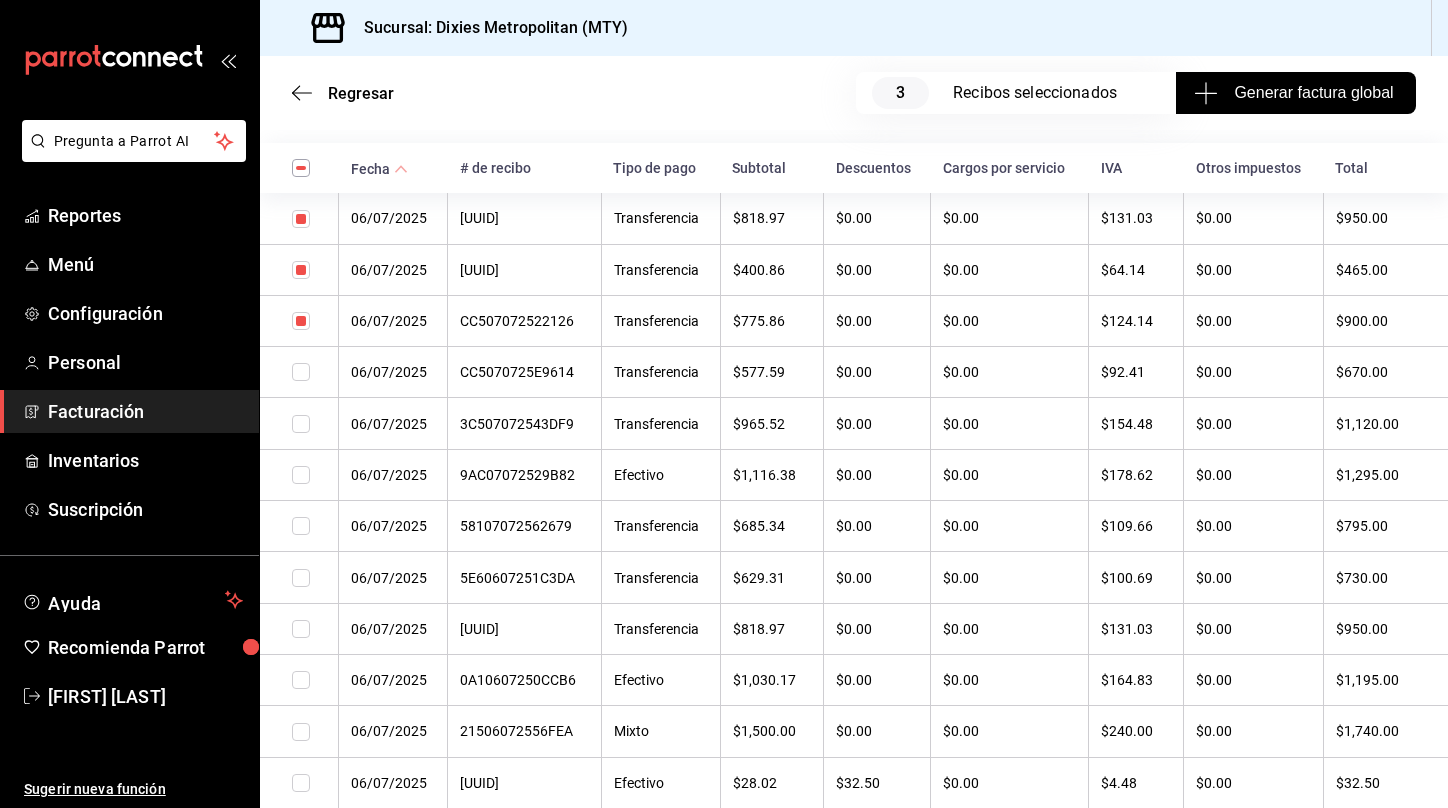 drag, startPoint x: 306, startPoint y: 378, endPoint x: 305, endPoint y: 436, distance: 58.00862 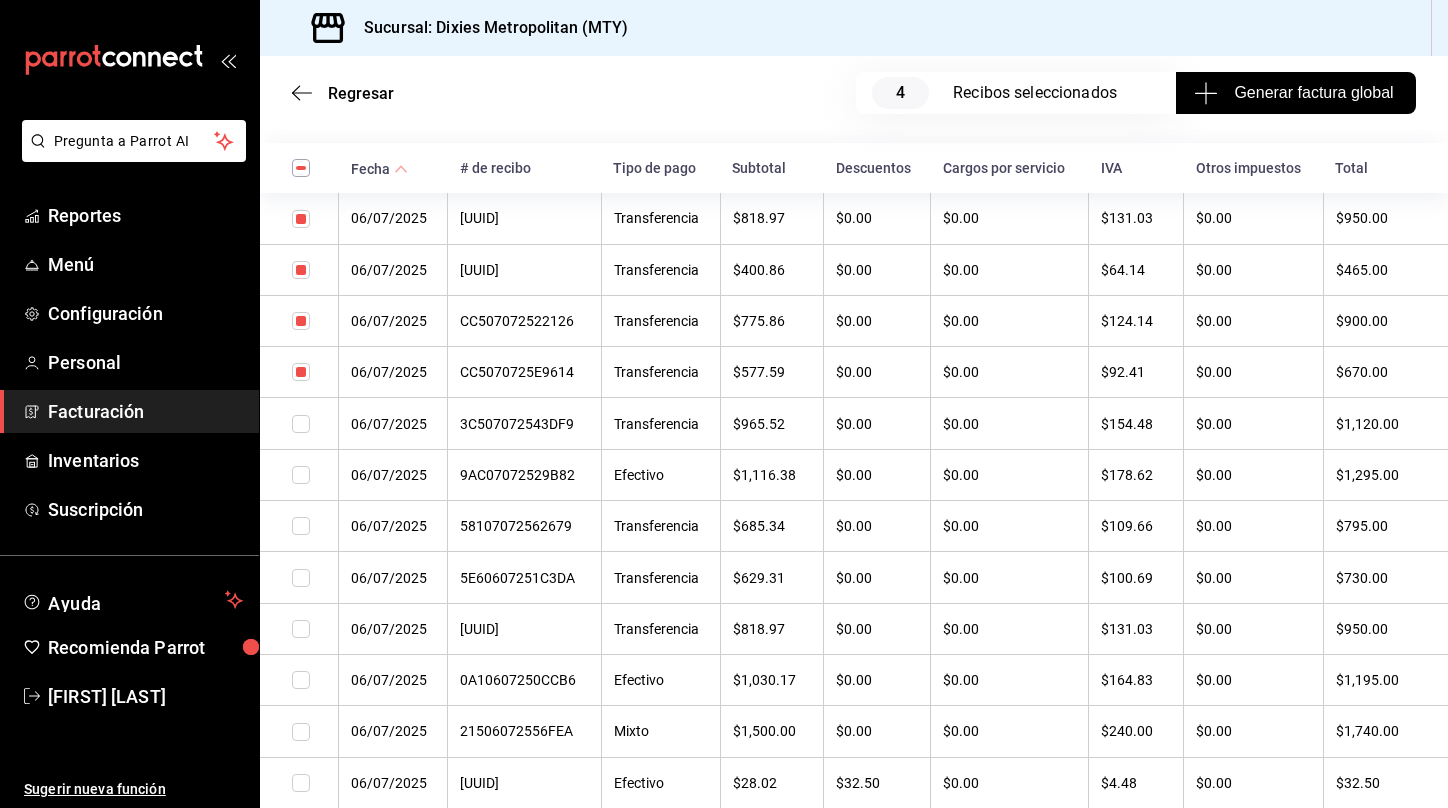 click at bounding box center (301, 475) 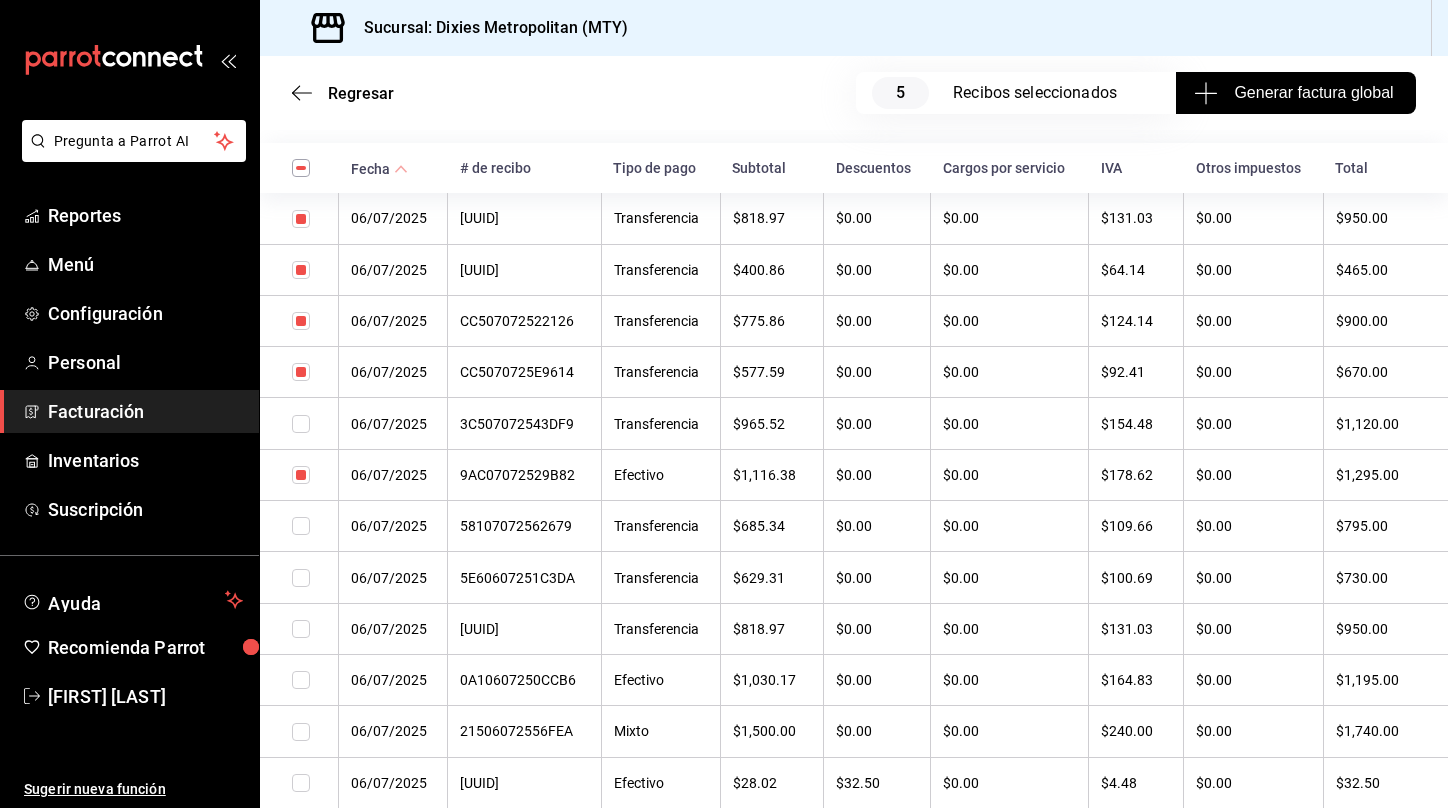 click at bounding box center [299, 526] 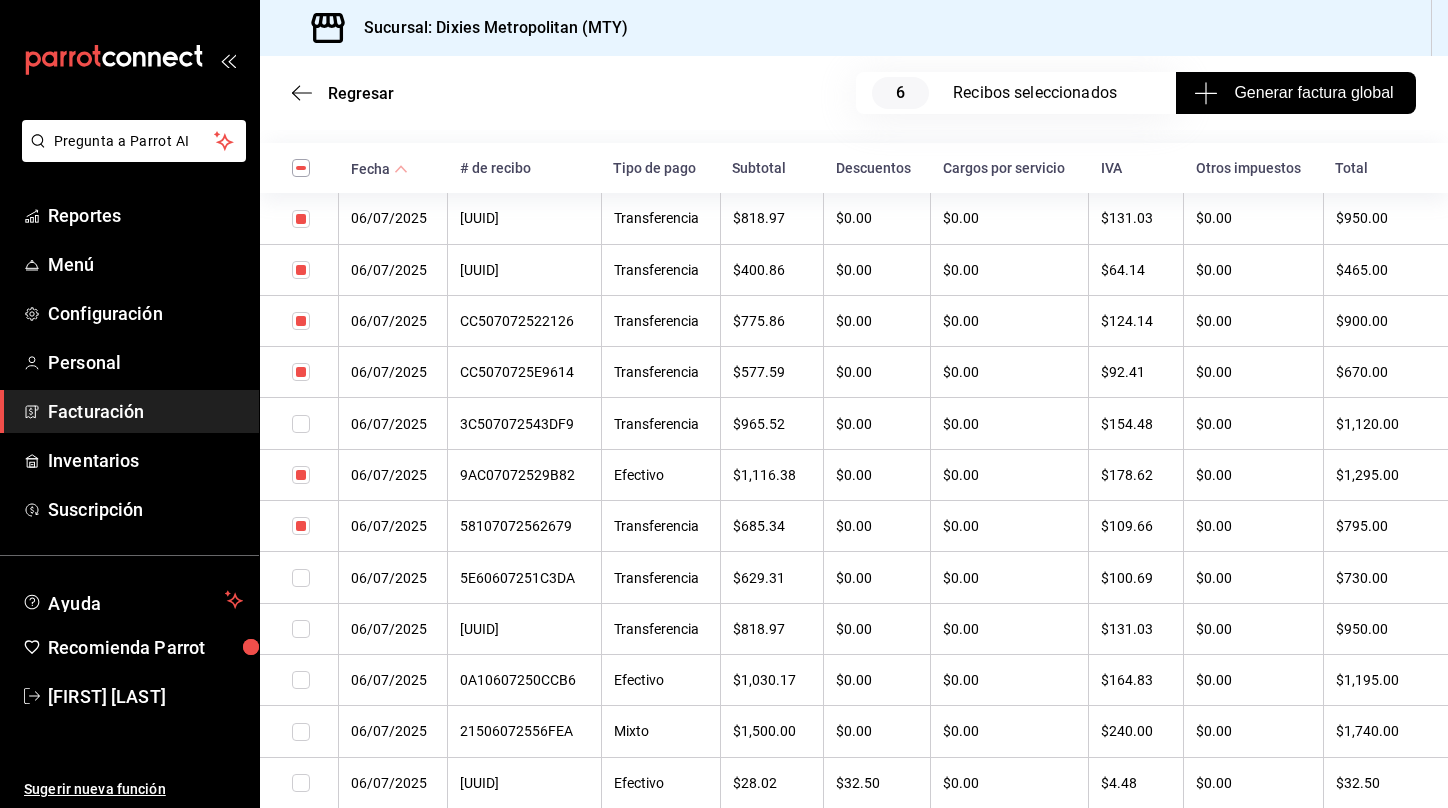 click at bounding box center (301, 578) 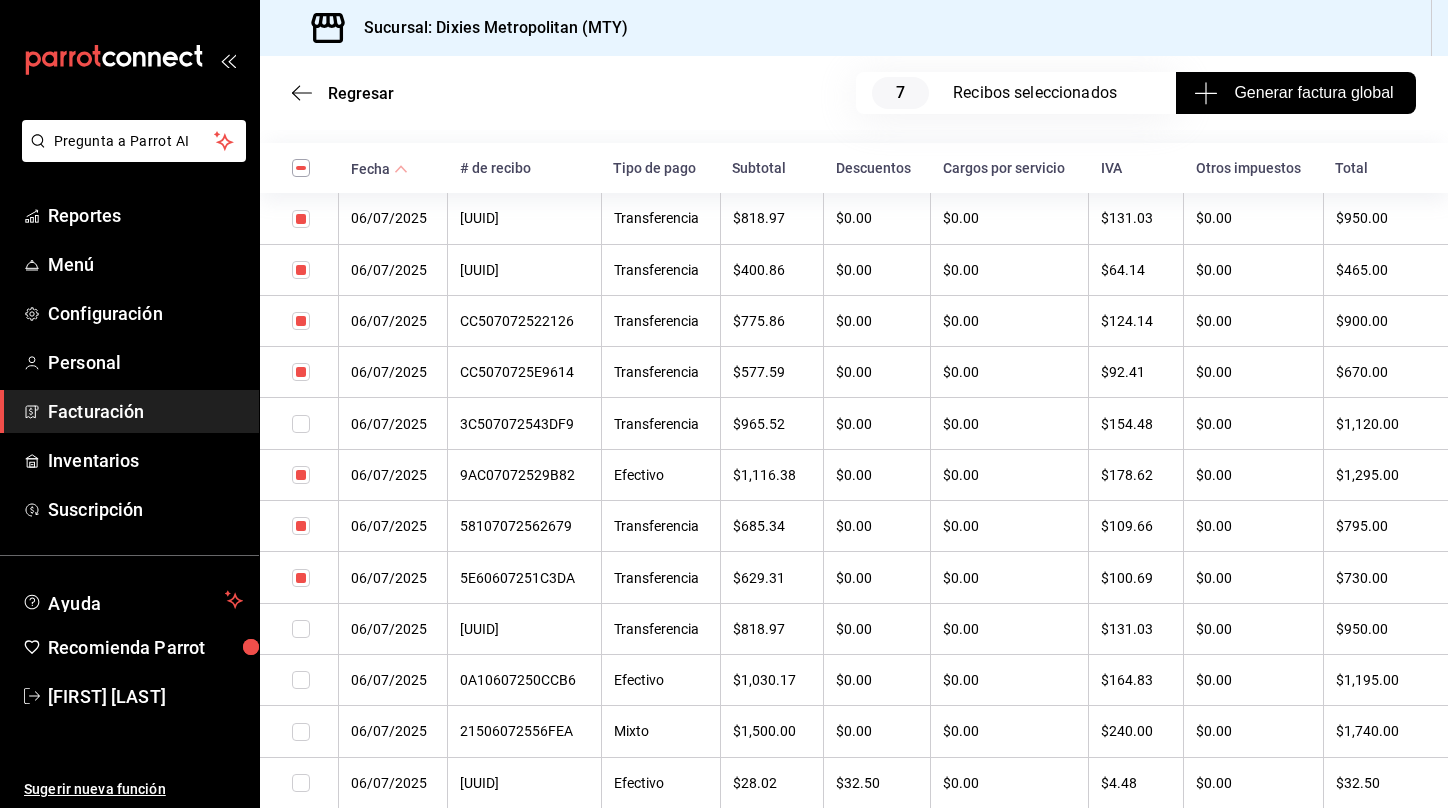 click at bounding box center [301, 629] 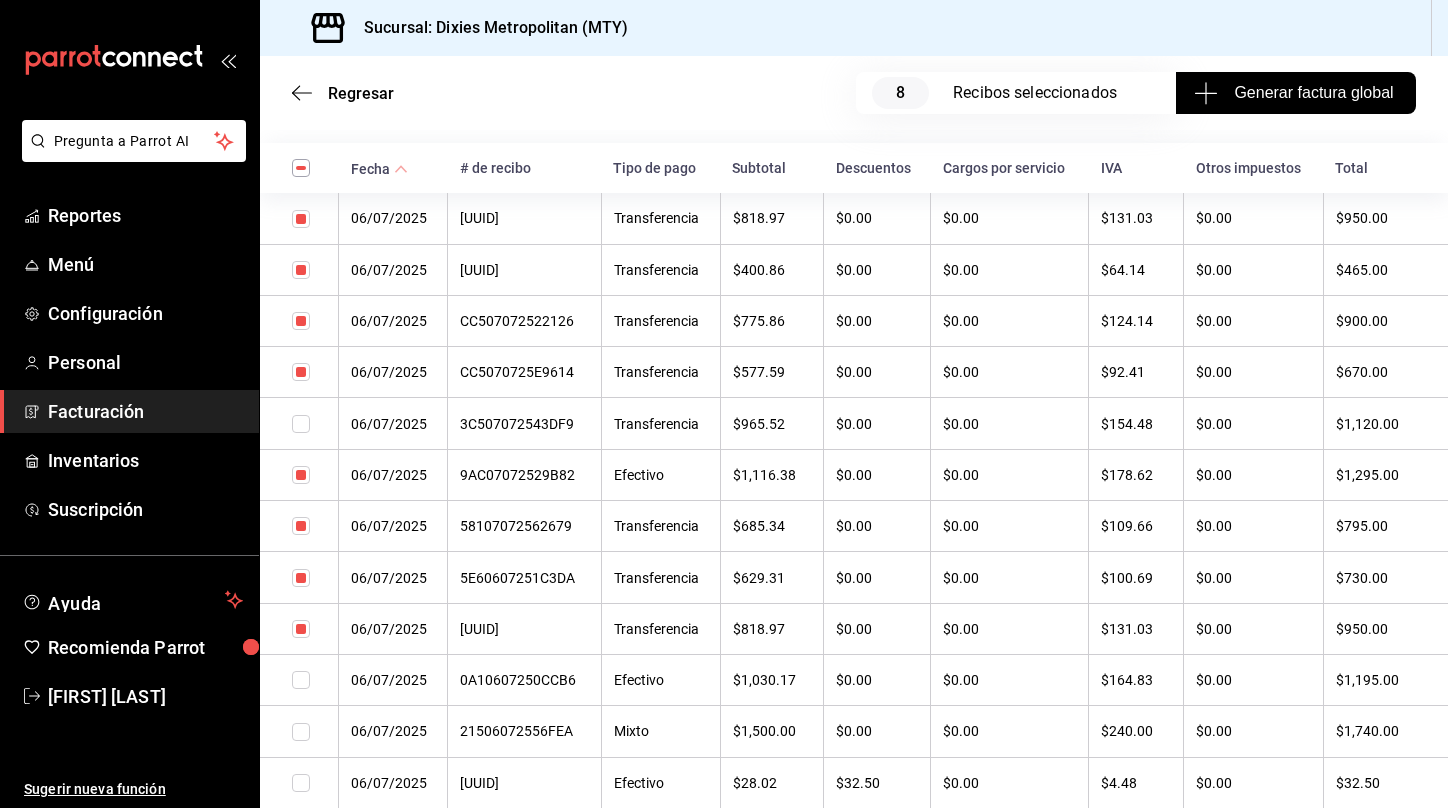 click at bounding box center (301, 680) 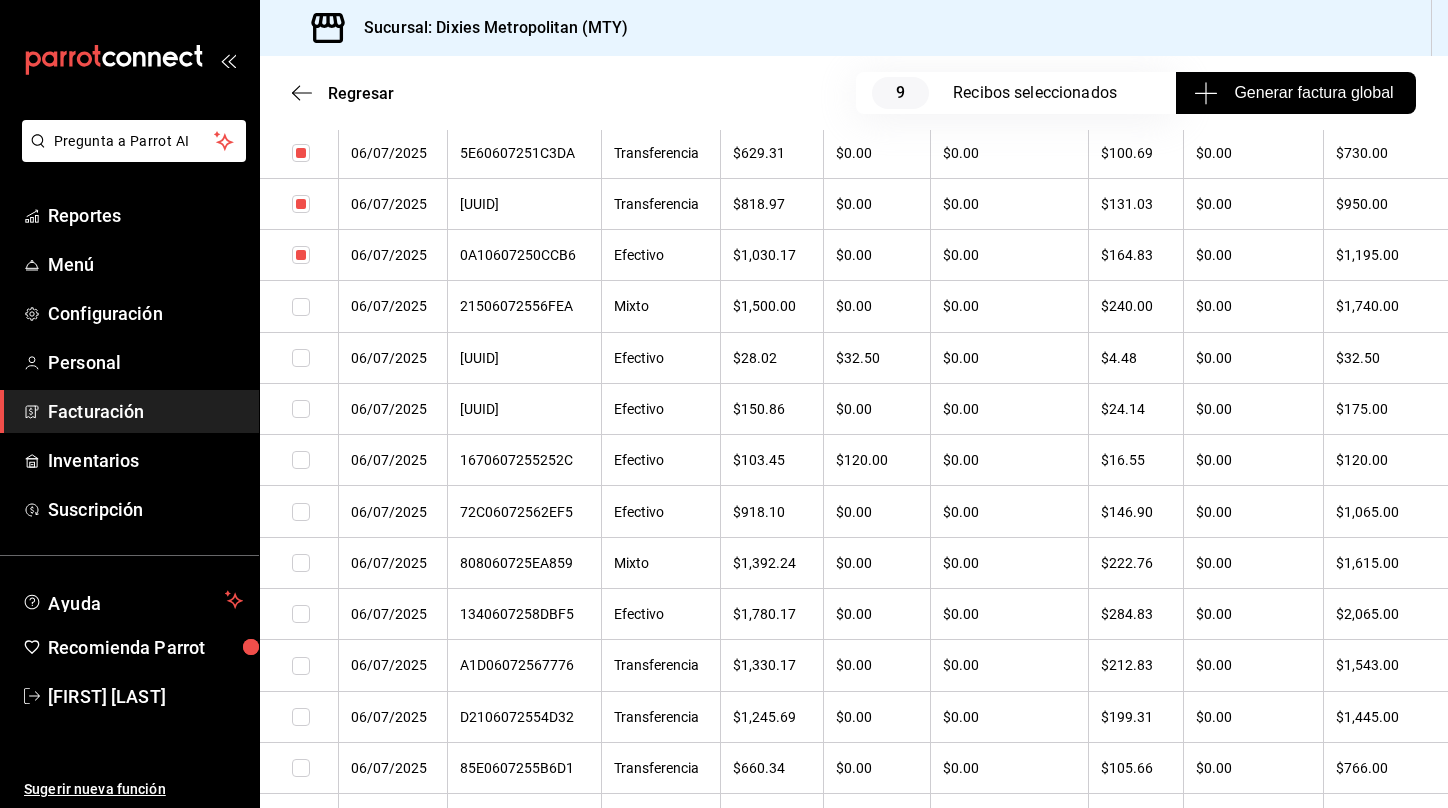 scroll, scrollTop: 693, scrollLeft: 0, axis: vertical 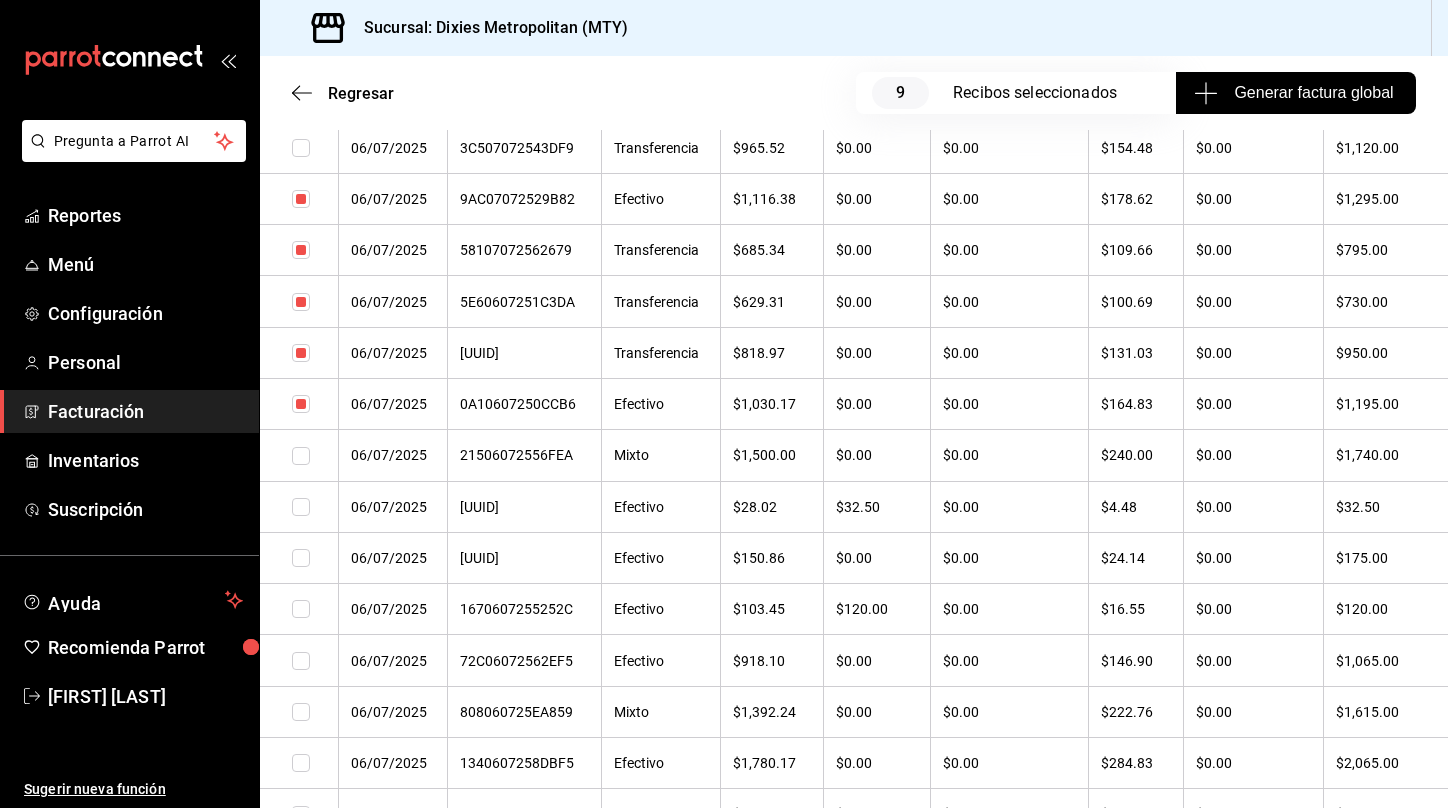 click at bounding box center [301, 456] 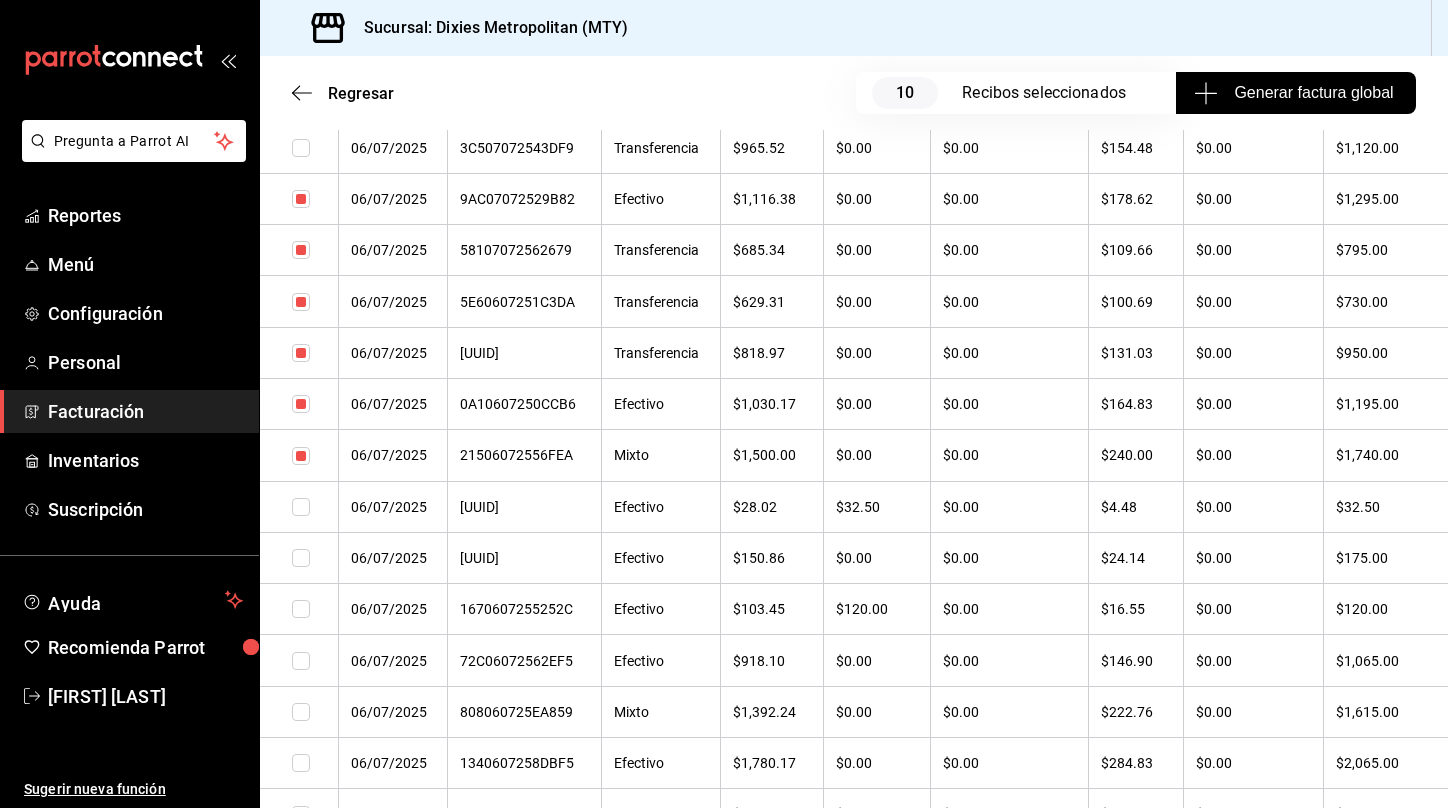 click at bounding box center [301, 558] 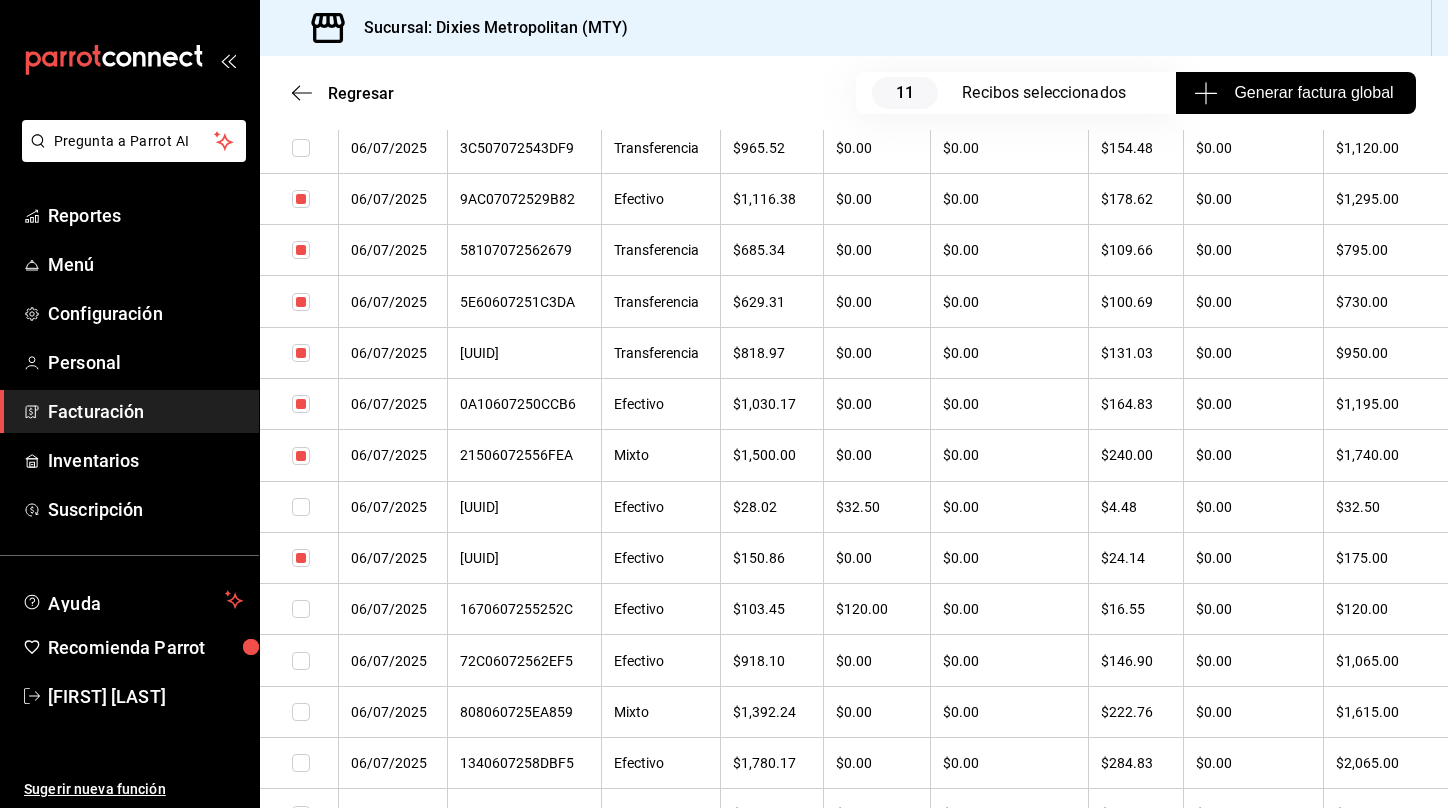 click at bounding box center (301, 507) 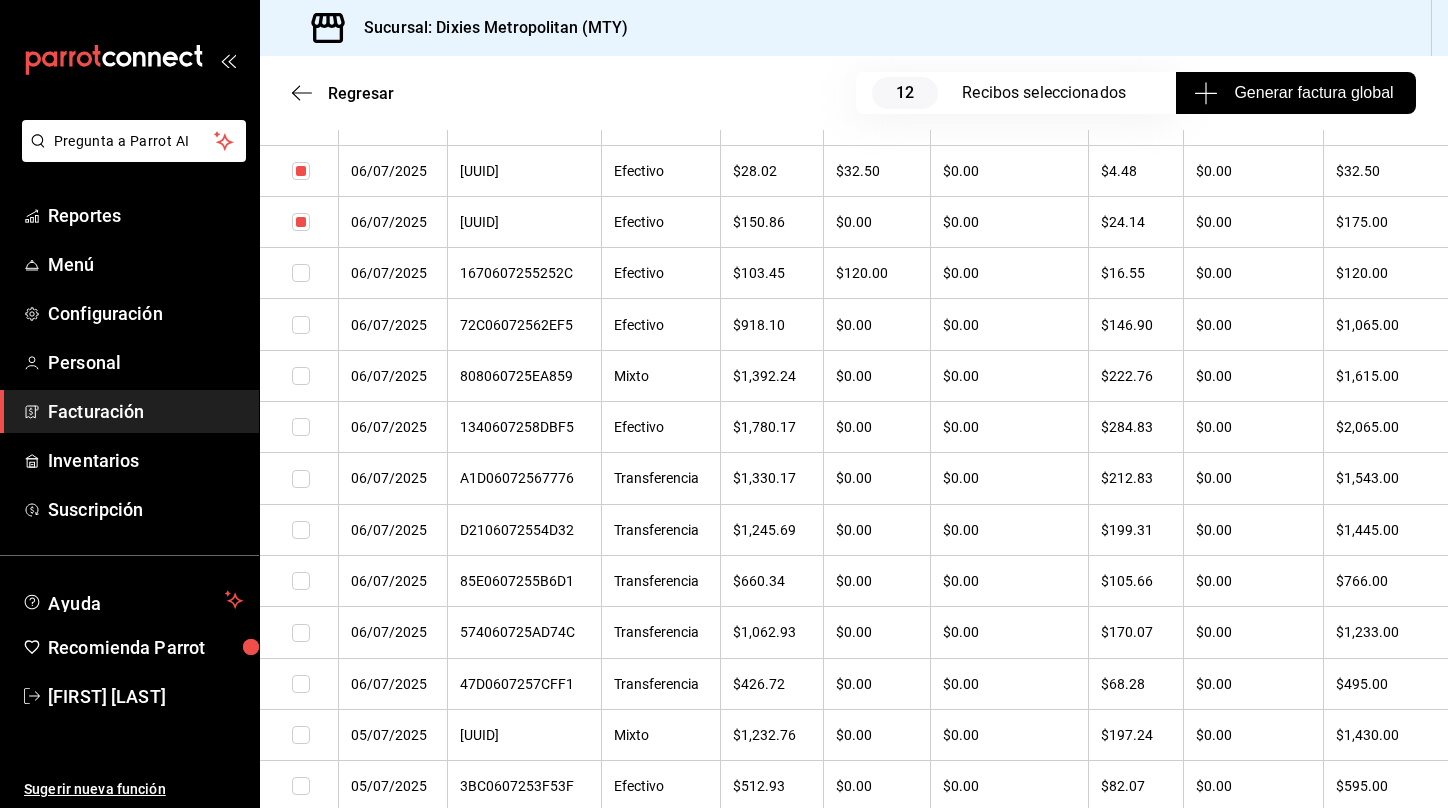 scroll, scrollTop: 1296, scrollLeft: 0, axis: vertical 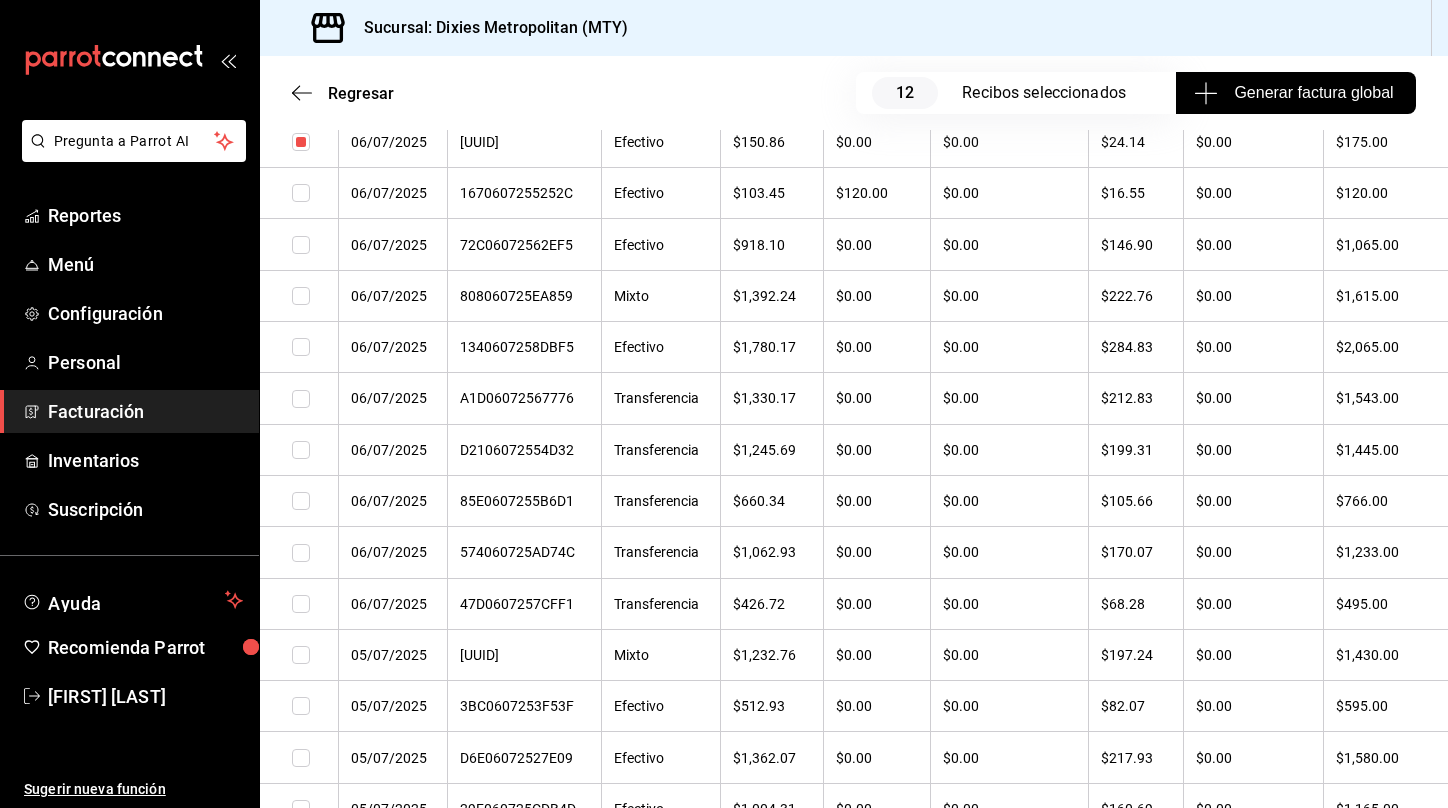 click at bounding box center (301, 193) 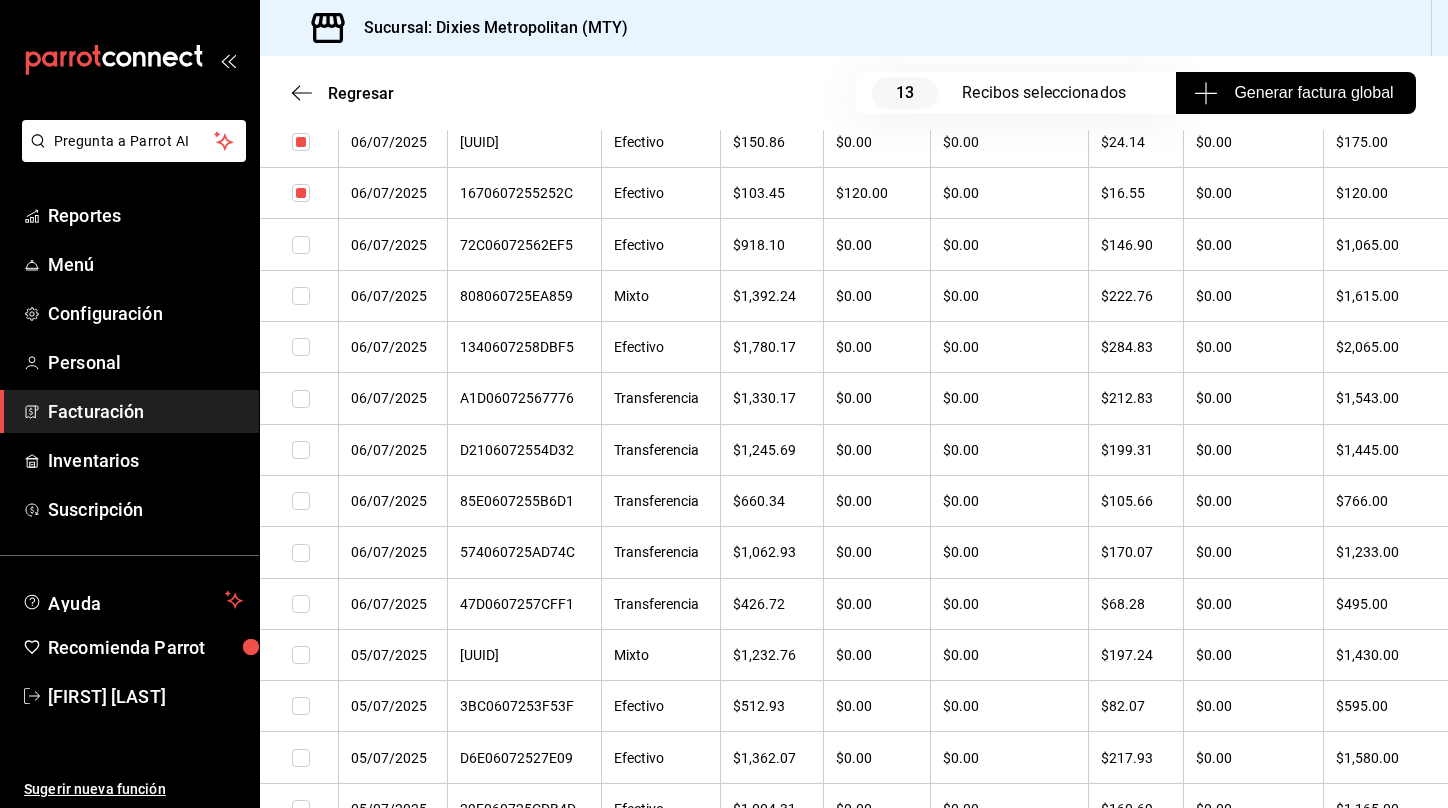 click at bounding box center [301, 296] 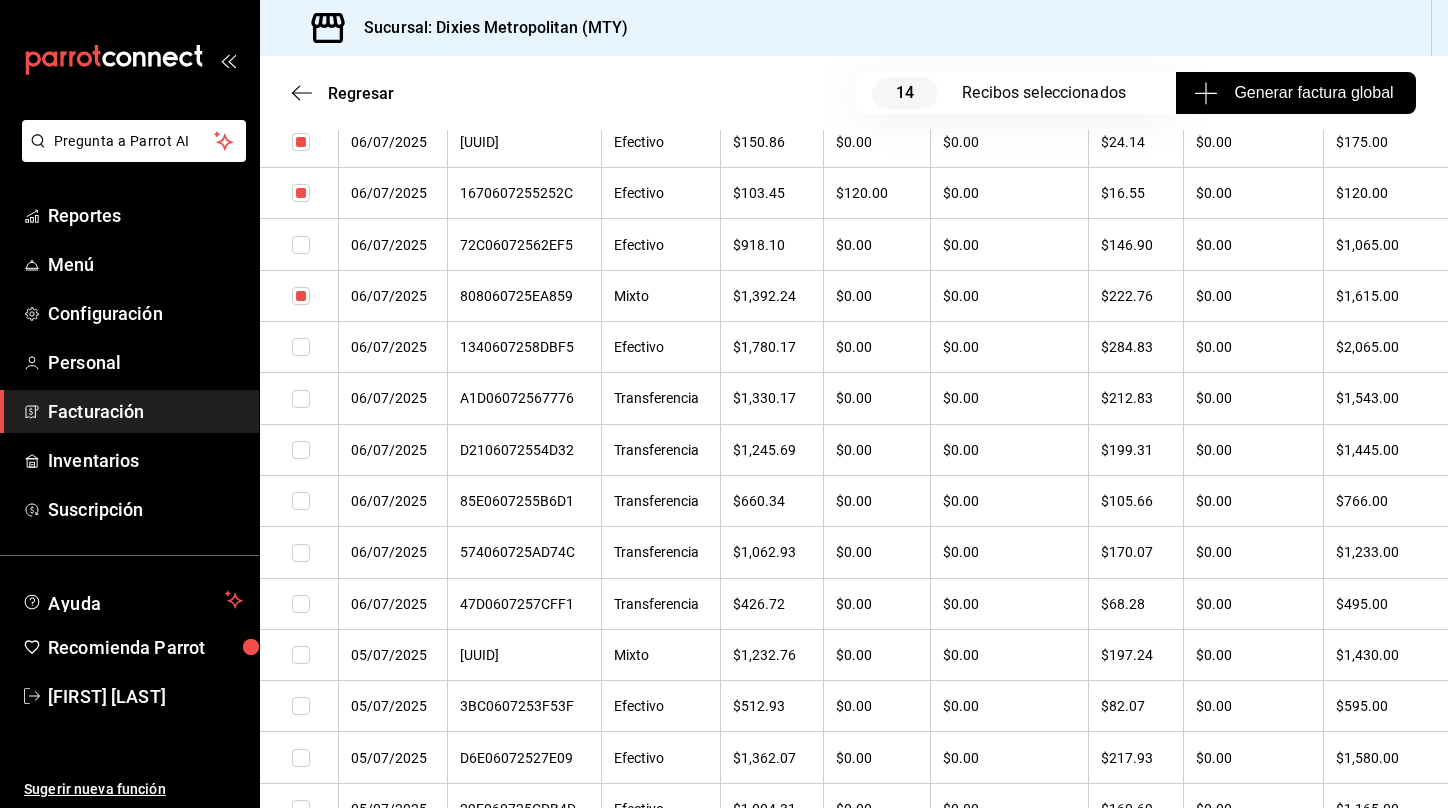 click at bounding box center [301, 347] 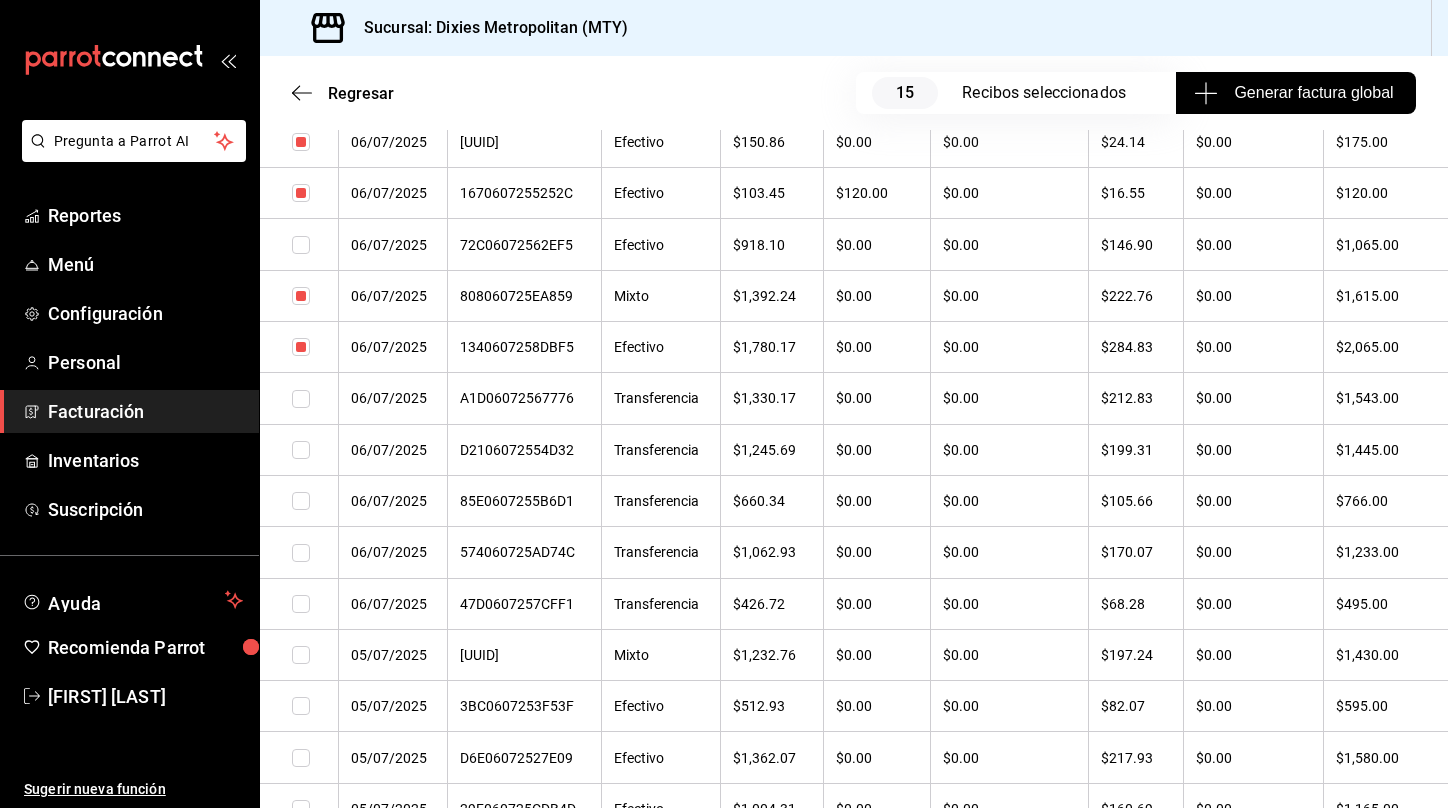 drag, startPoint x: 296, startPoint y: 416, endPoint x: 309, endPoint y: 490, distance: 75.13322 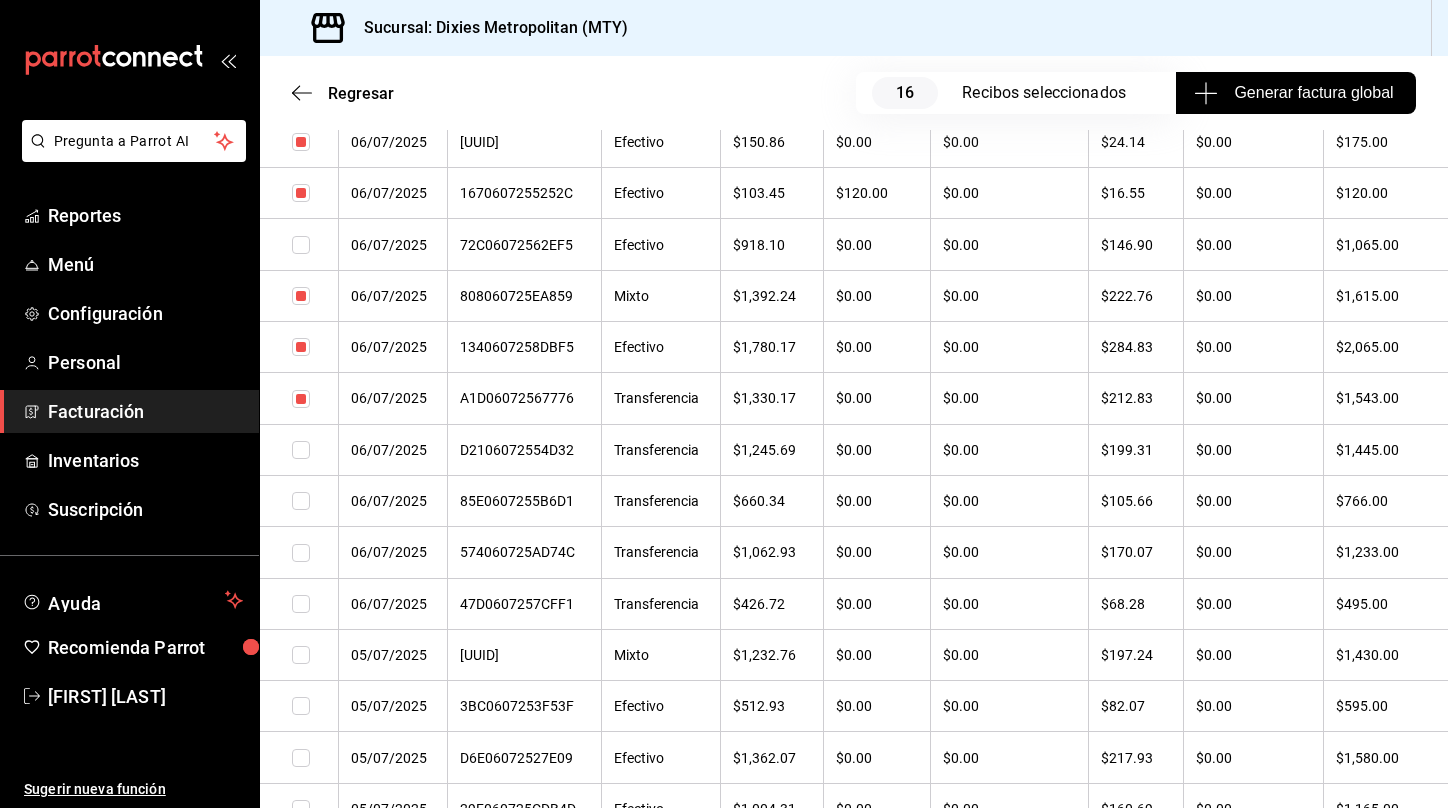 click at bounding box center [301, 450] 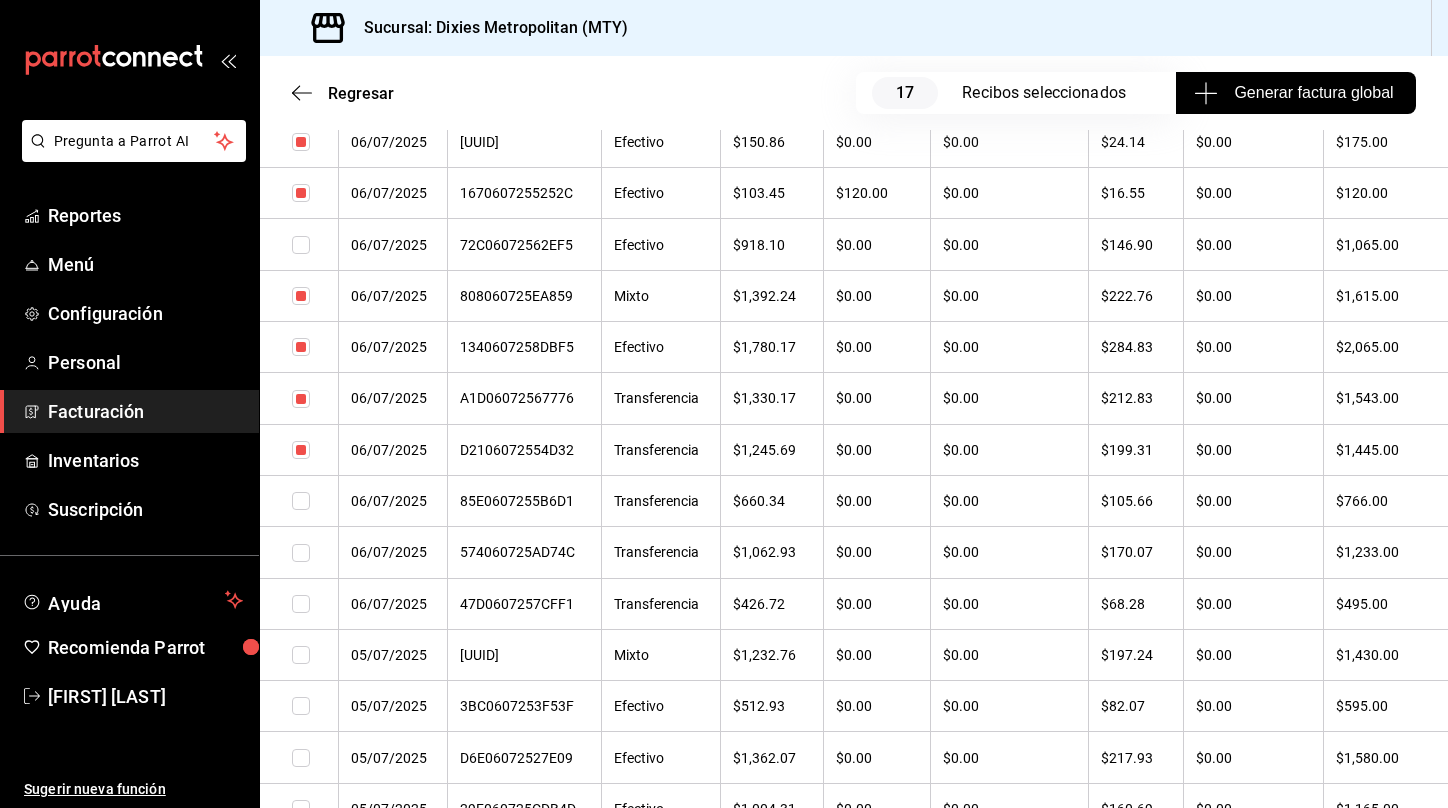drag, startPoint x: 301, startPoint y: 520, endPoint x: 306, endPoint y: 557, distance: 37.336308 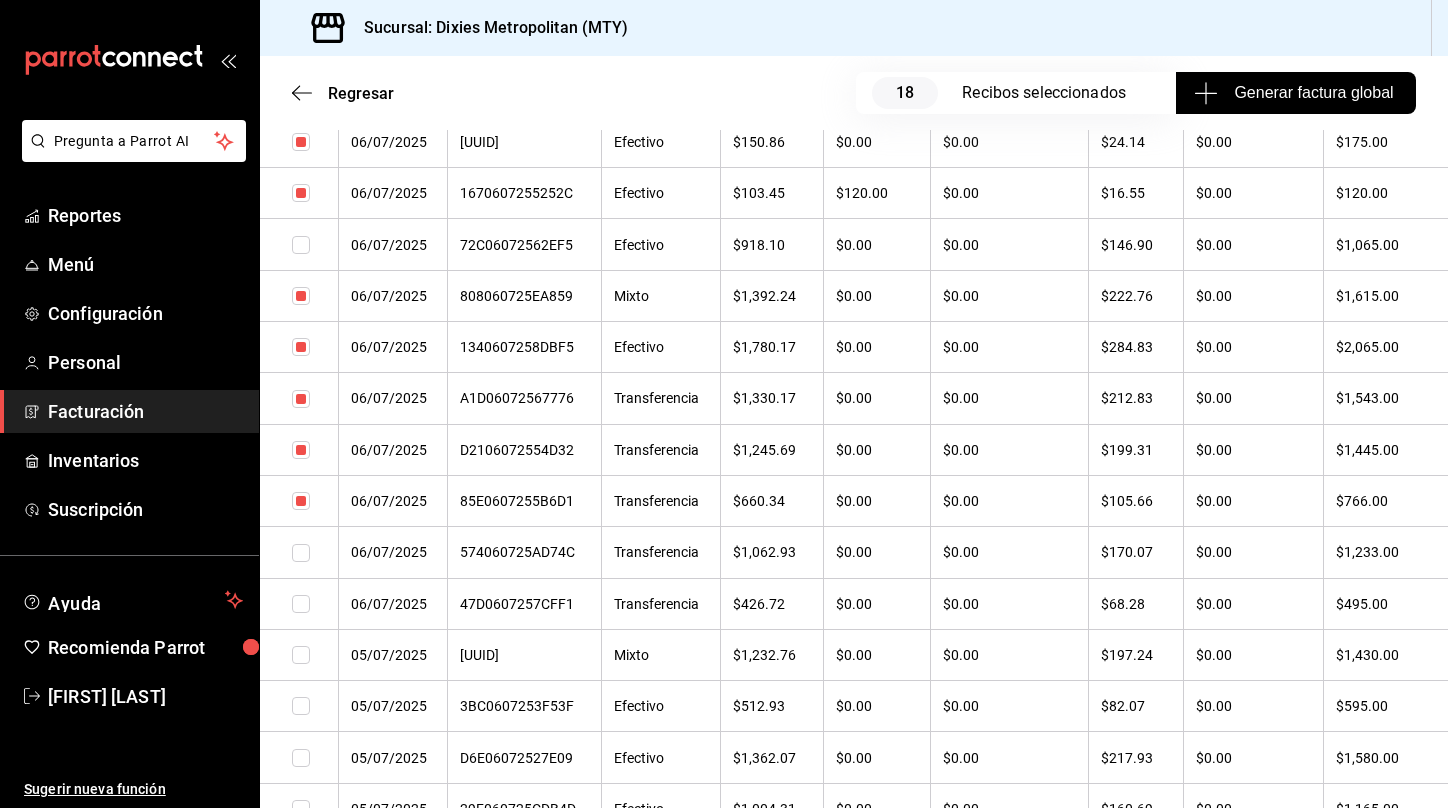 click at bounding box center (299, 552) 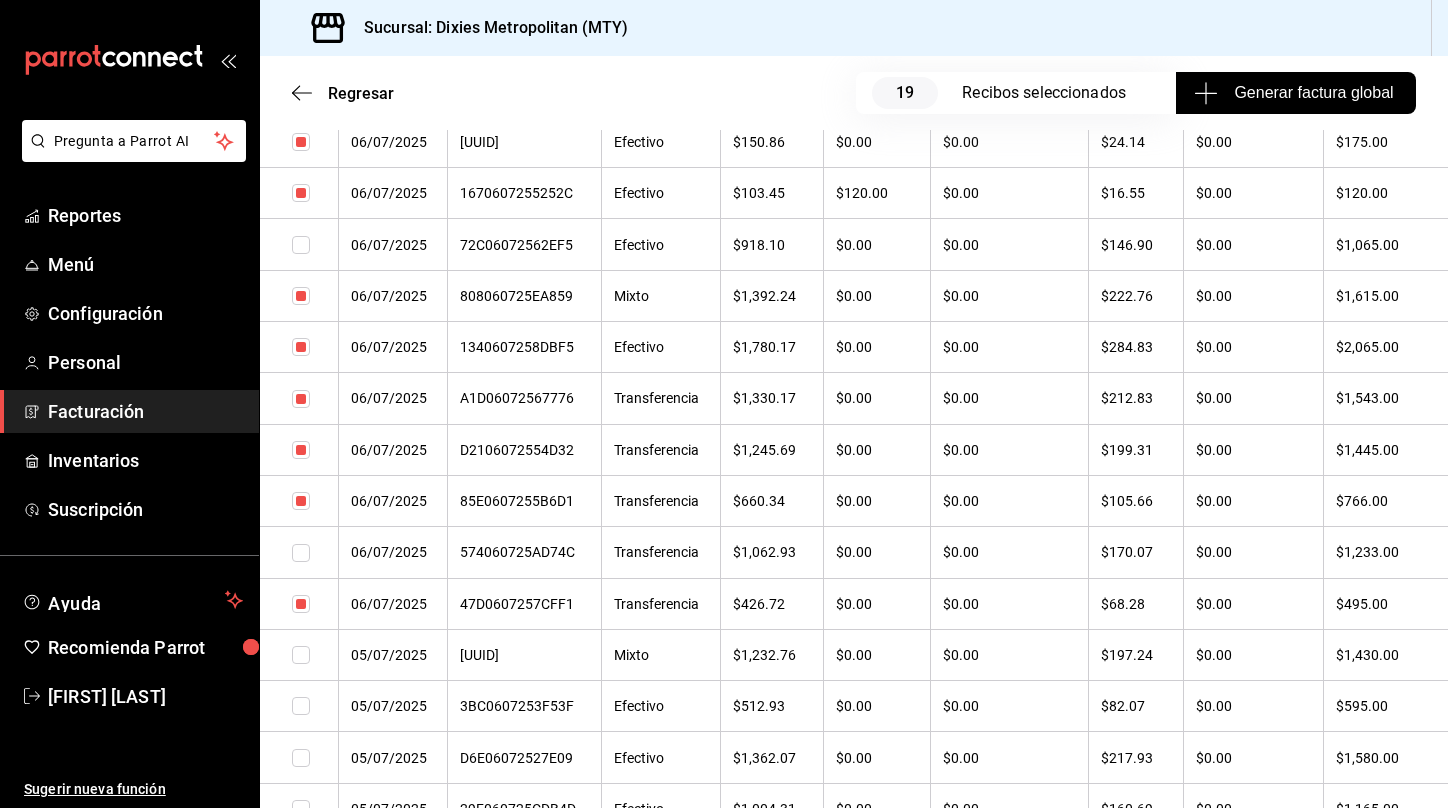 click at bounding box center [301, 553] 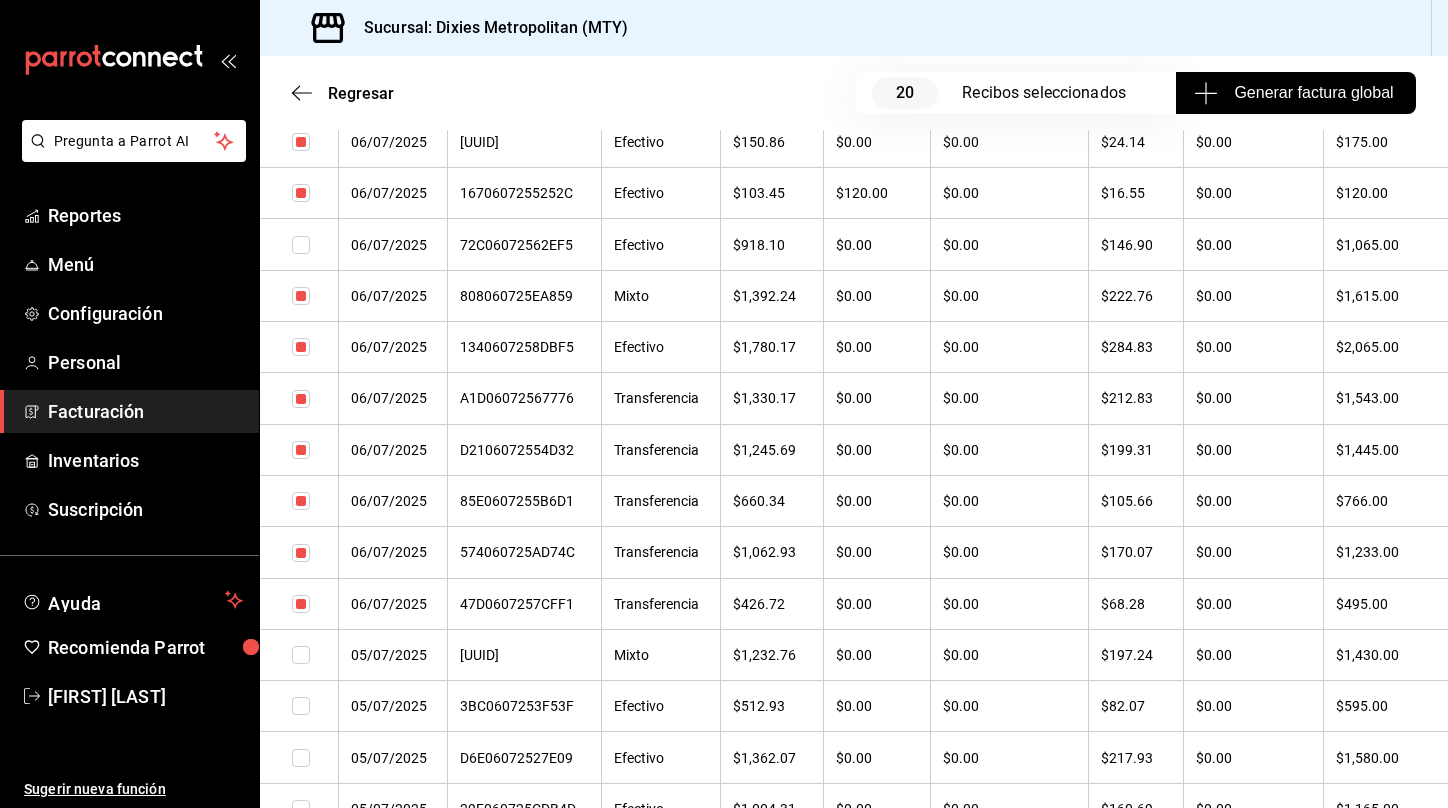 click at bounding box center [301, 758] 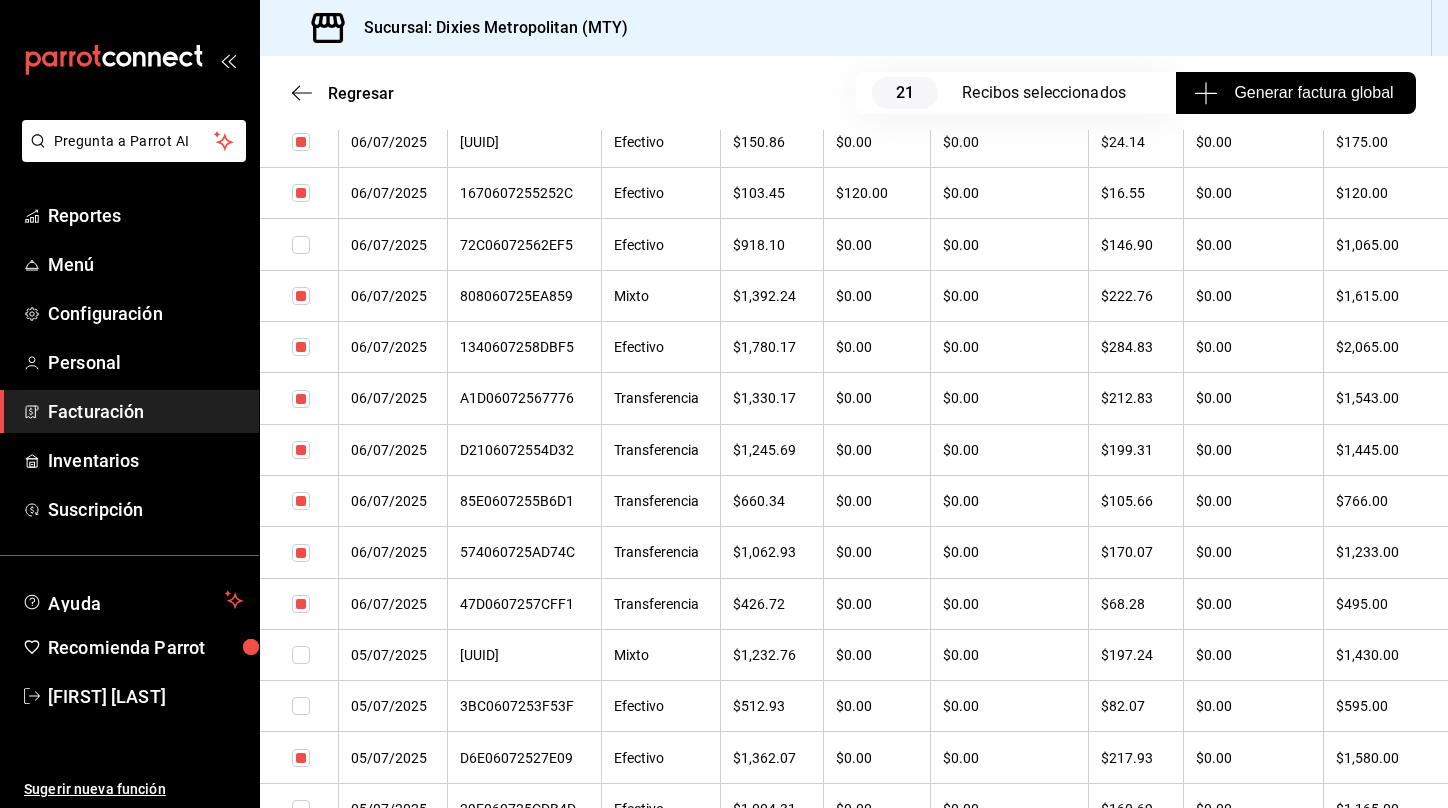 drag, startPoint x: 302, startPoint y: 714, endPoint x: 376, endPoint y: 661, distance: 91.02197 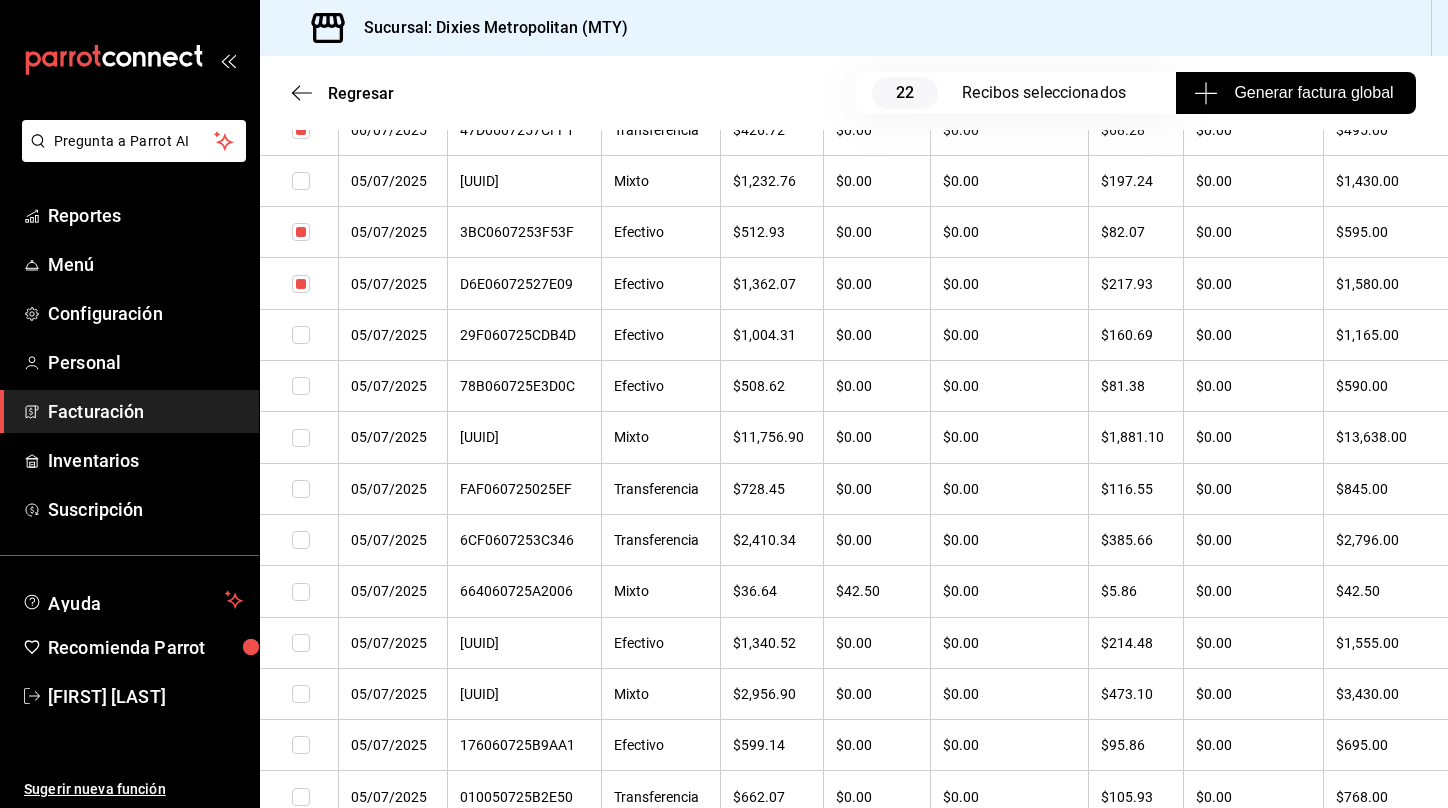scroll, scrollTop: 1948, scrollLeft: 0, axis: vertical 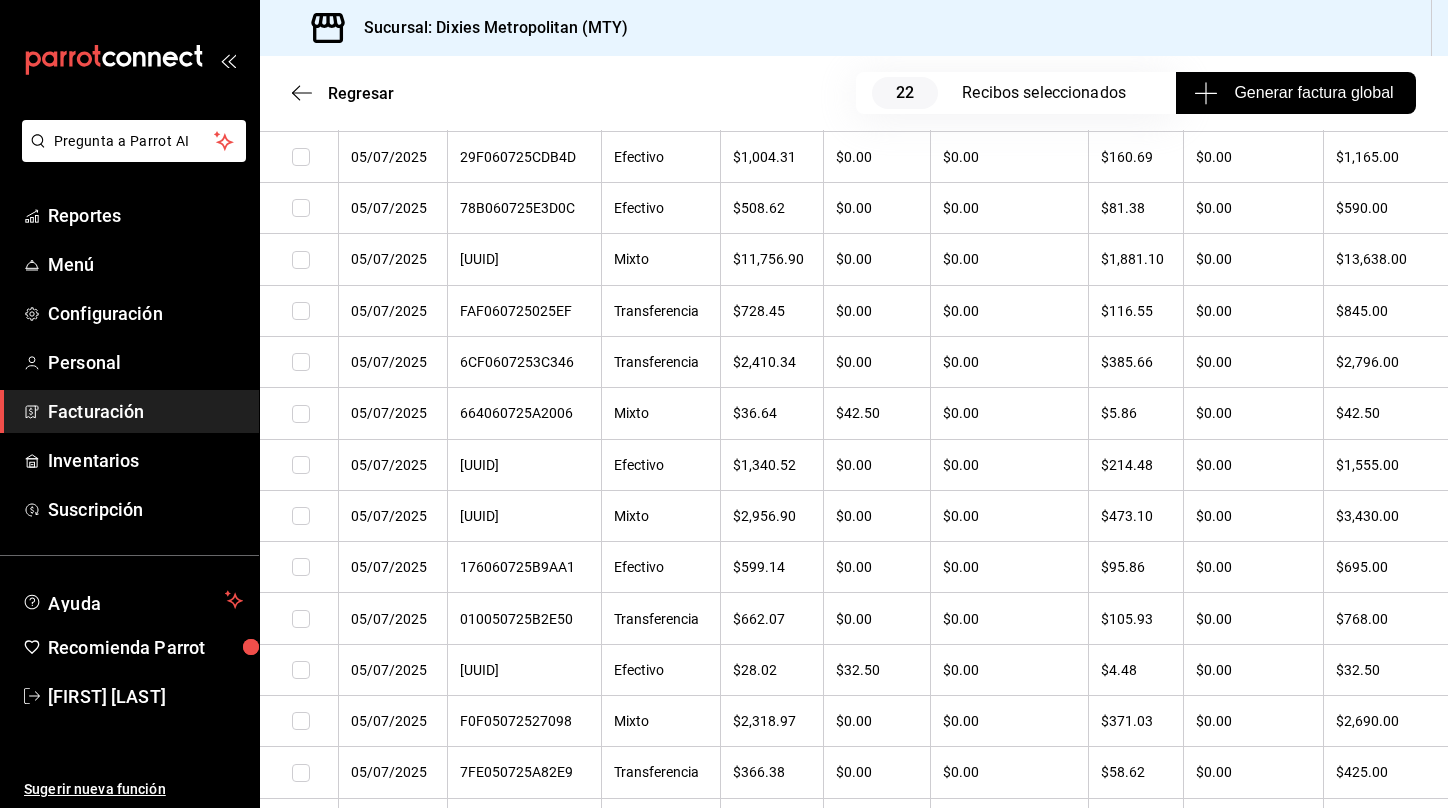 click at bounding box center (301, 362) 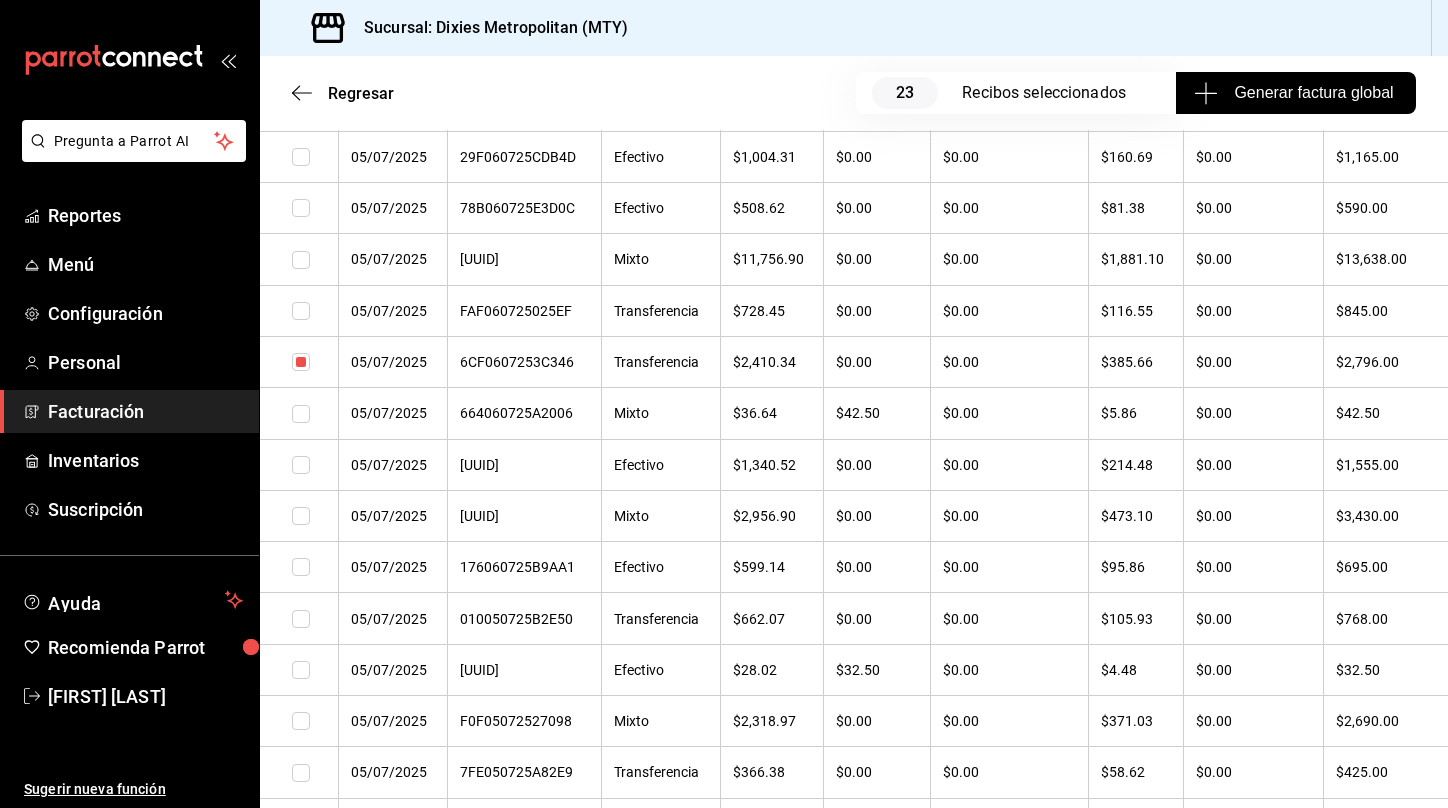 click at bounding box center [301, 414] 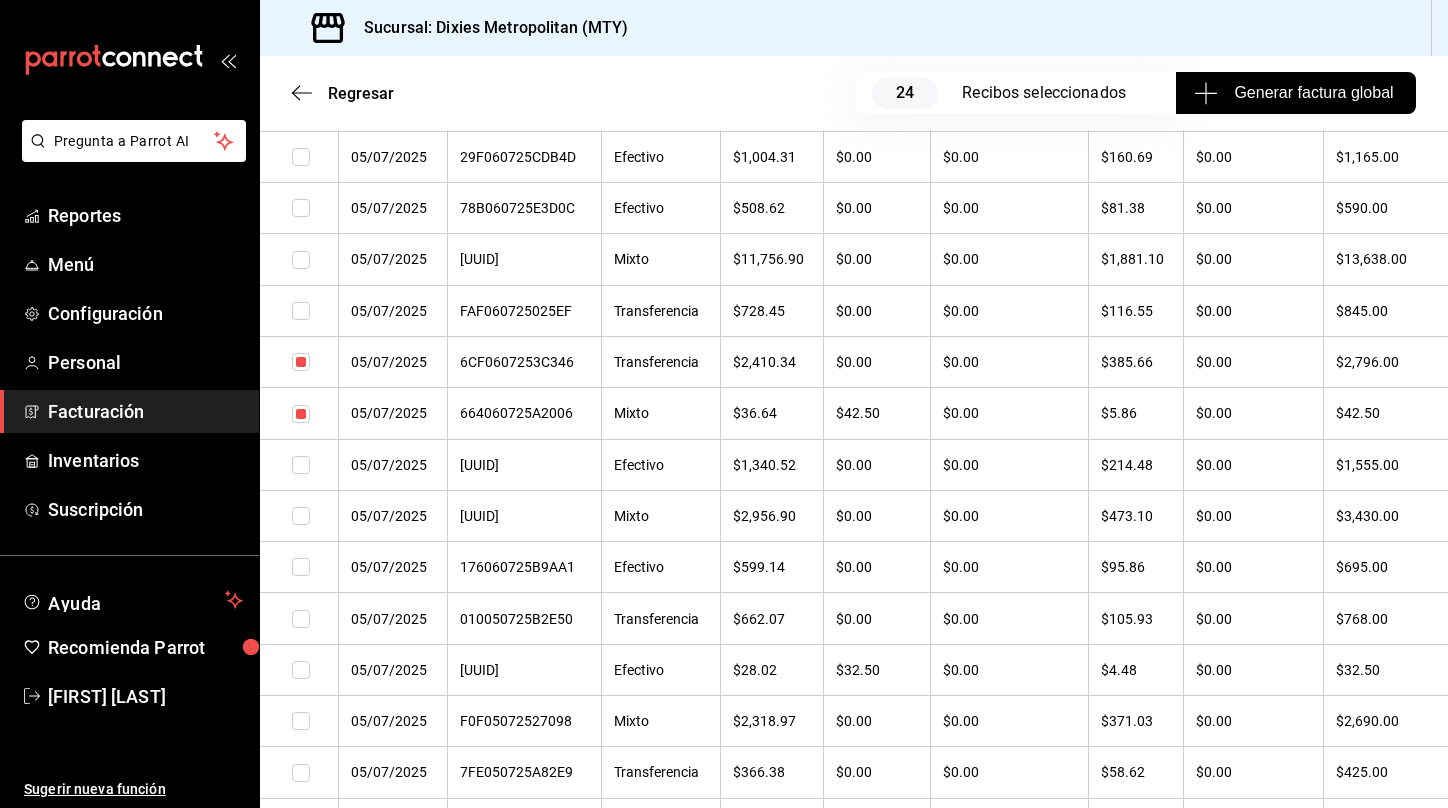 click at bounding box center (301, 516) 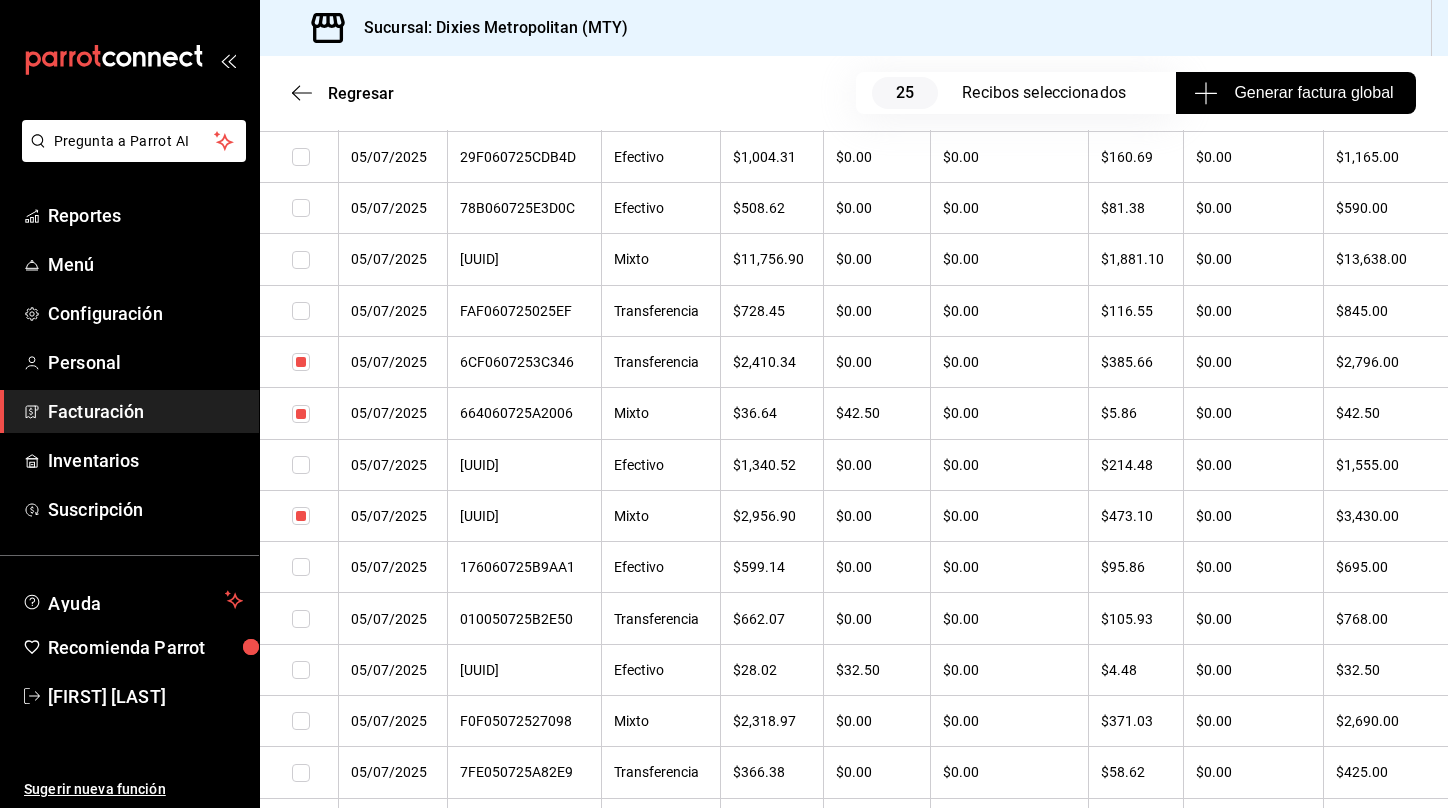 click at bounding box center [301, 619] 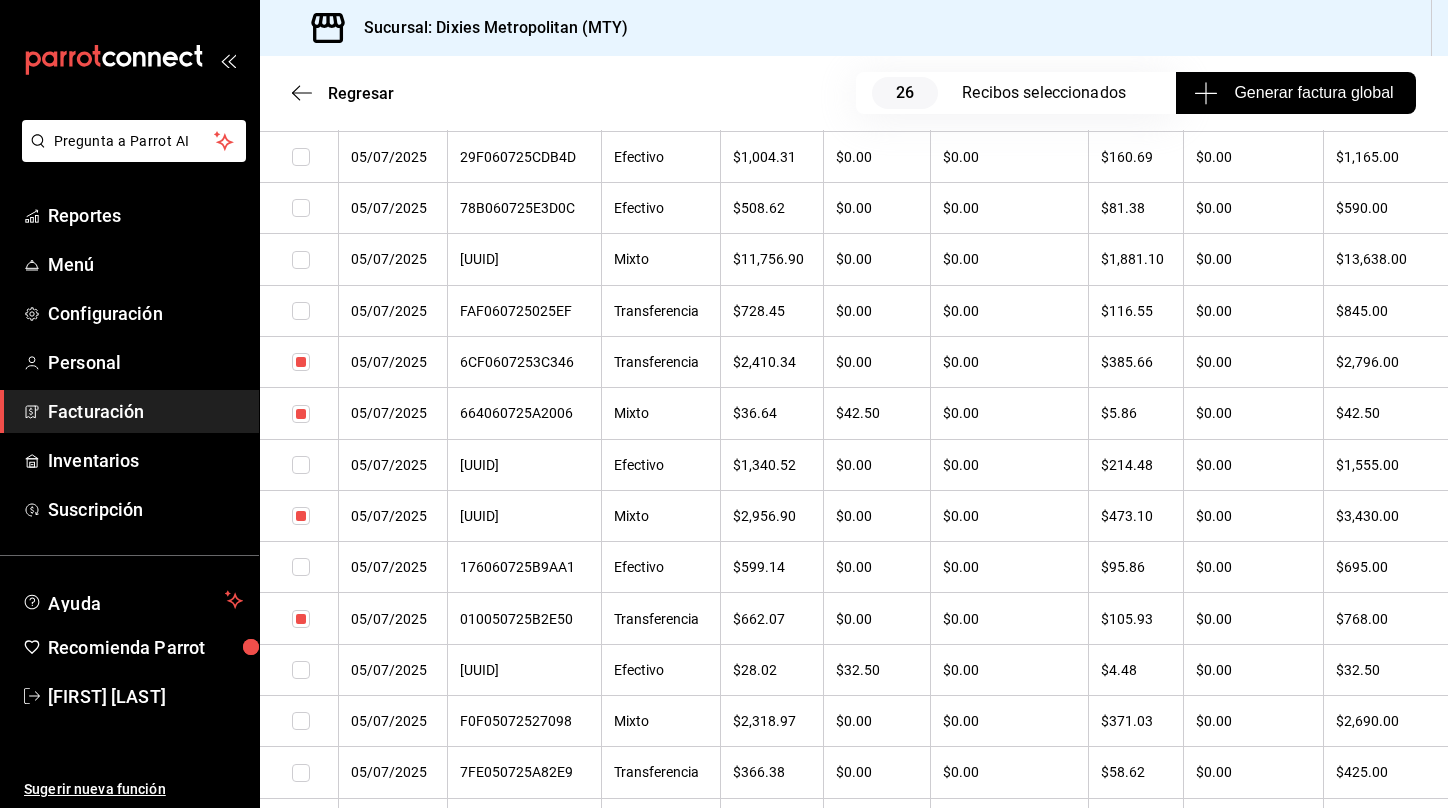click at bounding box center [301, 670] 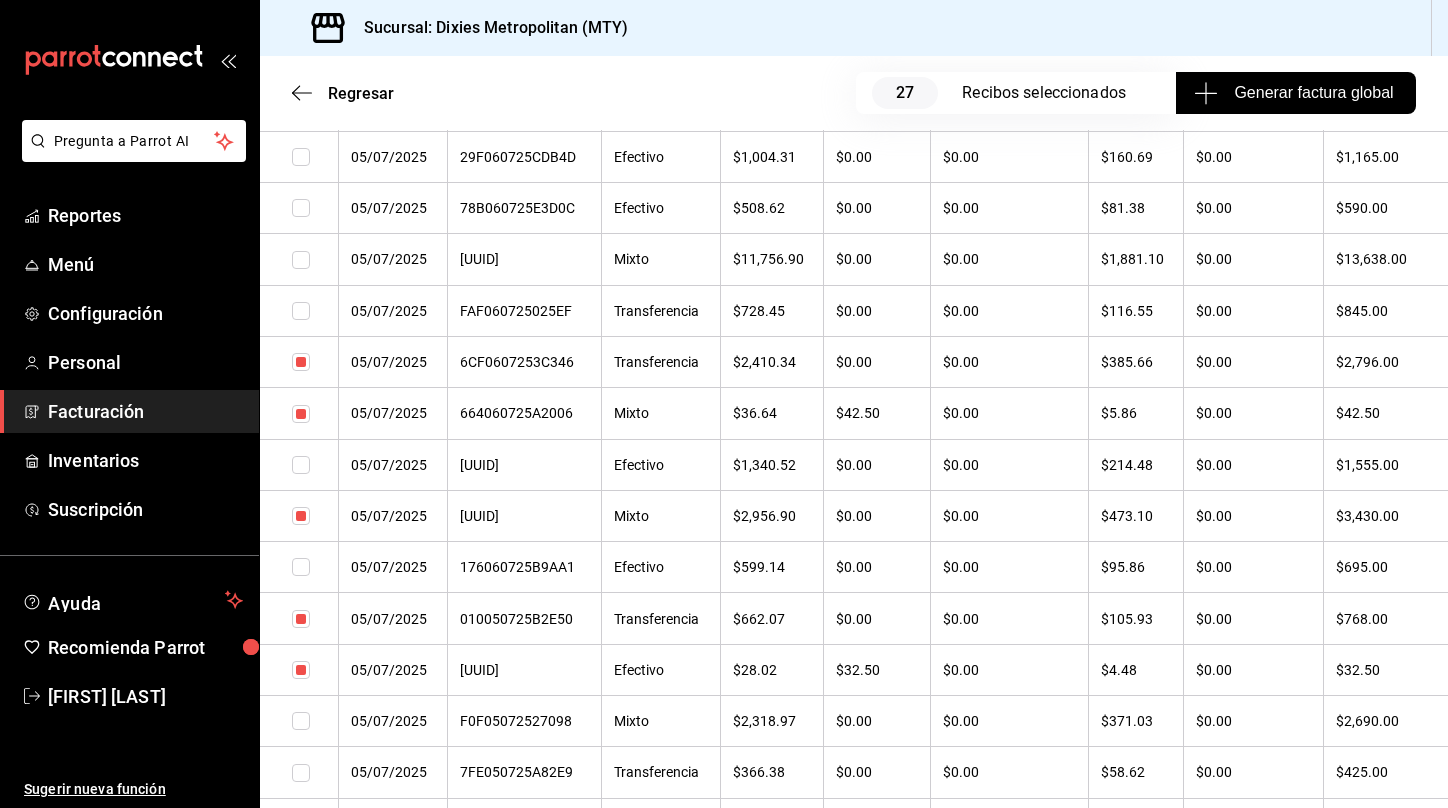click at bounding box center (301, 721) 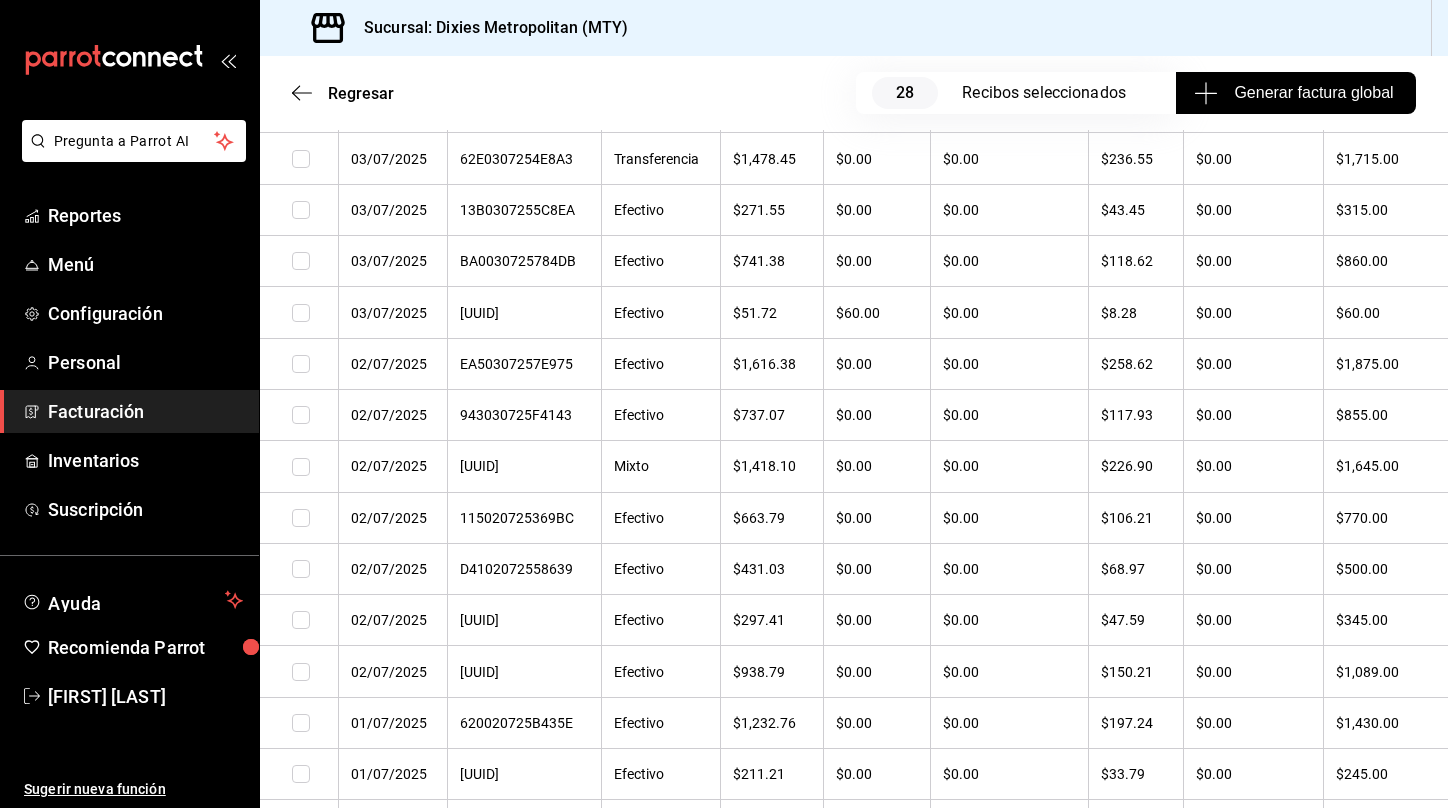 scroll, scrollTop: 4141, scrollLeft: 0, axis: vertical 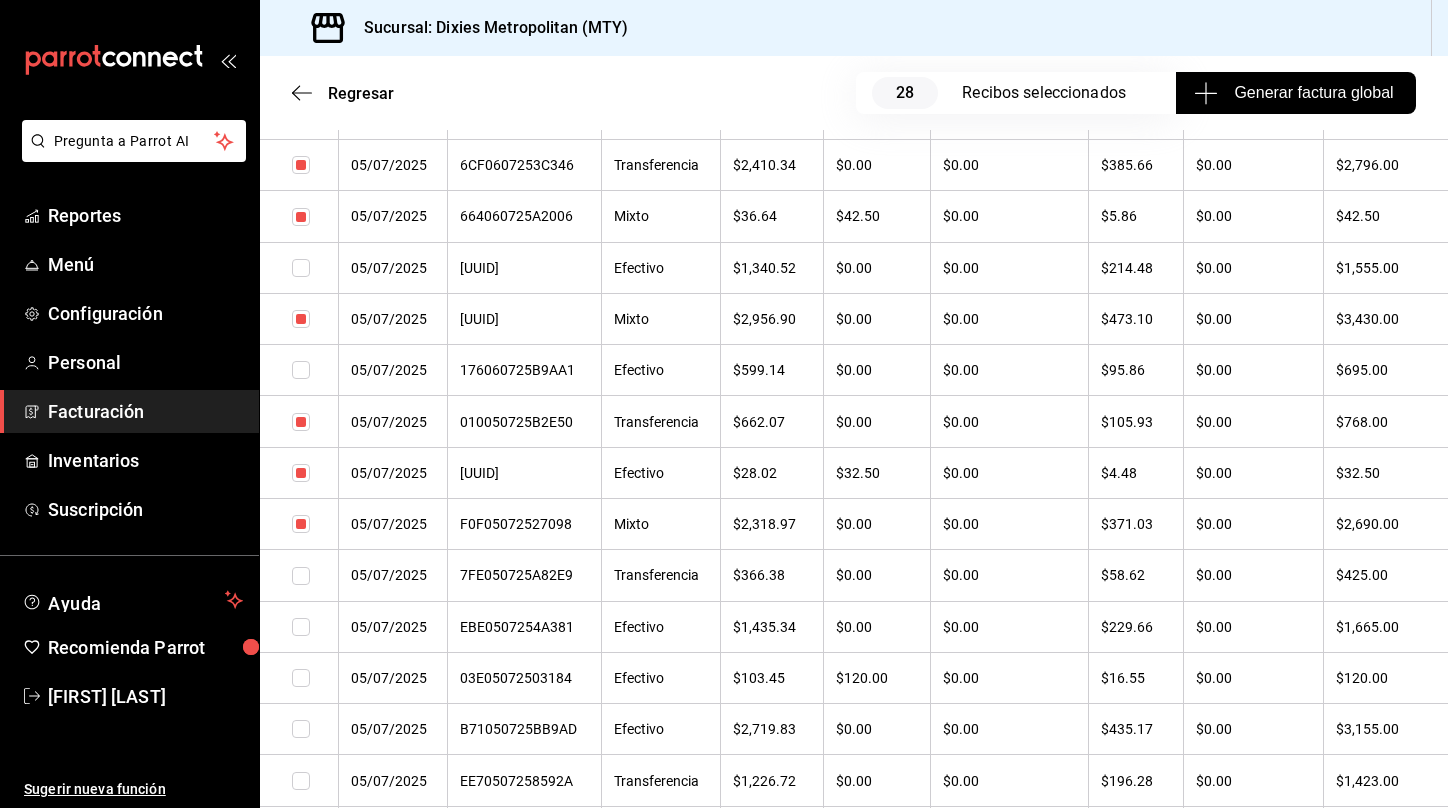 click at bounding box center [301, 422] 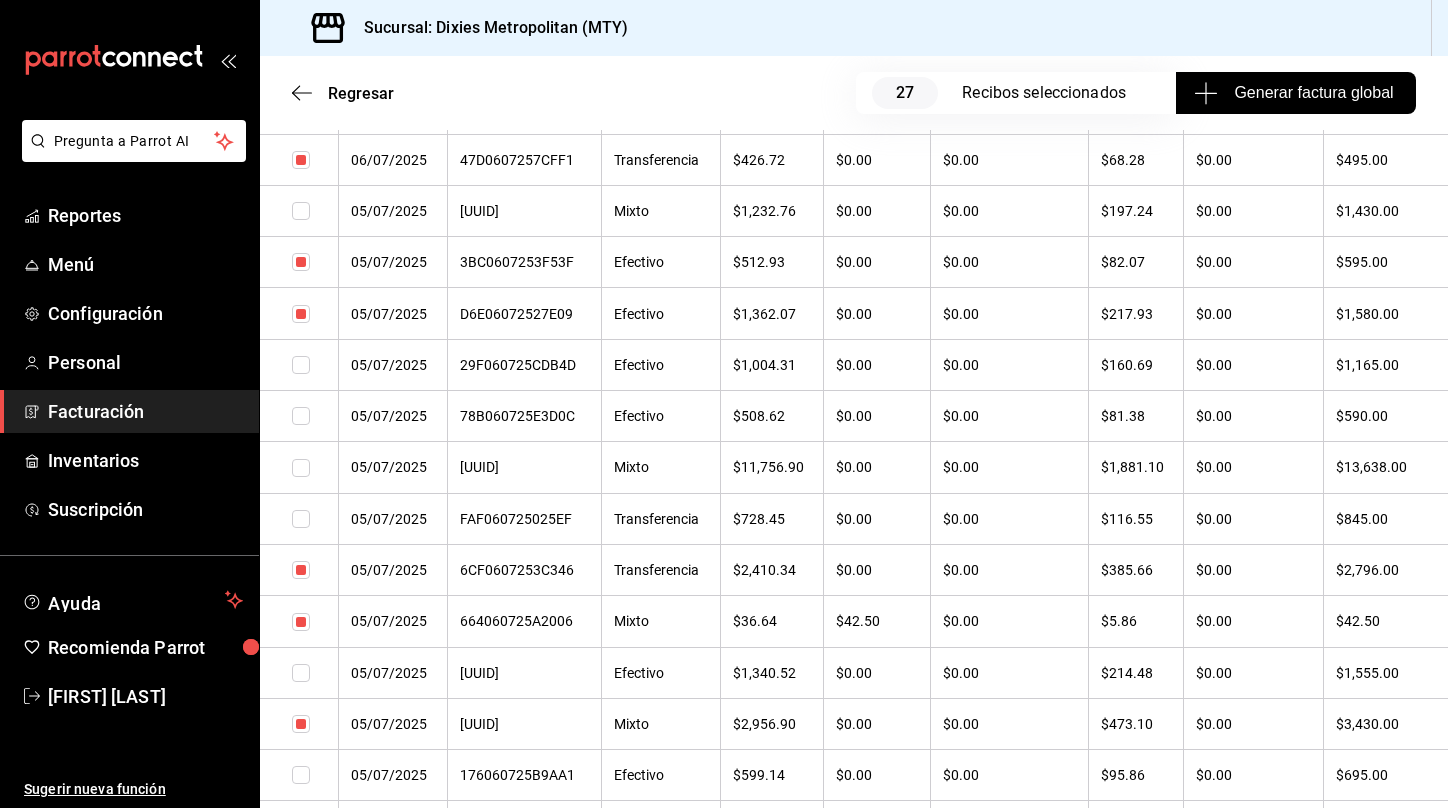 scroll, scrollTop: 1630, scrollLeft: 0, axis: vertical 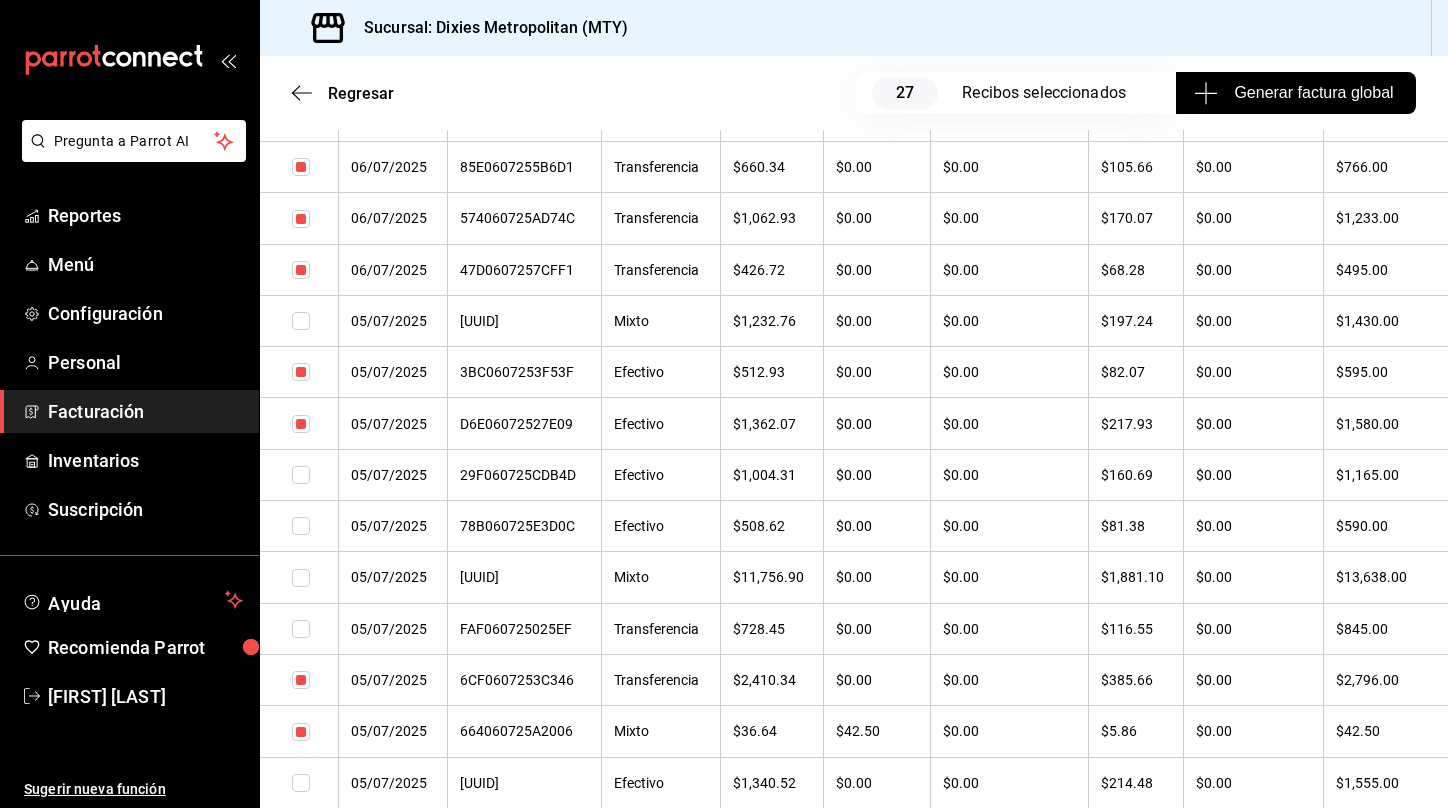 drag, startPoint x: 321, startPoint y: 428, endPoint x: 305, endPoint y: 441, distance: 20.615528 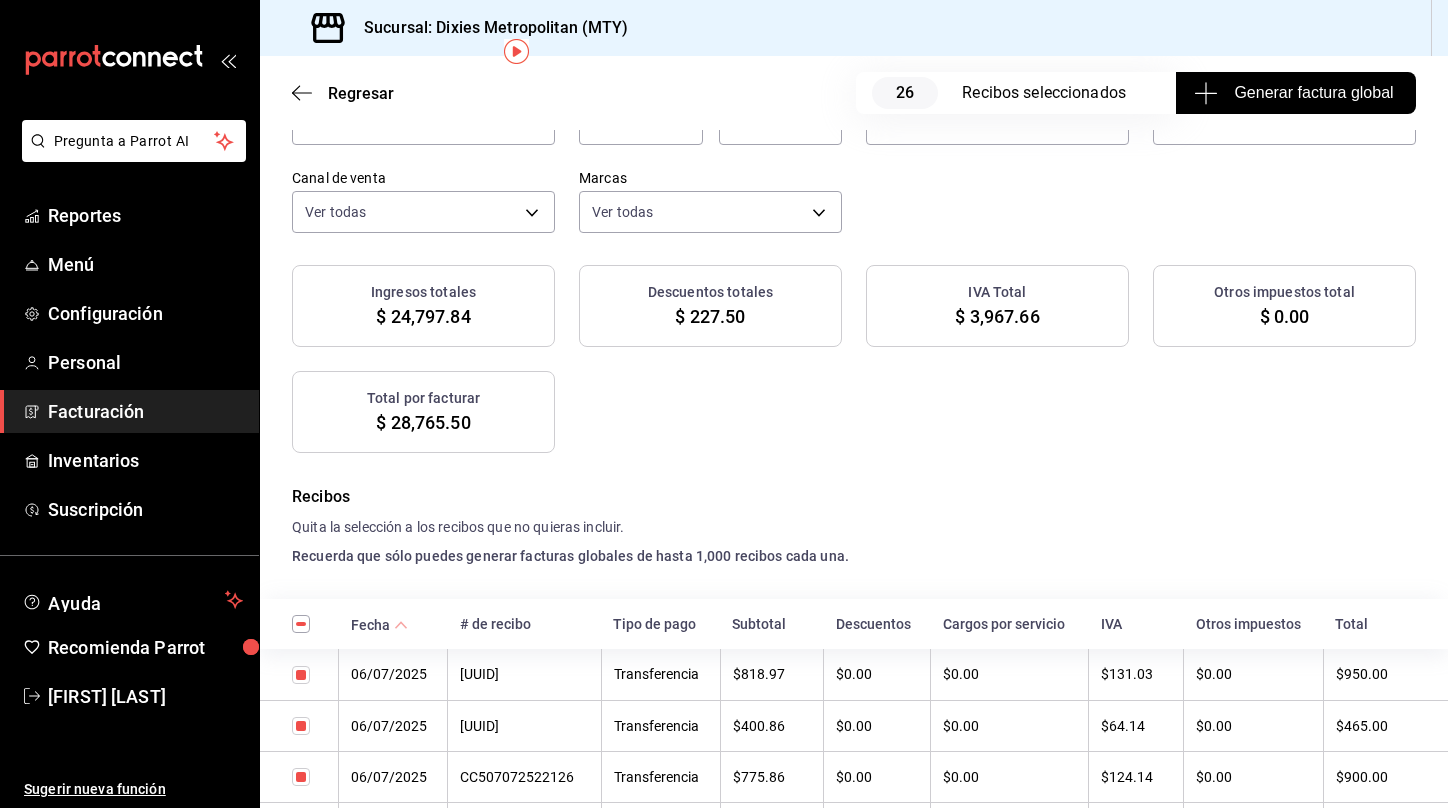 scroll, scrollTop: 0, scrollLeft: 0, axis: both 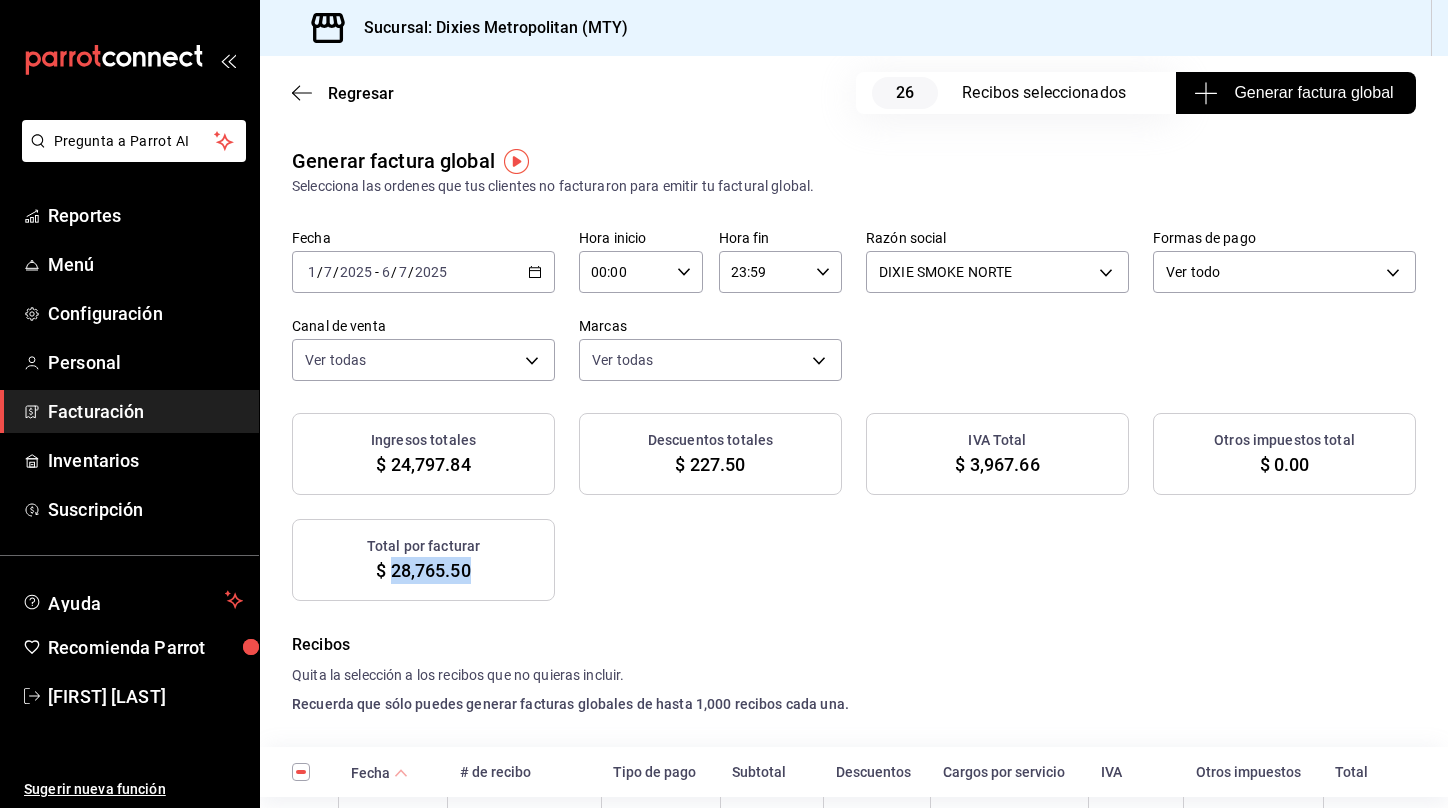 drag, startPoint x: 473, startPoint y: 574, endPoint x: 393, endPoint y: 574, distance: 80 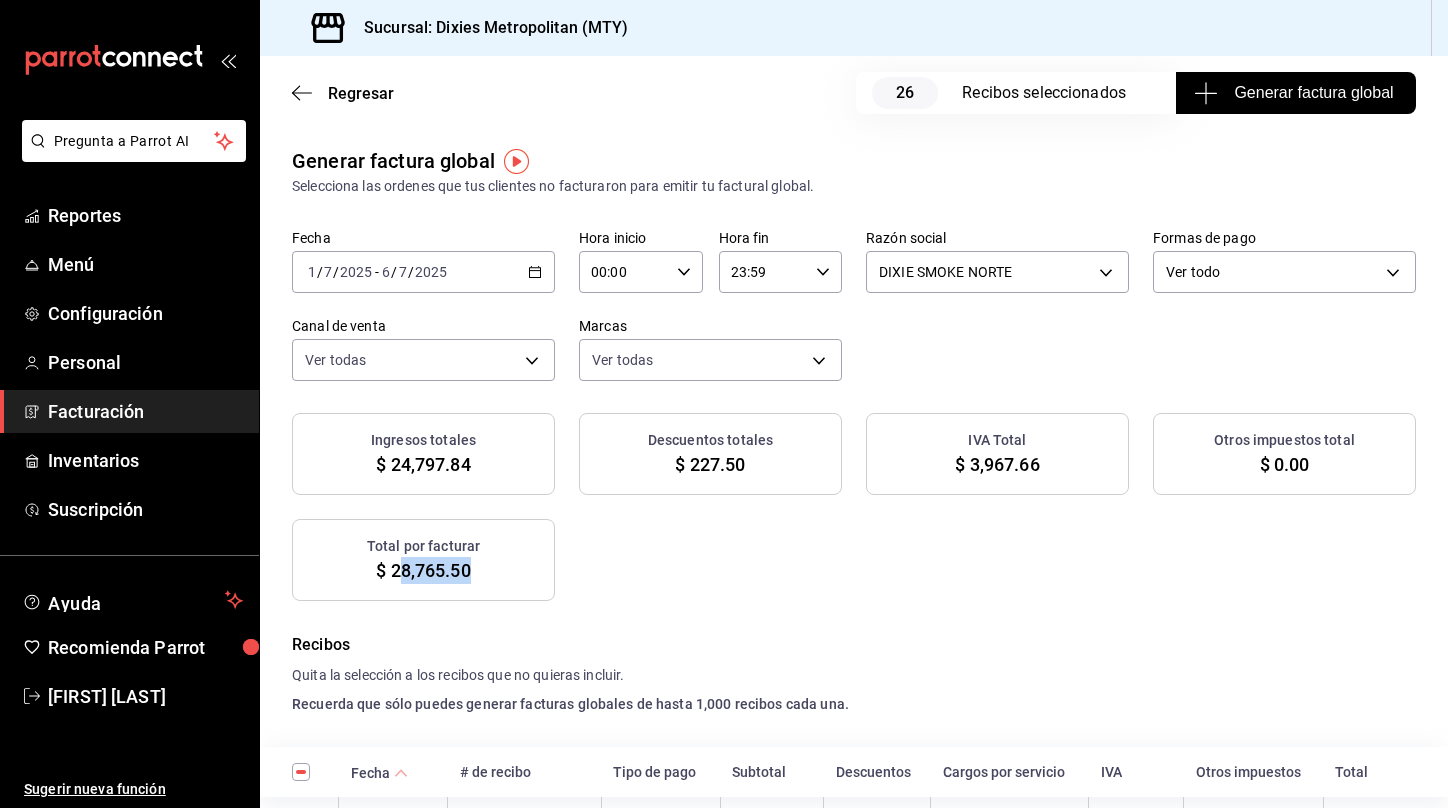 copy on "8,765.50" 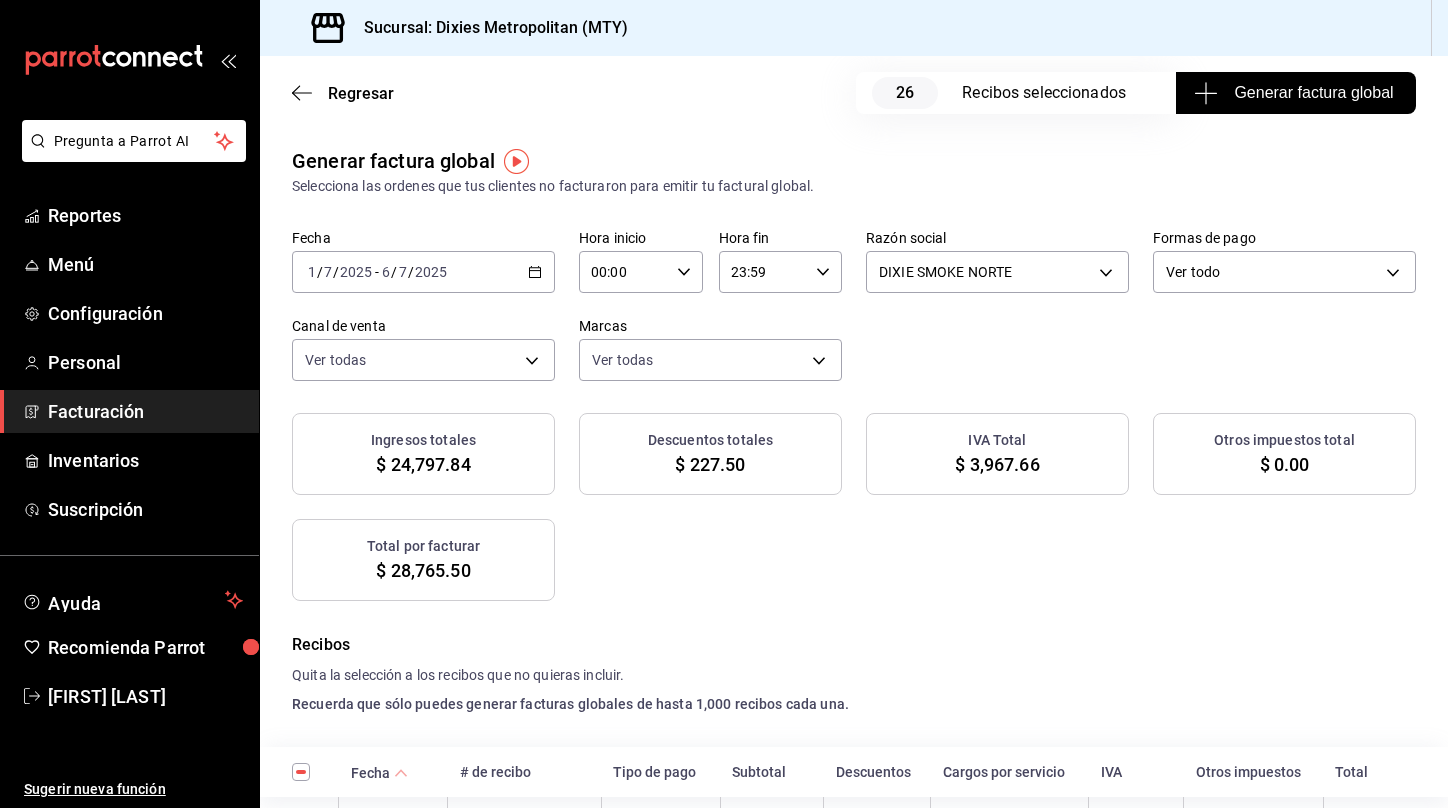 click on "Ingresos totales $ 24,797.84 Descuentos totales $ 227.50 IVA Total $ 3,967.66 Otros impuestos total $ 0.00 Total por facturar $ 28,765.50" at bounding box center [854, 507] 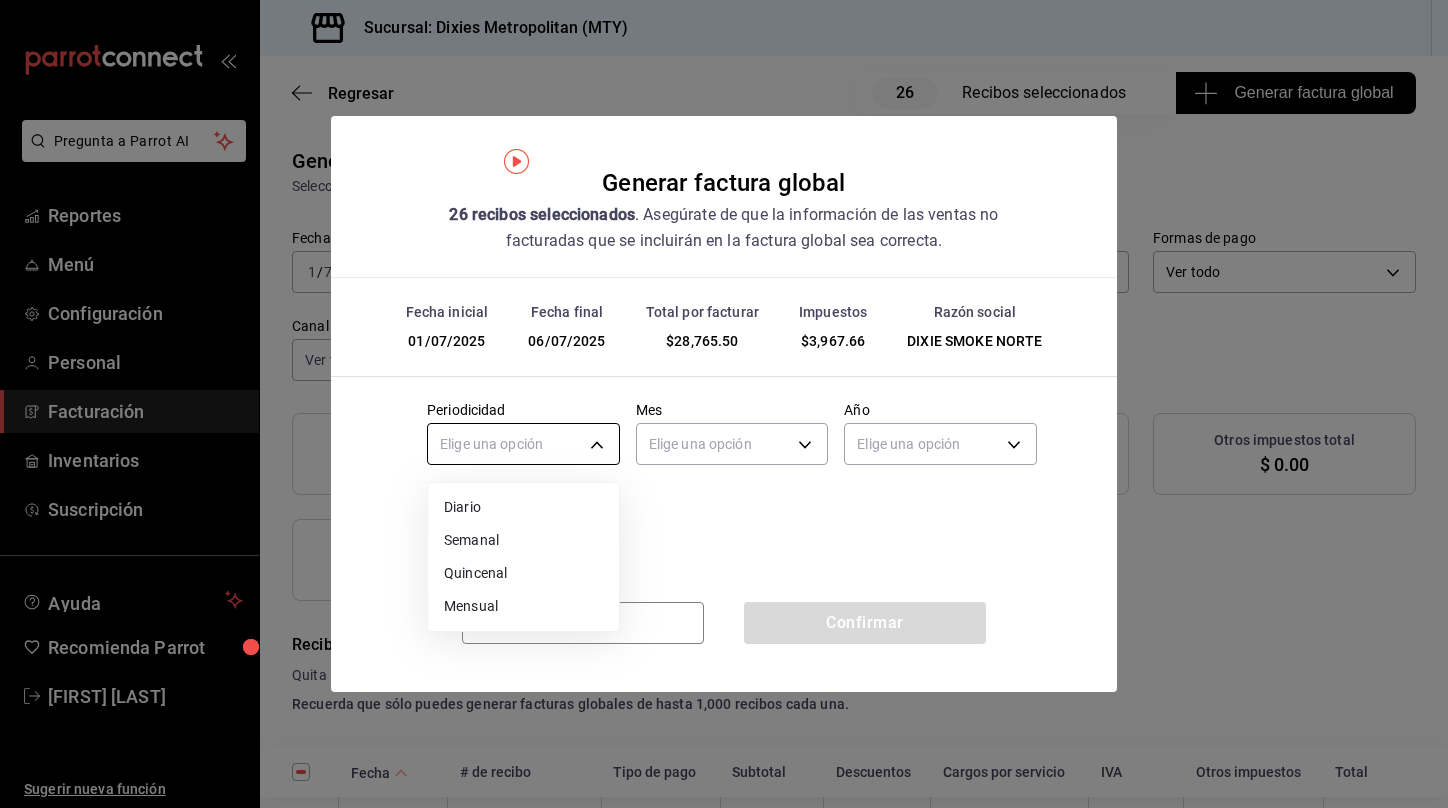 click on "Pregunta a Parrot AI Reportes   Menú   Configuración   Personal   Facturación   Inventarios   Suscripción   Ayuda Recomienda Parrot   Jocelin Varela   Sugerir nueva función   Sucursal: Dixies Metropolitan (MTY) Regresar 26 Recibos seleccionados Generar factura global Generar factura global Selecciona las ordenes que tus clientes no facturaron para emitir tu factural global. Fecha [DATE] [DATE] - [DATE] [DATE] Hora inicio 00:00 Hora inicio Hora fin 23:59 Hora fin Razón social DIXIE SMOKE NORTE [UUID] Formas de pago Ver todo ALL Canal de venta Ver todas PARROT,UBER_EATS,RAPPI,DIDI_FOOD,ONLINE Marcas Ver todas [UUID] Ingresos totales [CURRENCY] Descuentos totales [CURRENCY] IVA Total [CURRENCY] Otros impuestos total [CURRENCY] Total por facturar [CURRENCY] Recibos Quita la selección a los recibos que no quieras incluir. Recuerda que sólo puedes generar facturas globales de hasta 1,000 recibos cada una. Fecha # de recibo Subtotal" at bounding box center (724, 404) 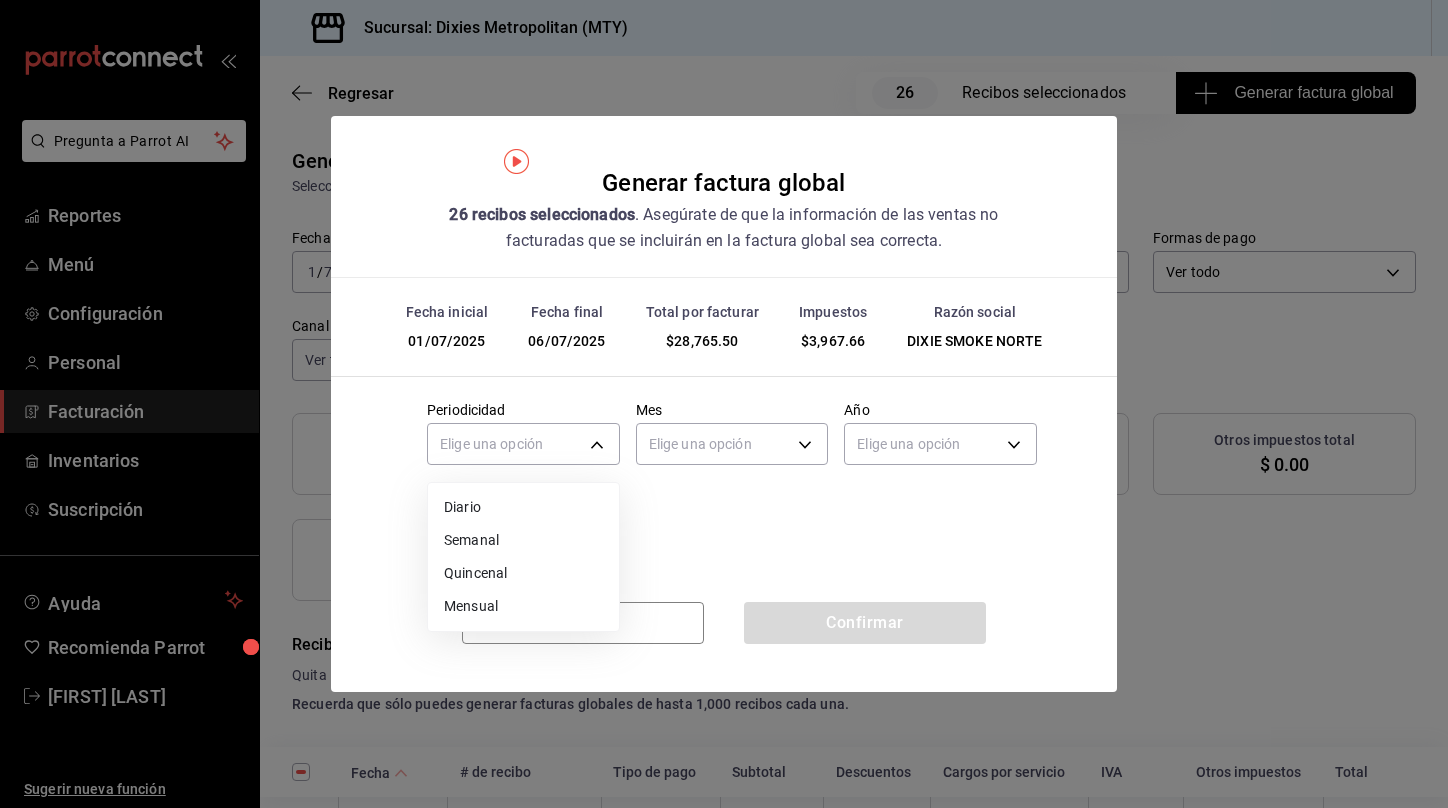 click on "Semanal" at bounding box center (523, 540) 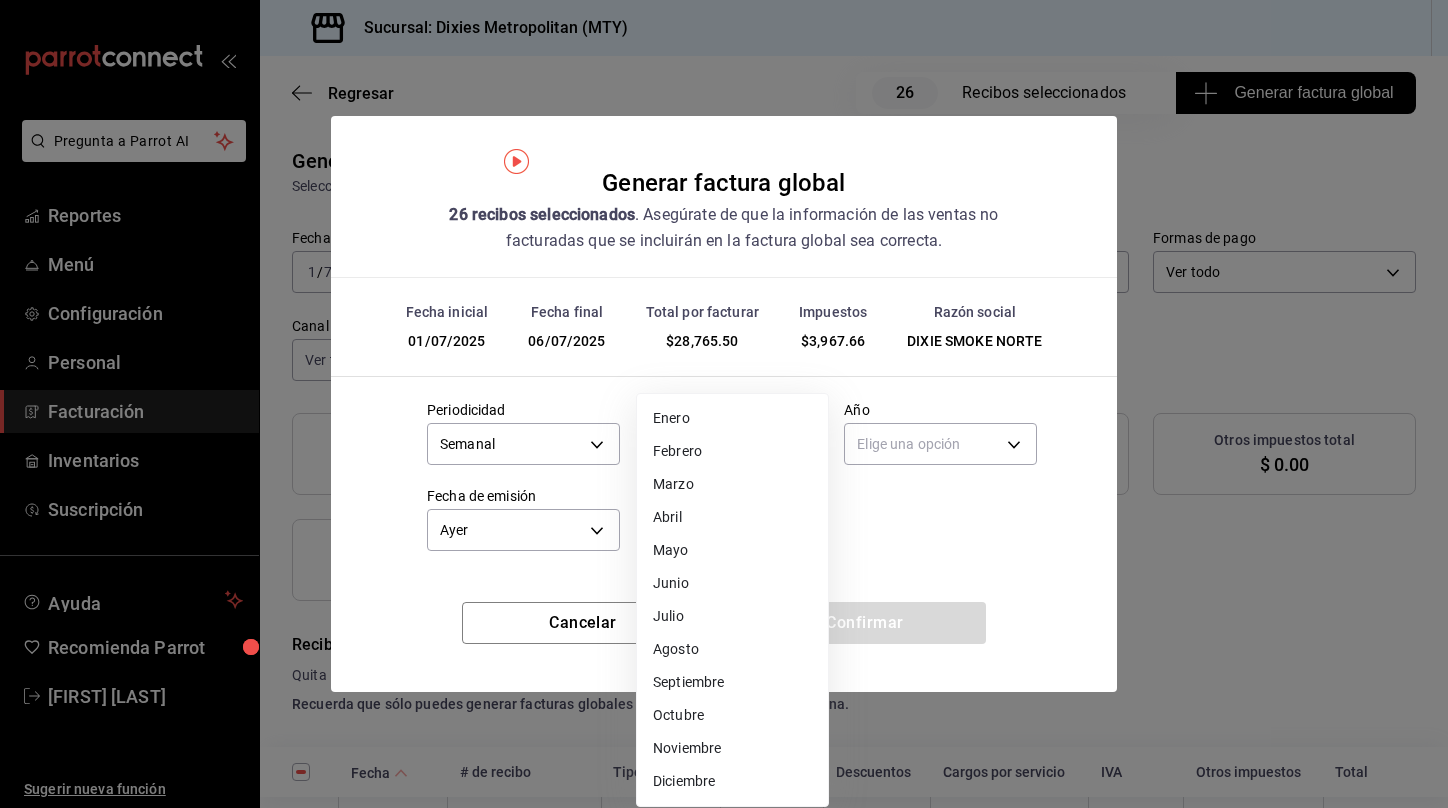click on "Pregunta a Parrot AI Reportes   Menú   Configuración   Personal   Facturación   Inventarios   Suscripción   Ayuda Recomienda Parrot   Jocelin Varela   Sugerir nueva función   Sucursal: Dixies Metropolitan (MTY) Regresar 26 Recibos seleccionados Generar factura global Generar factura global Selecciona las ordenes que tus clientes no facturaron para emitir tu factural global. Fecha [DATE] [DATE] - [DATE] [DATE] Hora inicio 00:00 Hora inicio Hora fin 23:59 Hora fin Razón social DIXIE SMOKE NORTE [UUID] Formas de pago Ver todo ALL Canal de venta Ver todas PARROT,UBER_EATS,RAPPI,DIDI_FOOD,ONLINE Marcas Ver todas [UUID] Ingresos totales [CURRENCY] Descuentos totales [CURRENCY] IVA Total [CURRENCY] Otros impuestos total [CURRENCY] Total por facturar [CURRENCY] Recibos Quita la selección a los recibos que no quieras incluir. Recuerda que sólo puedes generar facturas globales de hasta 1,000 recibos cada una. Fecha # de recibo Subtotal" at bounding box center (724, 404) 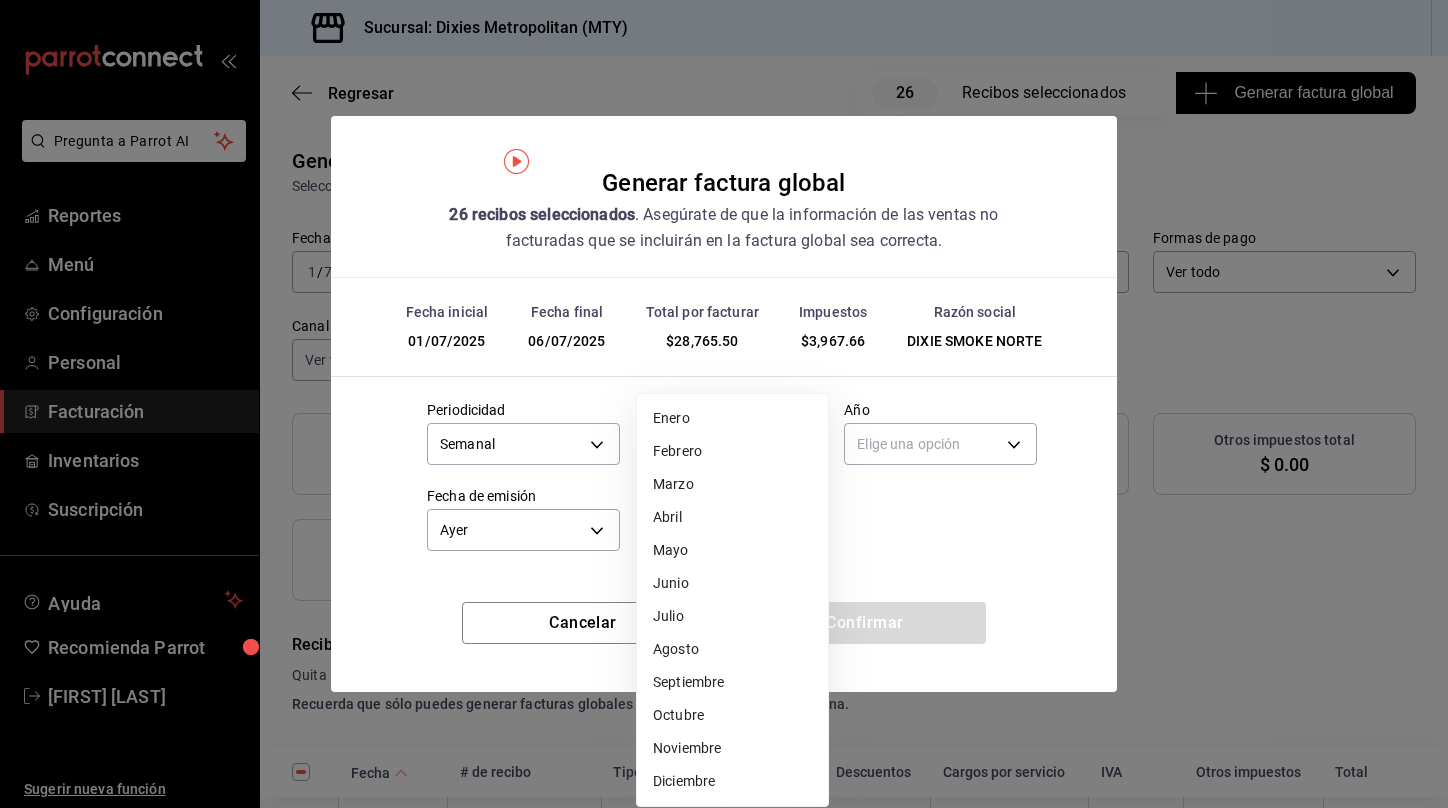 click on "Julio" at bounding box center [732, 616] 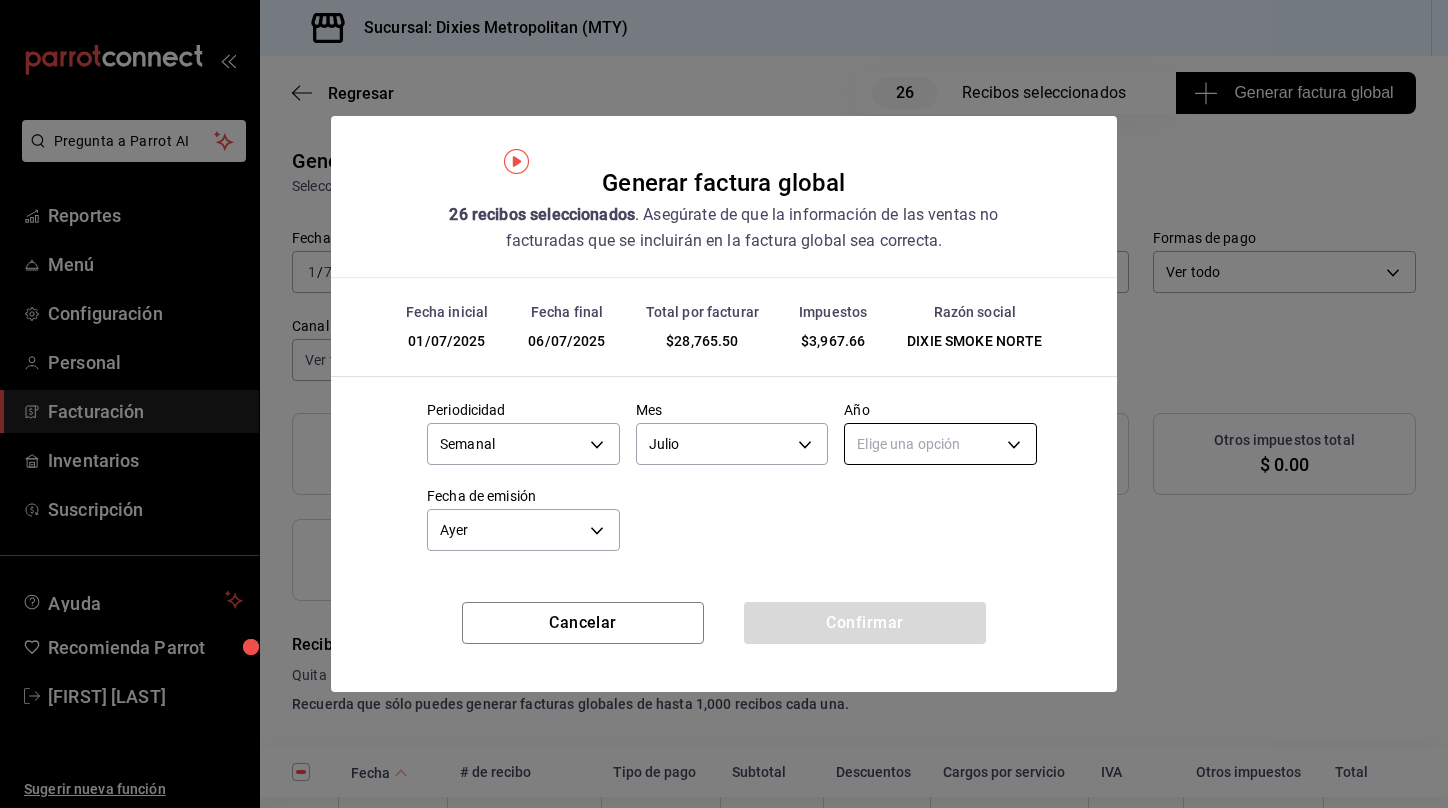 click on "Pregunta a Parrot AI Reportes   Menú   Configuración   Personal   Facturación   Inventarios   Suscripción   Ayuda Recomienda Parrot   Jocelin Varela   Sugerir nueva función   Sucursal: Dixies Metropolitan (MTY) Regresar 26 Recibos seleccionados Generar factura global Generar factura global Selecciona las ordenes que tus clientes no facturaron para emitir tu factural global. Fecha [DATE] [DATE] - [DATE] [DATE] Hora inicio 00:00 Hora inicio Hora fin 23:59 Hora fin Razón social DIXIE SMOKE NORTE [UUID] Formas de pago Ver todo ALL Canal de venta Ver todas PARROT,UBER_EATS,RAPPI,DIDI_FOOD,ONLINE Marcas Ver todas [UUID] Ingresos totales [CURRENCY] Descuentos totales [CURRENCY] IVA Total [CURRENCY] Otros impuestos total [CURRENCY] Total por facturar [CURRENCY] Recibos Quita la selección a los recibos que no quieras incluir. Recuerda que sólo puedes generar facturas globales de hasta 1,000 recibos cada una. Fecha # de recibo Subtotal" at bounding box center (724, 404) 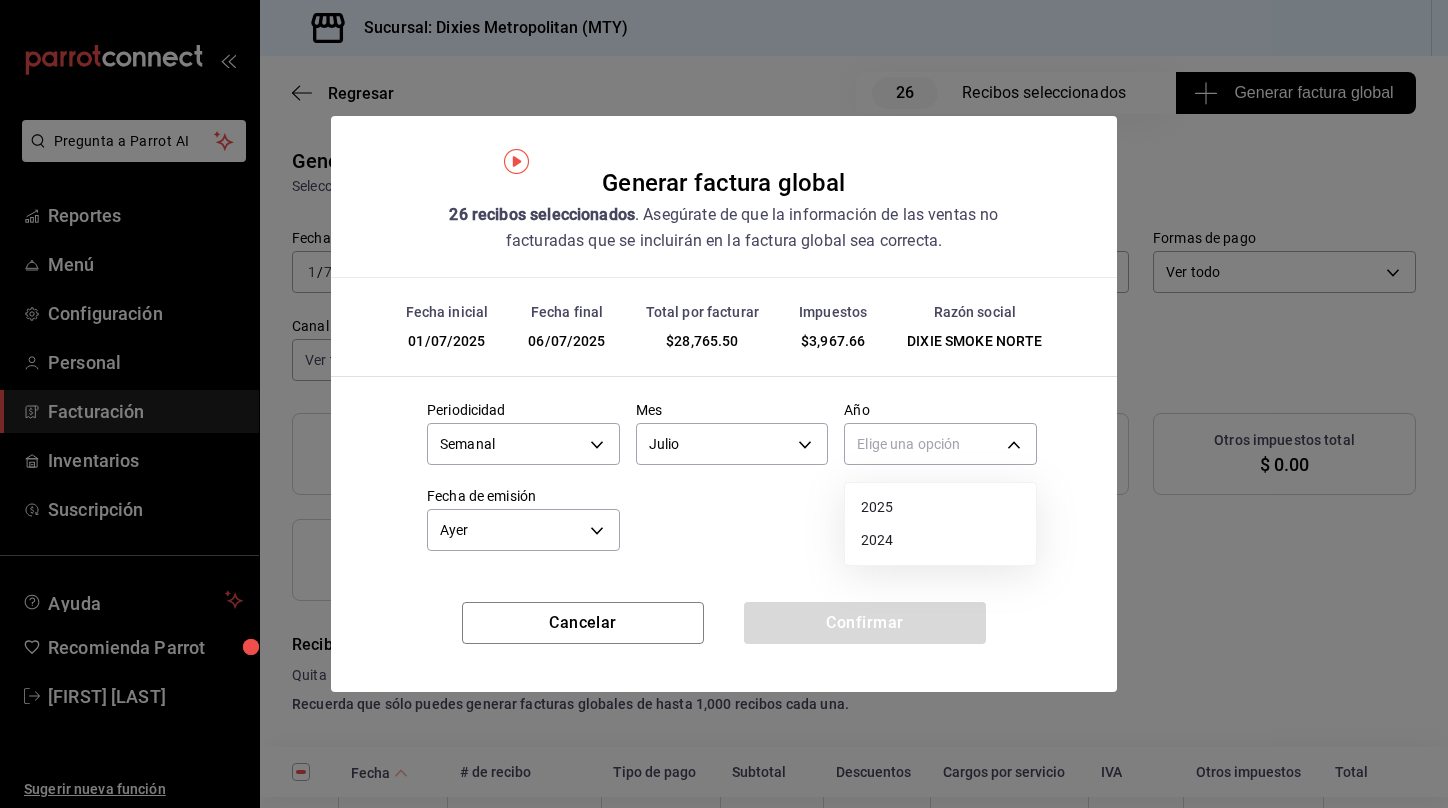 click on "2025" at bounding box center (940, 507) 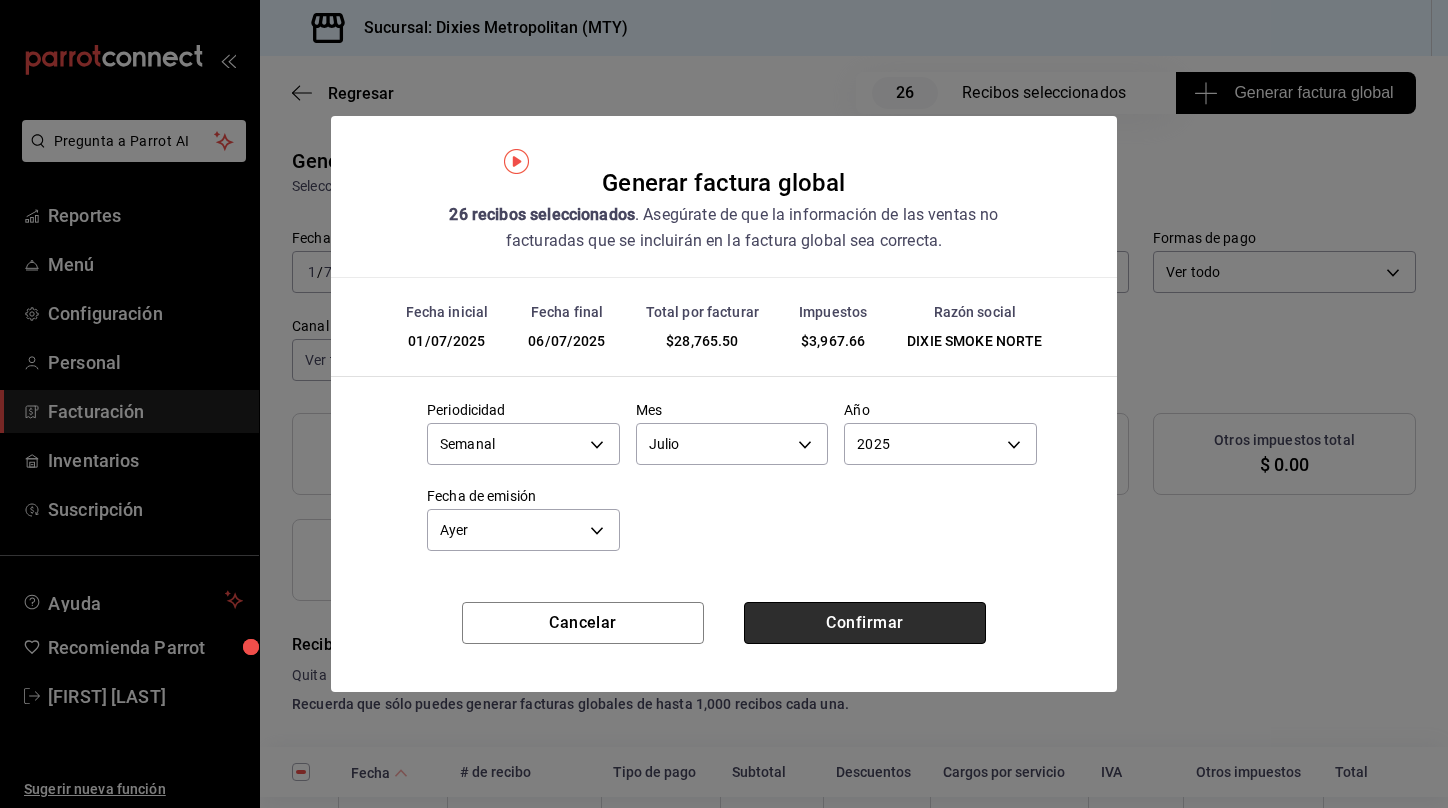 click on "Confirmar" at bounding box center (865, 623) 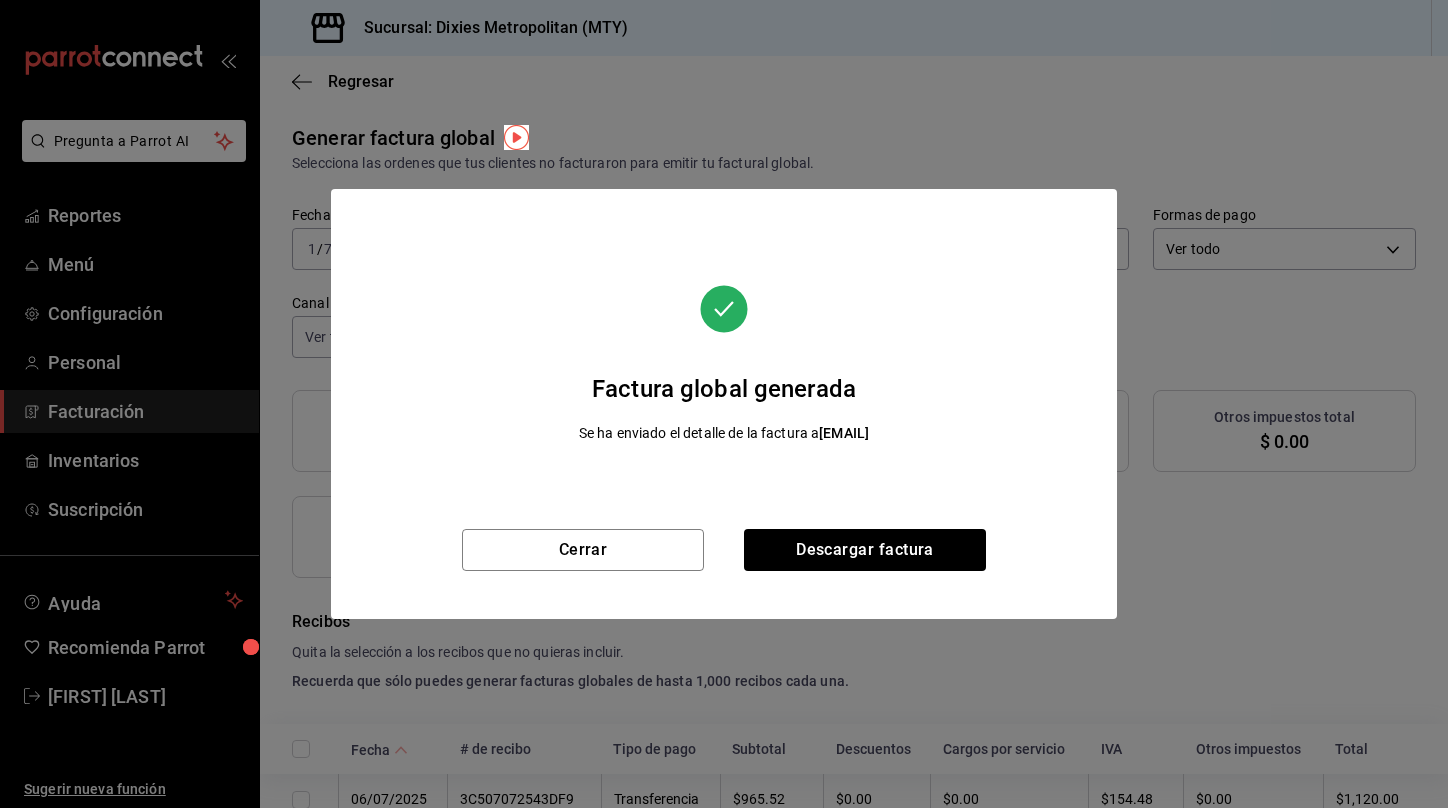 click on "Cerrar Descargar factura" at bounding box center (724, 574) 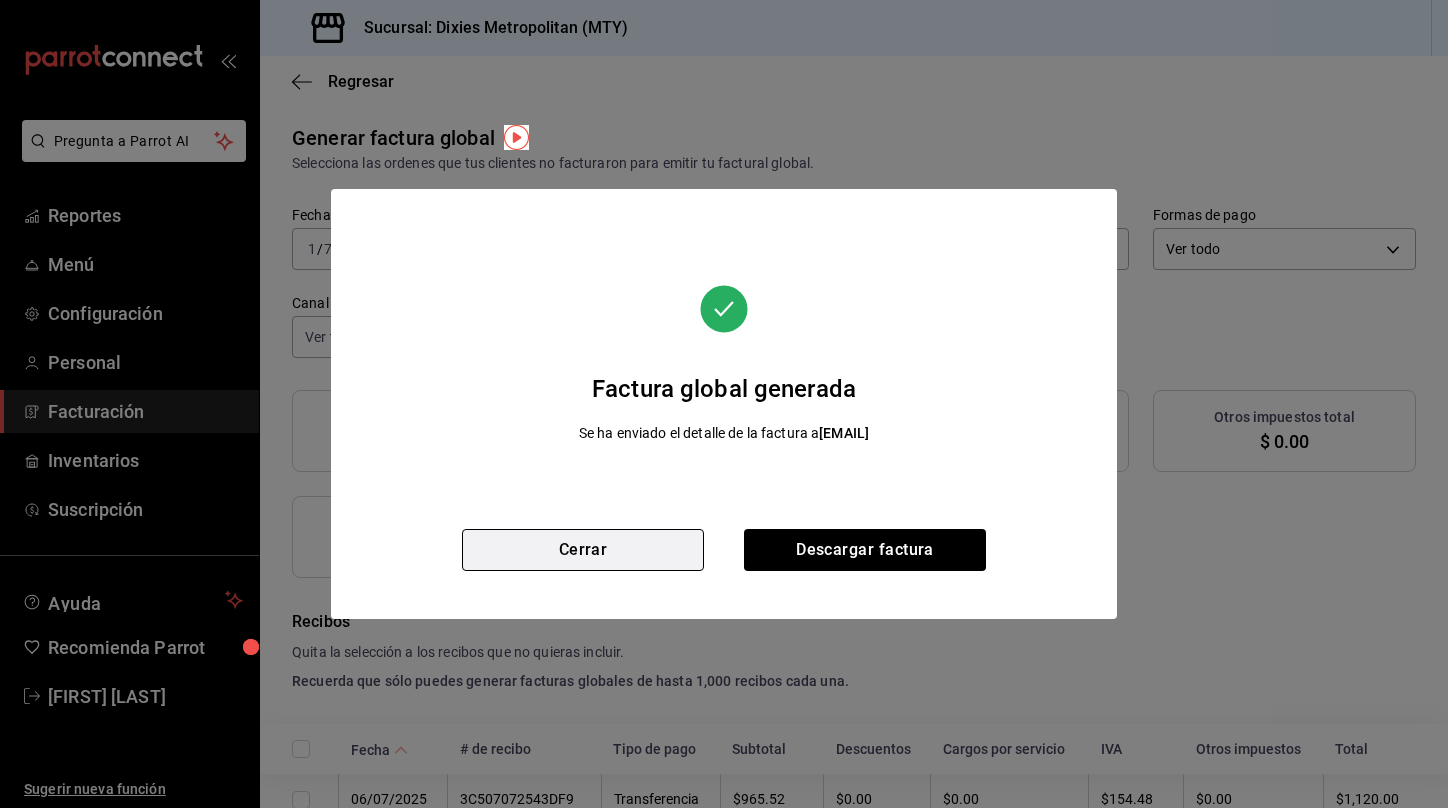 click on "Cerrar" at bounding box center (583, 550) 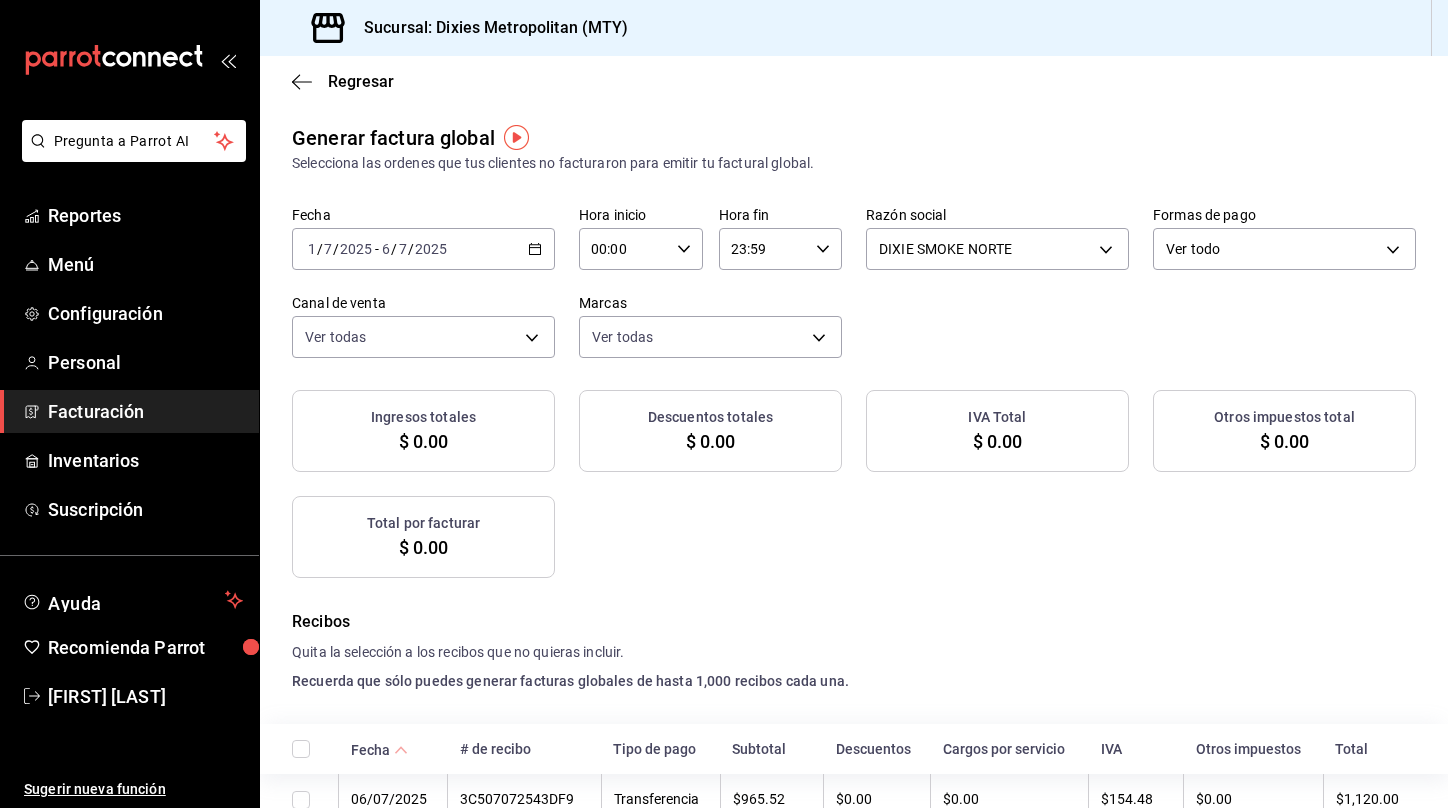 click 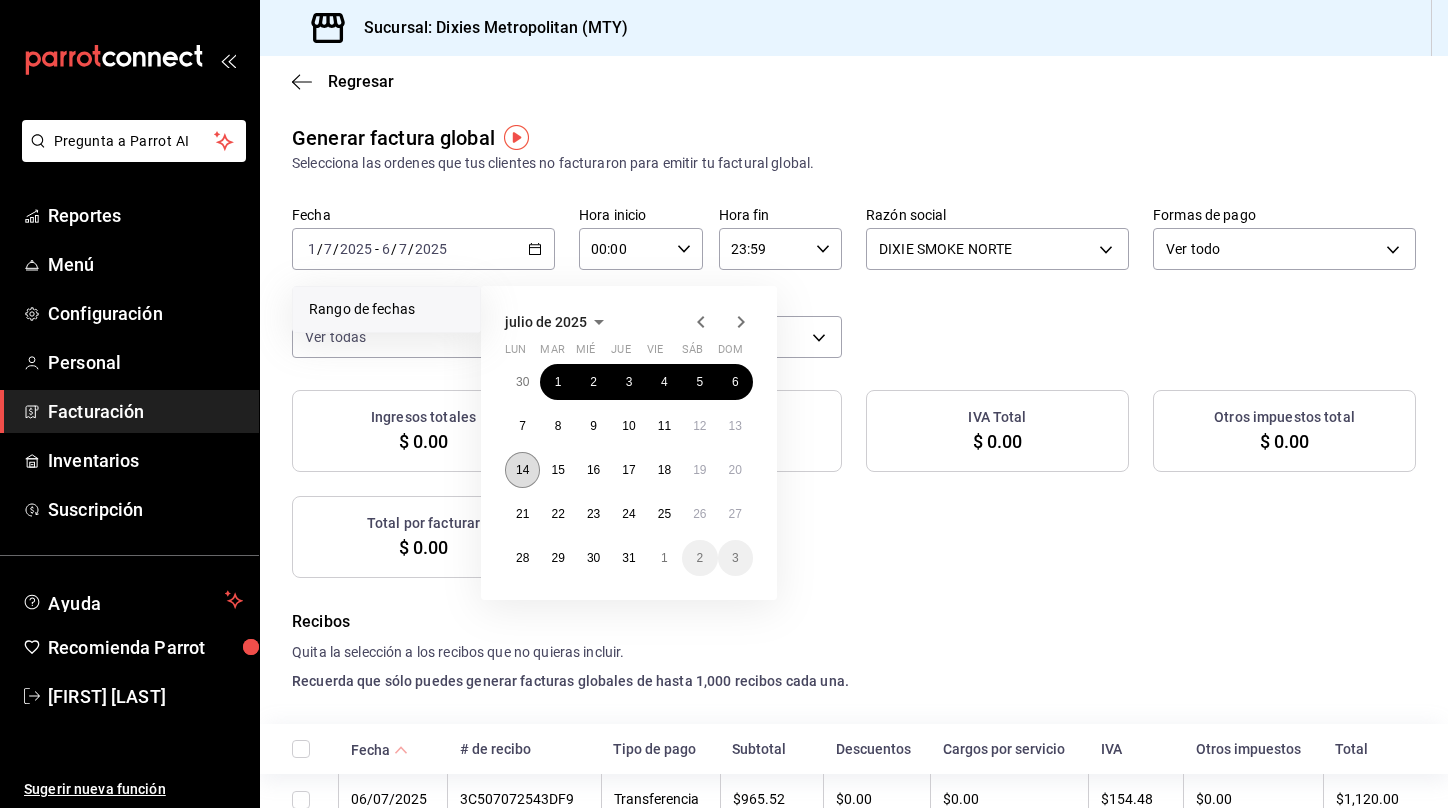 click on "14" at bounding box center [522, 470] 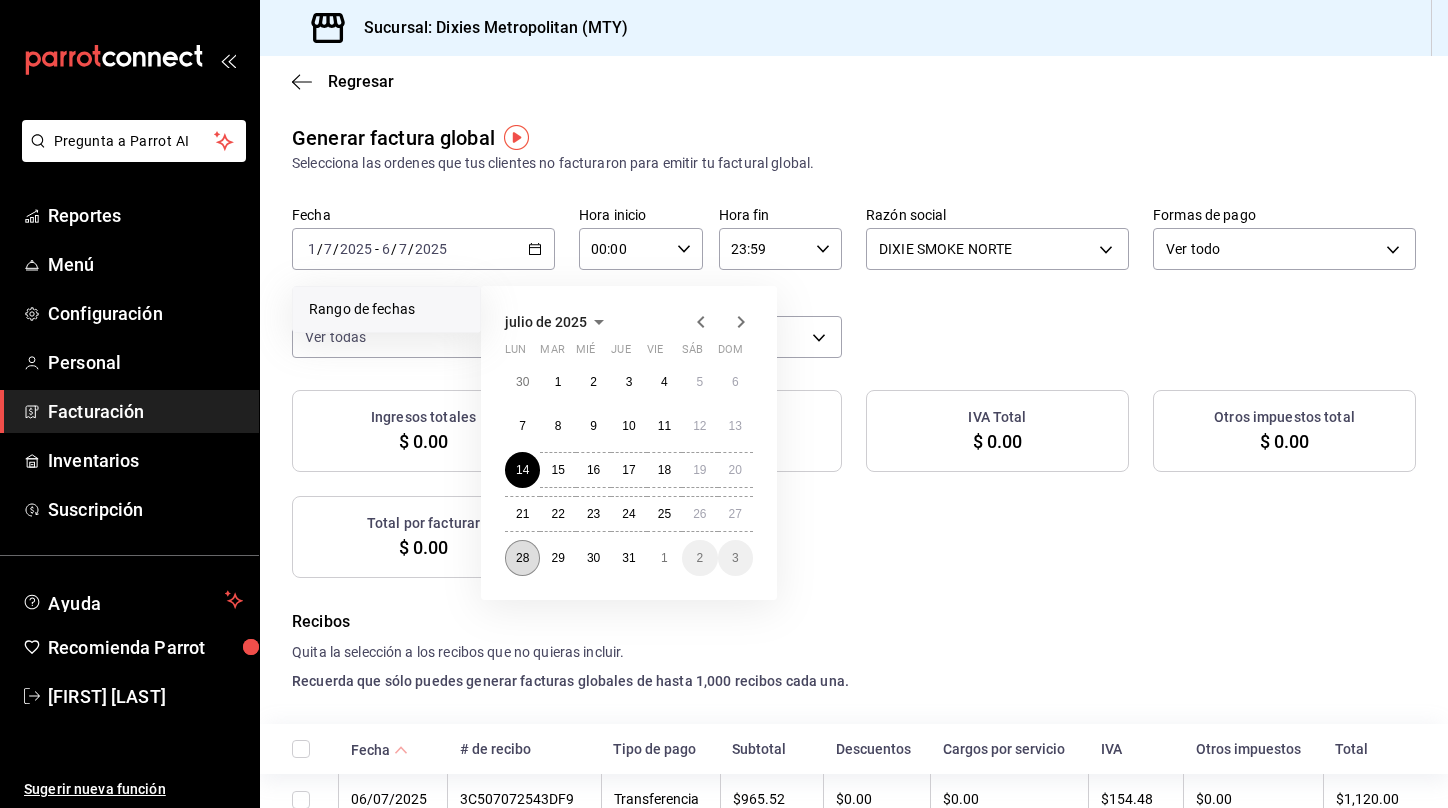 click on "28" at bounding box center (522, 558) 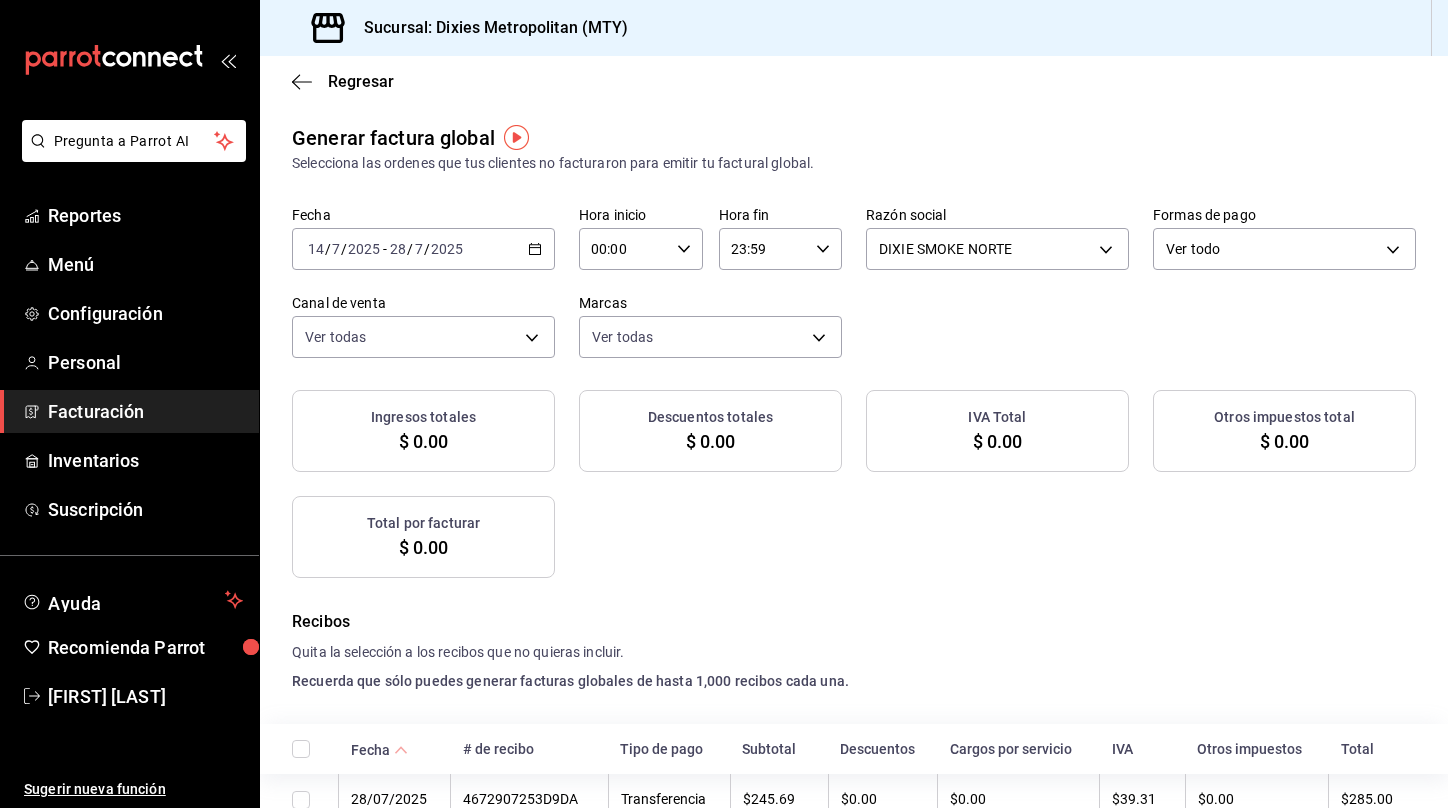 click 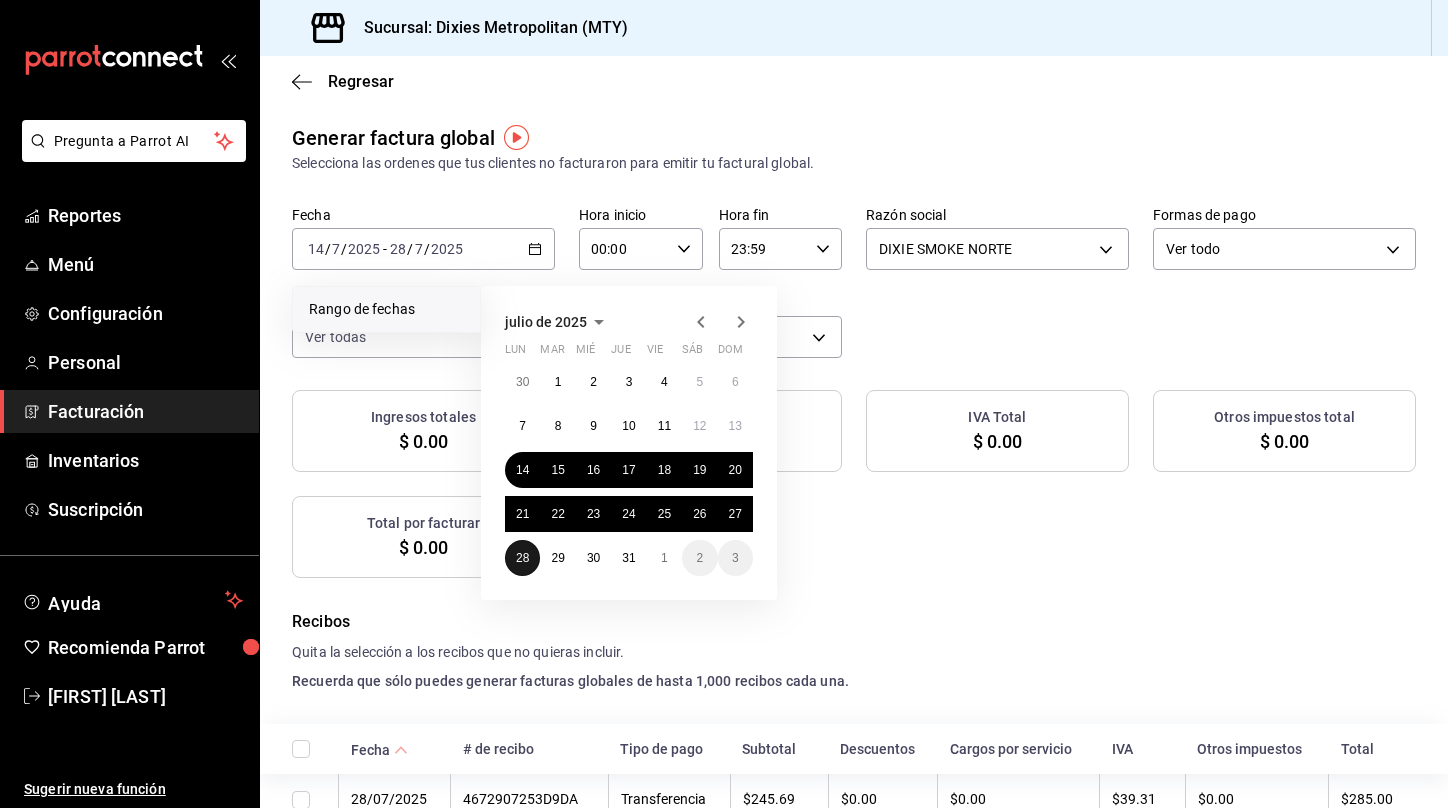 click on "28" at bounding box center (522, 558) 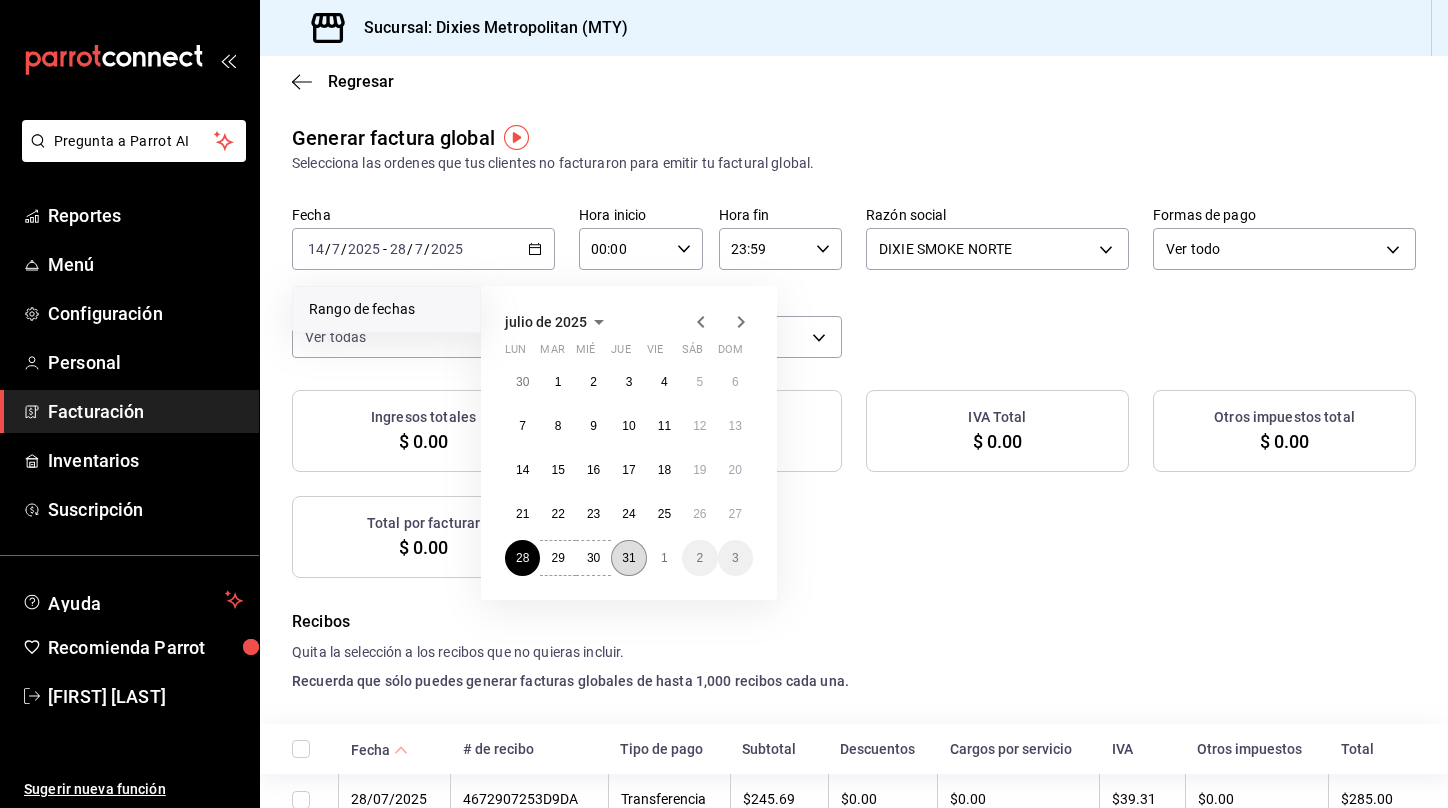 click on "31" at bounding box center (628, 558) 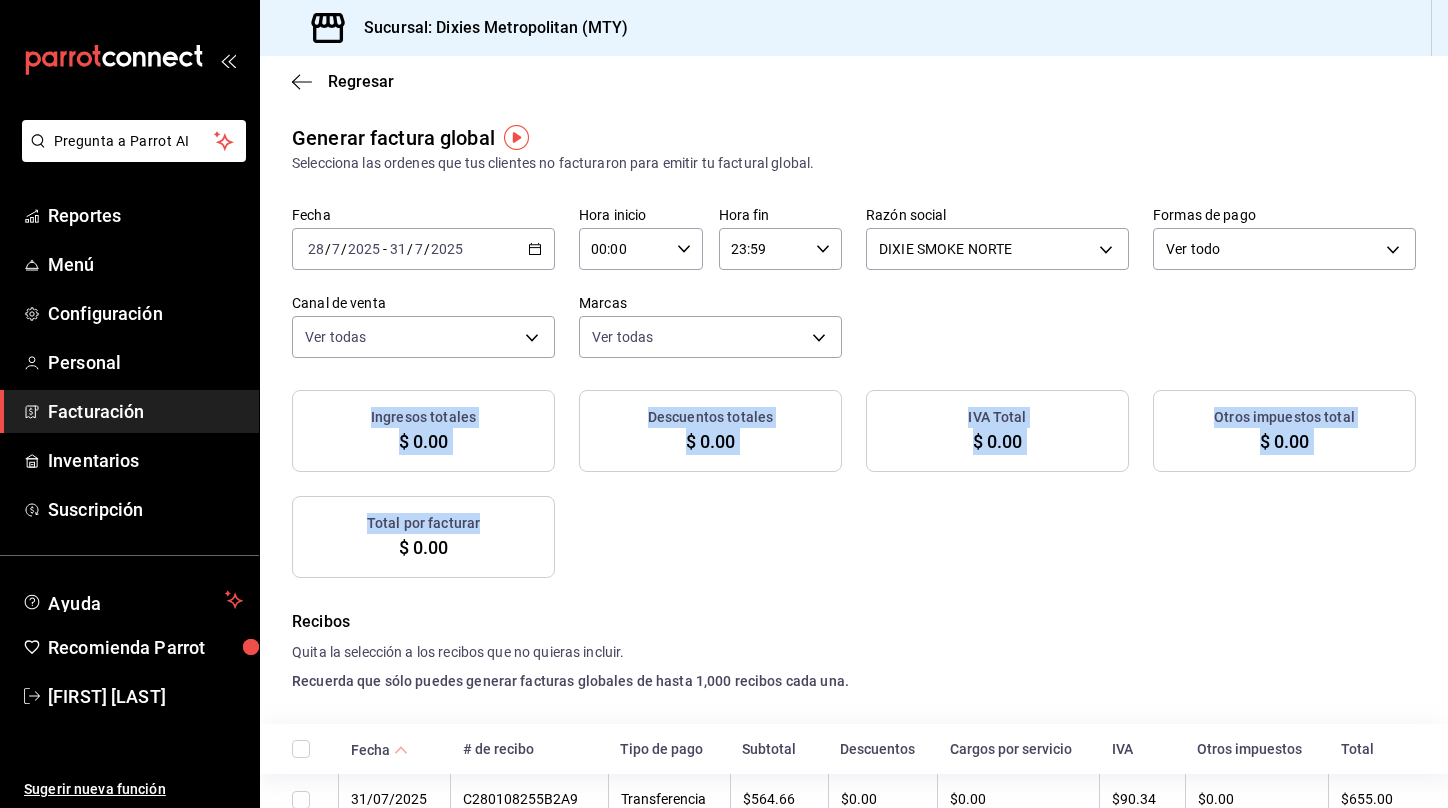 drag, startPoint x: 629, startPoint y: 554, endPoint x: 917, endPoint y: 366, distance: 343.93024 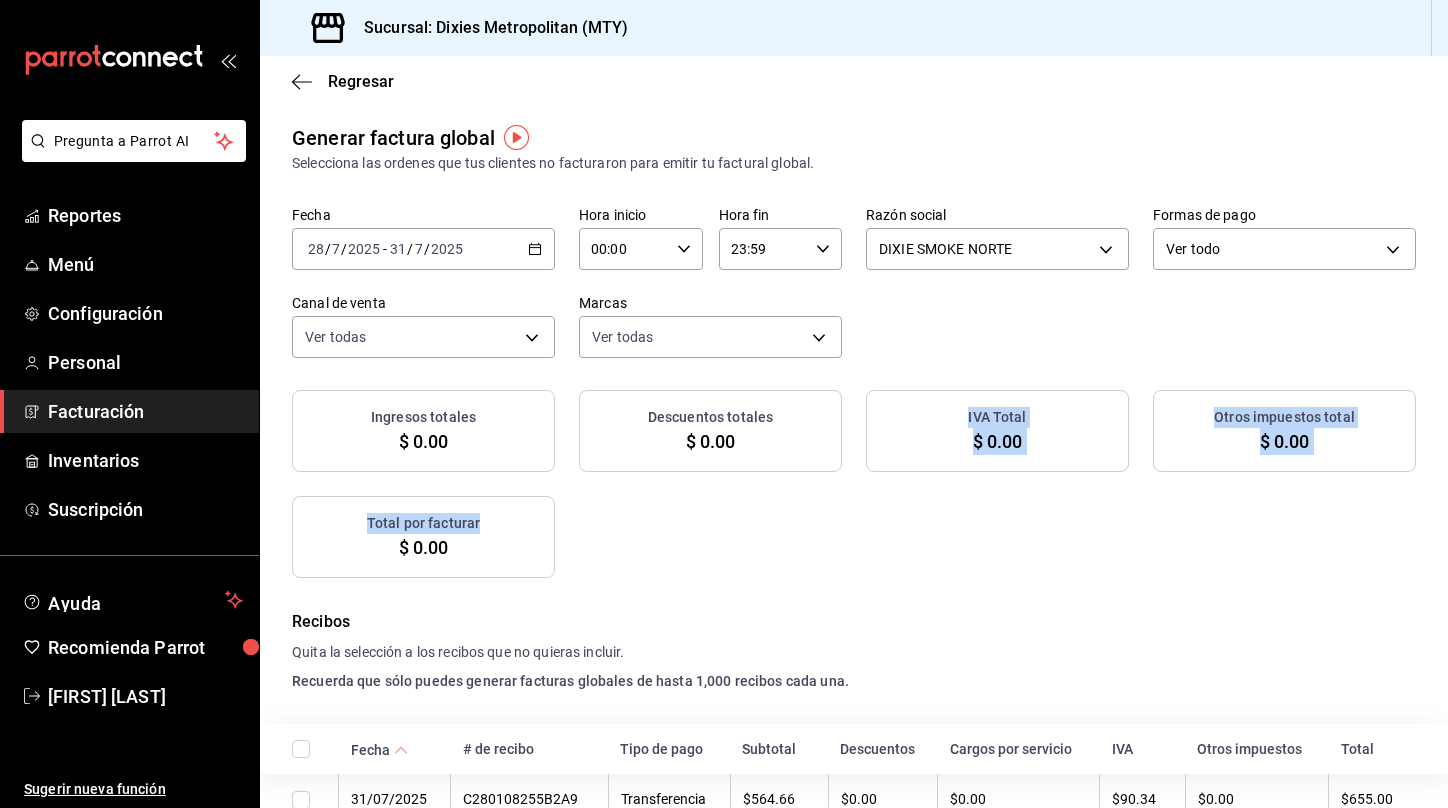 click 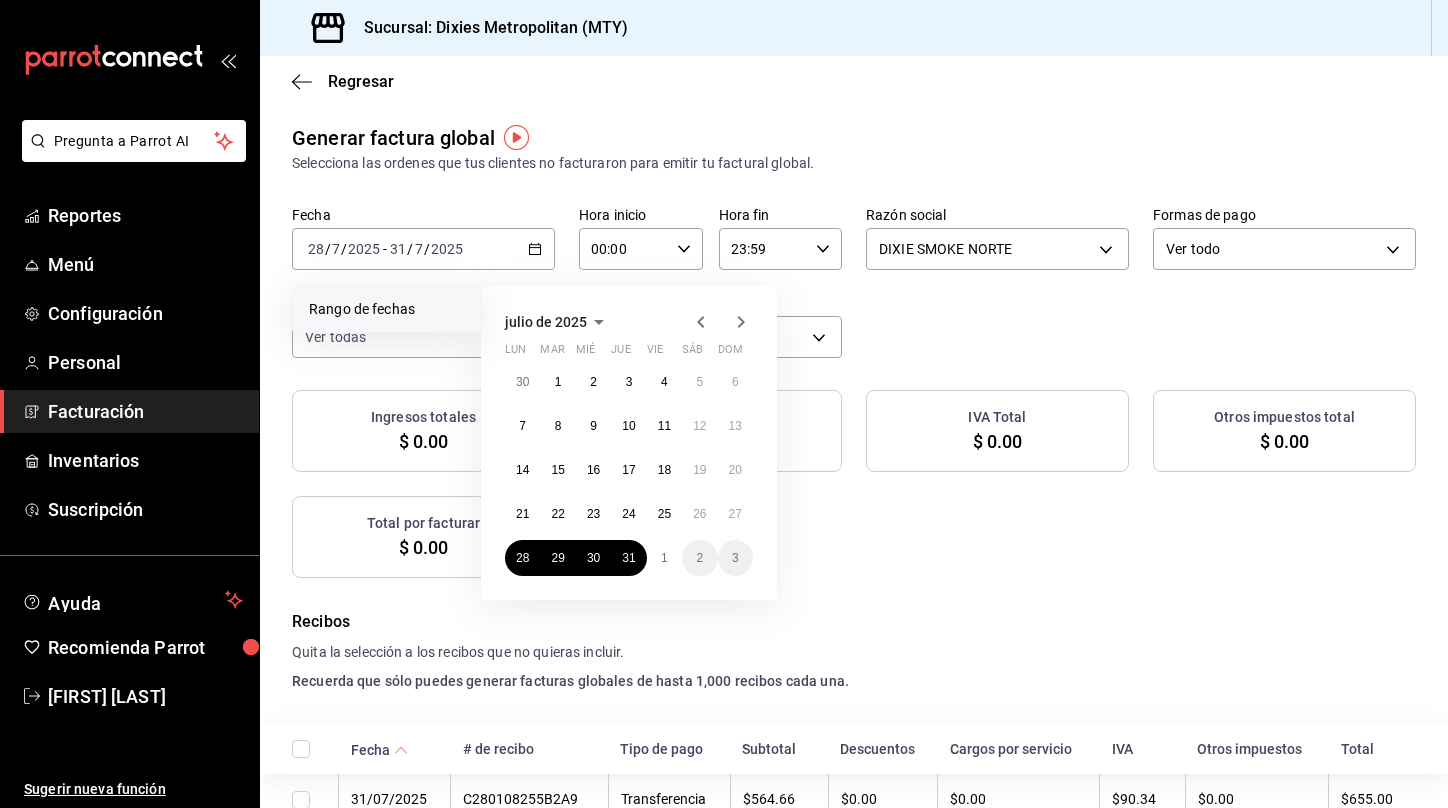 click on "Fecha [DATE] [DATE] / [MONTH] / [YEAR] - [DATE] [DATE] / [MONTH] / [YEAR] Rango de fechas julio de [YEAR] lun mar mié jue vie sáb dom 30 1 2 3 4 5 6 7 8 9 10 11 12 13 14 15 16 17 18 19 20 21 22 23 24 25 26 27 28 29 30 31 1 2 3 Hora inicio [TIME] Hora inicio Hora fin [TIME] Hora fin Razón social DIXIE SMOKE NORTE [UUID] Formas de pago Ver todo ALL Canal de venta Ver todas PARROT,UBER_EATS,RAPPI,DIDI_FOOD,ONLINE Marcas Ver todas [UUID]" at bounding box center (854, 282) 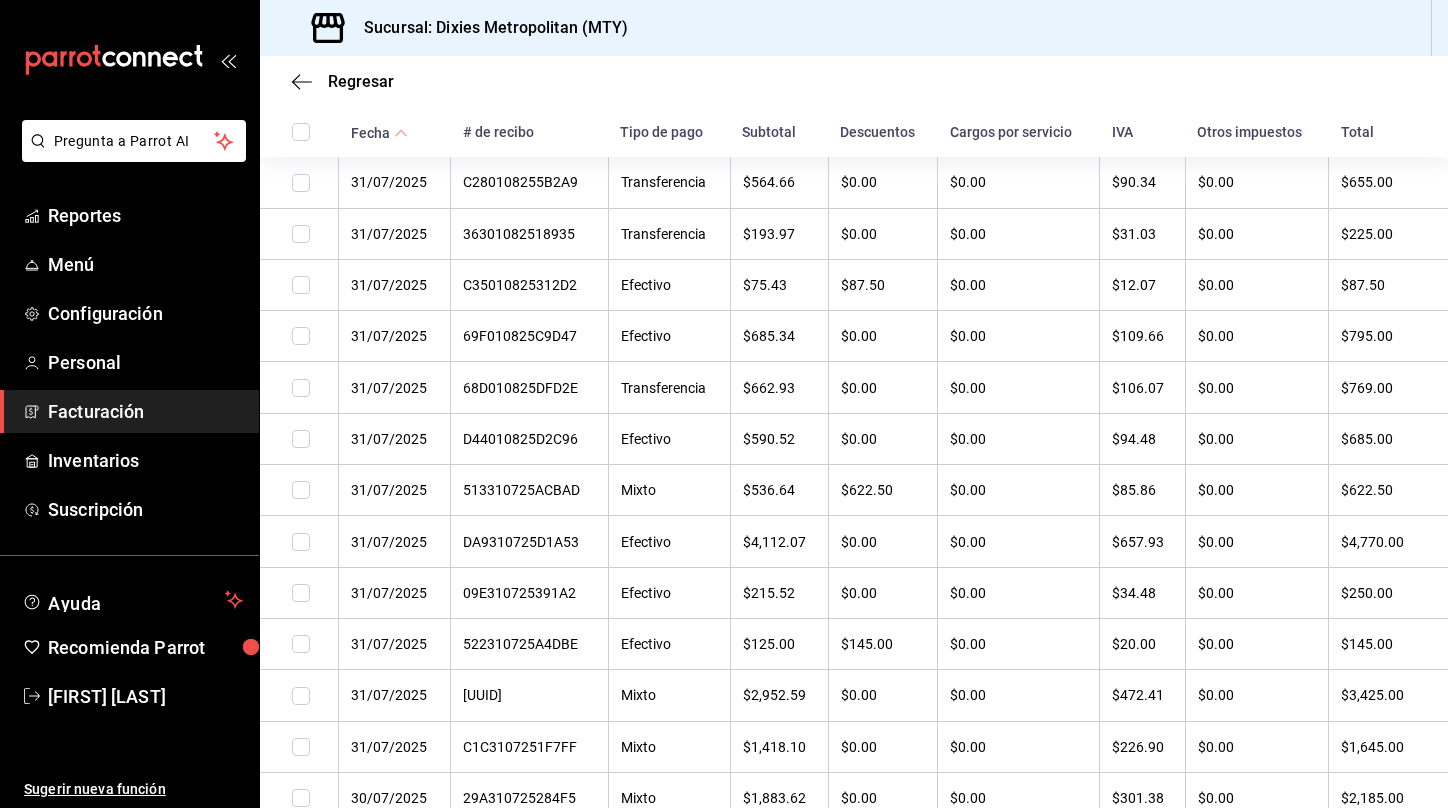scroll, scrollTop: 612, scrollLeft: 0, axis: vertical 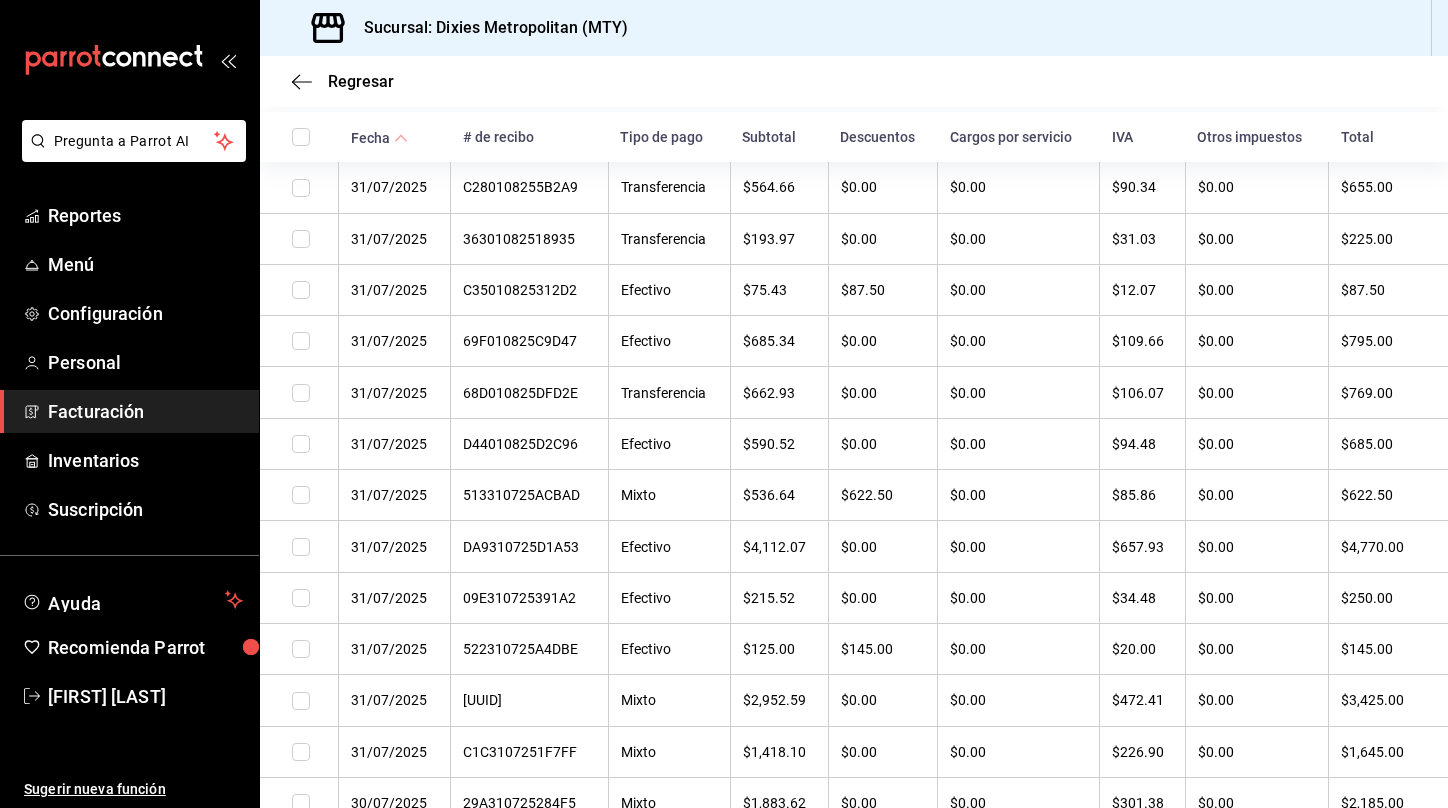 click at bounding box center (301, 290) 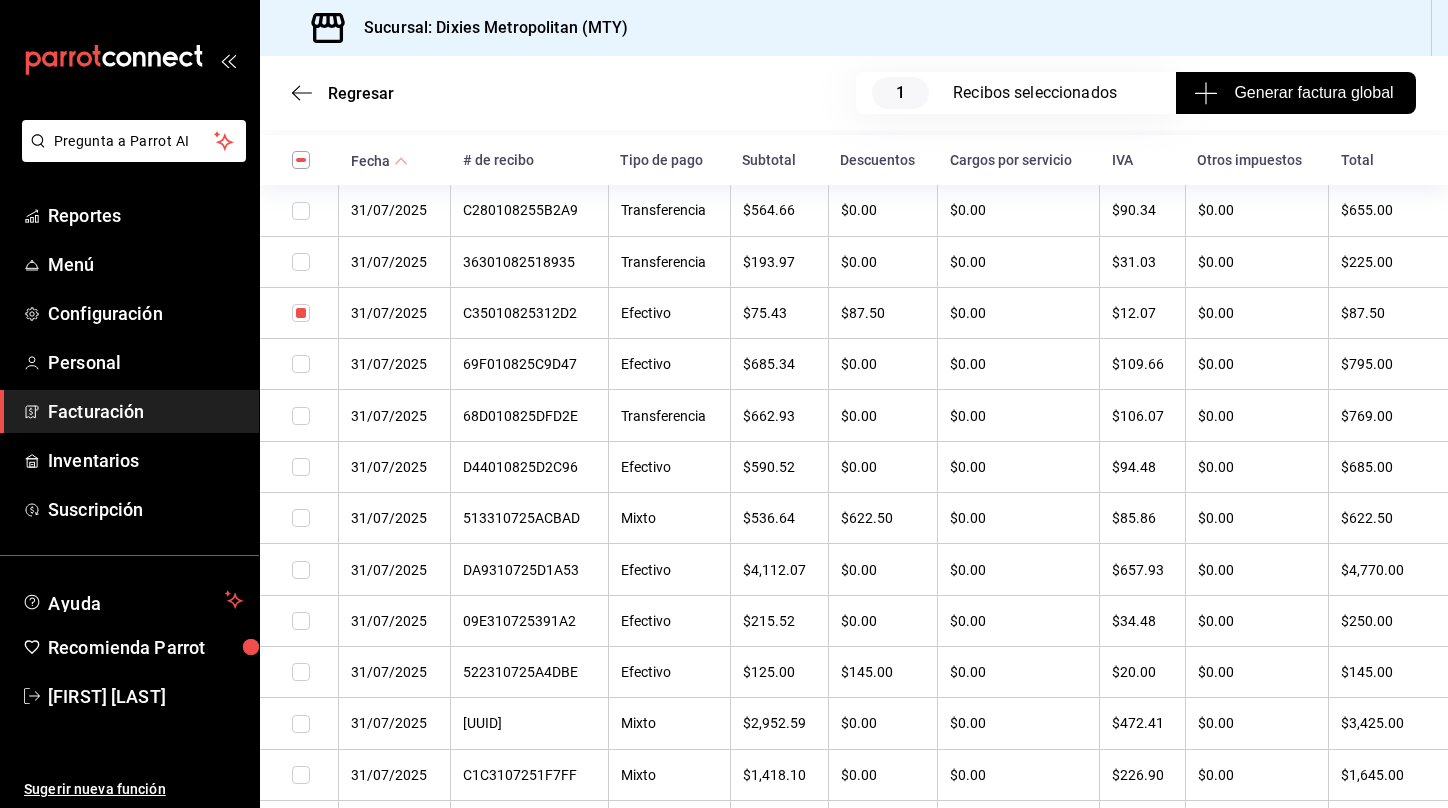scroll, scrollTop: 636, scrollLeft: 0, axis: vertical 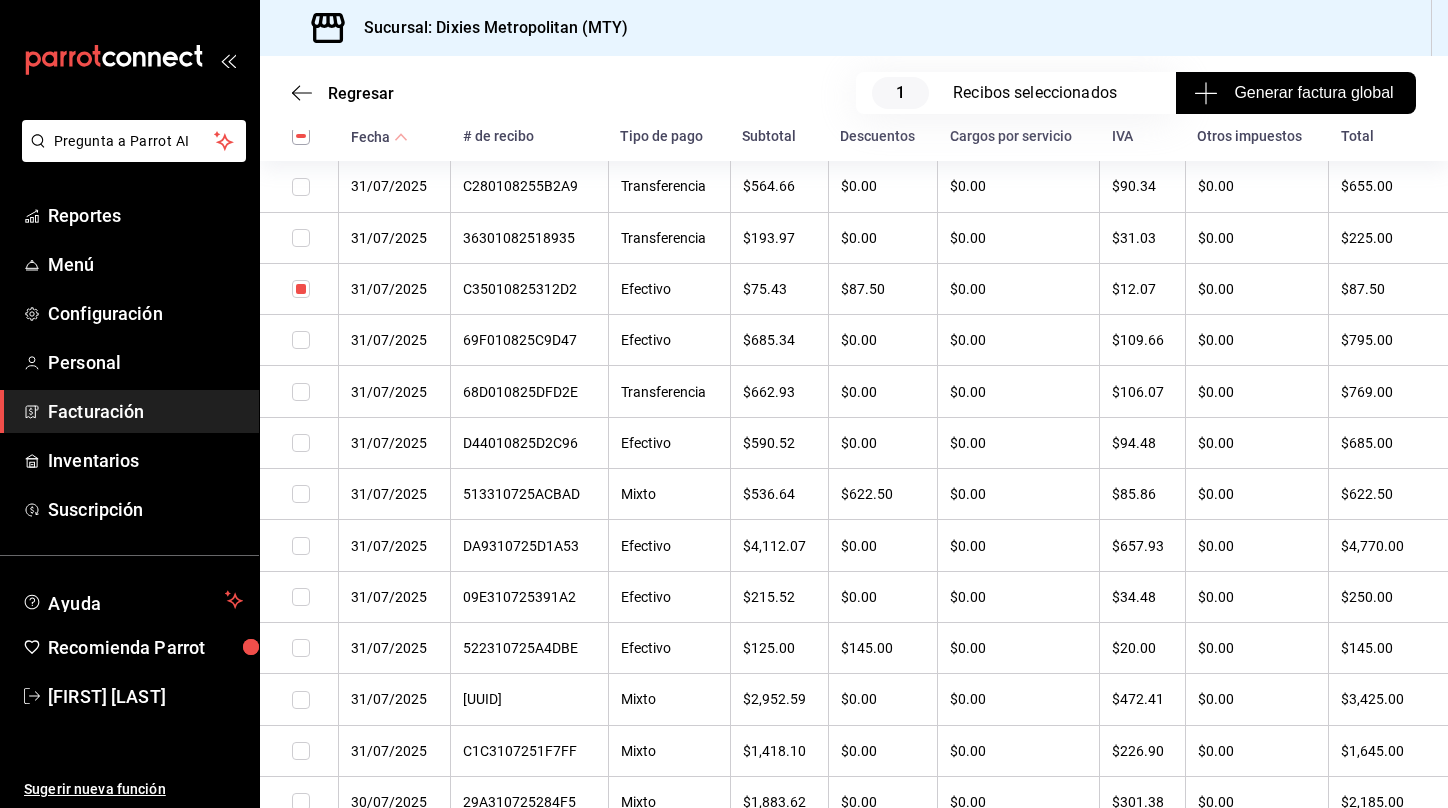click at bounding box center [301, 340] 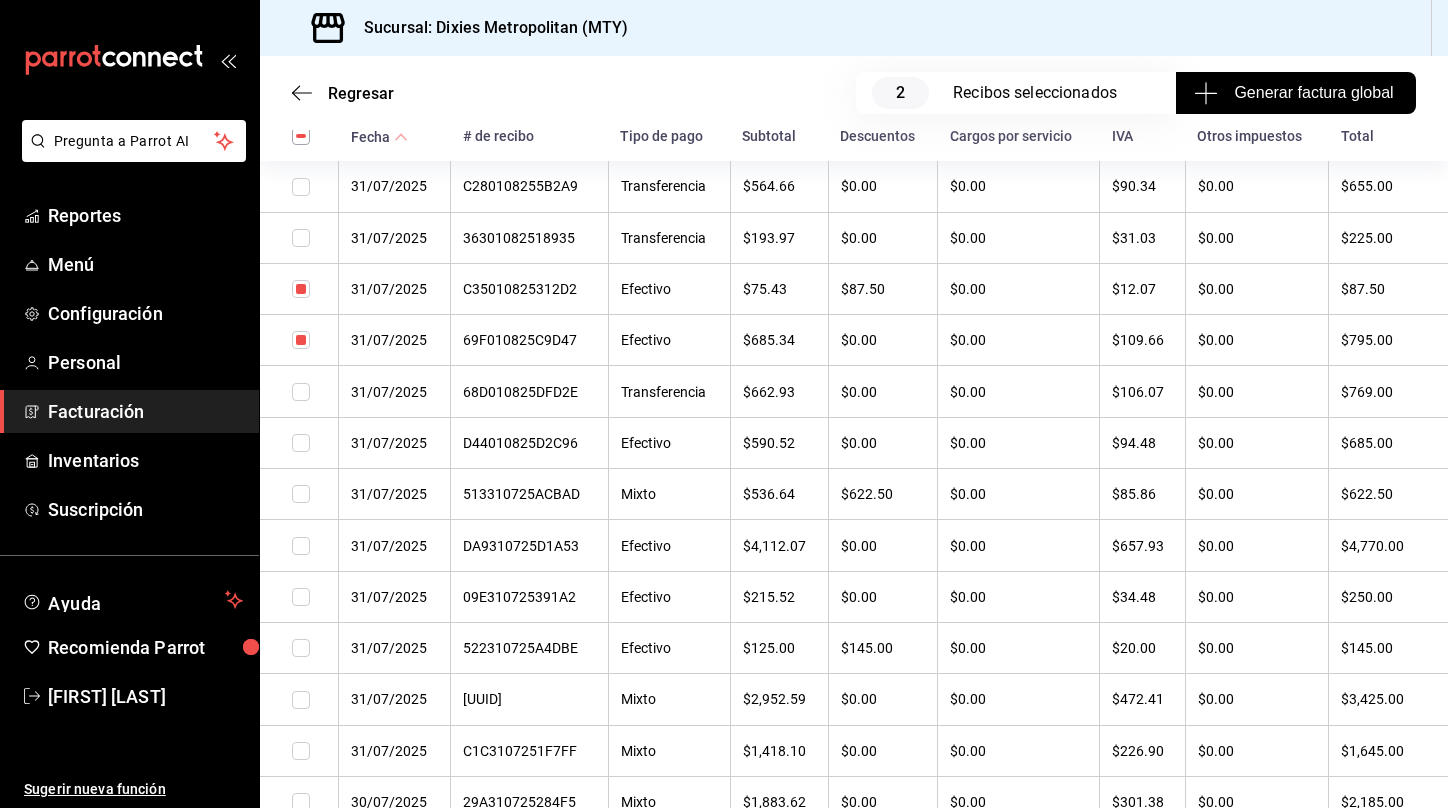 click at bounding box center (301, 443) 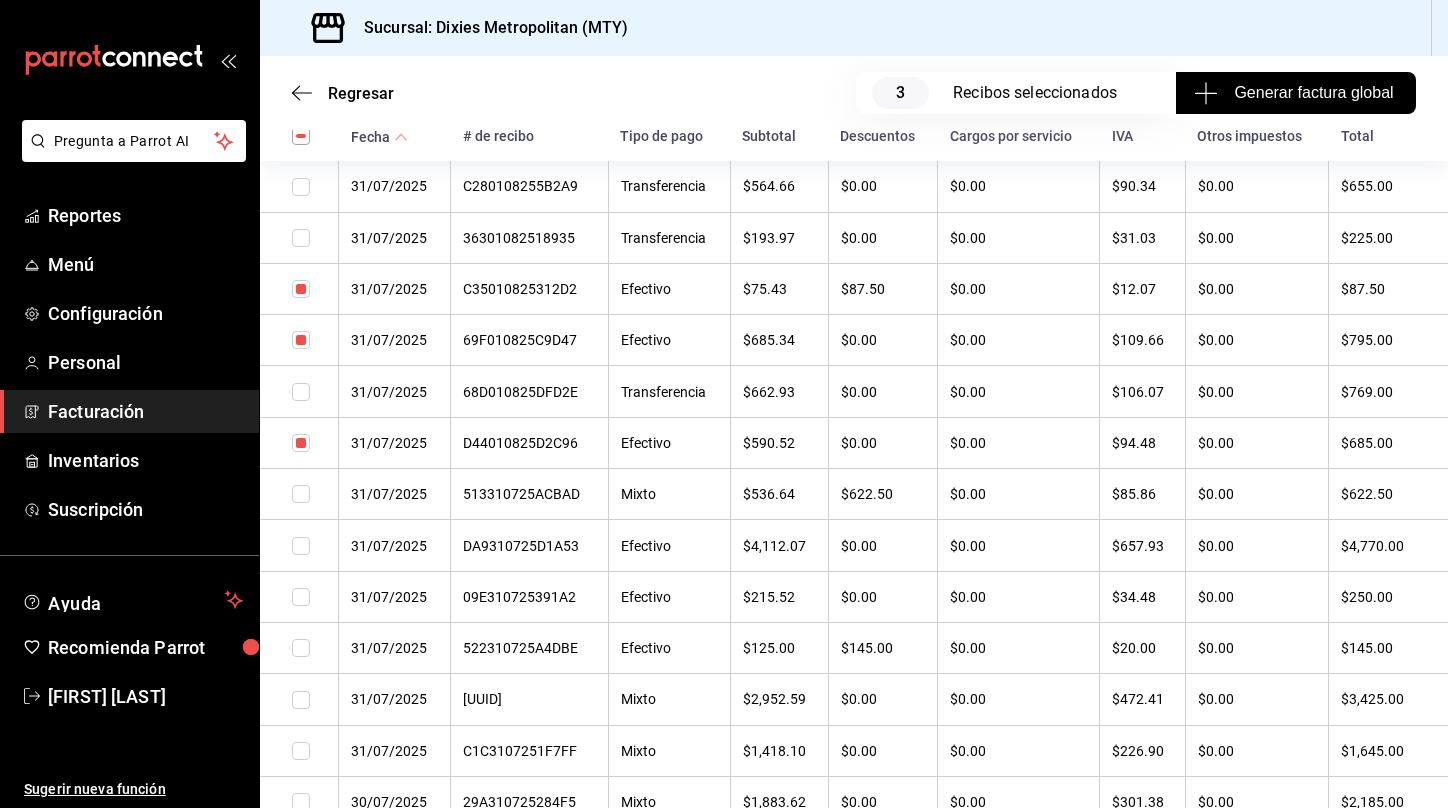 click at bounding box center (301, 546) 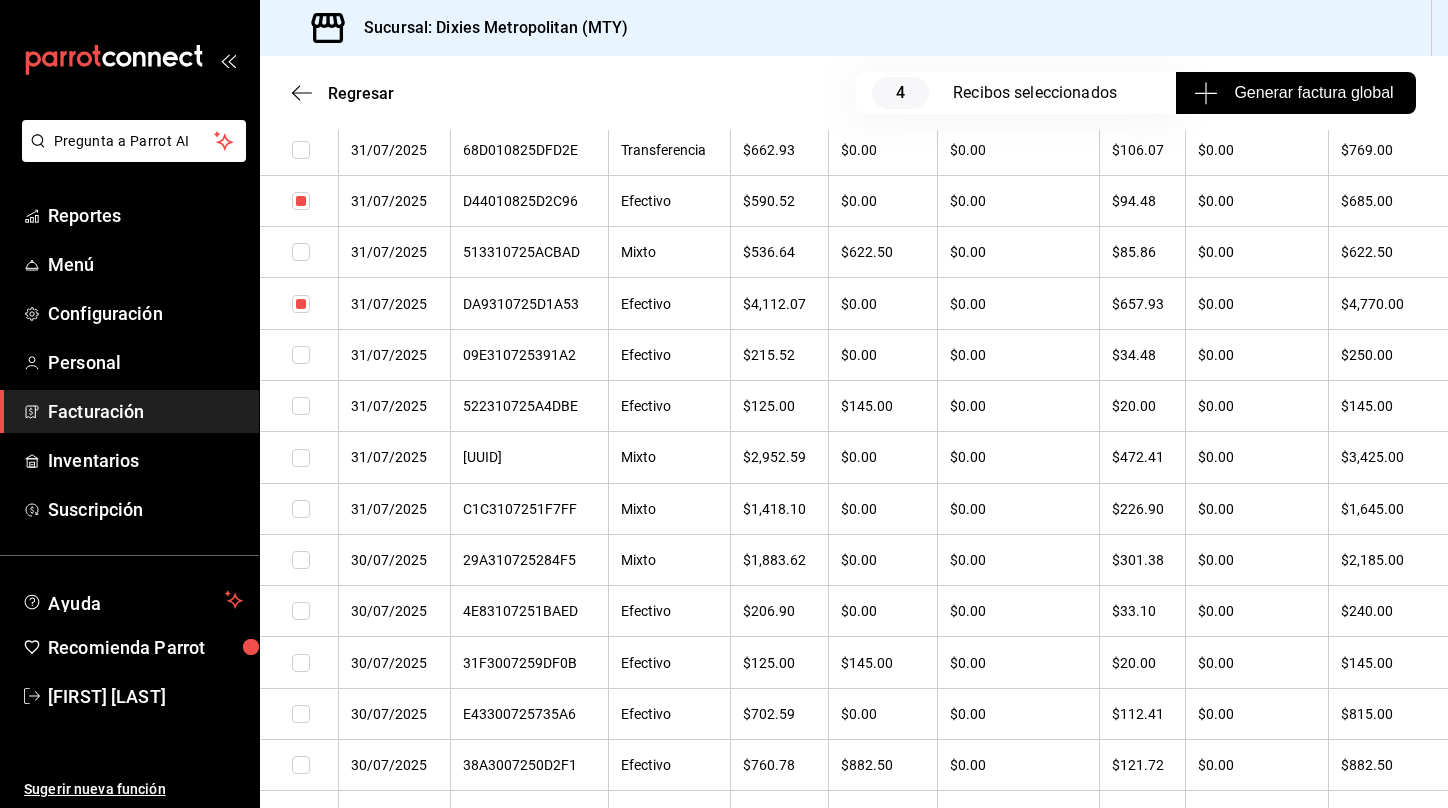 scroll, scrollTop: 952, scrollLeft: 0, axis: vertical 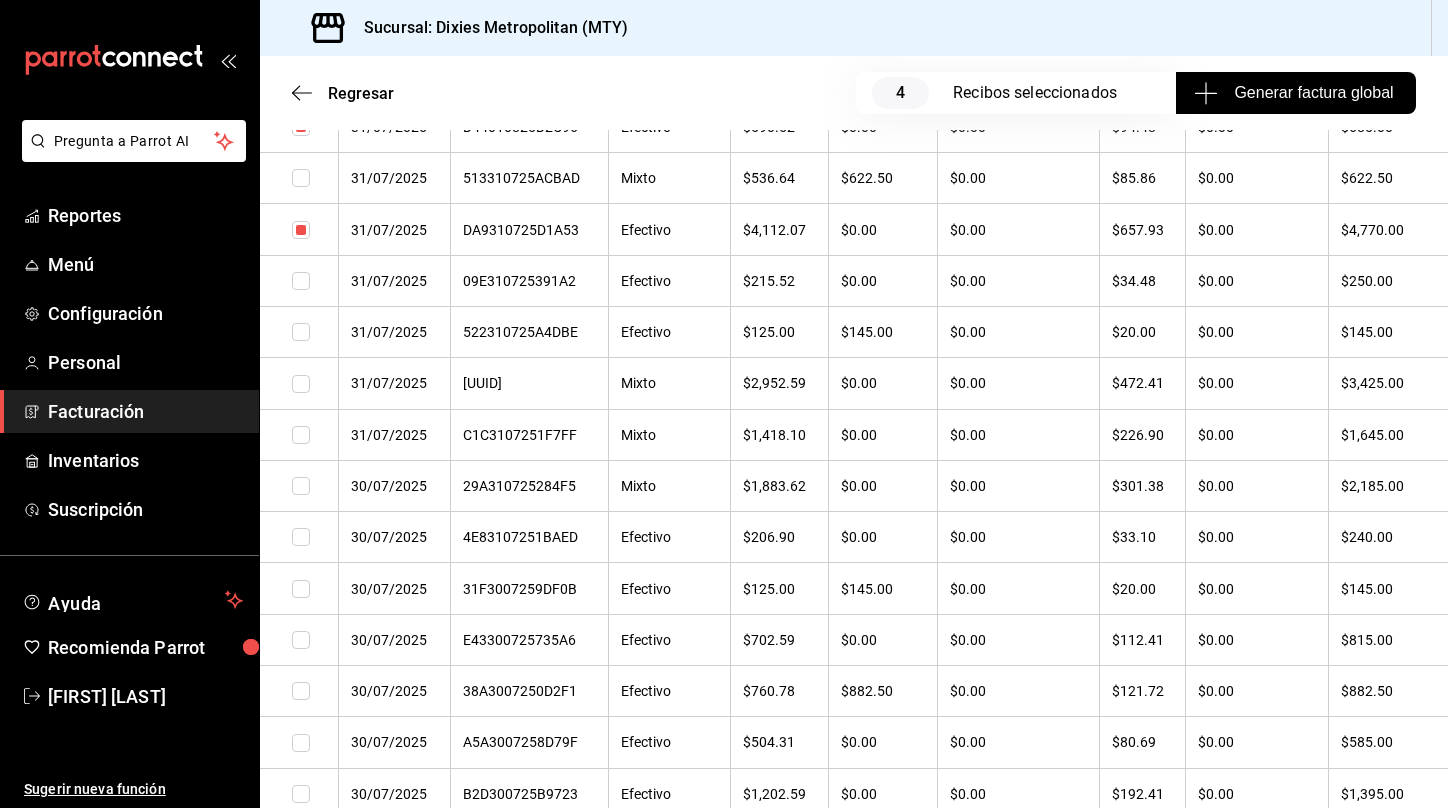 drag, startPoint x: 297, startPoint y: 446, endPoint x: 301, endPoint y: 470, distance: 24.33105 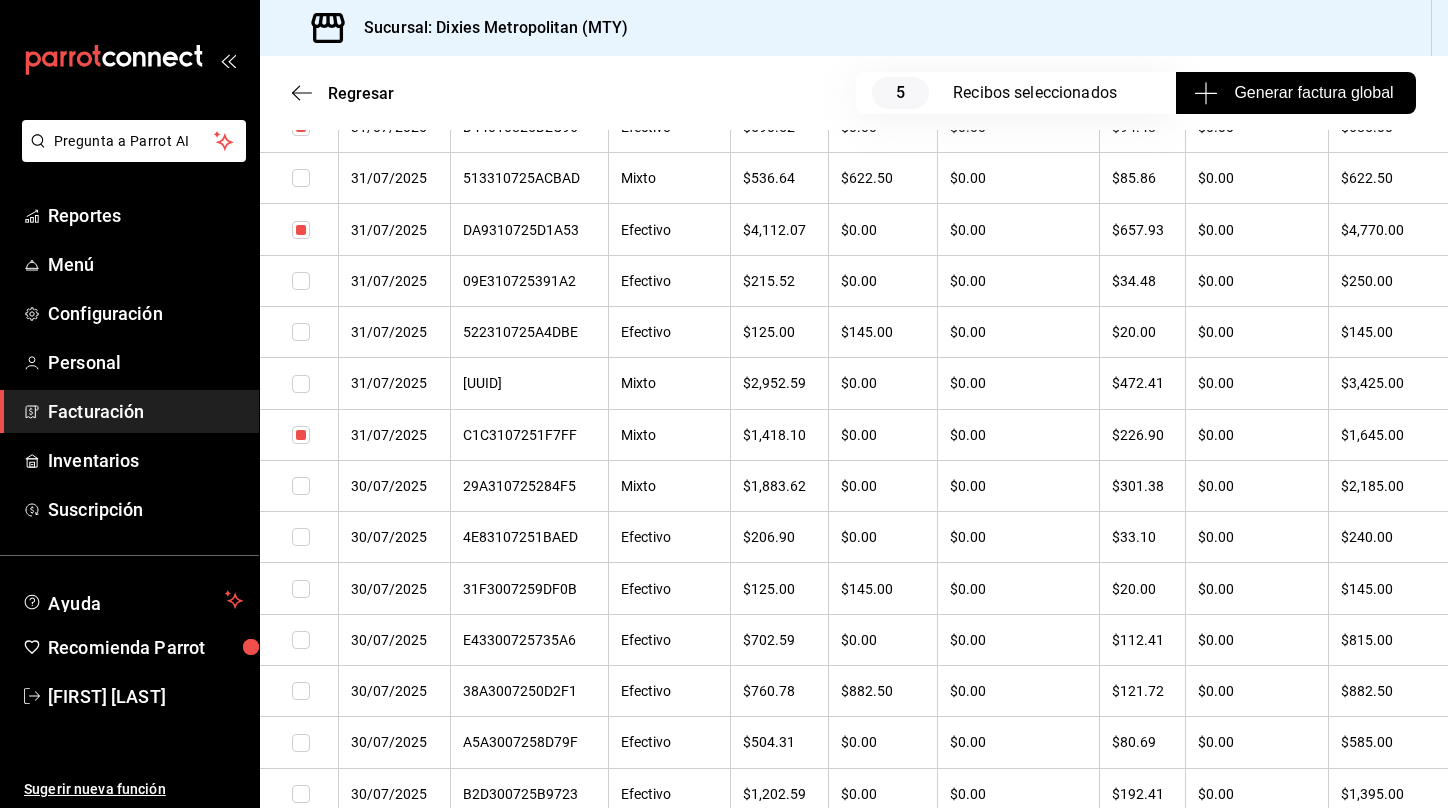 click at bounding box center [301, 486] 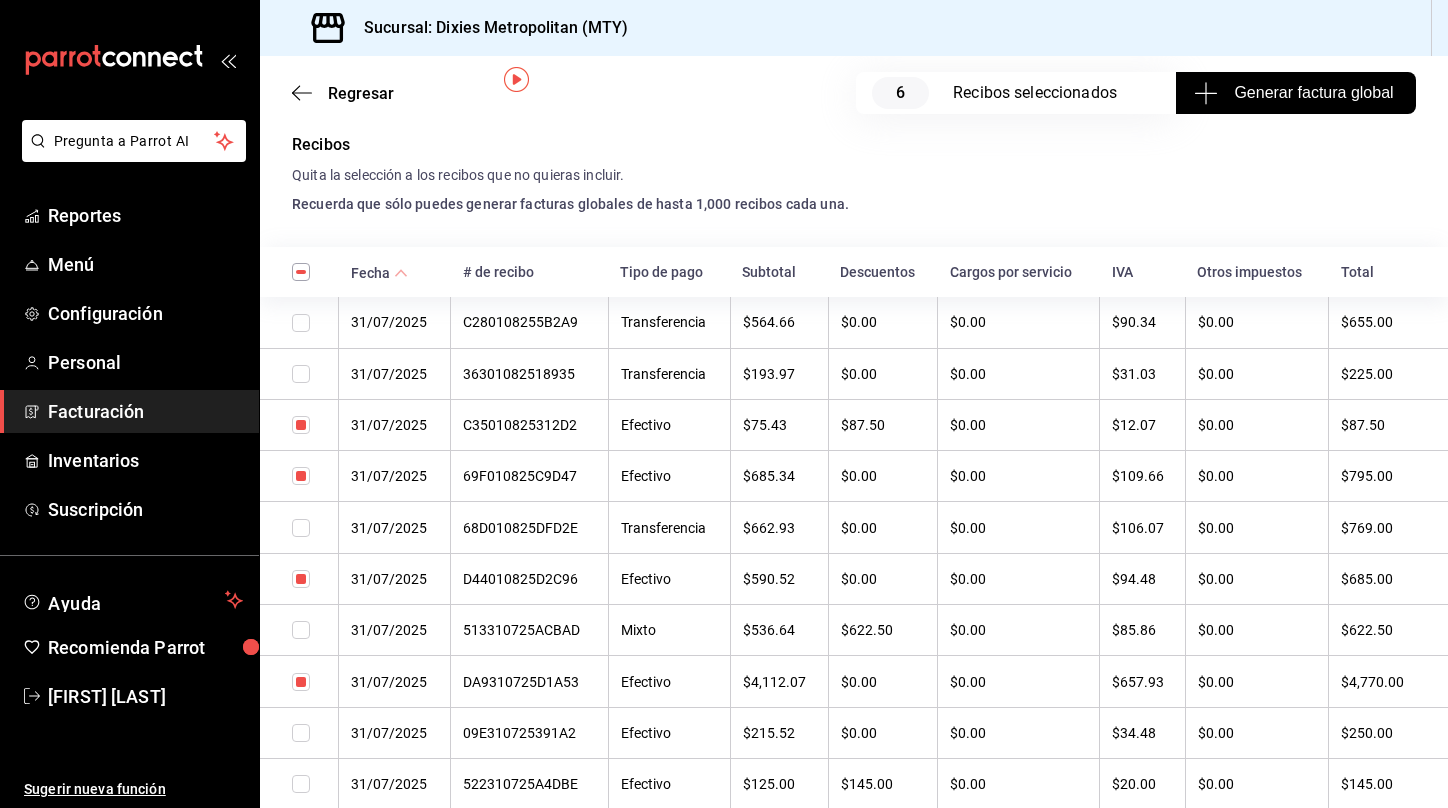 scroll, scrollTop: 81, scrollLeft: 0, axis: vertical 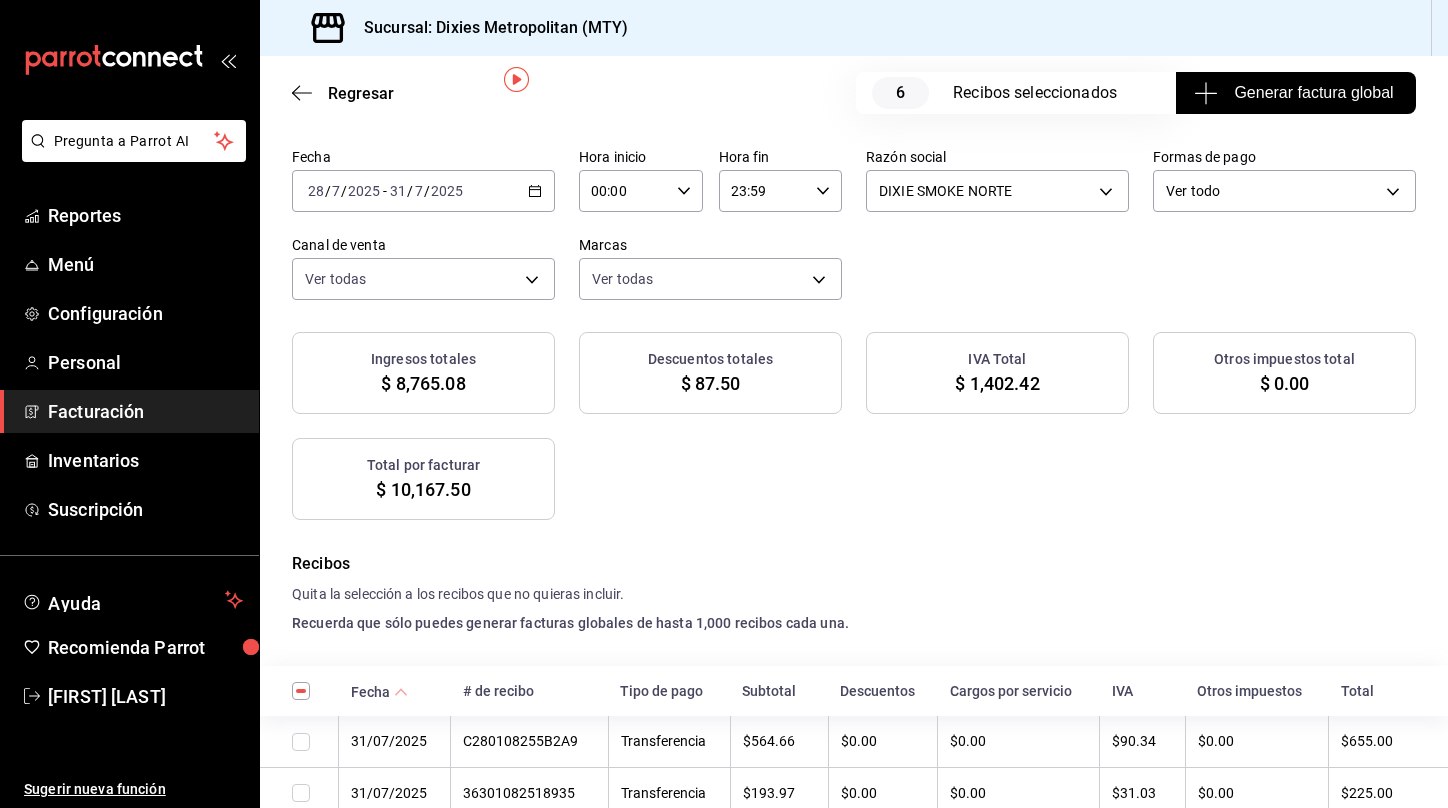 click on "Ingresos totales $ 8,765.08 Descuentos totales $ 87.50 IVA Total $ 1,402.42 Otros impuestos total $ 0.00 Total por facturar $ 10,167.50" at bounding box center (854, 426) 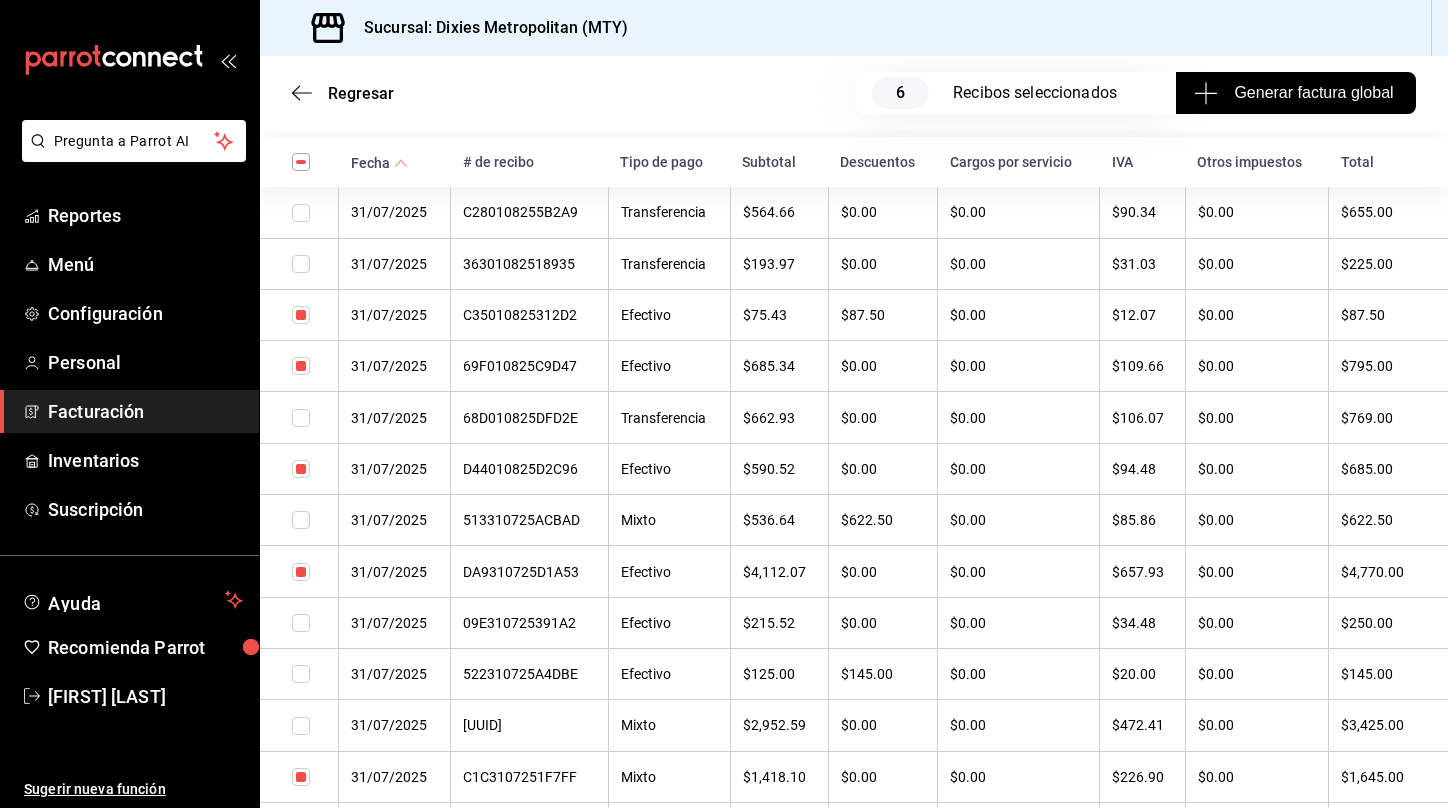 scroll, scrollTop: 616, scrollLeft: 0, axis: vertical 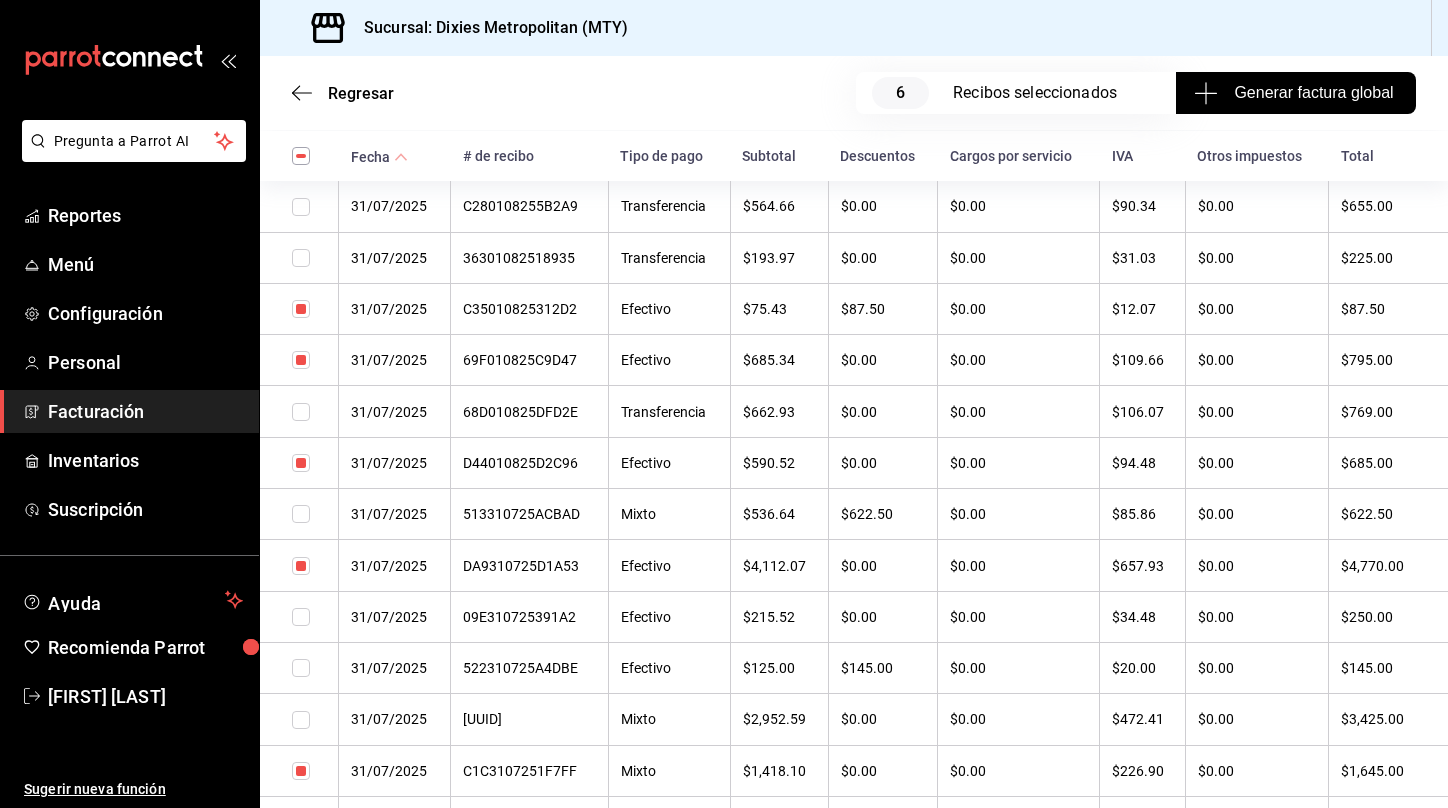 click at bounding box center (301, 566) 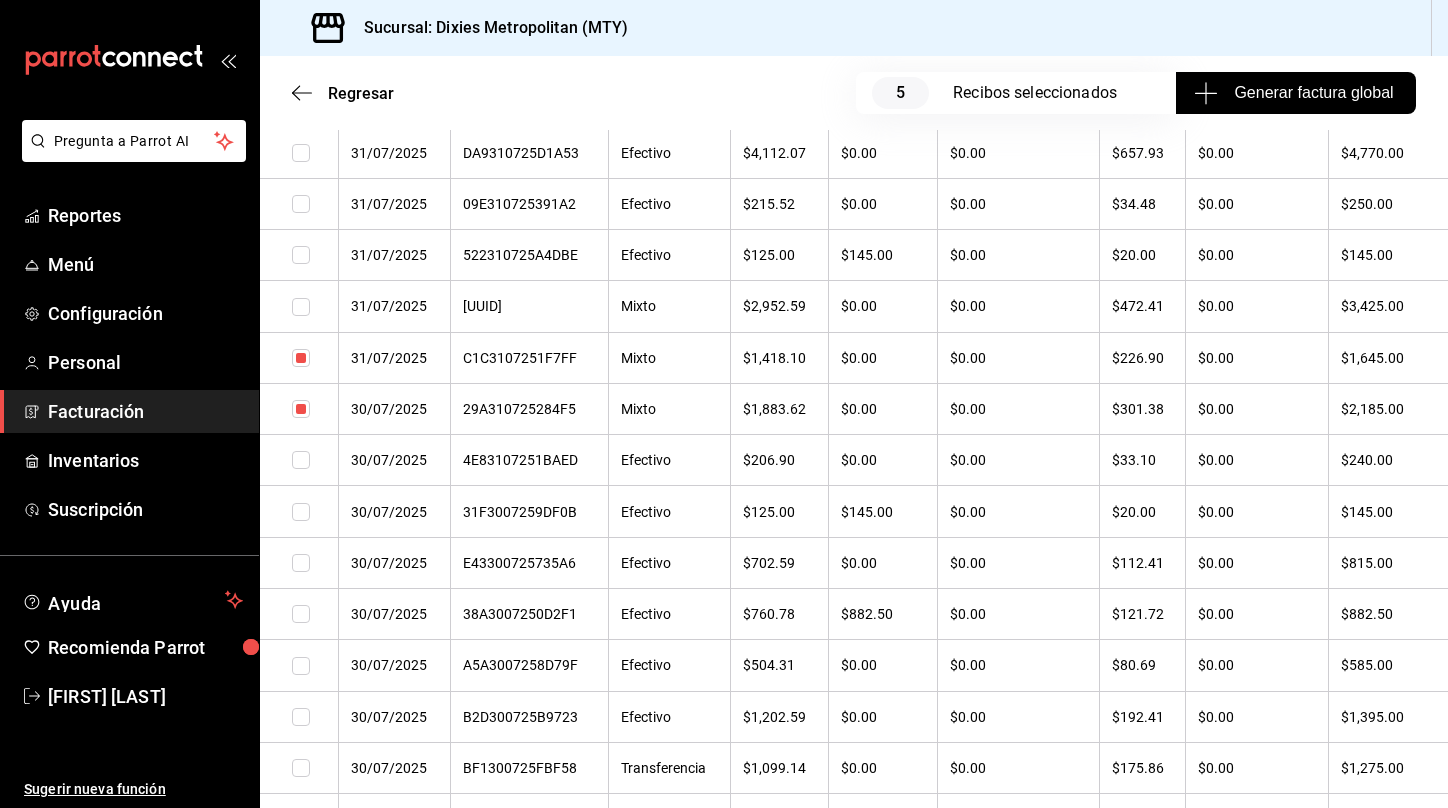 scroll, scrollTop: 1034, scrollLeft: 0, axis: vertical 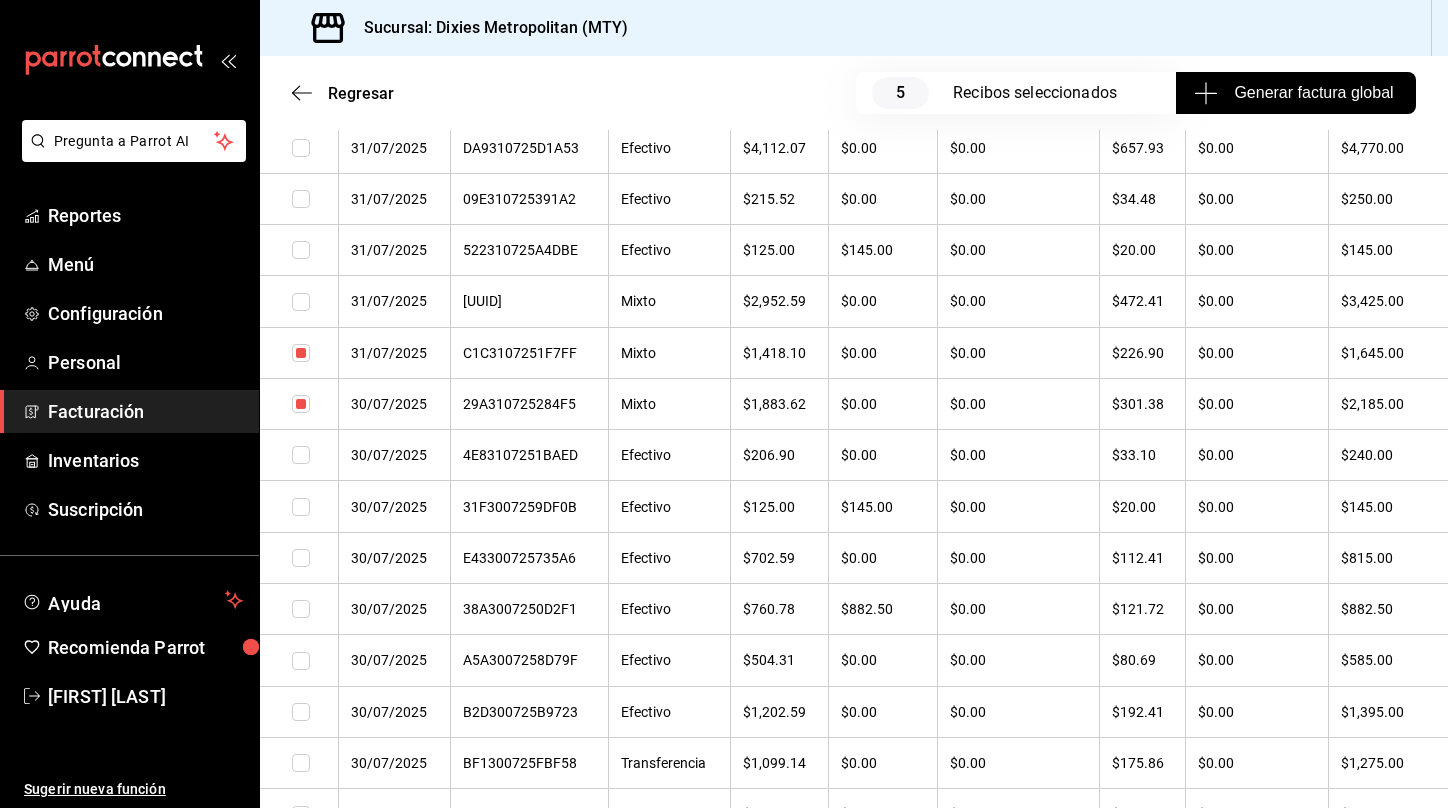 click at bounding box center [301, 353] 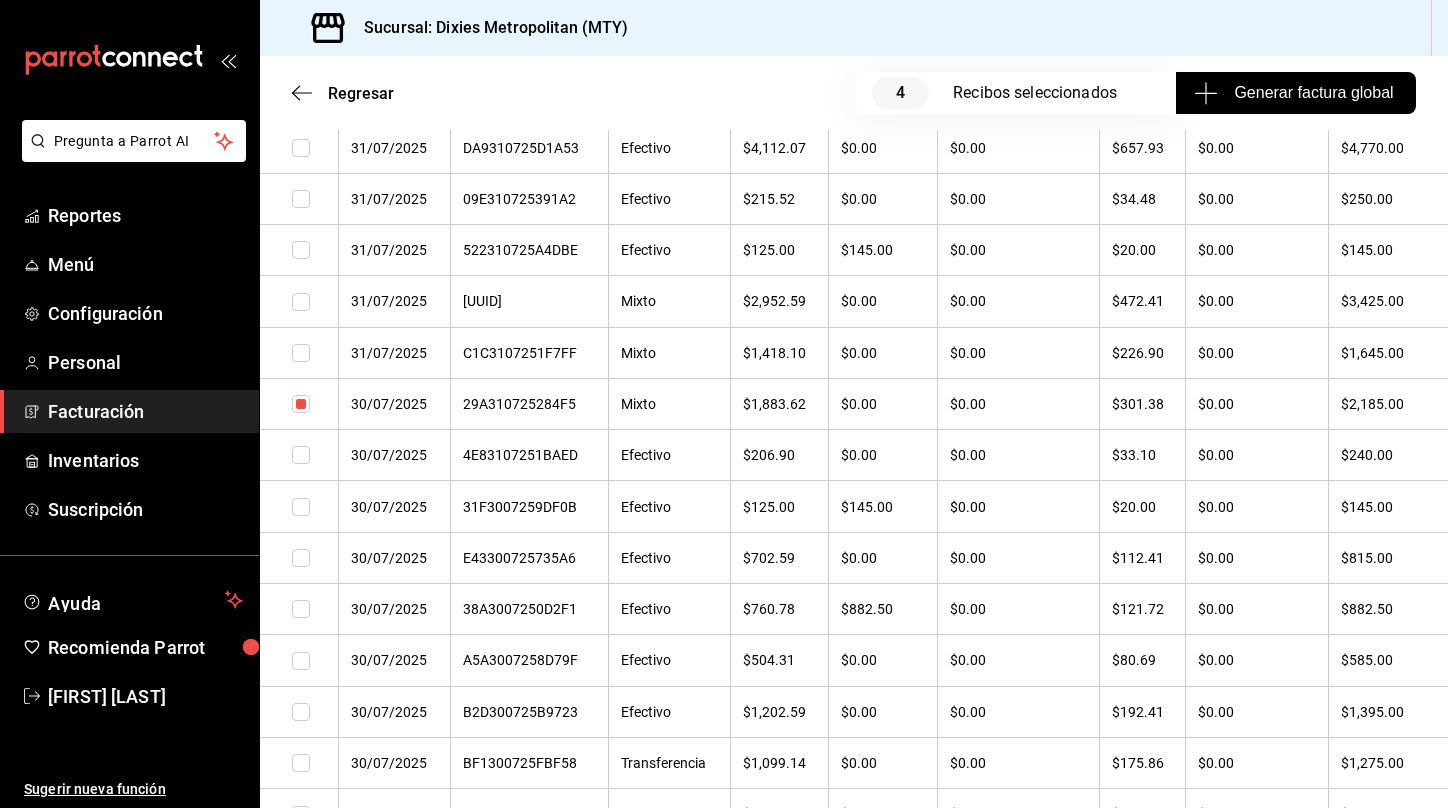 click at bounding box center [301, 404] 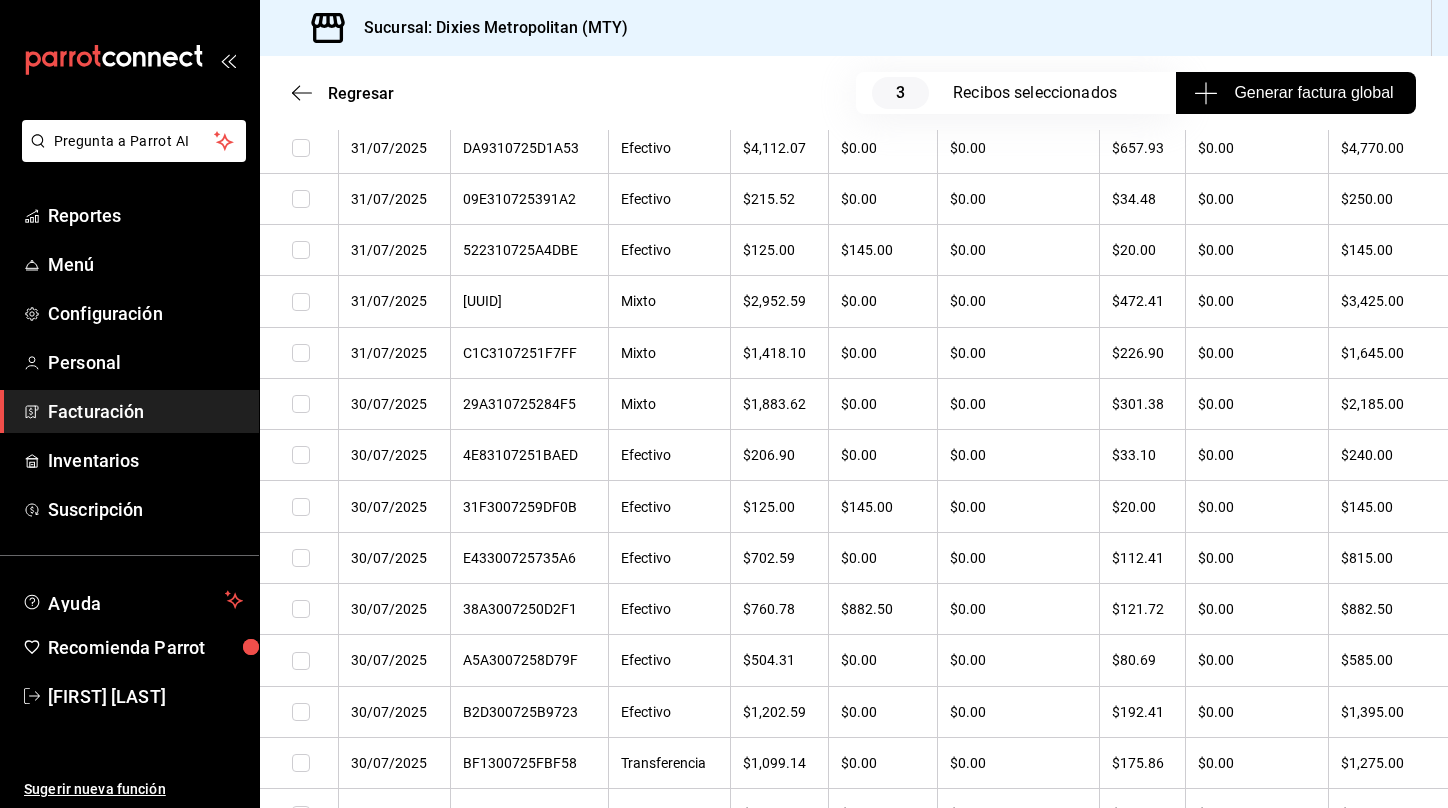 click at bounding box center [301, 199] 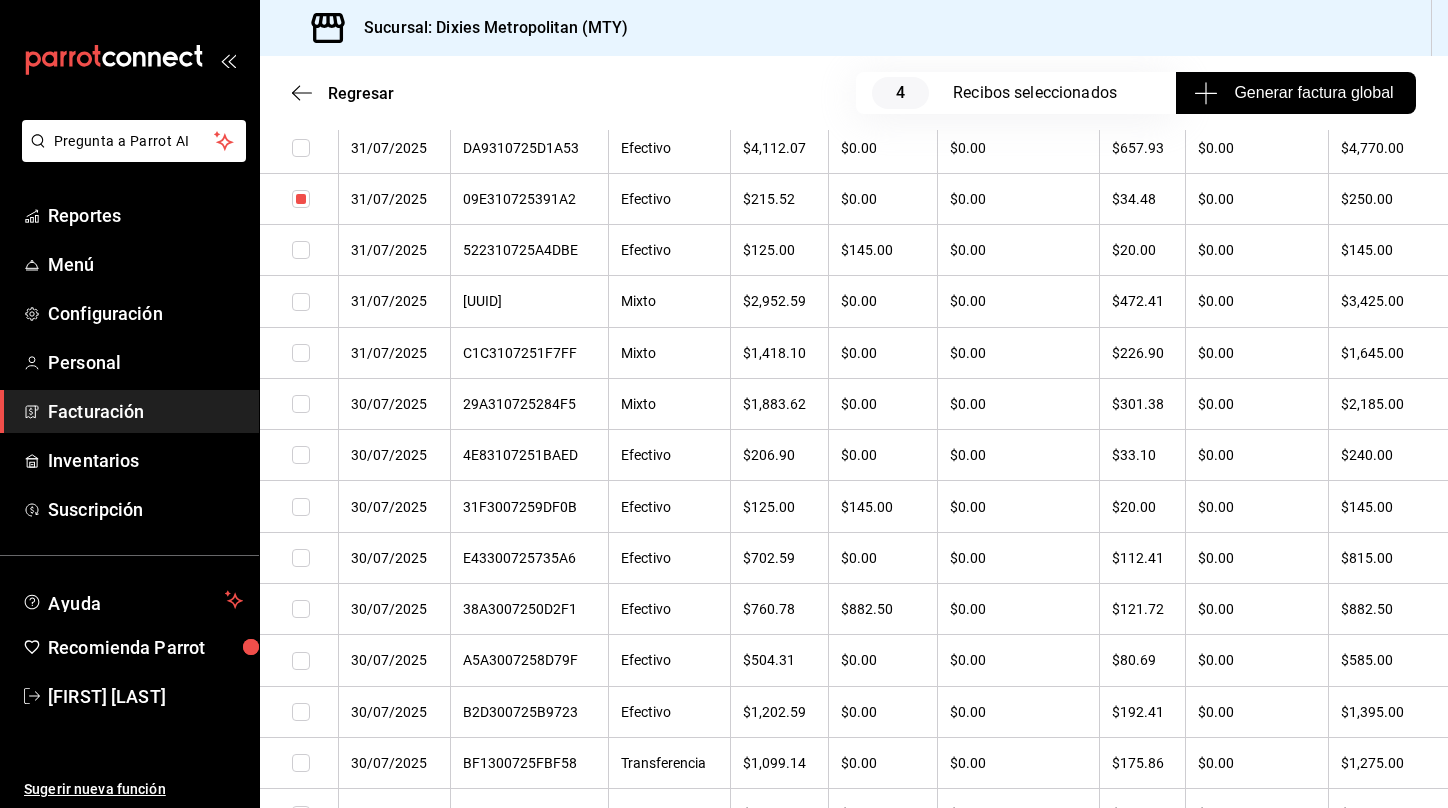 click at bounding box center (301, 250) 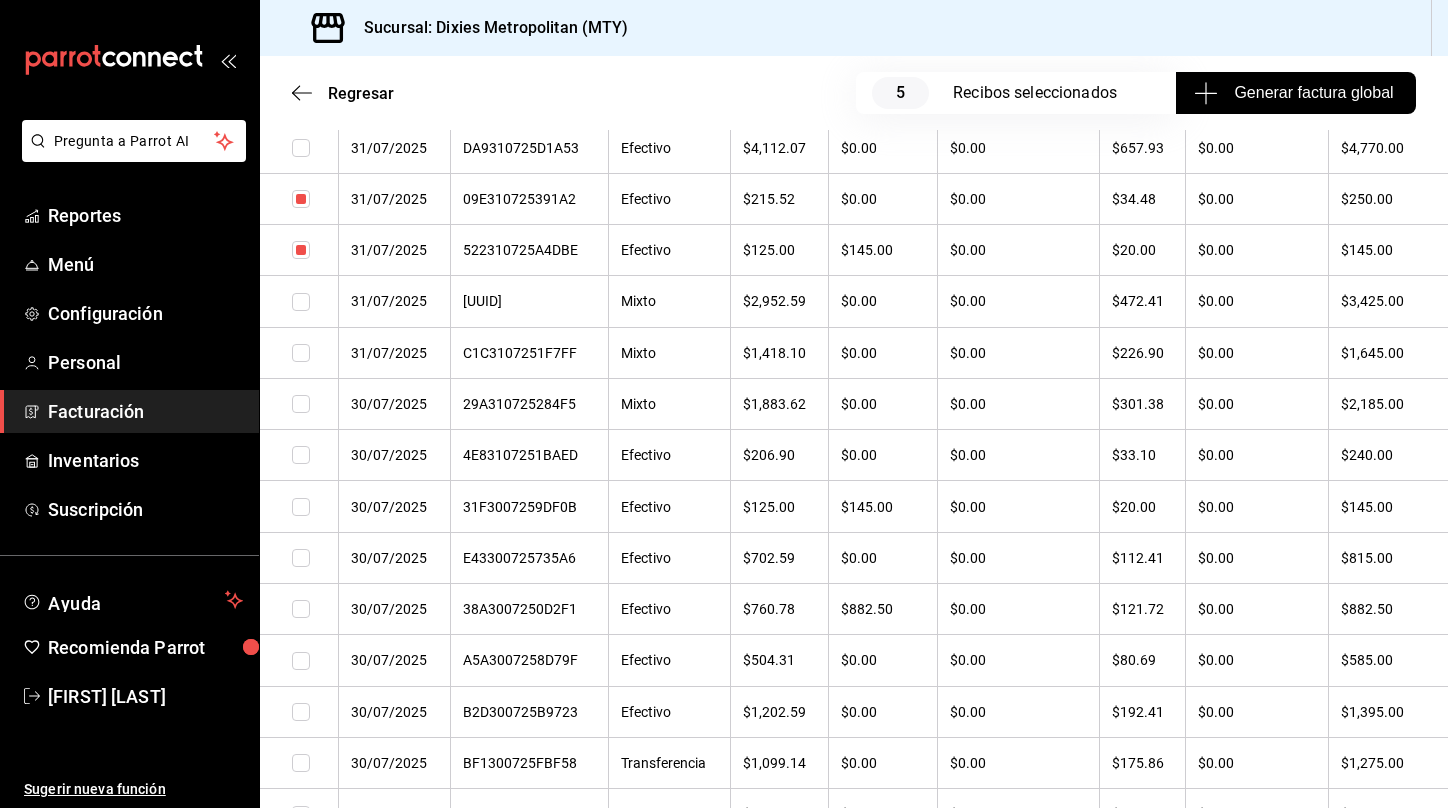 click at bounding box center (301, 455) 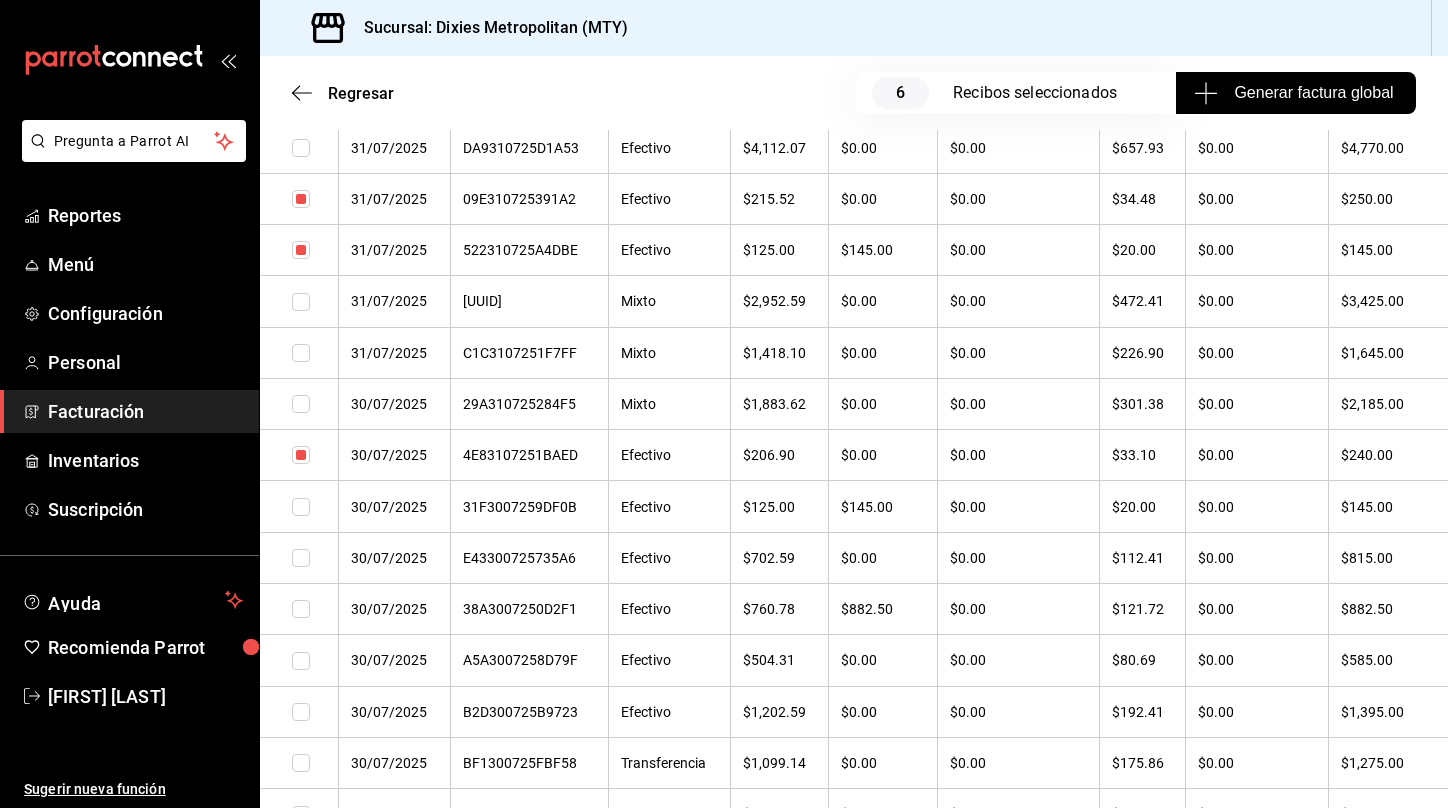 click at bounding box center [301, 507] 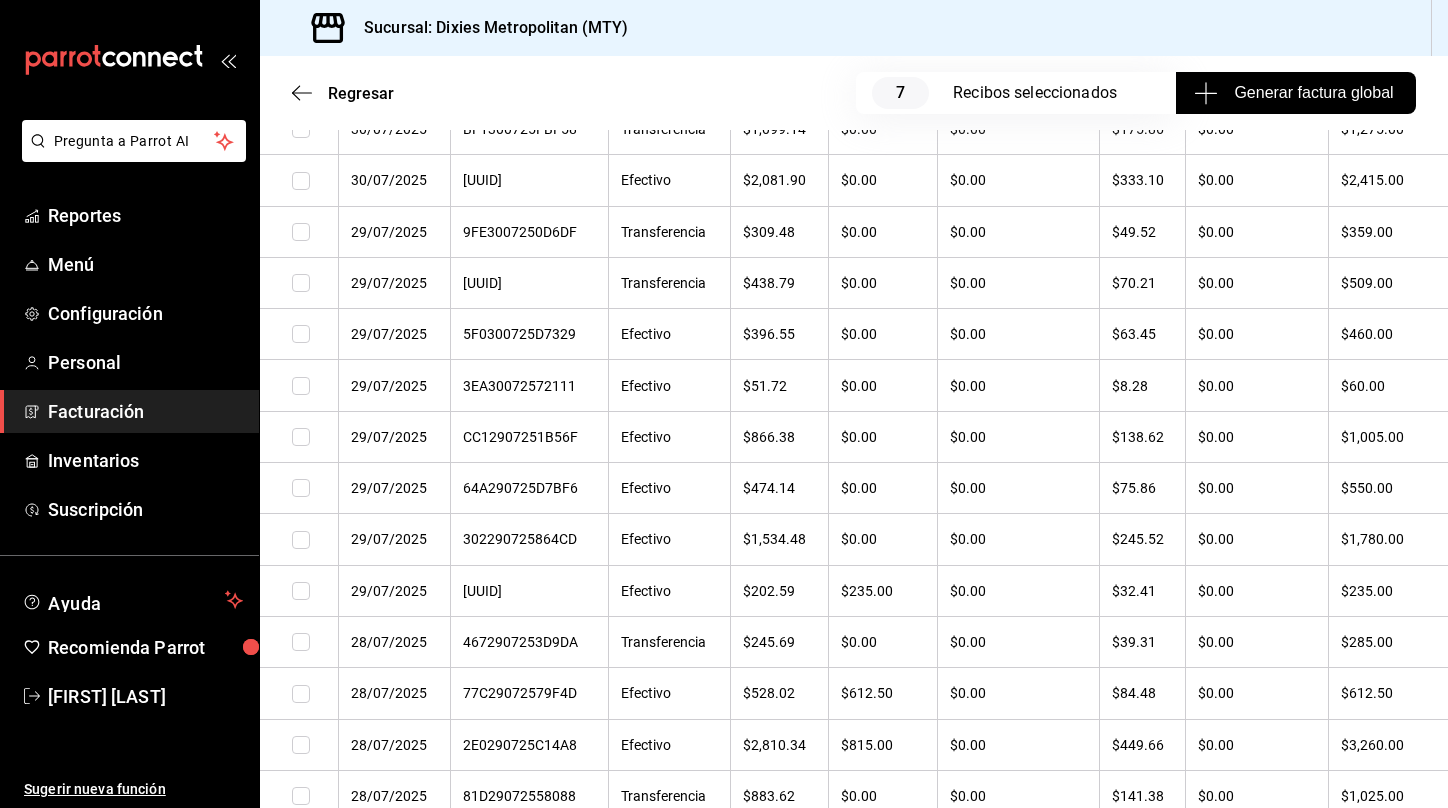 scroll, scrollTop: 1701, scrollLeft: 0, axis: vertical 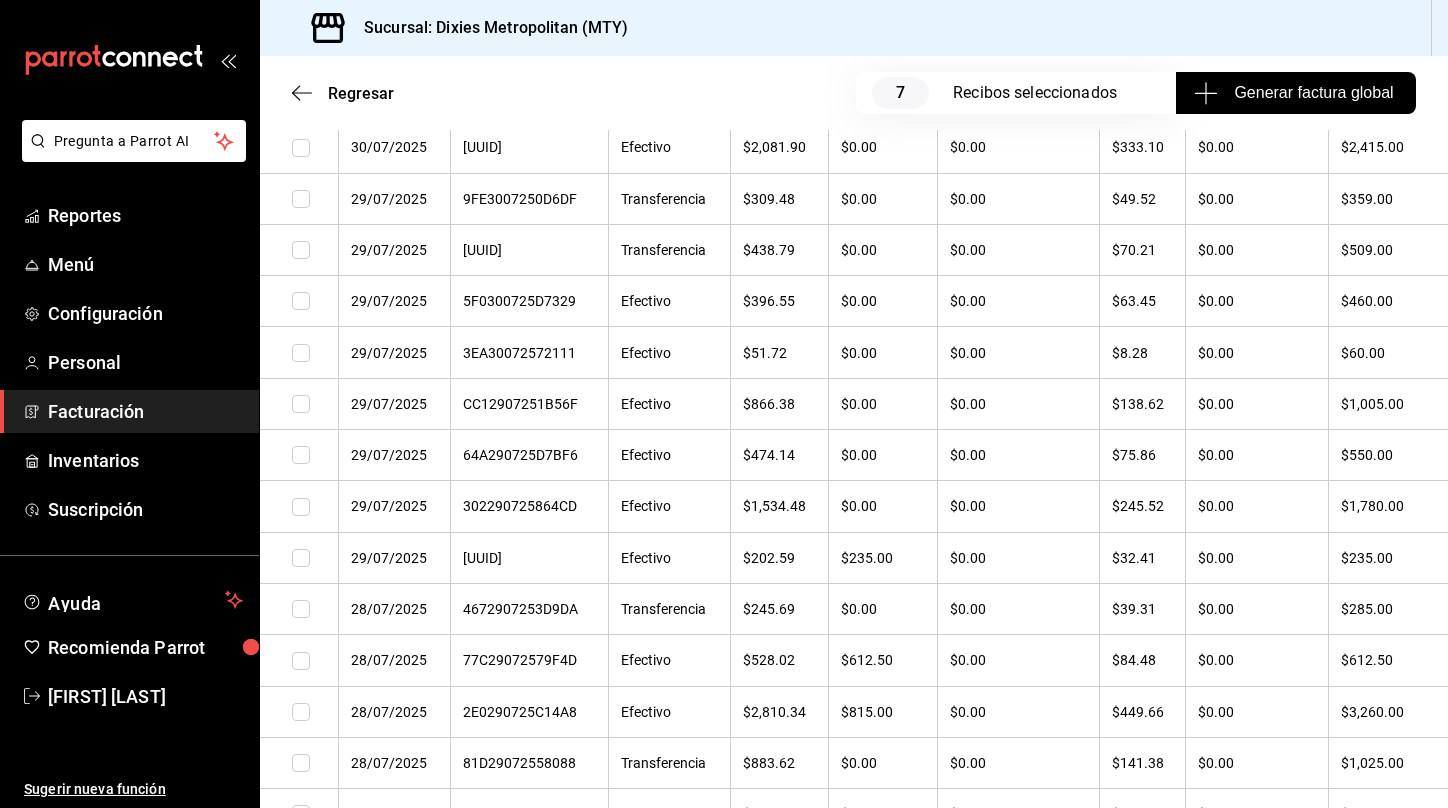 click at bounding box center (301, 250) 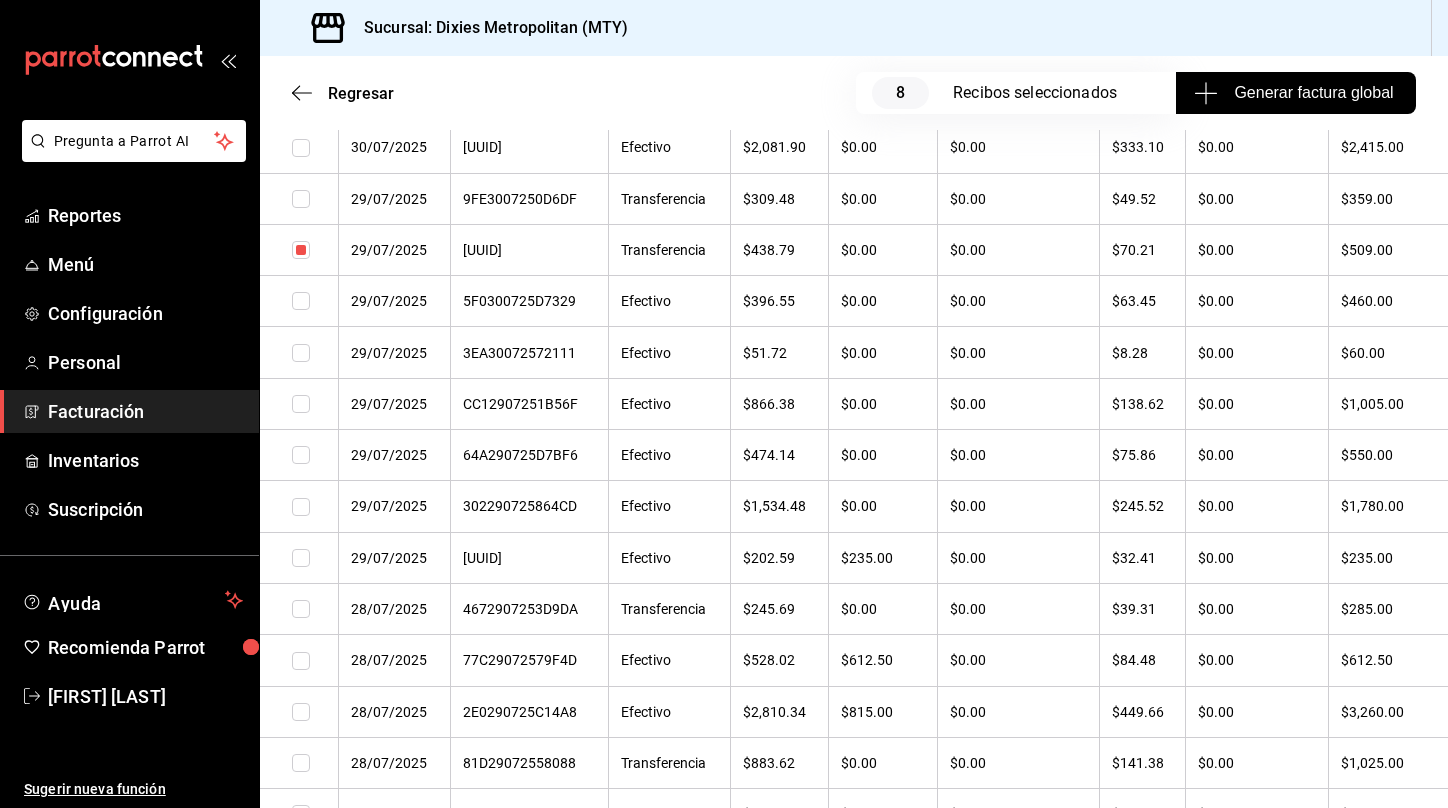 click at bounding box center (301, 301) 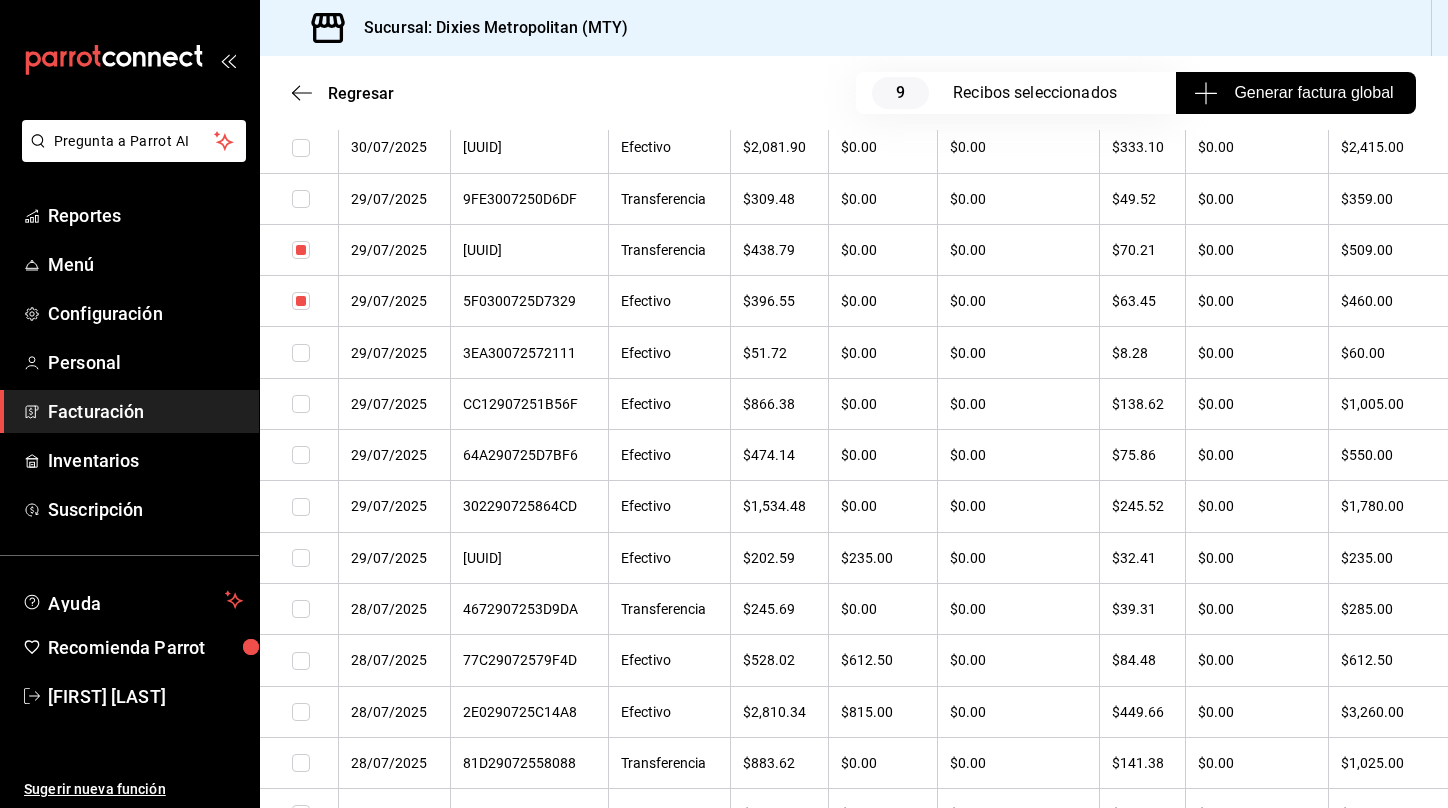 click at bounding box center [301, 353] 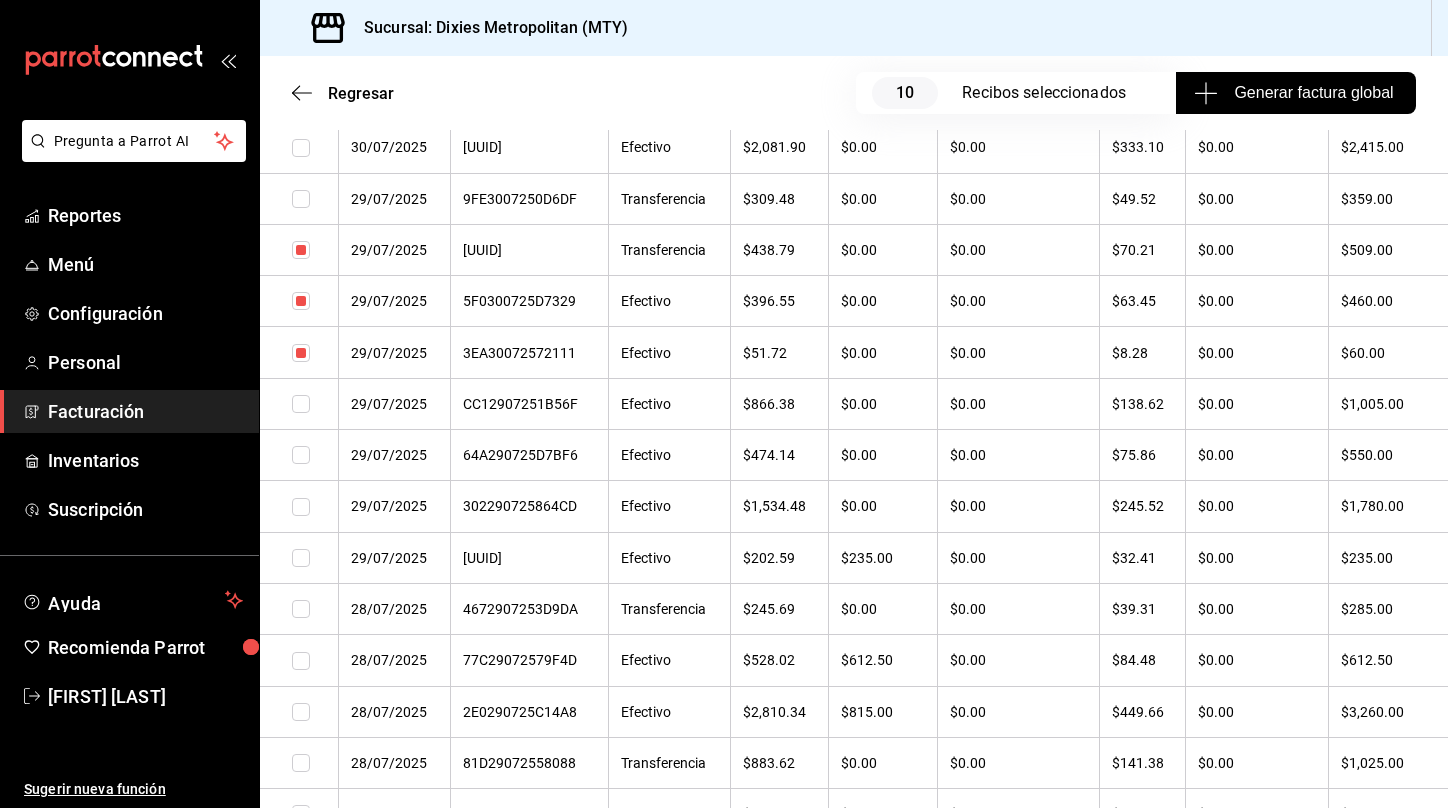 click at bounding box center (301, 558) 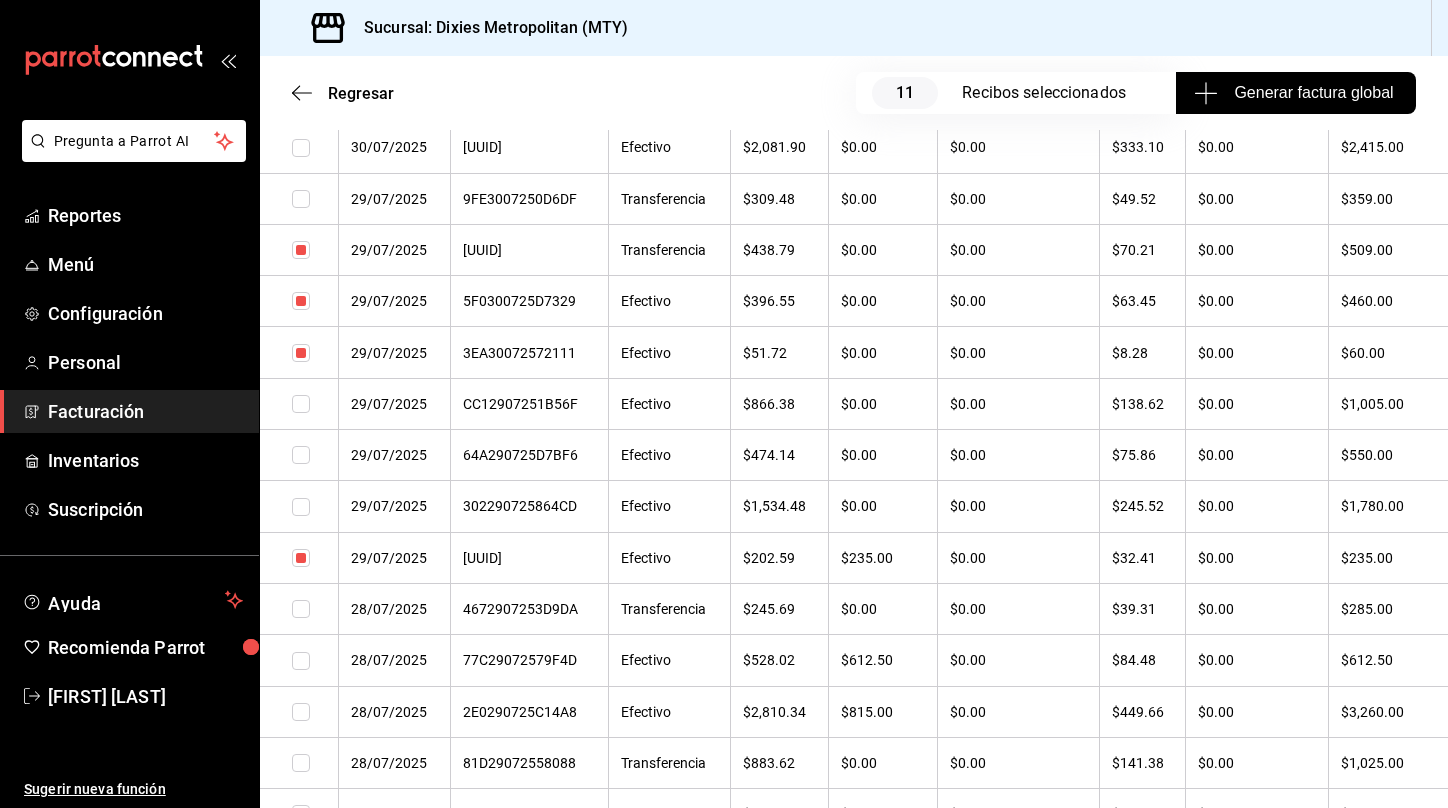 click at bounding box center [301, 609] 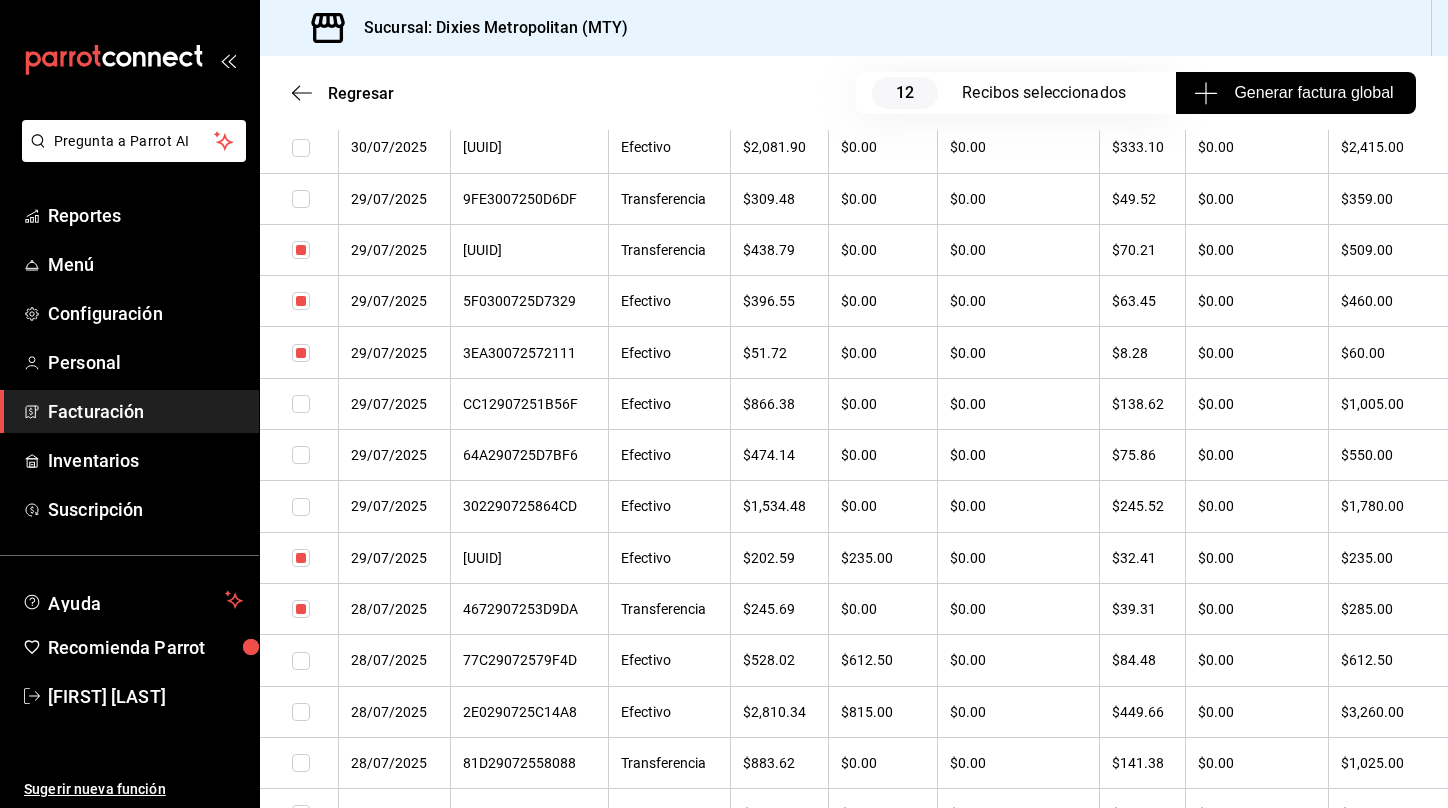 click at bounding box center (301, 661) 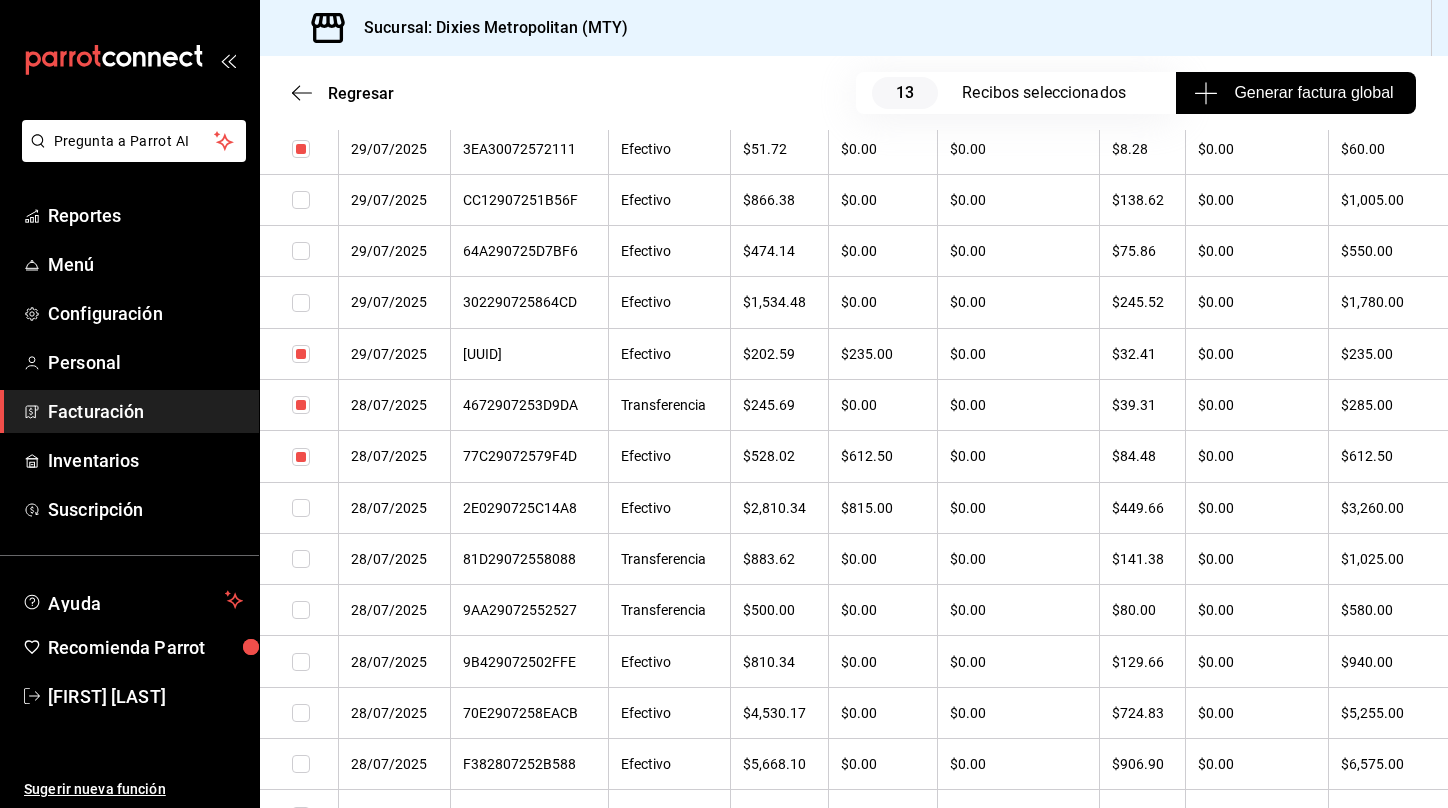 scroll, scrollTop: 2160, scrollLeft: 0, axis: vertical 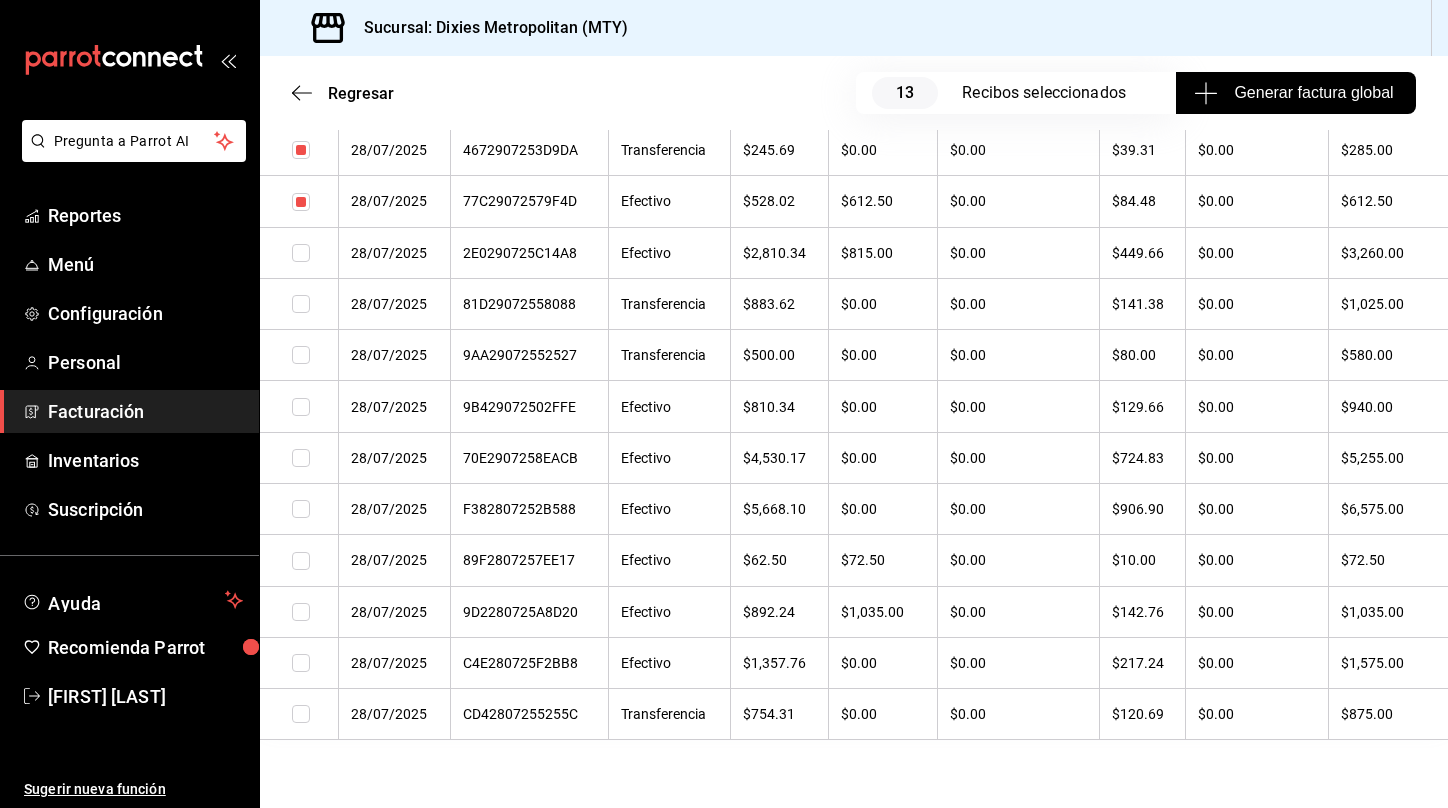 click at bounding box center [301, 561] 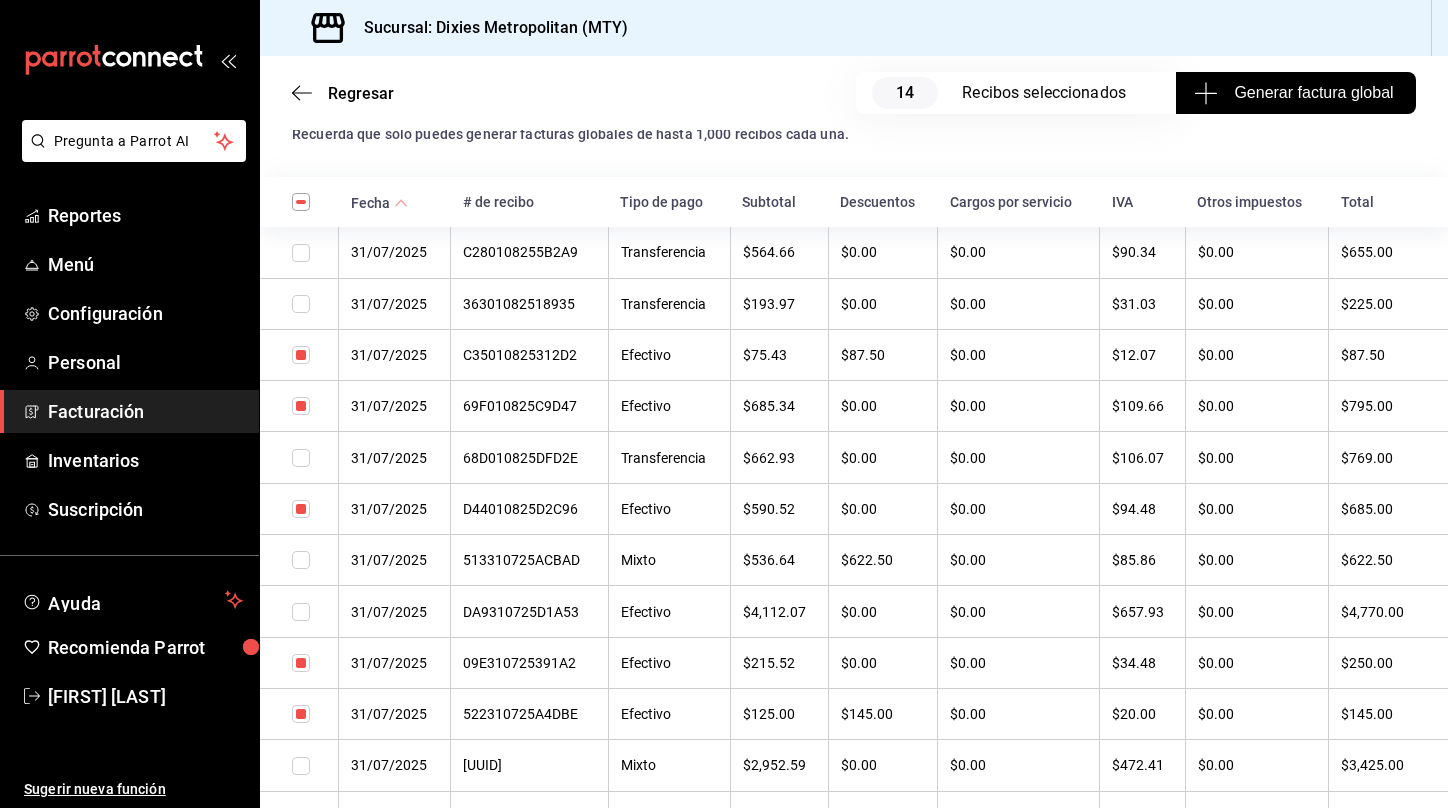 scroll, scrollTop: 514, scrollLeft: 0, axis: vertical 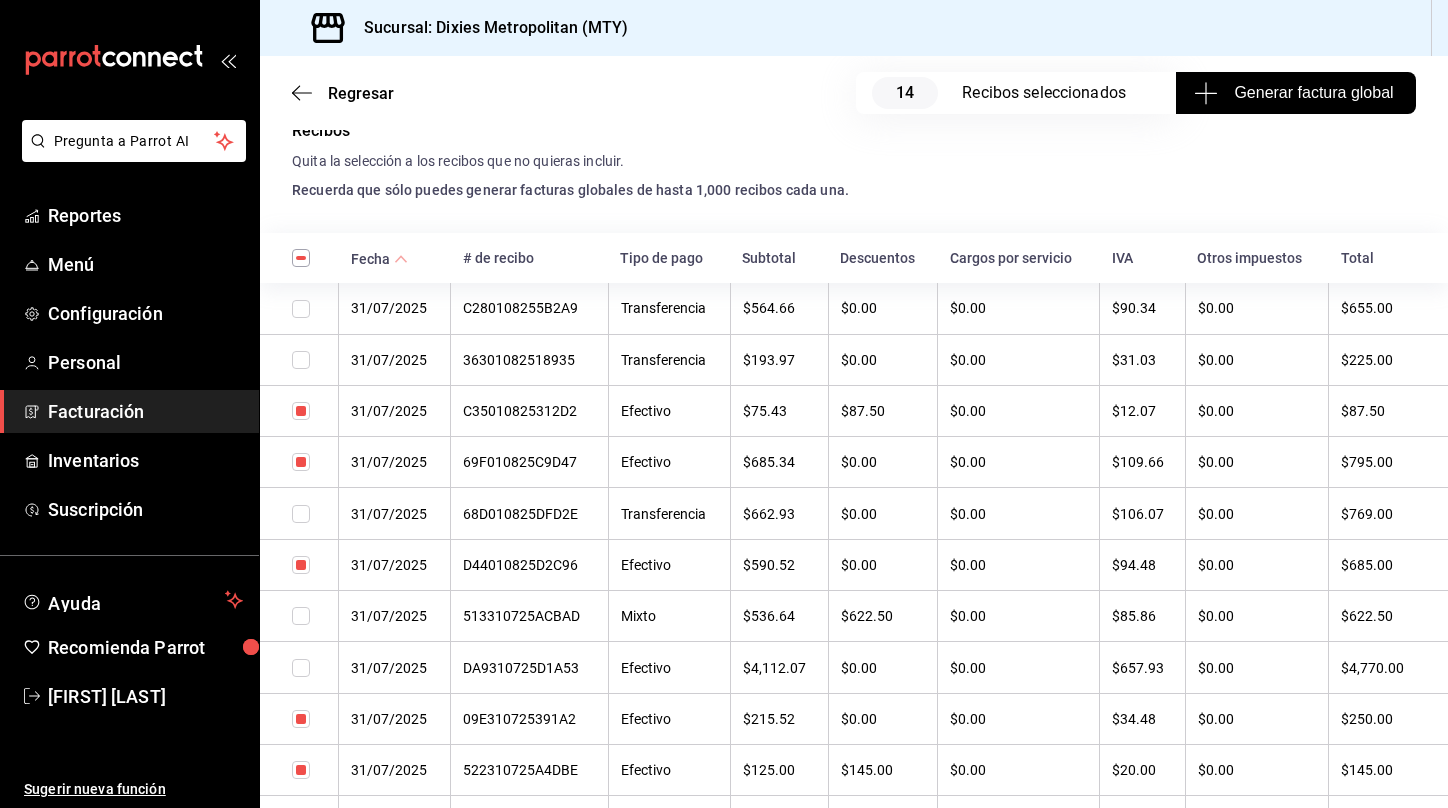 click at bounding box center (301, 360) 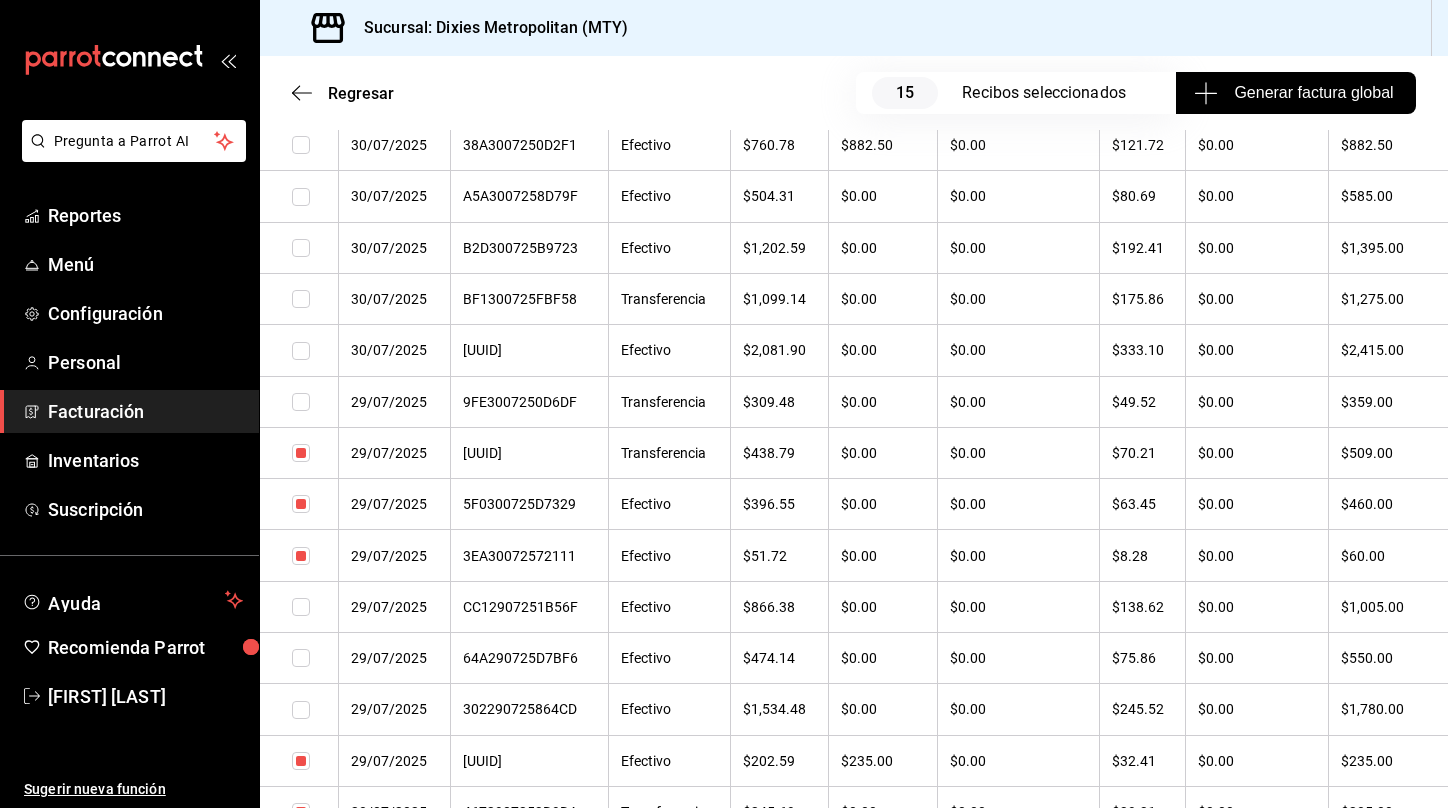 scroll, scrollTop: 1521, scrollLeft: 0, axis: vertical 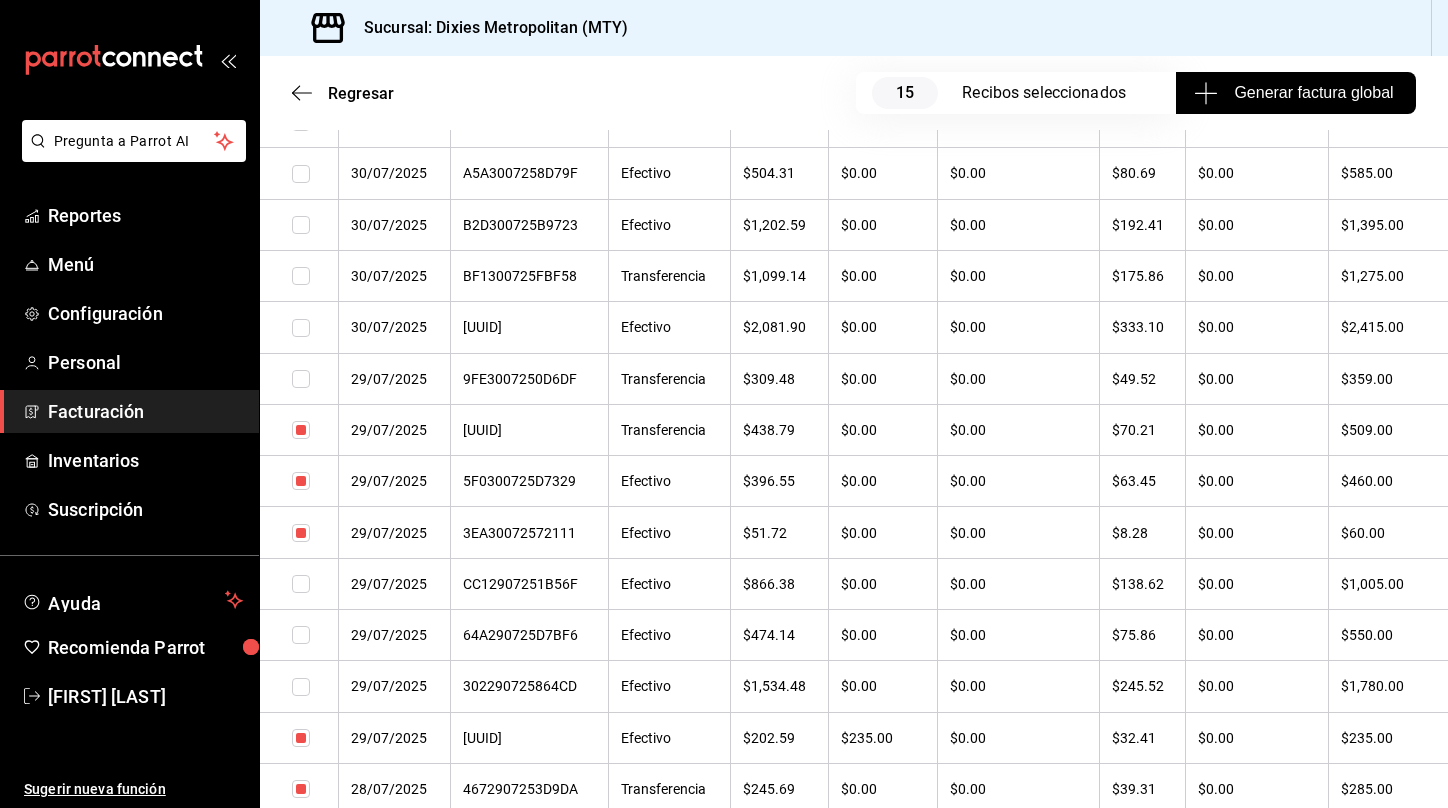 click at bounding box center (301, 379) 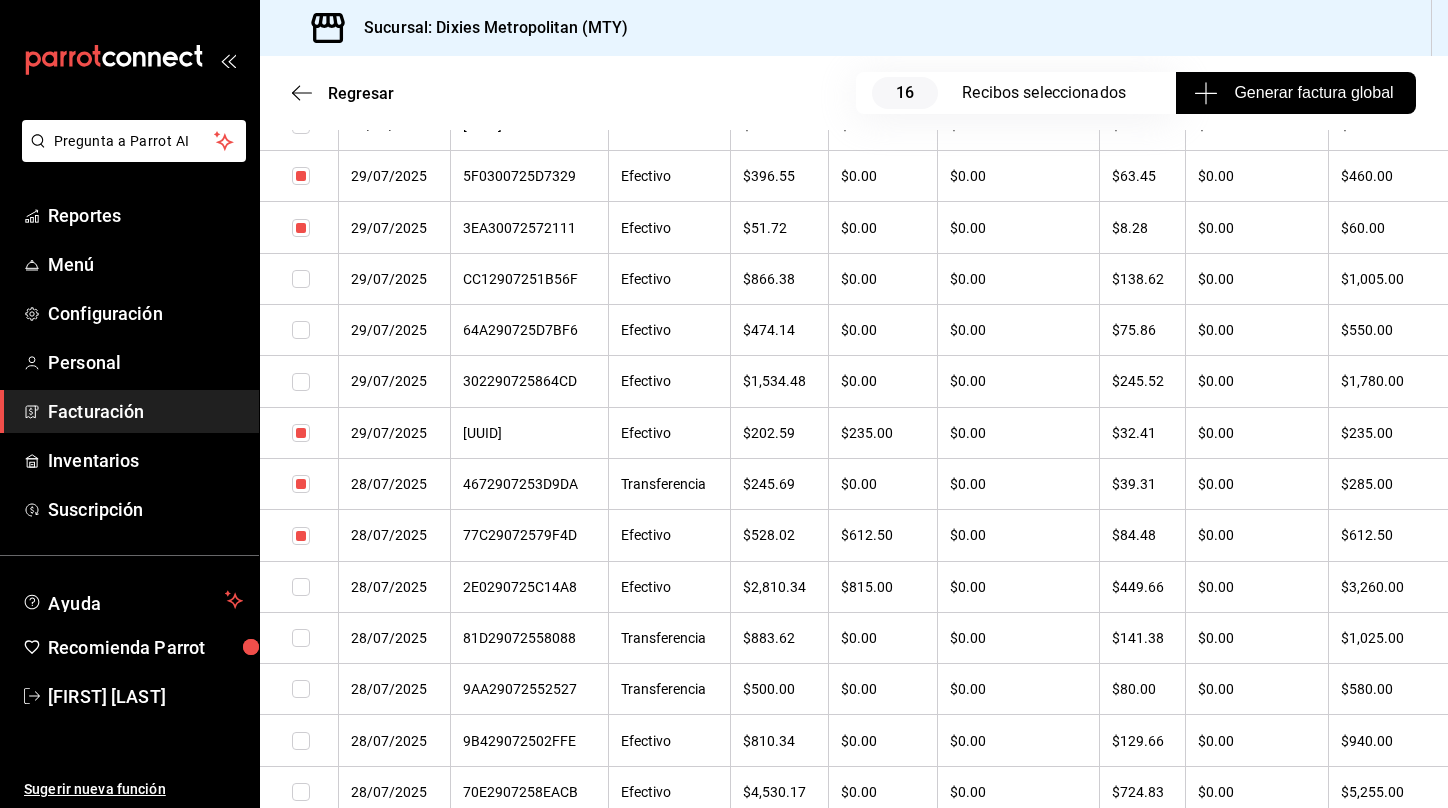 scroll, scrollTop: 1961, scrollLeft: 0, axis: vertical 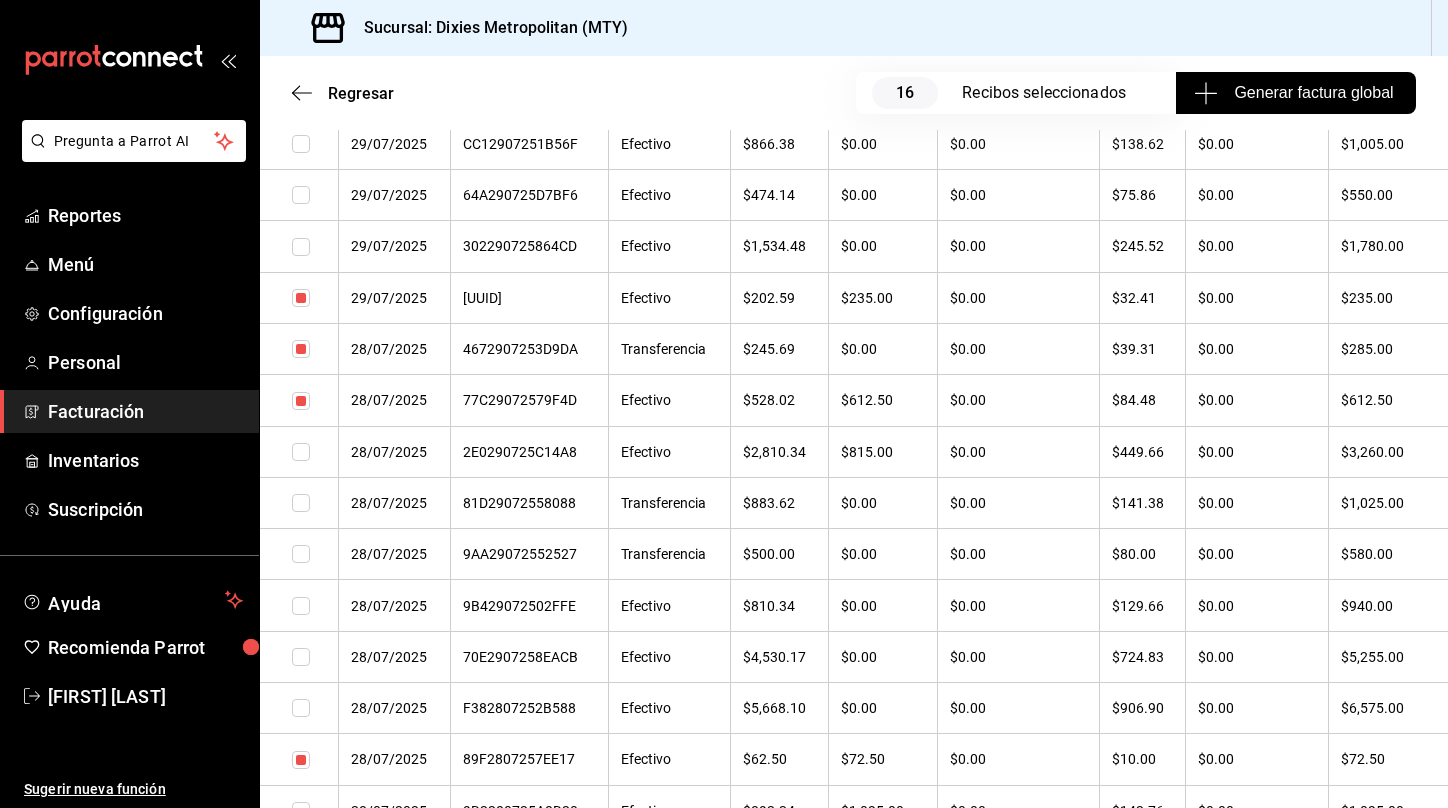 click at bounding box center (301, 554) 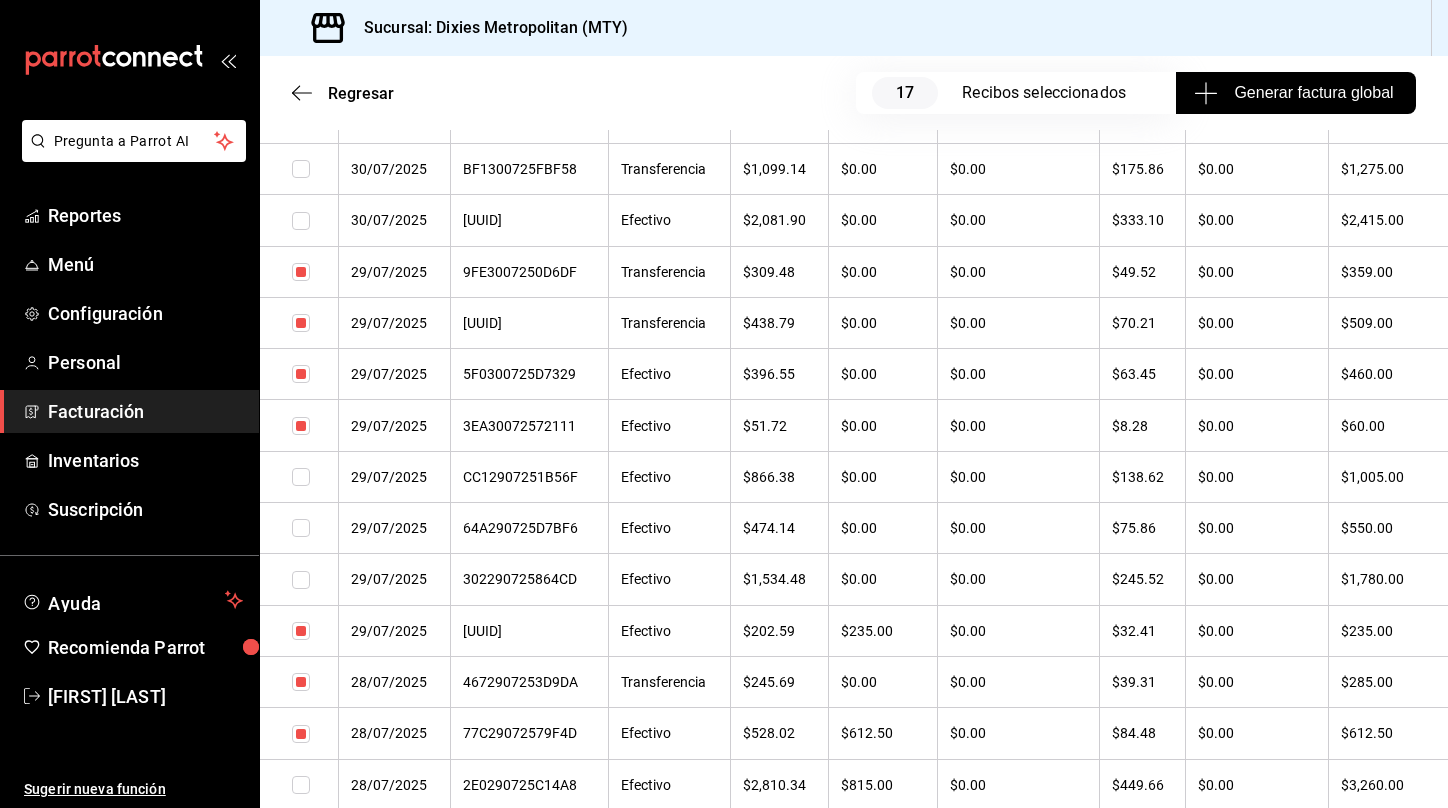 scroll, scrollTop: 1610, scrollLeft: 0, axis: vertical 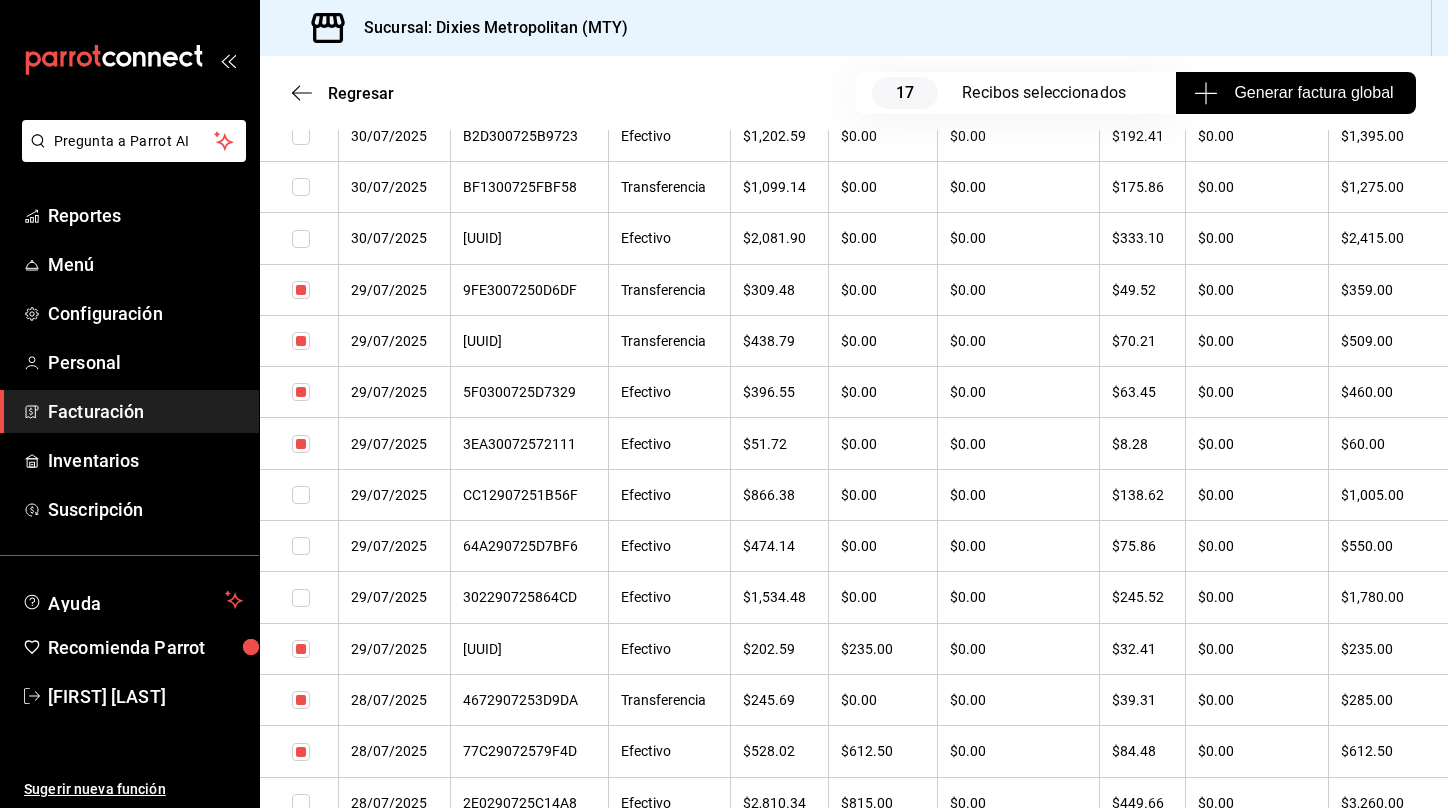 click at bounding box center (301, 546) 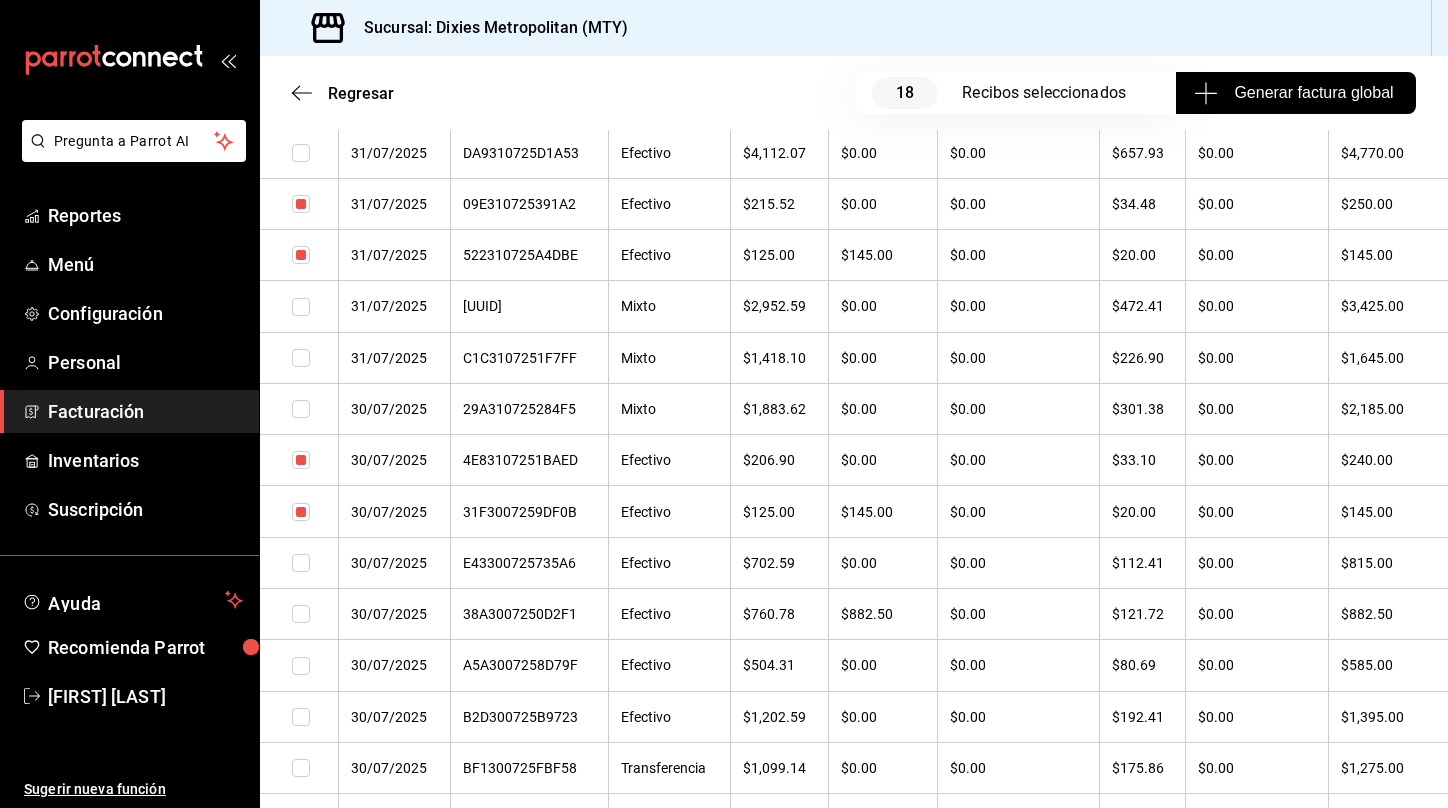 scroll, scrollTop: 1034, scrollLeft: 0, axis: vertical 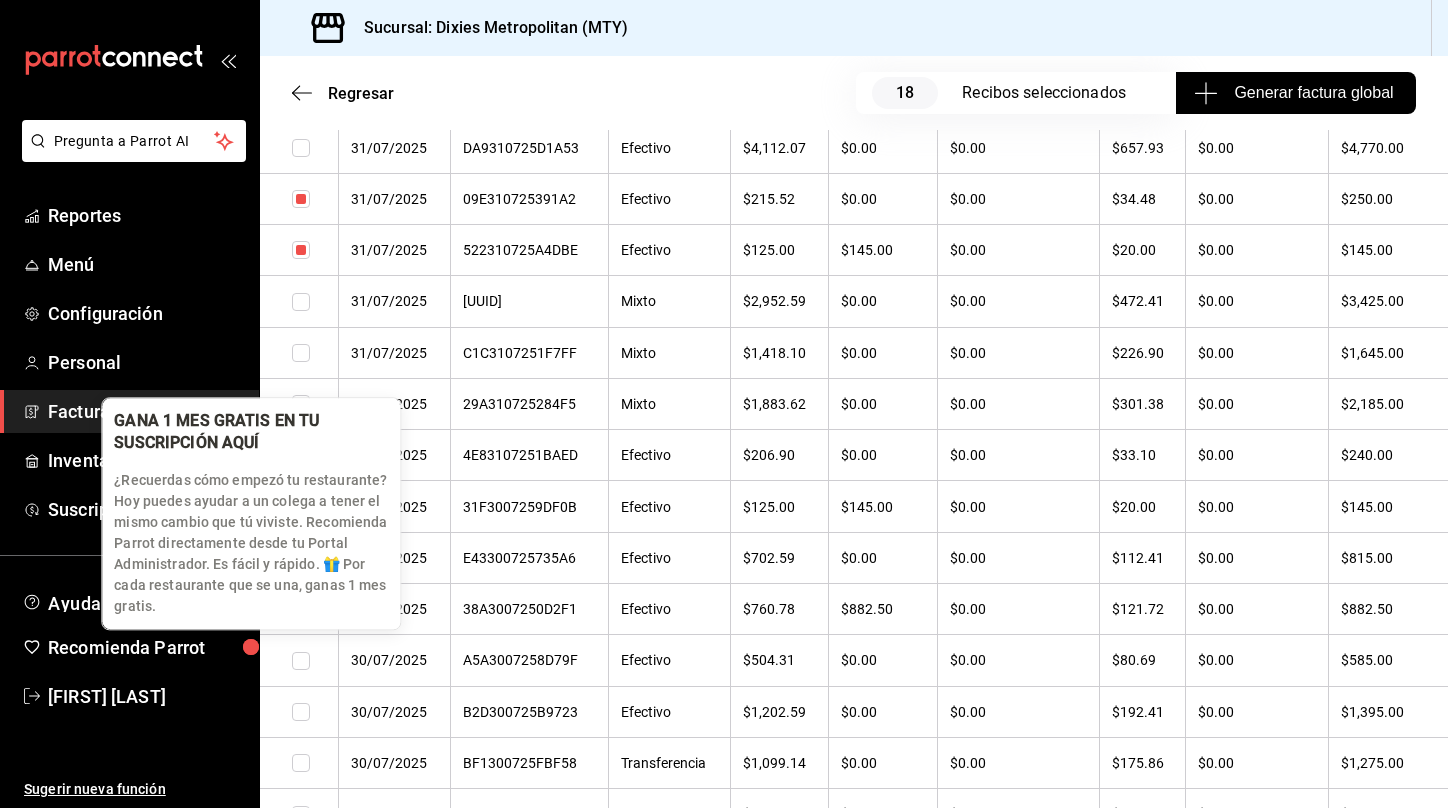 click on "¿Recuerdas cómo empezó tu restaurante?
Hoy puedes ayudar a un colega a tener el mismo cambio que tú viviste.
Recomienda Parrot directamente desde tu Portal Administrador.
Es fácil y rápido.
🎁 Por cada restaurante que se una, ganas 1 mes gratis." at bounding box center (251, 543) 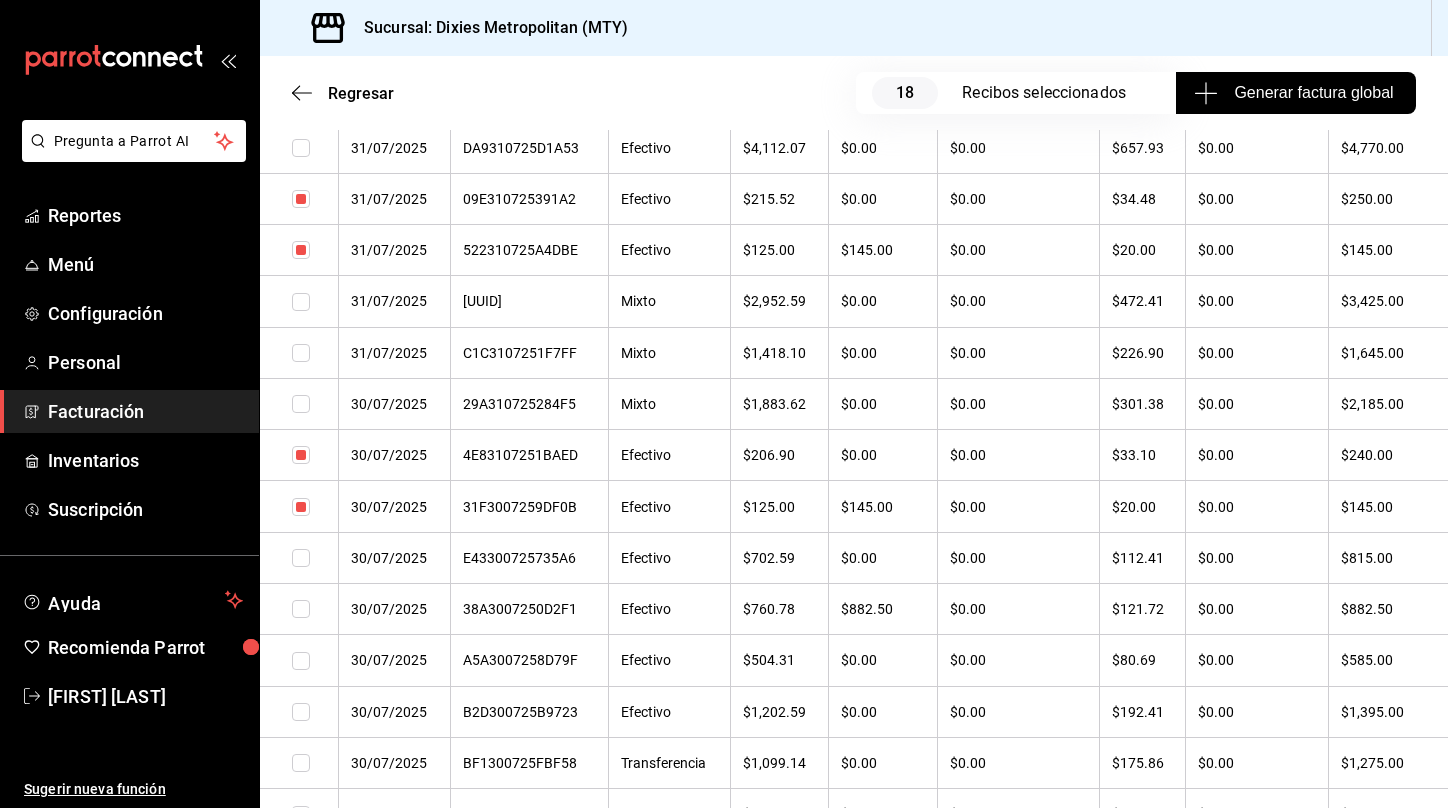 click at bounding box center (301, 558) 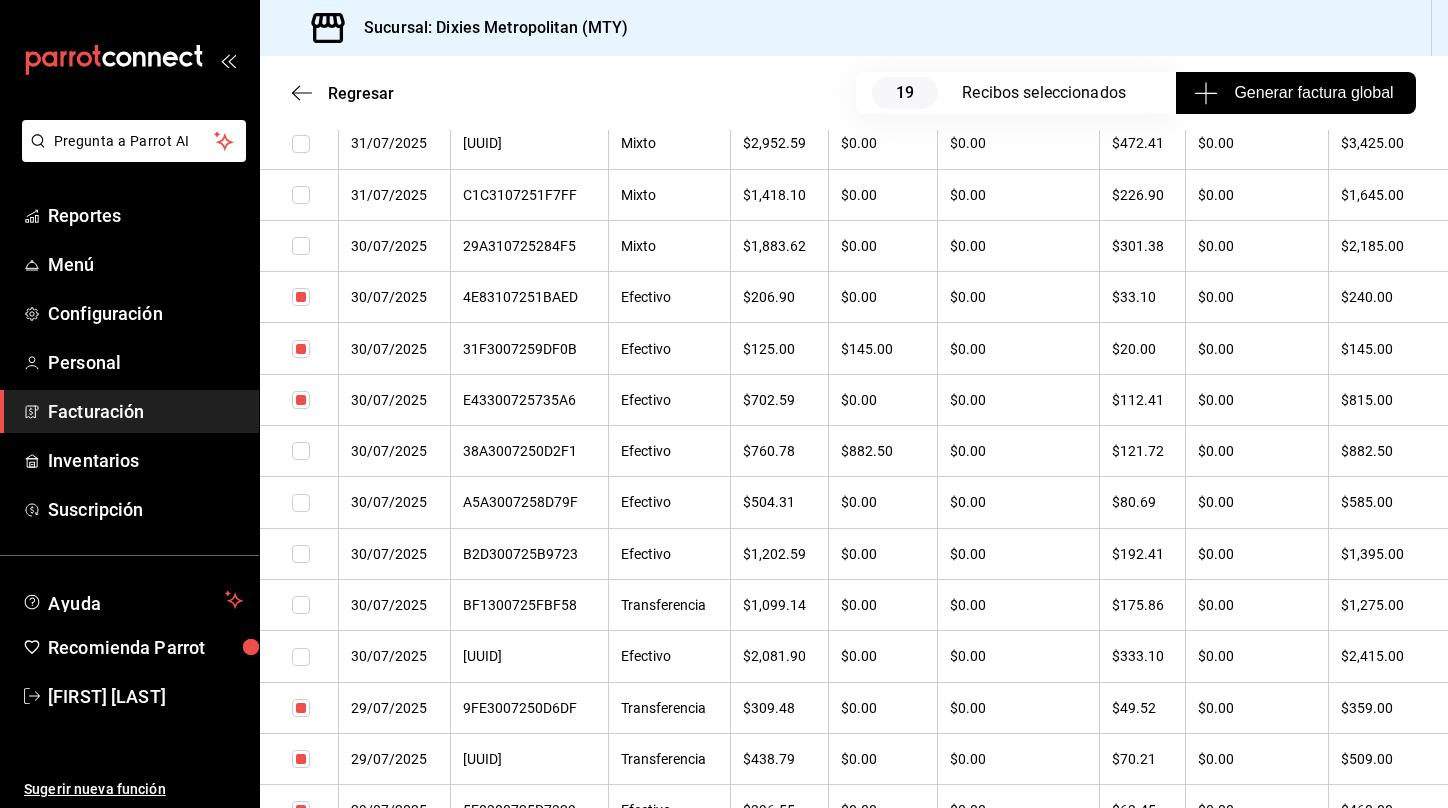 scroll, scrollTop: 1418, scrollLeft: 0, axis: vertical 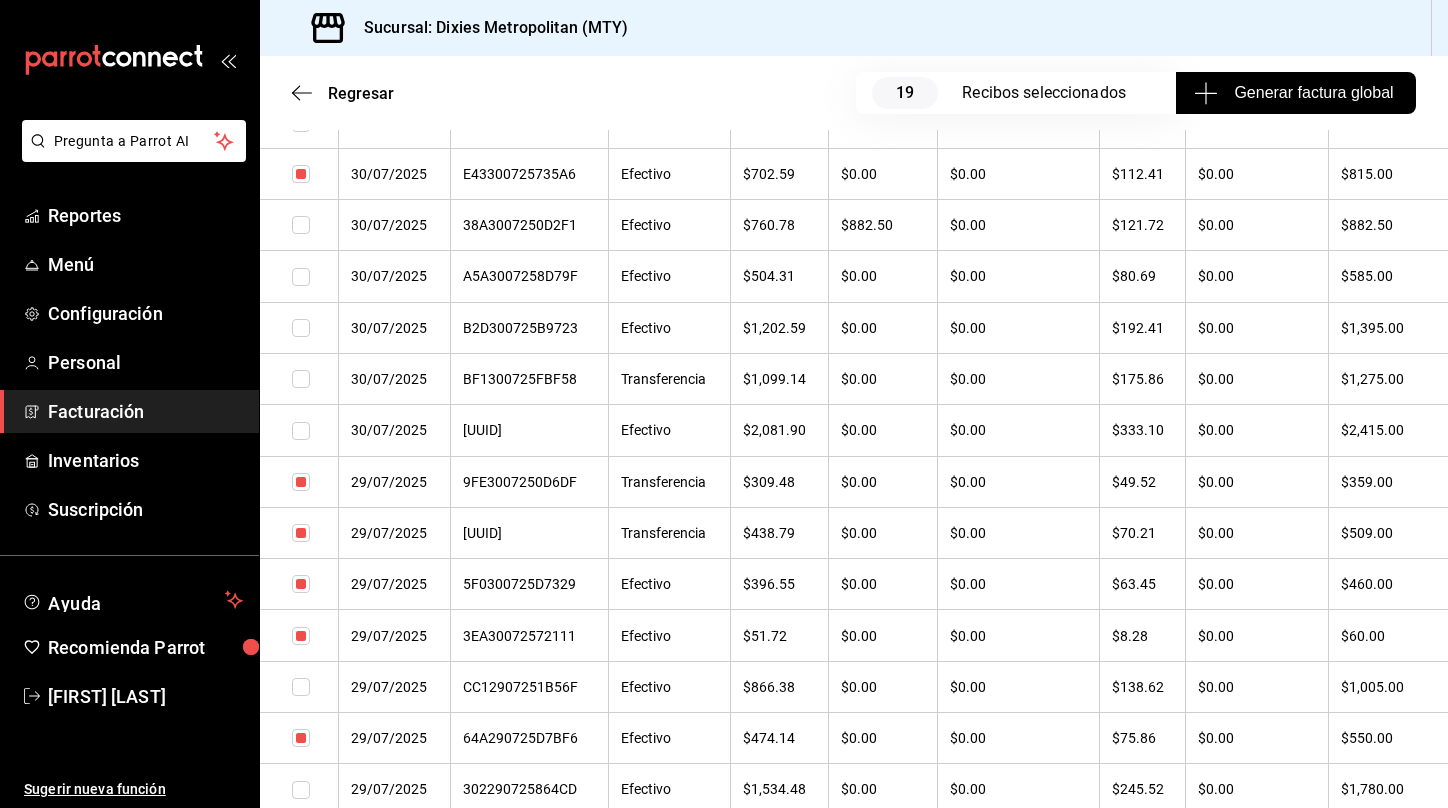 click at bounding box center [301, 379] 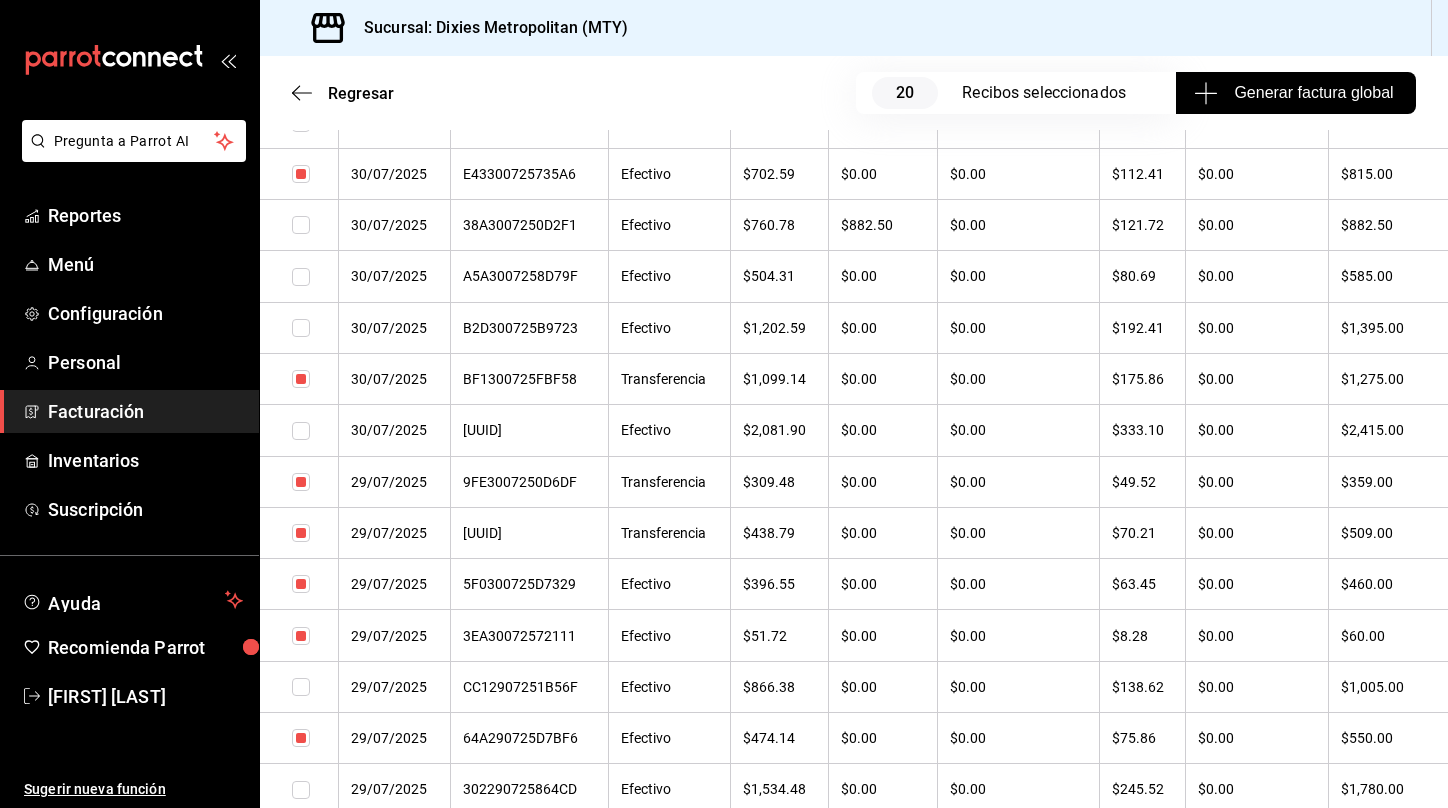 click at bounding box center [301, 277] 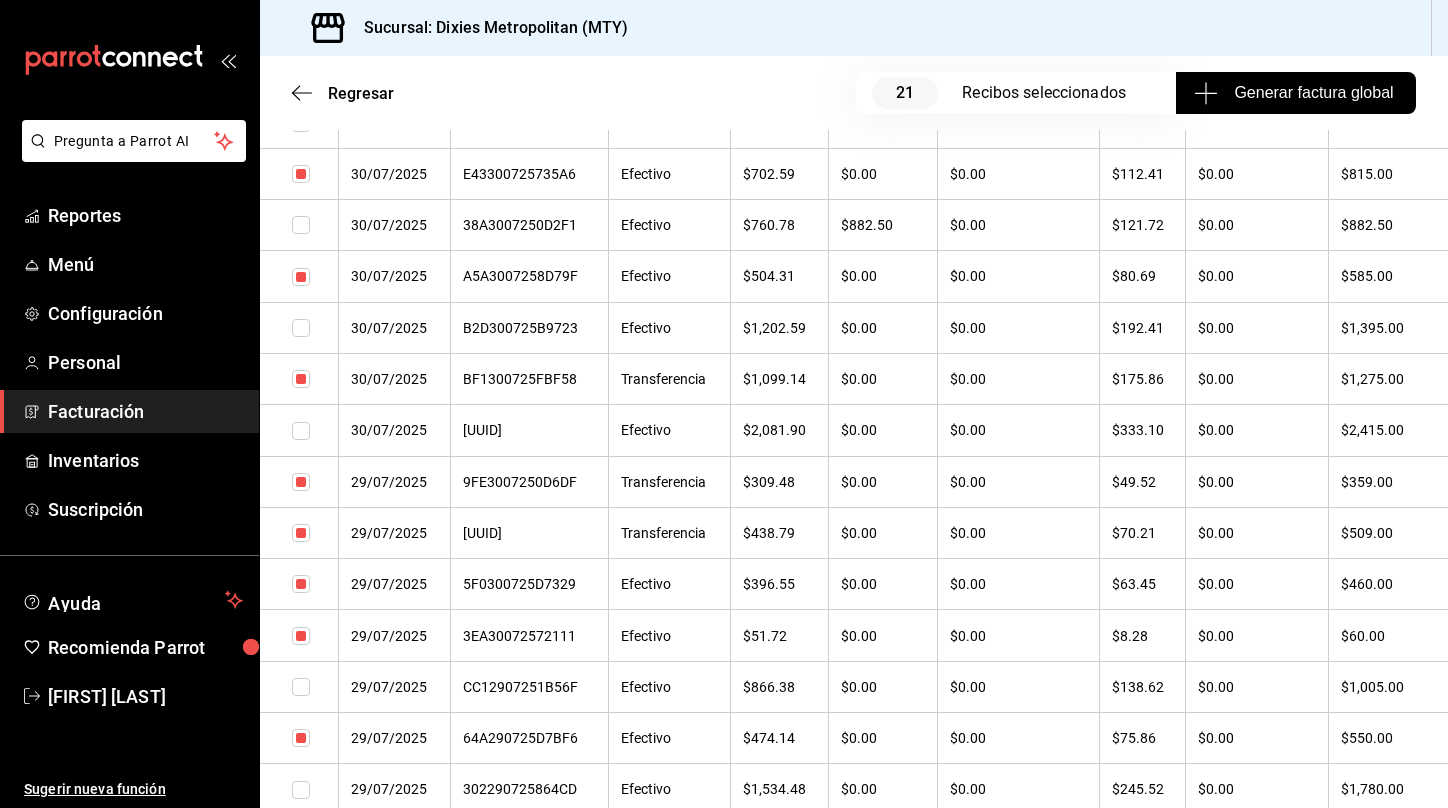 click at bounding box center [301, 328] 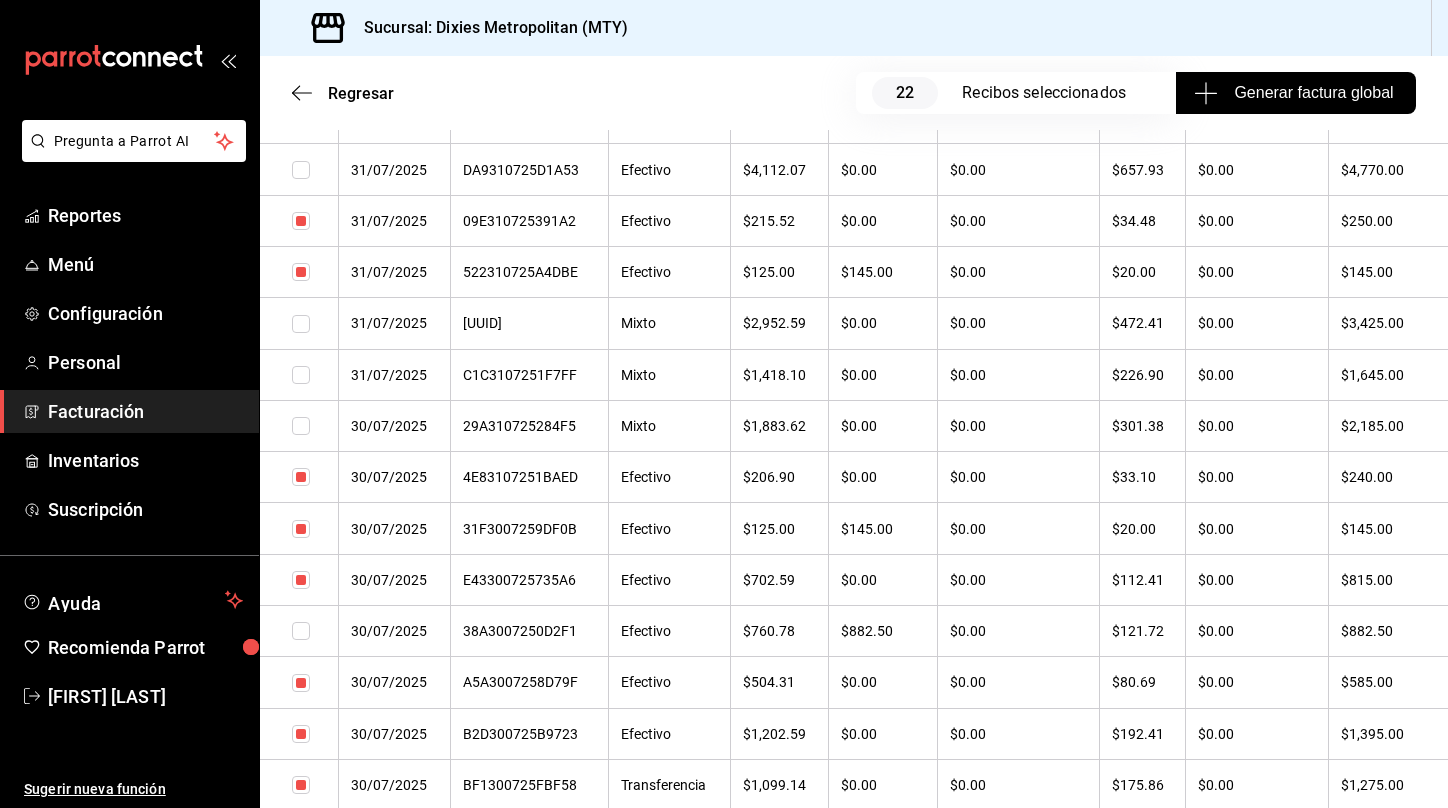 scroll, scrollTop: 2233, scrollLeft: 0, axis: vertical 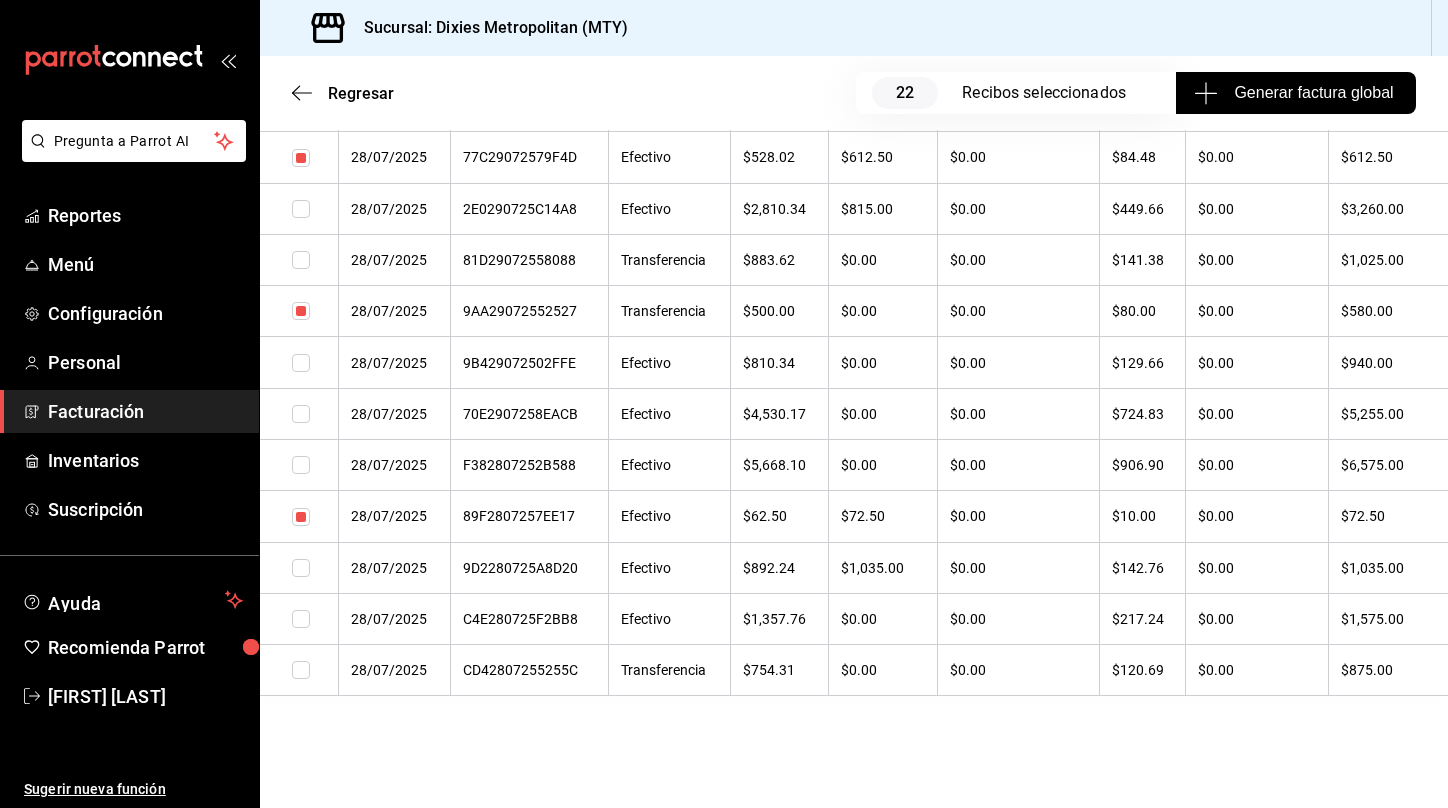 click at bounding box center (301, 517) 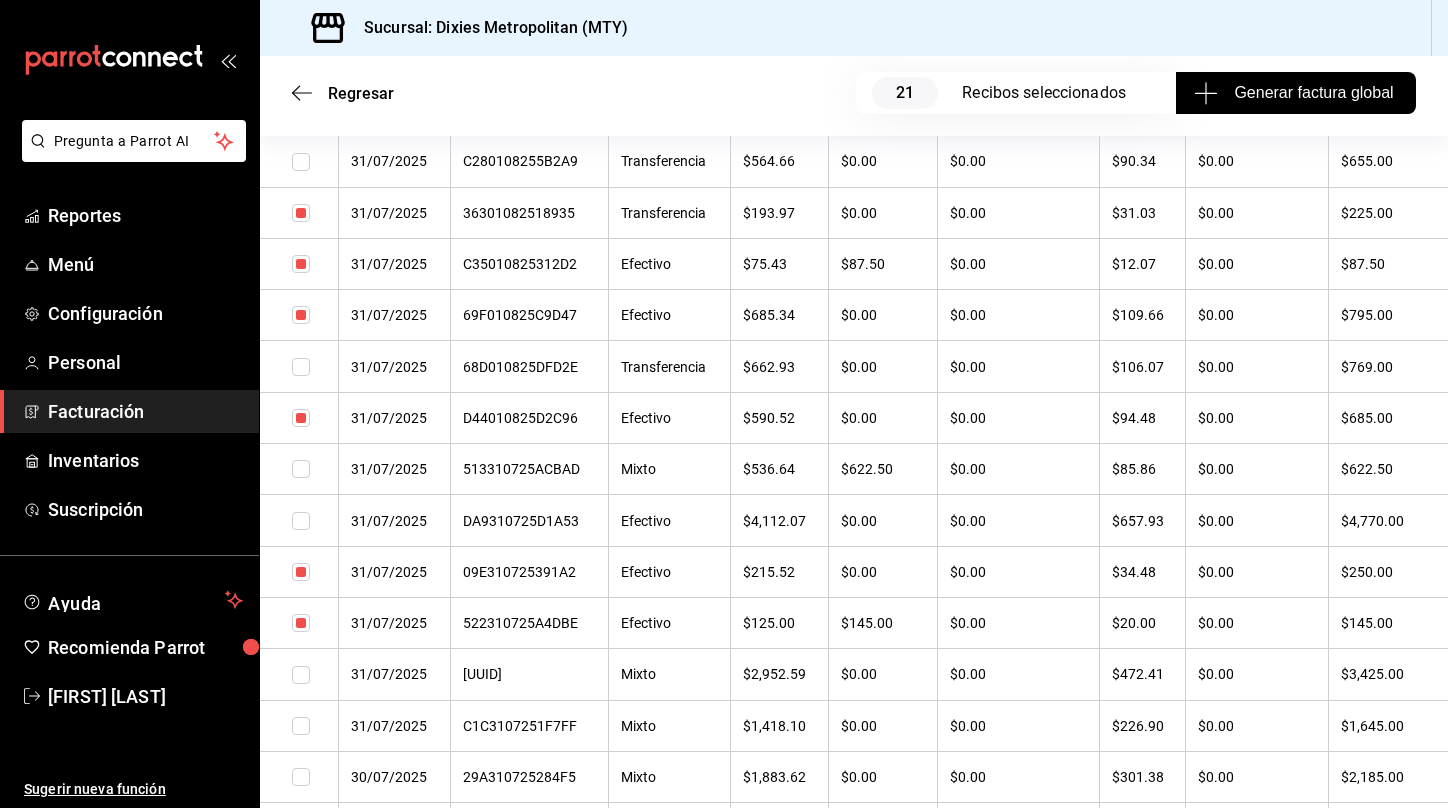 scroll, scrollTop: 696, scrollLeft: 0, axis: vertical 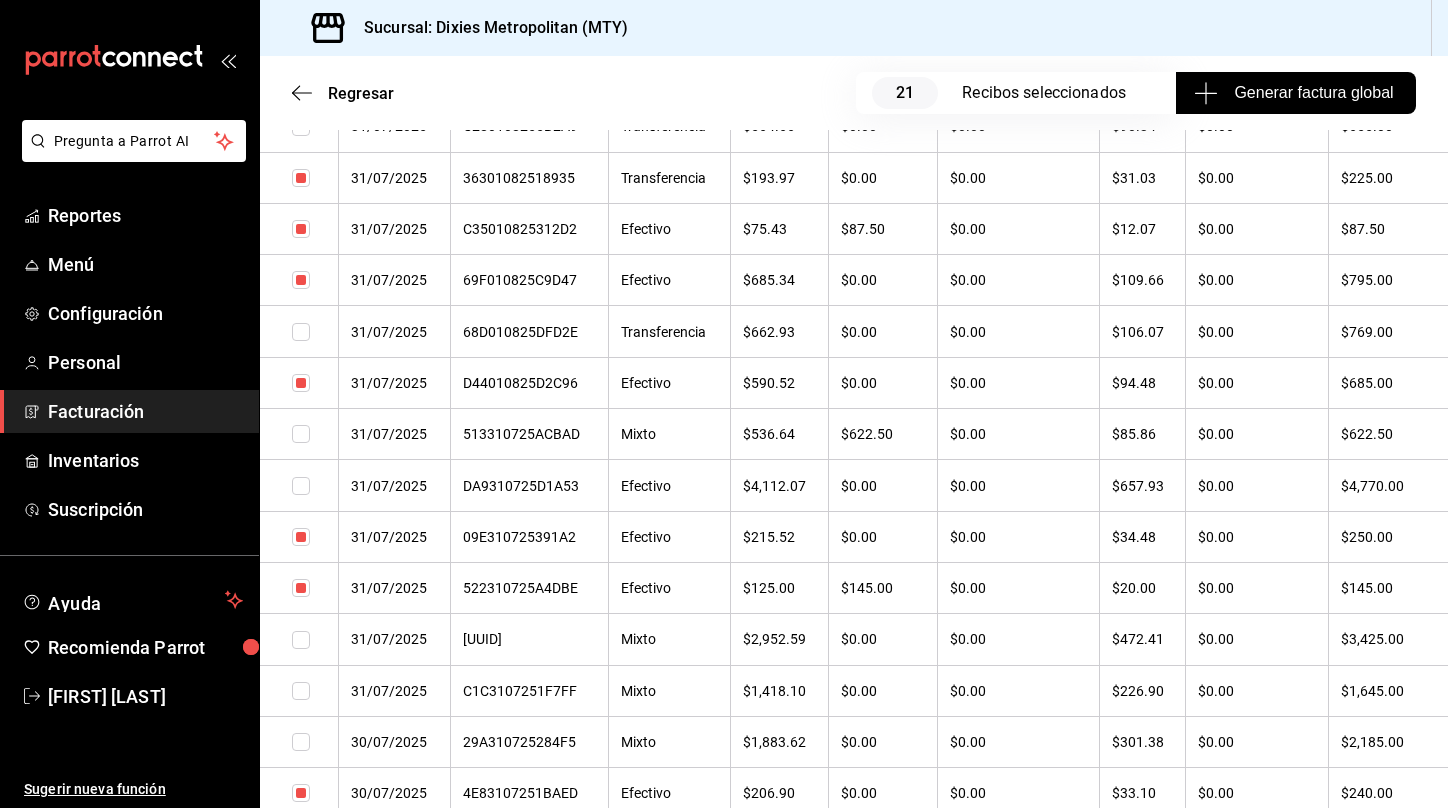 click at bounding box center [301, 229] 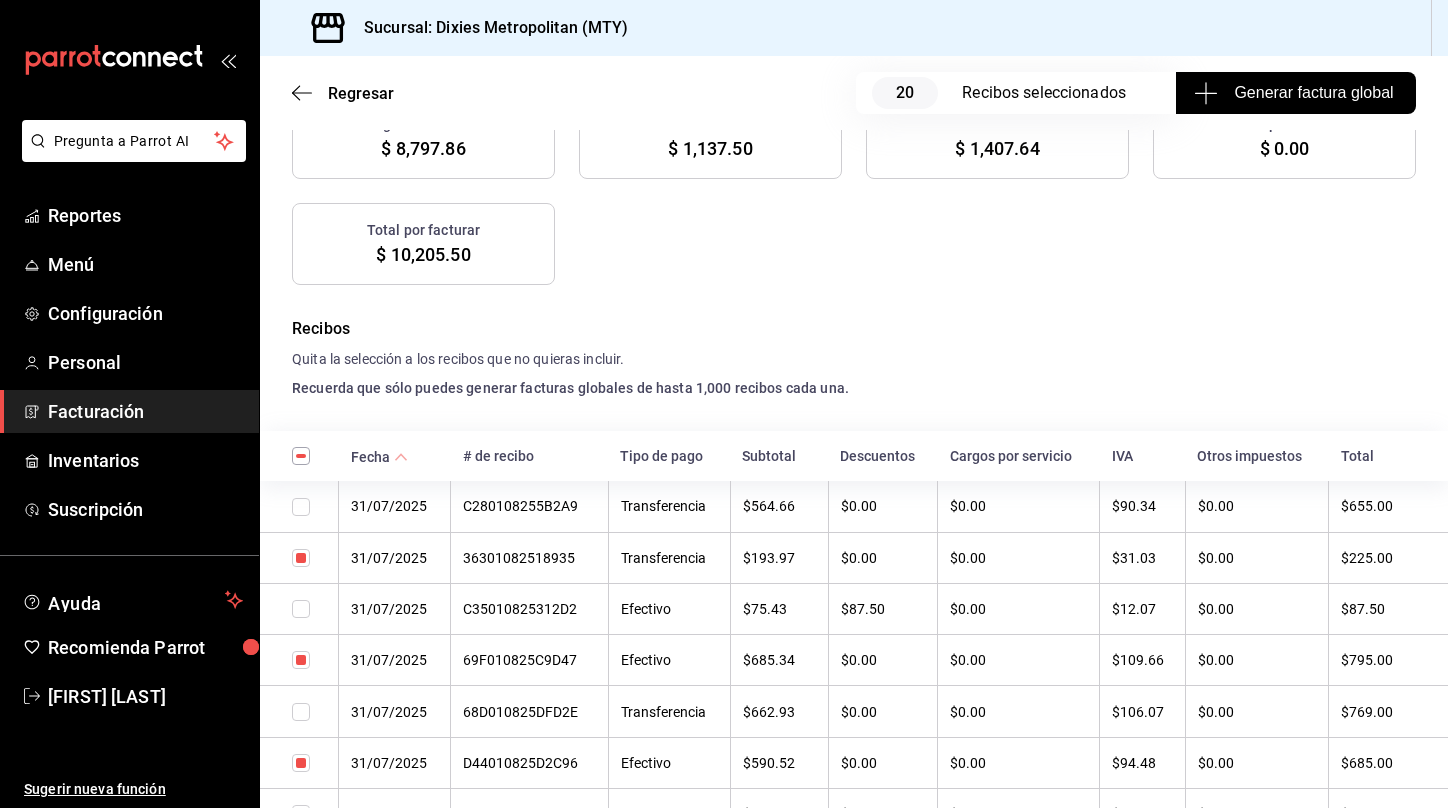 scroll, scrollTop: 130, scrollLeft: 0, axis: vertical 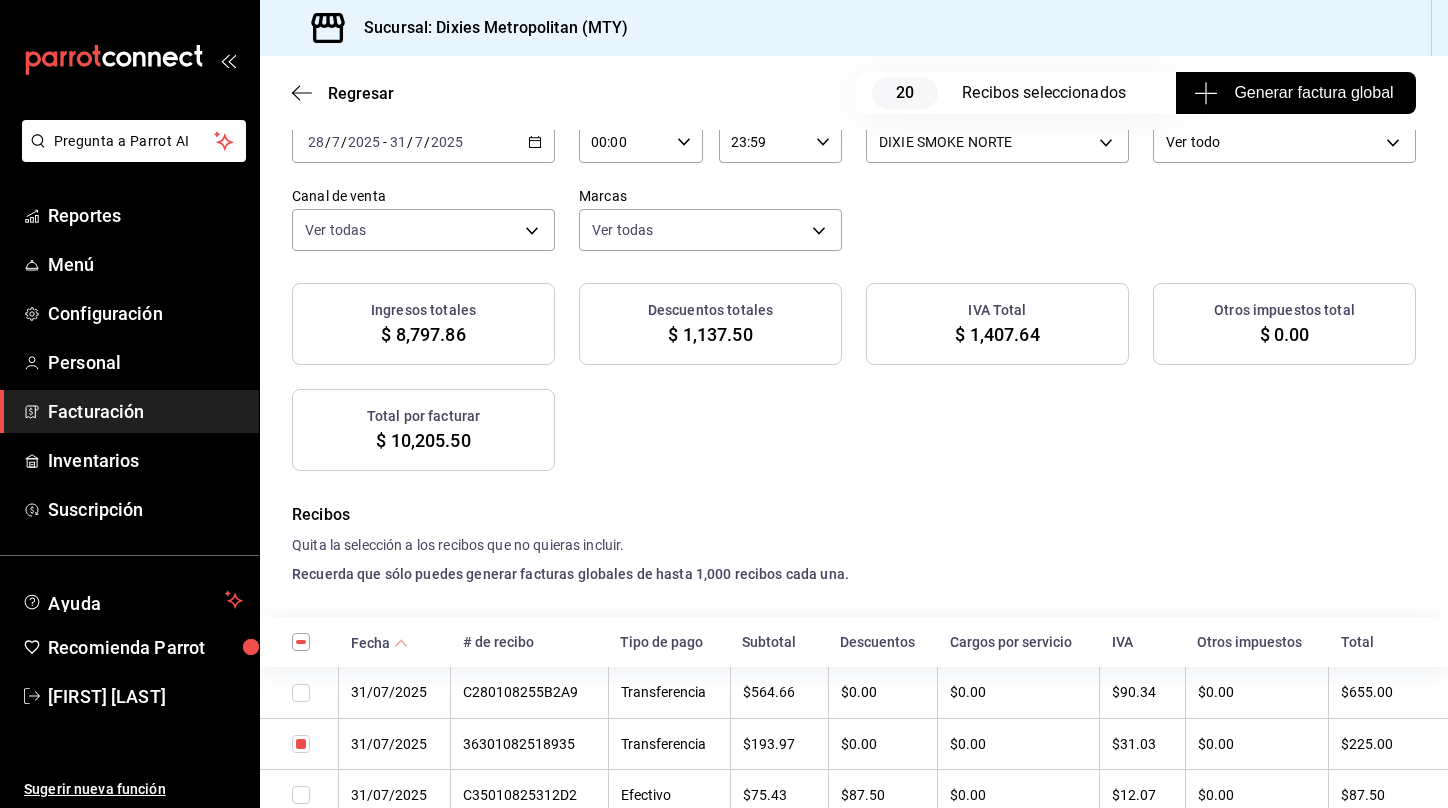 click on "Quita la selección a los recibos que no quieras incluir." at bounding box center [854, 545] 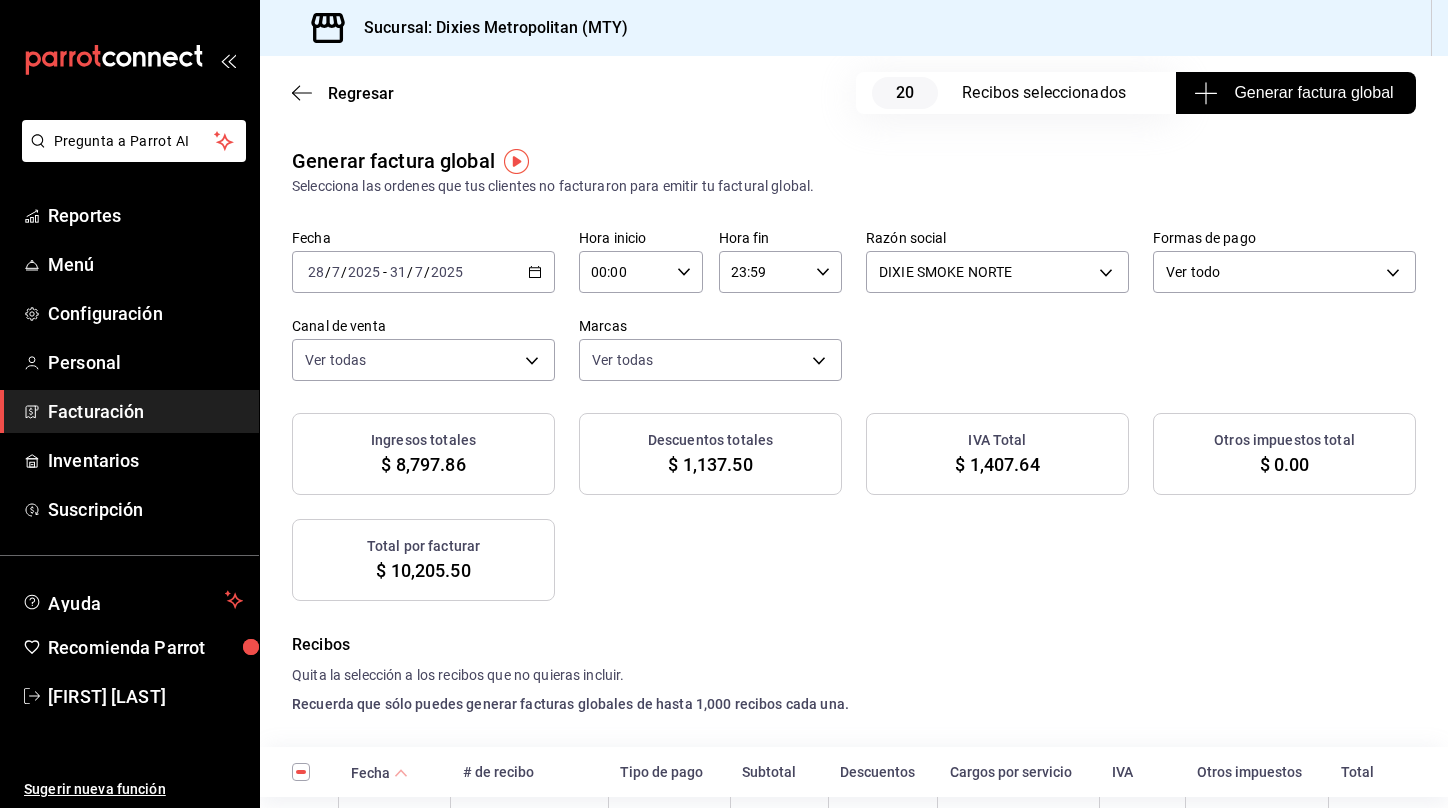 click on "Generar factura global" at bounding box center [1295, 93] 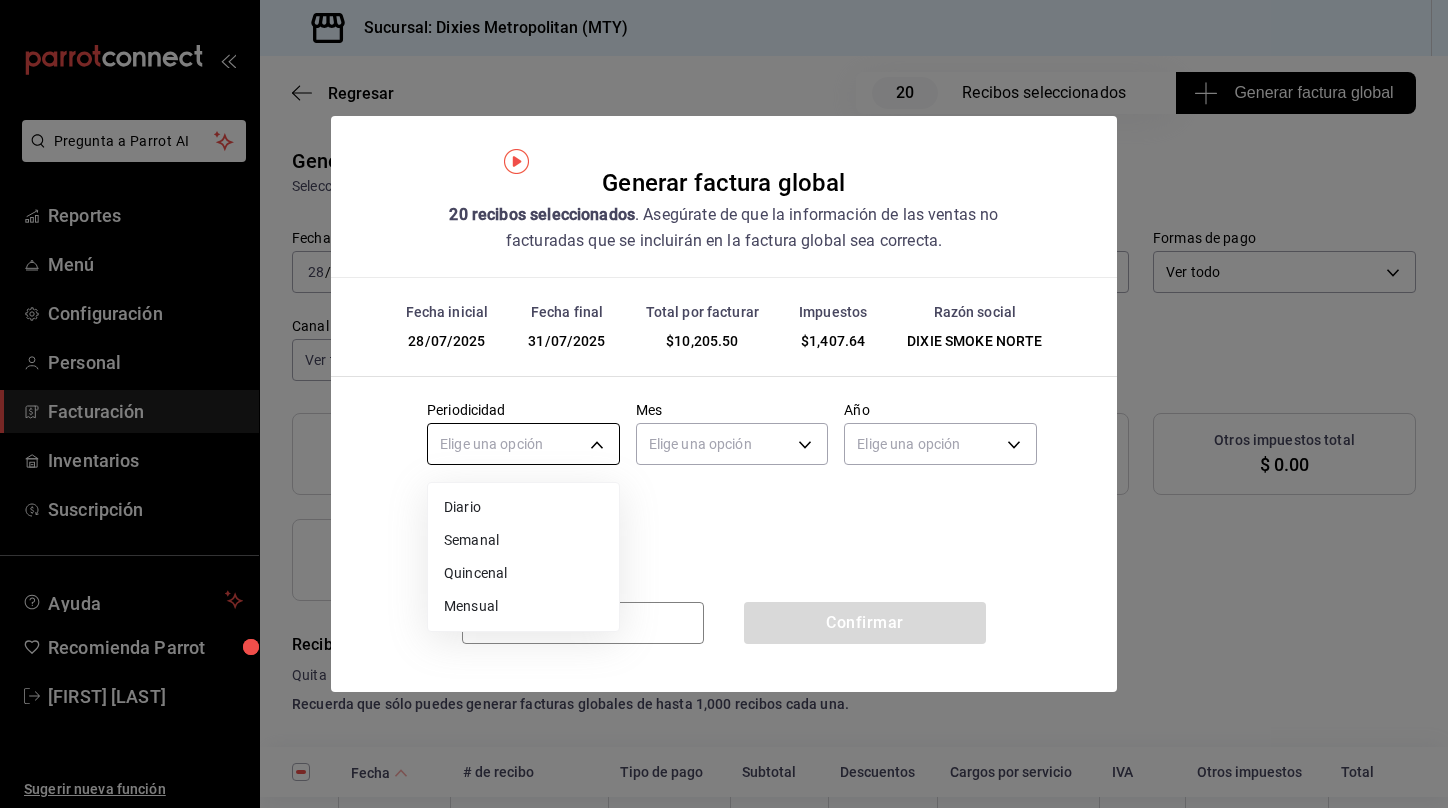 click on "Pregunta a Parrot AI Reportes   Menú   Configuración   Personal   Facturación   Inventarios   Suscripción   Ayuda Recomienda Parrot   [FIRST] [LAST]   Sugerir nueva función   Sucursal: Dixies Metropolitan (MTY) Regresar 20 Recibos seleccionados Generar factura global Generar factura global Selecciona las ordenes que tus clientes no facturaron para emitir tu factural global. Fecha [DATE] [DATE] - [DATE] Hora inicio [TIME] Hora inicio Hora fin [TIME] Hora fin Razón social DIXIE SMOKE NORTE [UUID] Formas de pago Ver todo ALL Canal de venta Ver todas PARROT,UBER_EATS,RAPPI,DIDI_FOOD,ONLINE Marcas Ver todas [UUID] Ingresos totales $ 8,797.86 Descuentos totales $ 1,137.50 IVA Total $ 1,407.64 Otros impuestos total $ 0.00 Total por facturar $ 10,205.50 Recibos Quita la selección a los recibos que no quieras incluir. Recuerda que sólo puedes generar facturas globales de hasta 1,000 recibos cada una. Fecha # de recibo IVA" at bounding box center [724, 404] 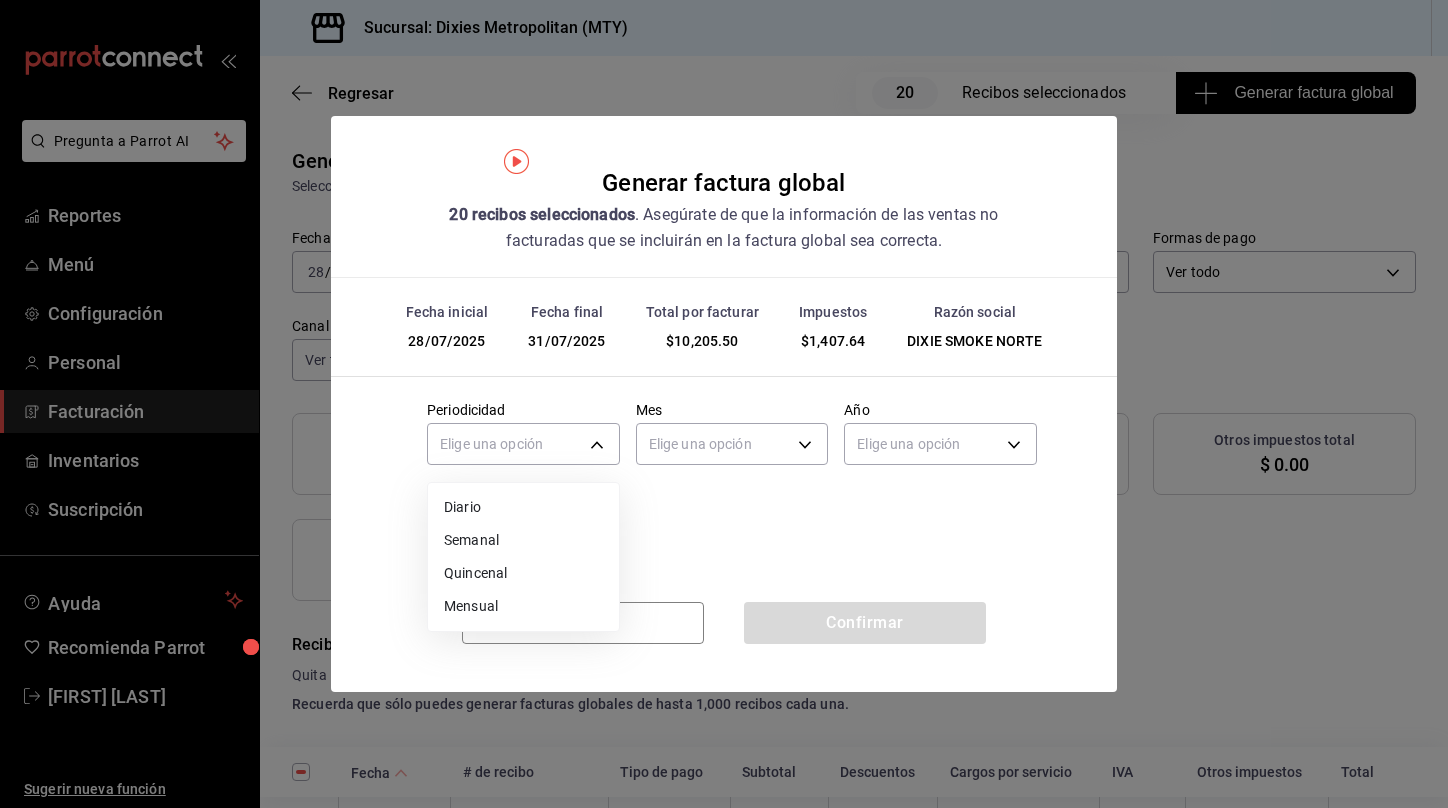 click on "Semanal" at bounding box center (523, 540) 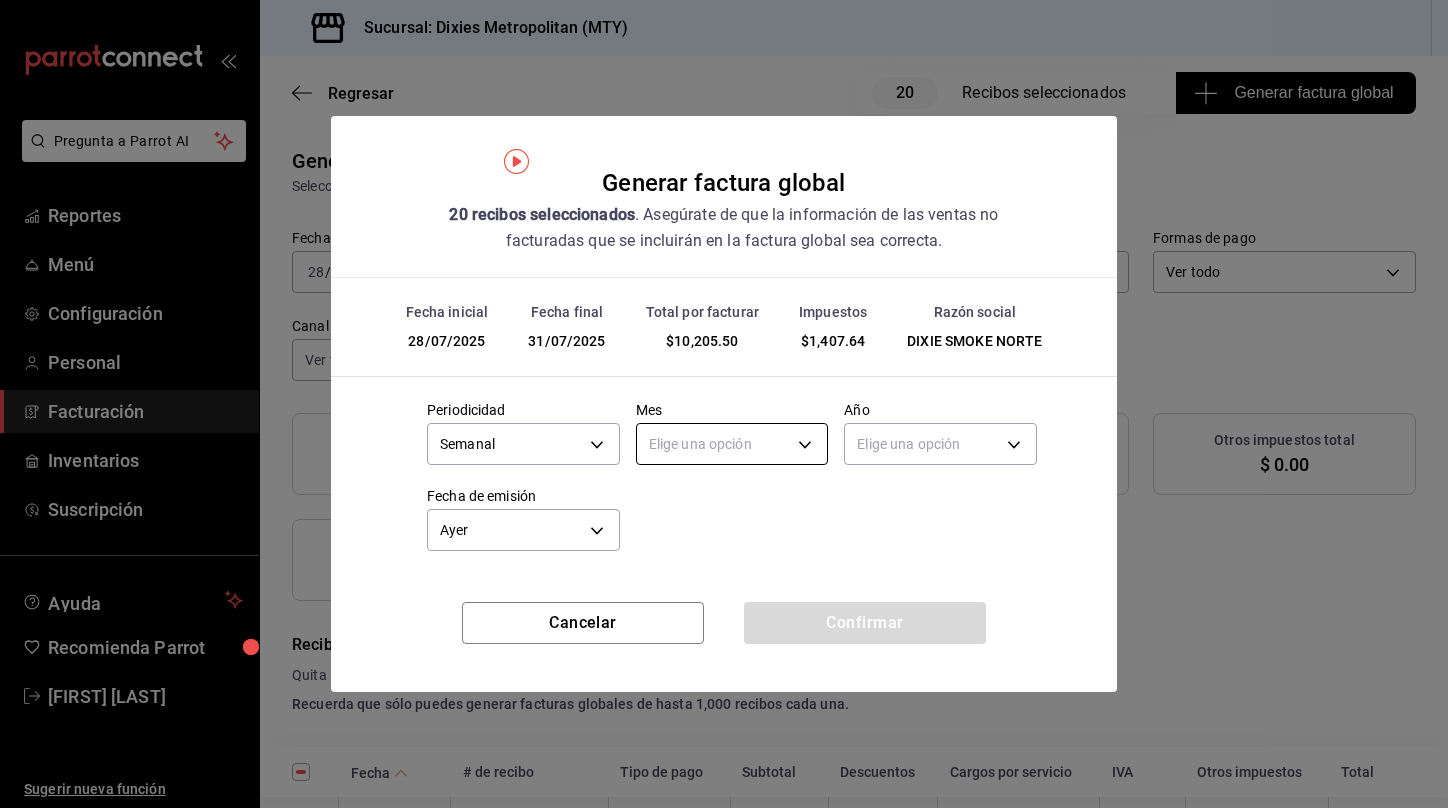 click on "Pregunta a Parrot AI Reportes   Menú   Configuración   Personal   Facturación   Inventarios   Suscripción   Ayuda Recomienda Parrot   [FIRST] [LAST]   Sugerir nueva función   Sucursal: Dixies Metropolitan (MTY) Regresar 20 Recibos seleccionados Generar factura global Generar factura global Selecciona las ordenes que tus clientes no facturaron para emitir tu factural global. Fecha [DATE] [DATE] - [DATE] Hora inicio [TIME] Hora inicio Hora fin [TIME] Hora fin Razón social DIXIE SMOKE NORTE [UUID] Formas de pago Ver todo ALL Canal de venta Ver todas PARROT,UBER_EATS,RAPPI,DIDI_FOOD,ONLINE Marcas Ver todas [UUID] Ingresos totales $ 8,797.86 Descuentos totales $ 1,137.50 IVA Total $ 1,407.64 Otros impuestos total $ 0.00 Total por facturar $ 10,205.50 Recibos Quita la selección a los recibos que no quieras incluir. Recuerda que sólo puedes generar facturas globales de hasta 1,000 recibos cada una. Fecha # de recibo IVA" at bounding box center (724, 404) 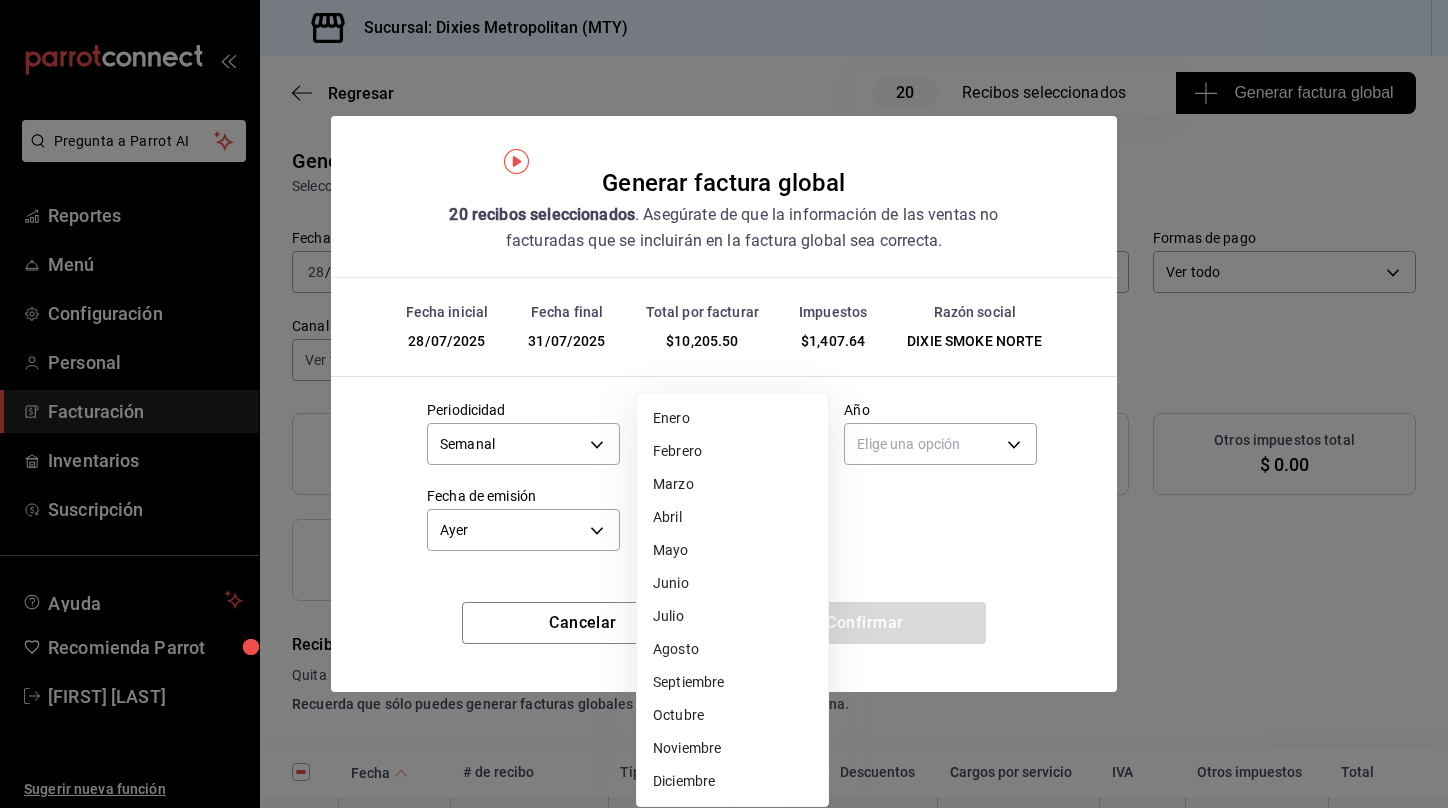 click on "Julio" at bounding box center (732, 616) 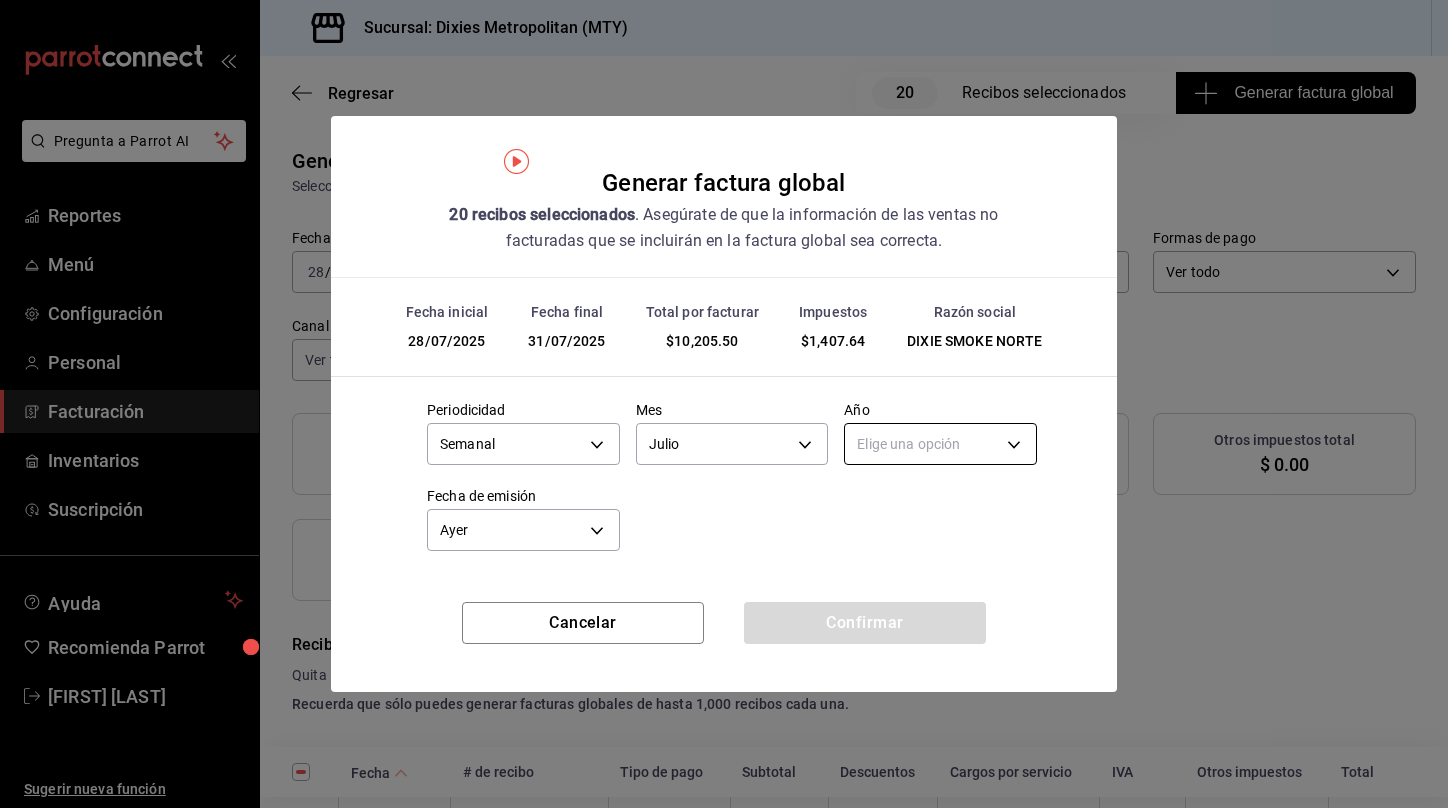 click on "Pregunta a Parrot AI Reportes   Menú   Configuración   Personal   Facturación   Inventarios   Suscripción   Ayuda Recomienda Parrot   [FIRST] [LAST]   Sugerir nueva función   Sucursal: Dixies Metropolitan (MTY) Regresar 20 Recibos seleccionados Generar factura global Generar factura global Selecciona las ordenes que tus clientes no facturaron para emitir tu factural global. Fecha [DATE] [DATE] - [DATE] Hora inicio [TIME] Hora inicio Hora fin [TIME] Hora fin Razón social DIXIE SMOKE NORTE [UUID] Formas de pago Ver todo ALL Canal de venta Ver todas PARROT,UBER_EATS,RAPPI,DIDI_FOOD,ONLINE Marcas Ver todas [UUID] Ingresos totales $ 8,797.86 Descuentos totales $ 1,137.50 IVA Total $ 1,407.64 Otros impuestos total $ 0.00 Total por facturar $ 10,205.50 Recibos Quita la selección a los recibos que no quieras incluir. Recuerda que sólo puedes generar facturas globales de hasta 1,000 recibos cada una. Fecha # de recibo IVA" at bounding box center (724, 404) 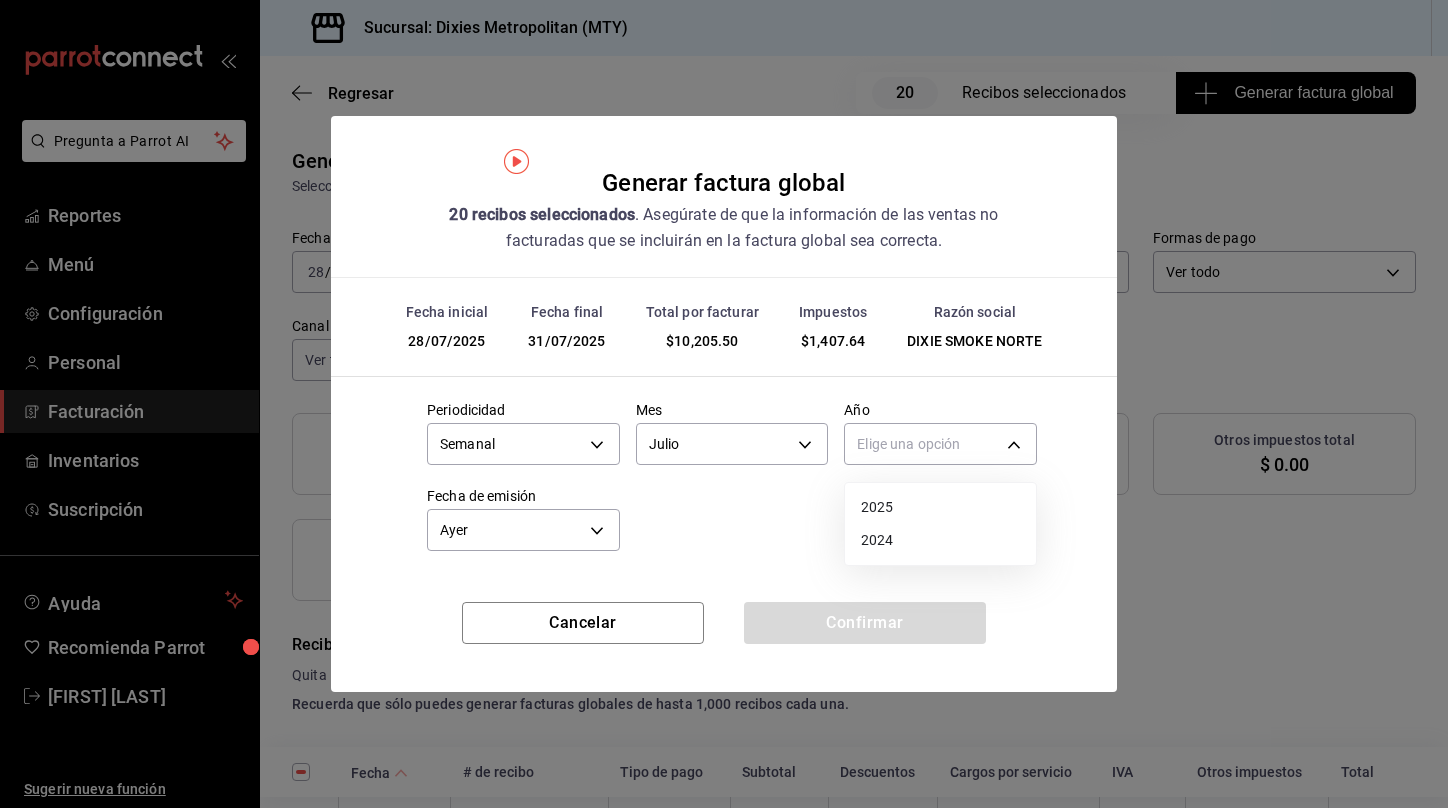 click on "2025" at bounding box center (940, 507) 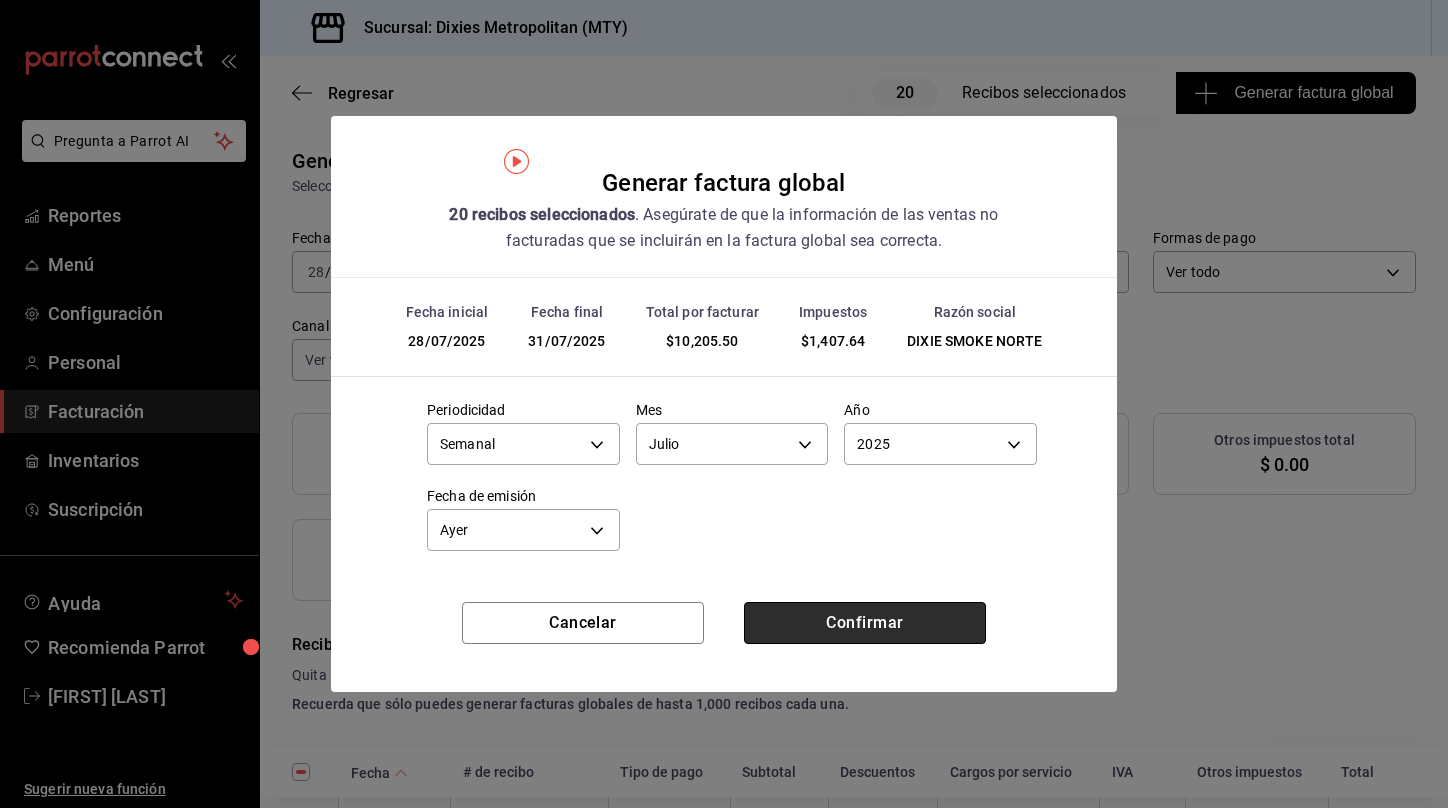 click on "Confirmar" at bounding box center (865, 623) 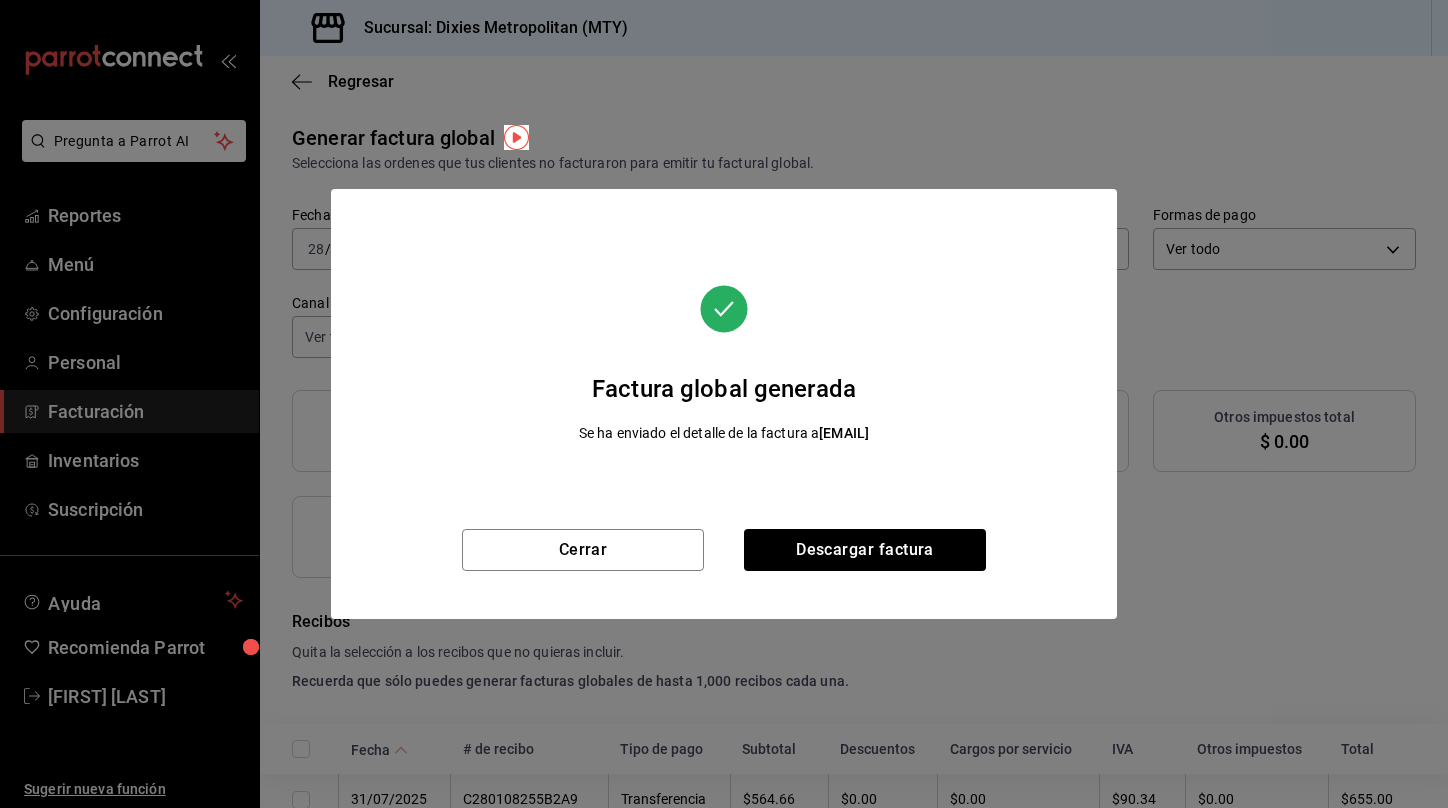 click on "Factura global generada Se ha enviado el detalle de la factura a  [EMAIL] Cerrar Descargar factura" at bounding box center [724, 404] 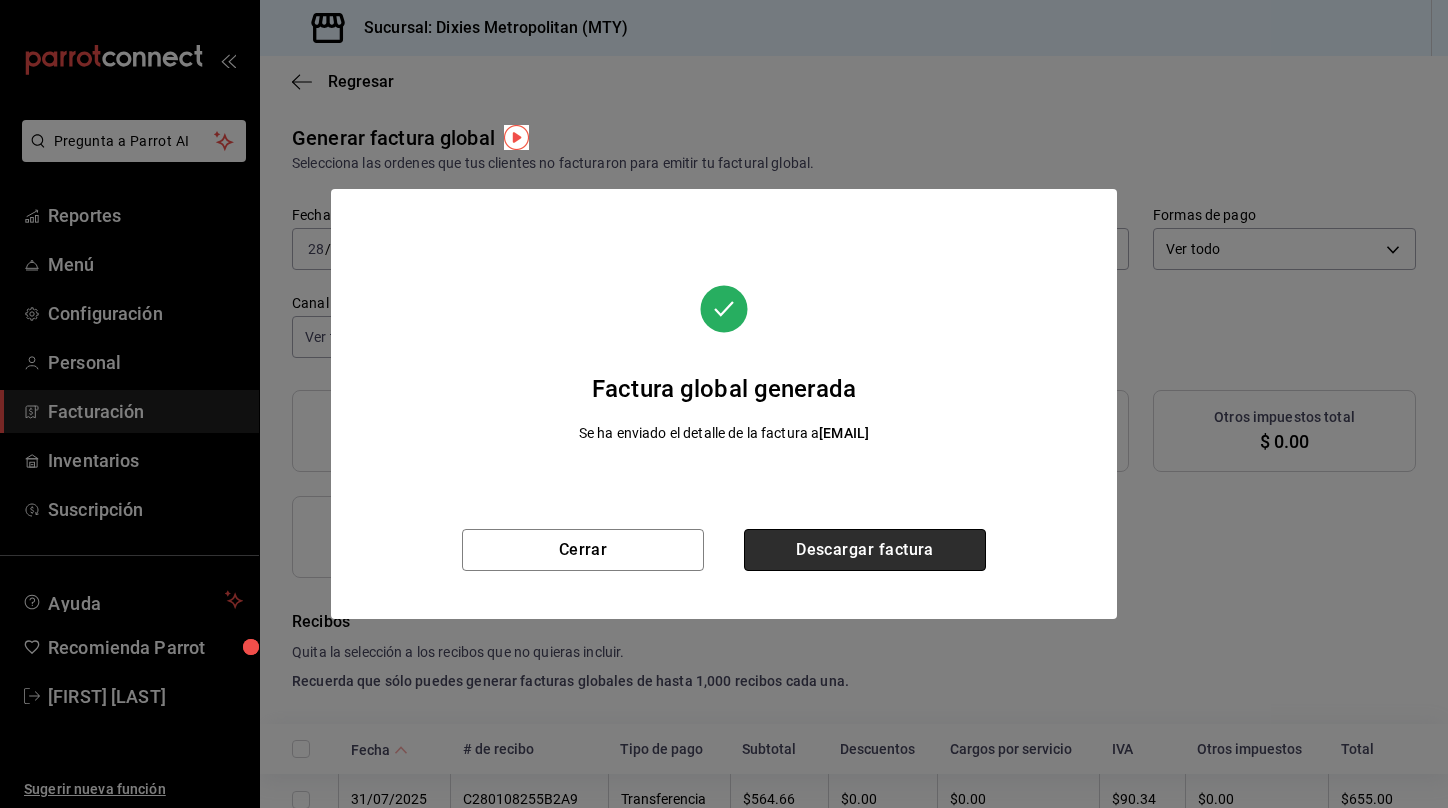 click on "Descargar factura" at bounding box center (865, 550) 